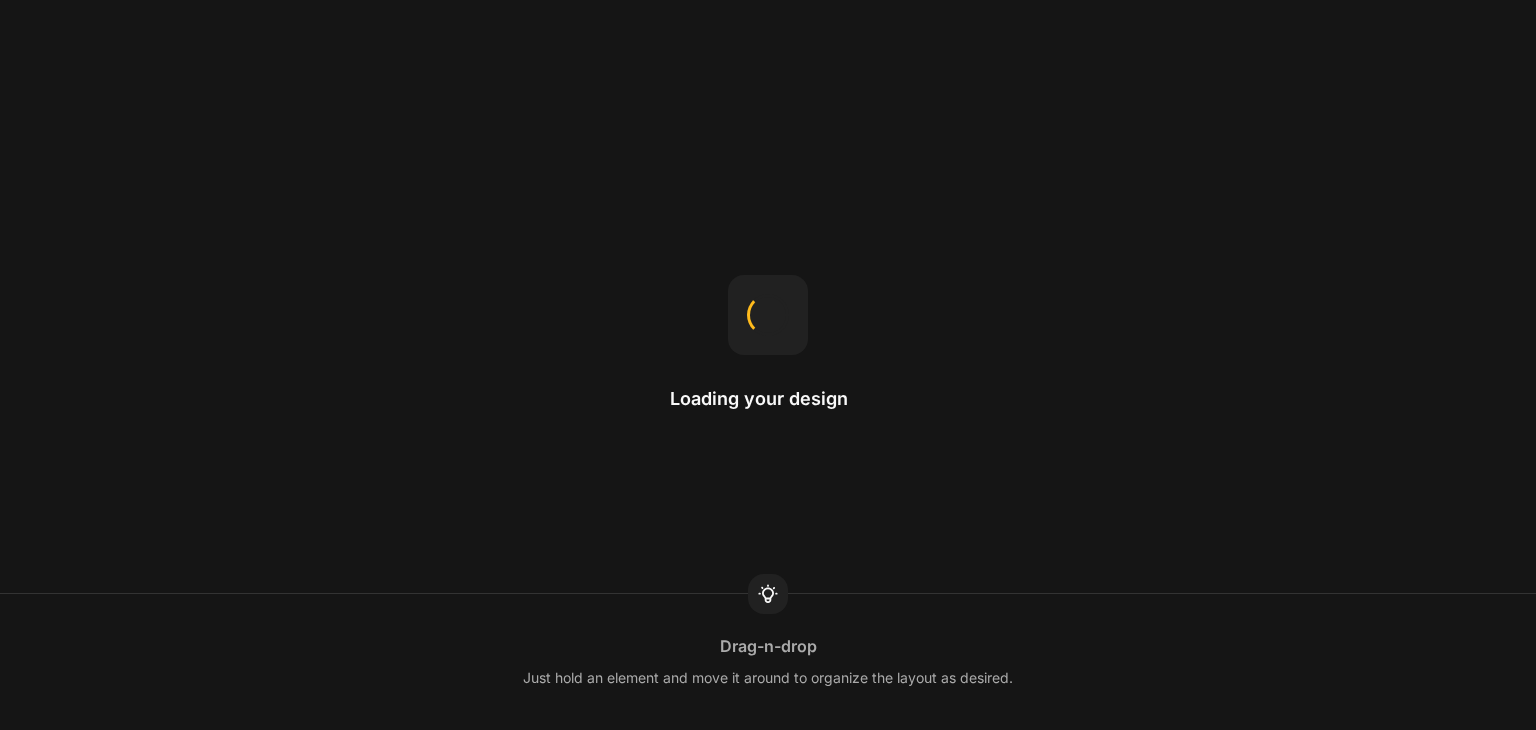 scroll, scrollTop: 0, scrollLeft: 0, axis: both 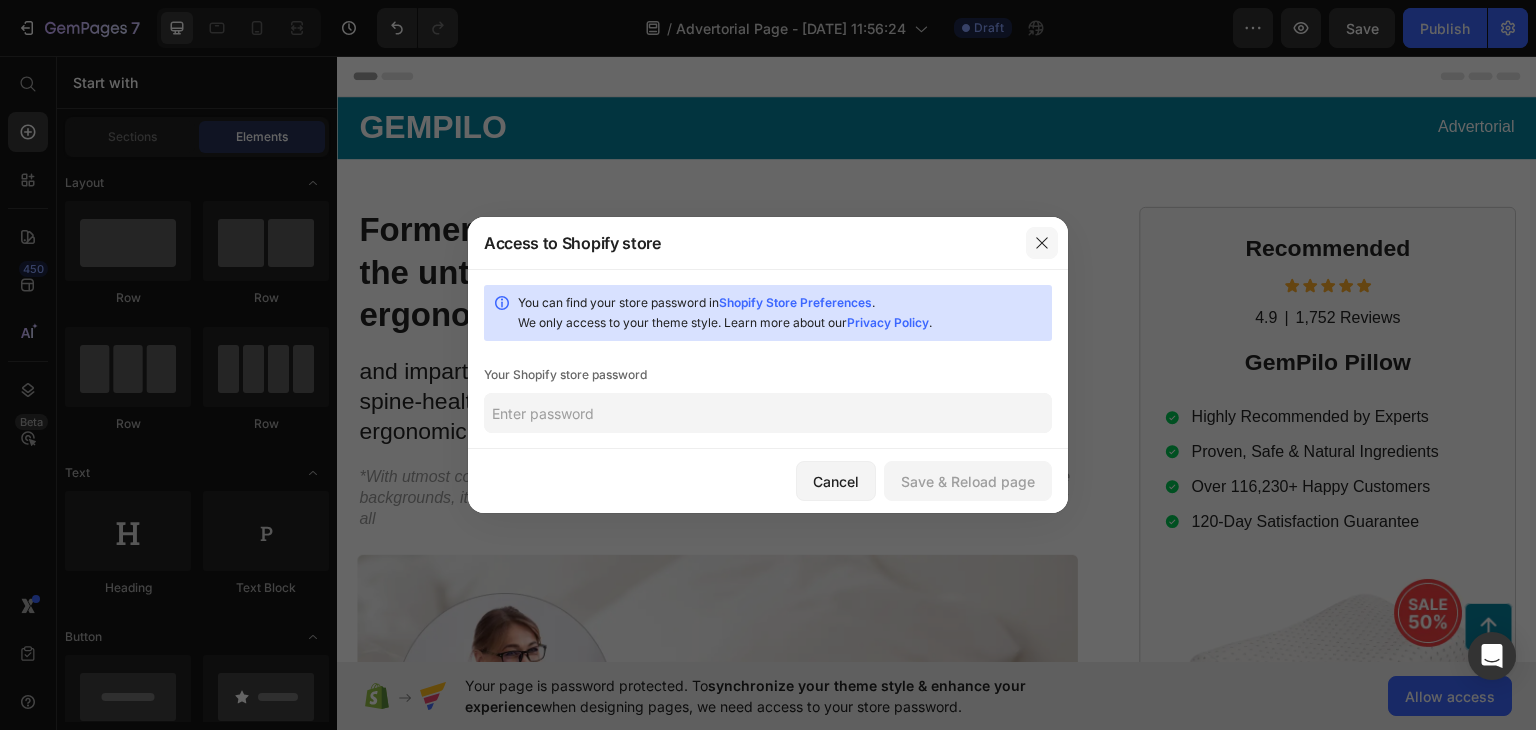 click at bounding box center [1042, 243] 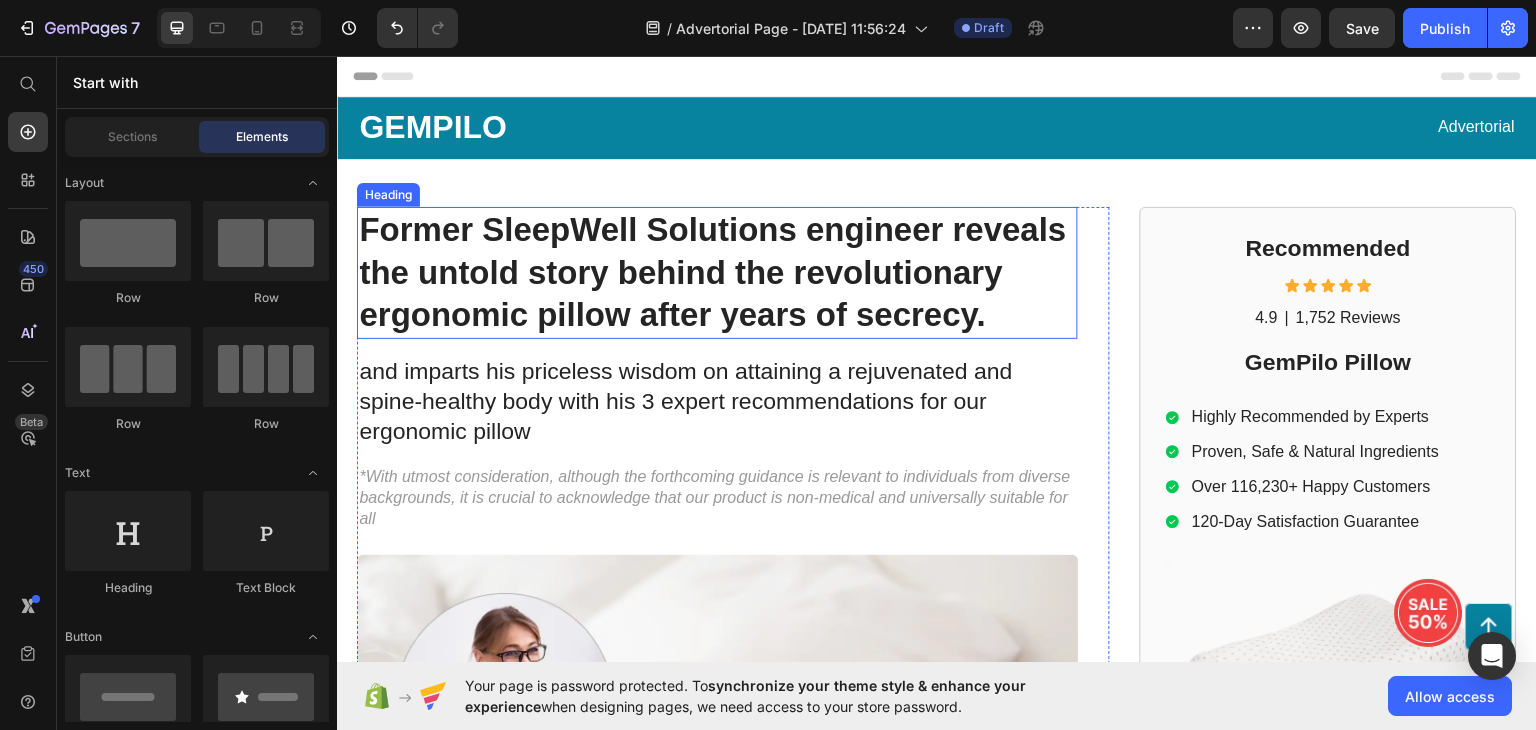 scroll, scrollTop: 0, scrollLeft: 0, axis: both 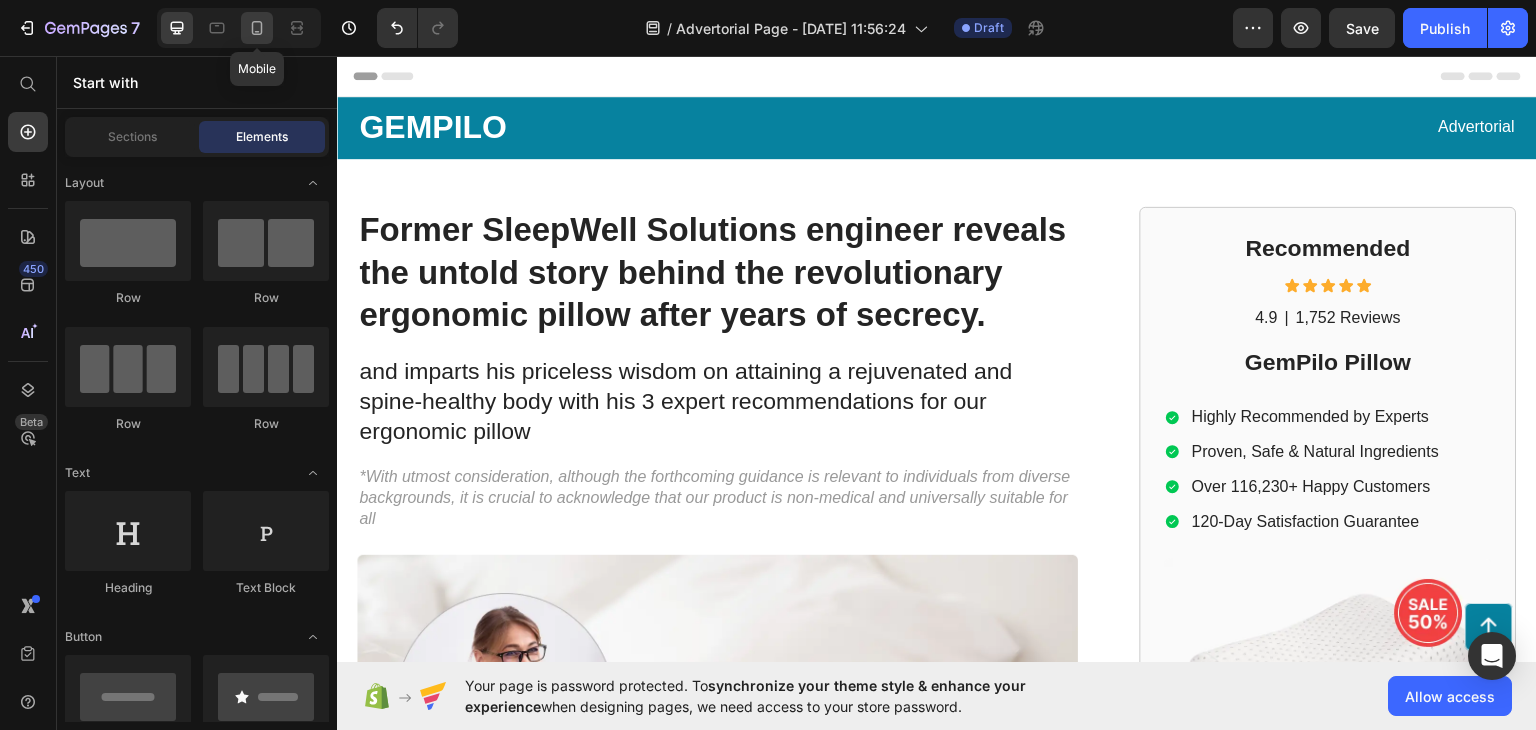 click 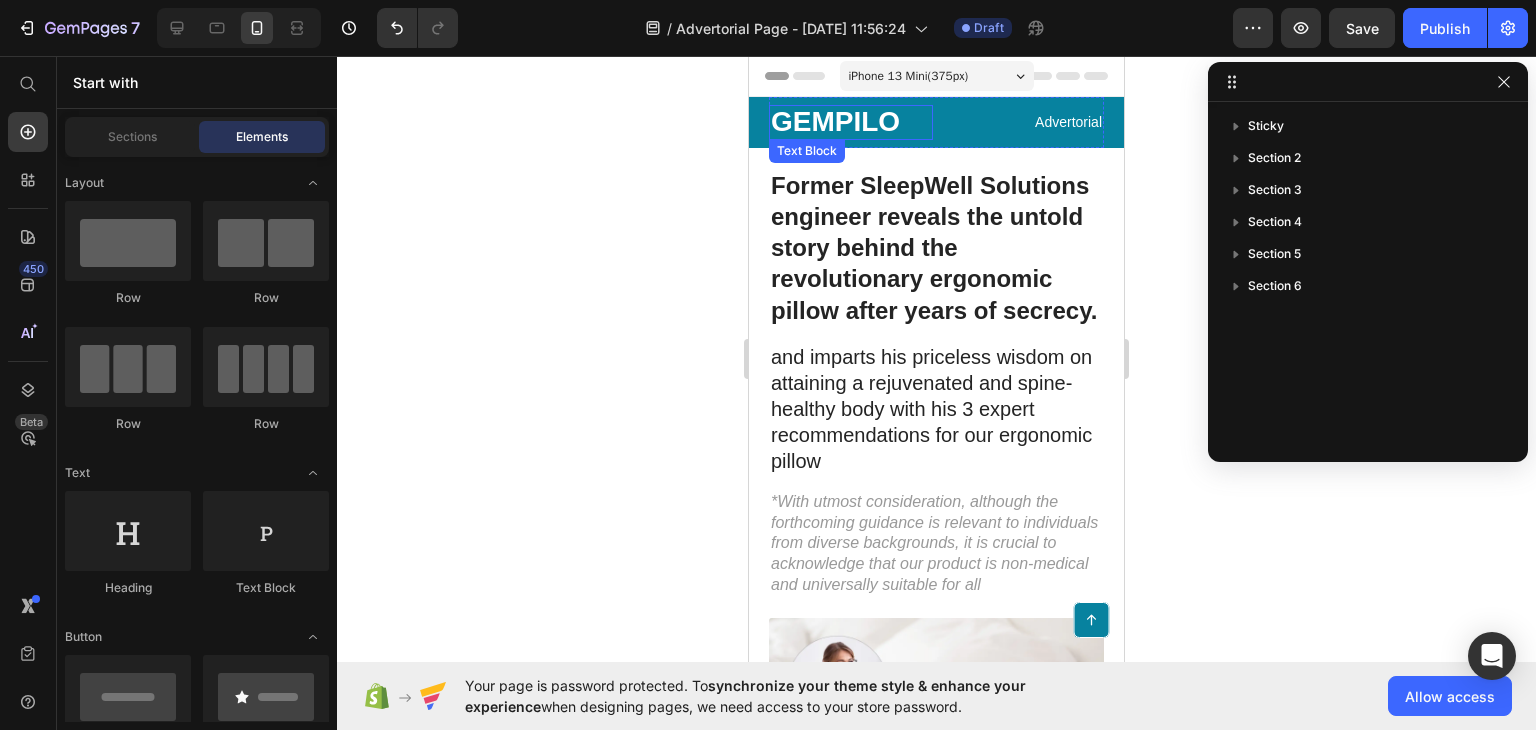click on "GEMPILO" at bounding box center [851, 122] 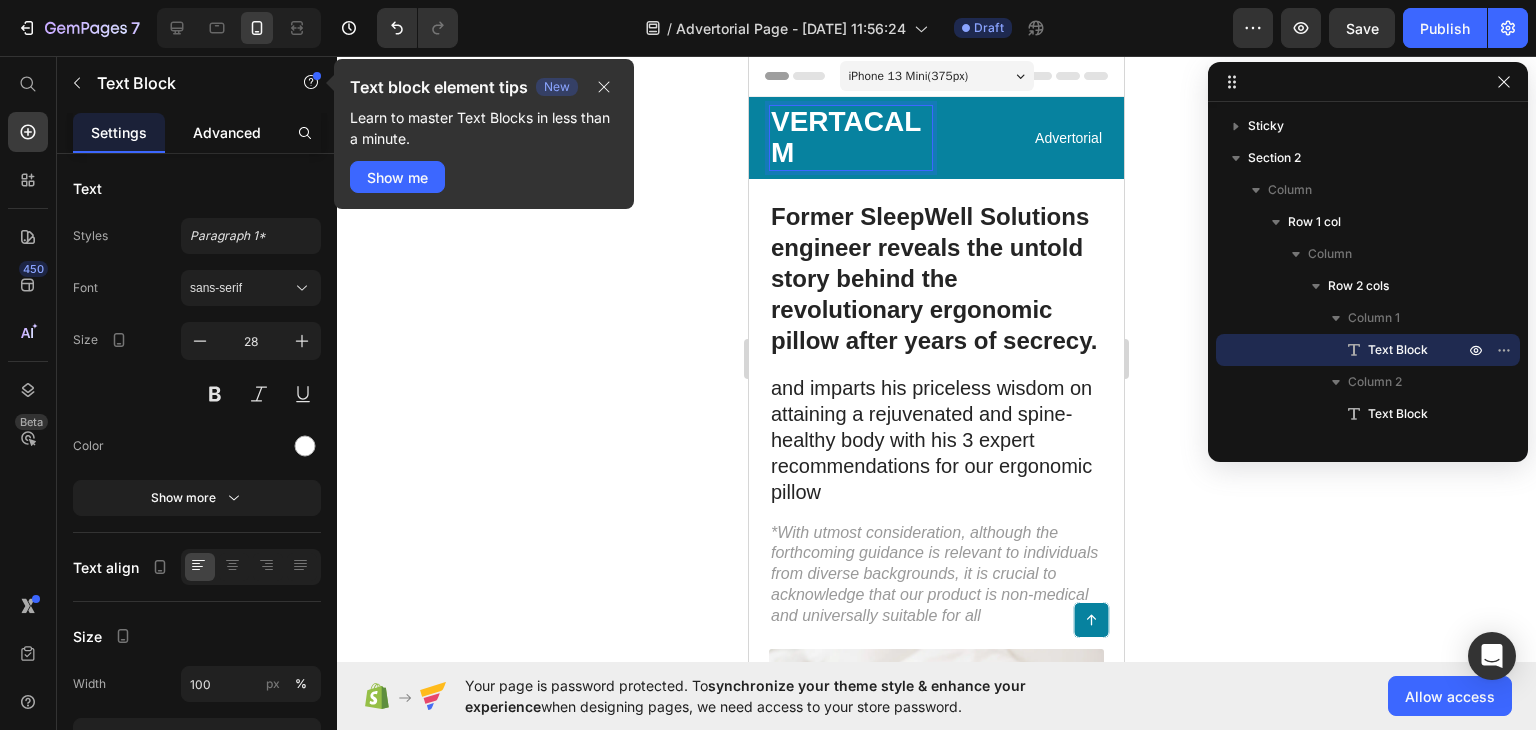 click on "Advanced" 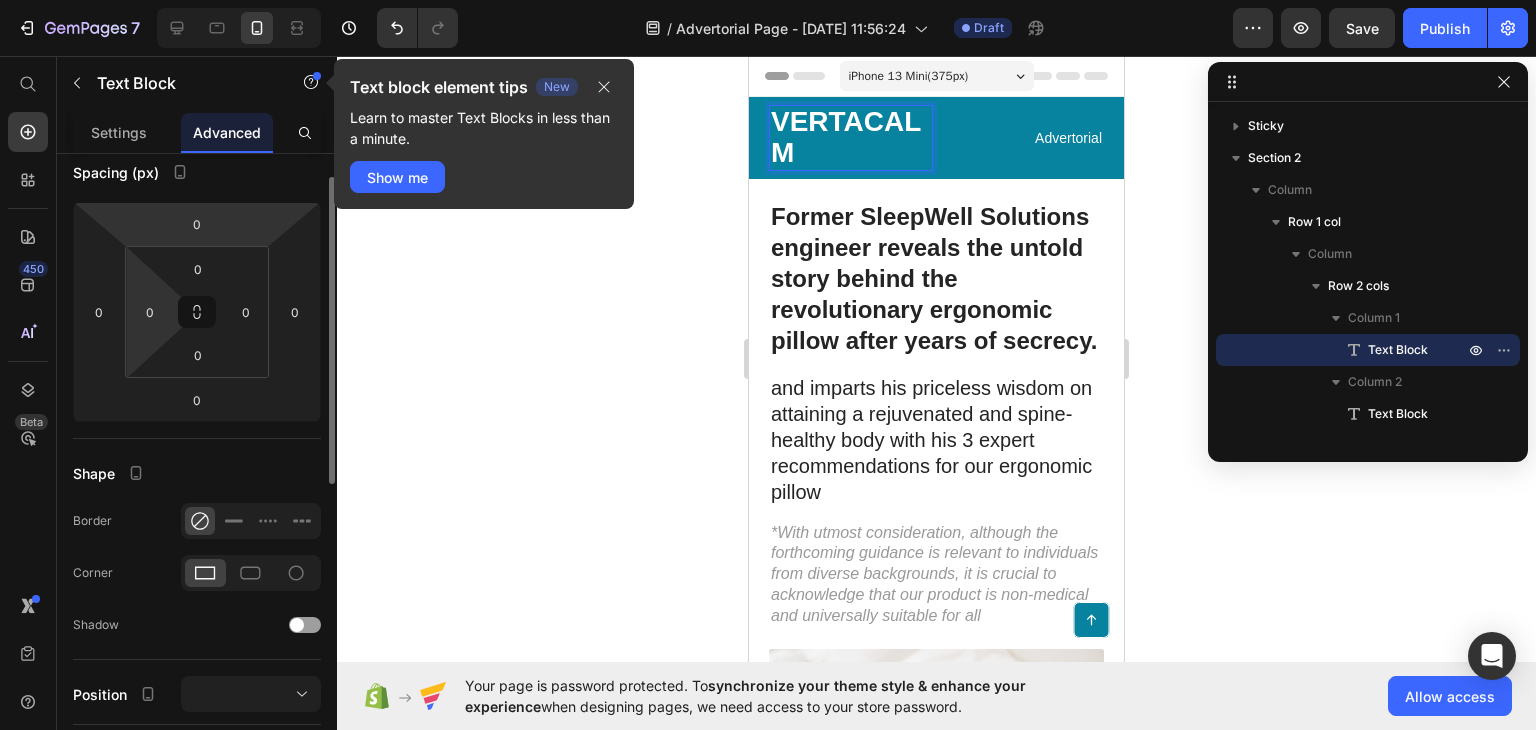 scroll, scrollTop: 150, scrollLeft: 0, axis: vertical 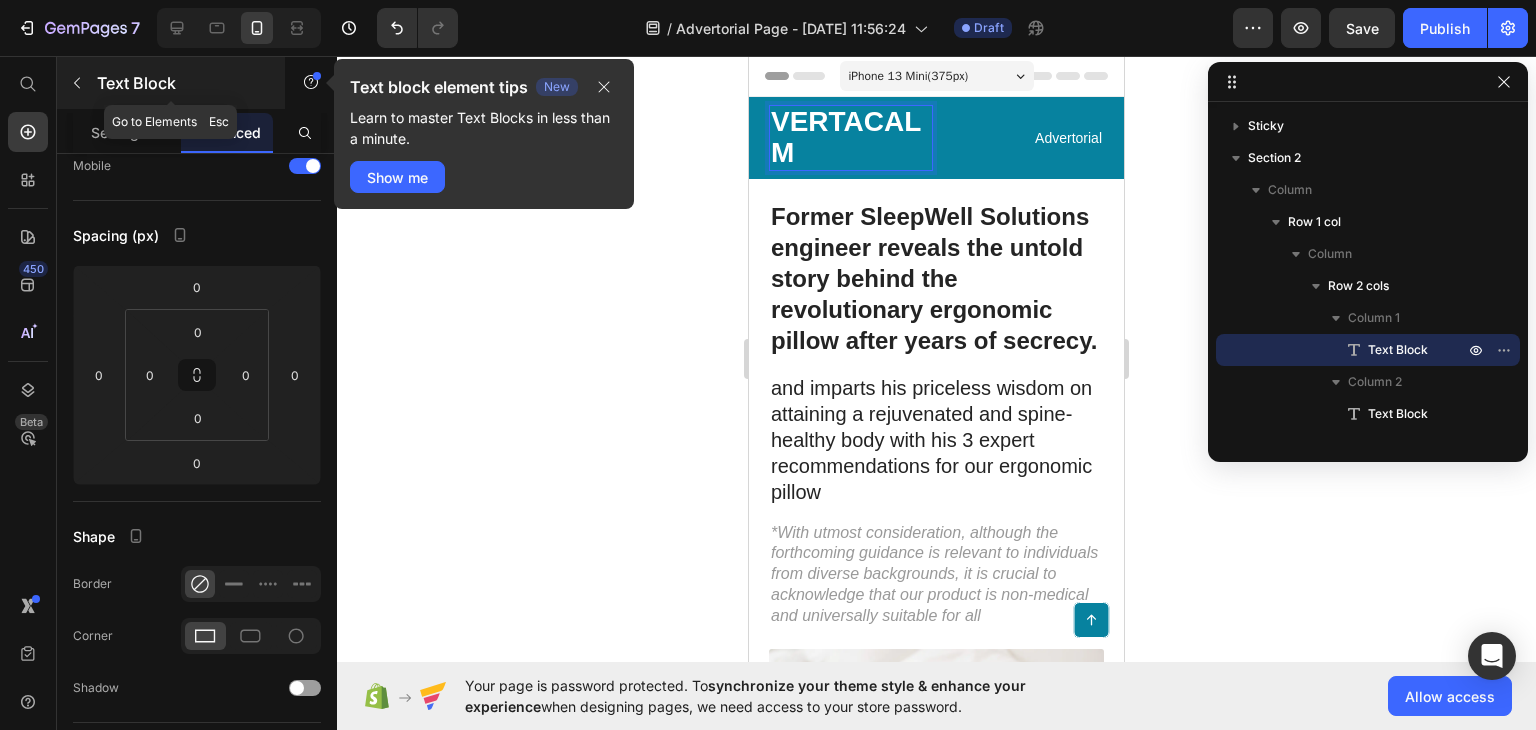 click 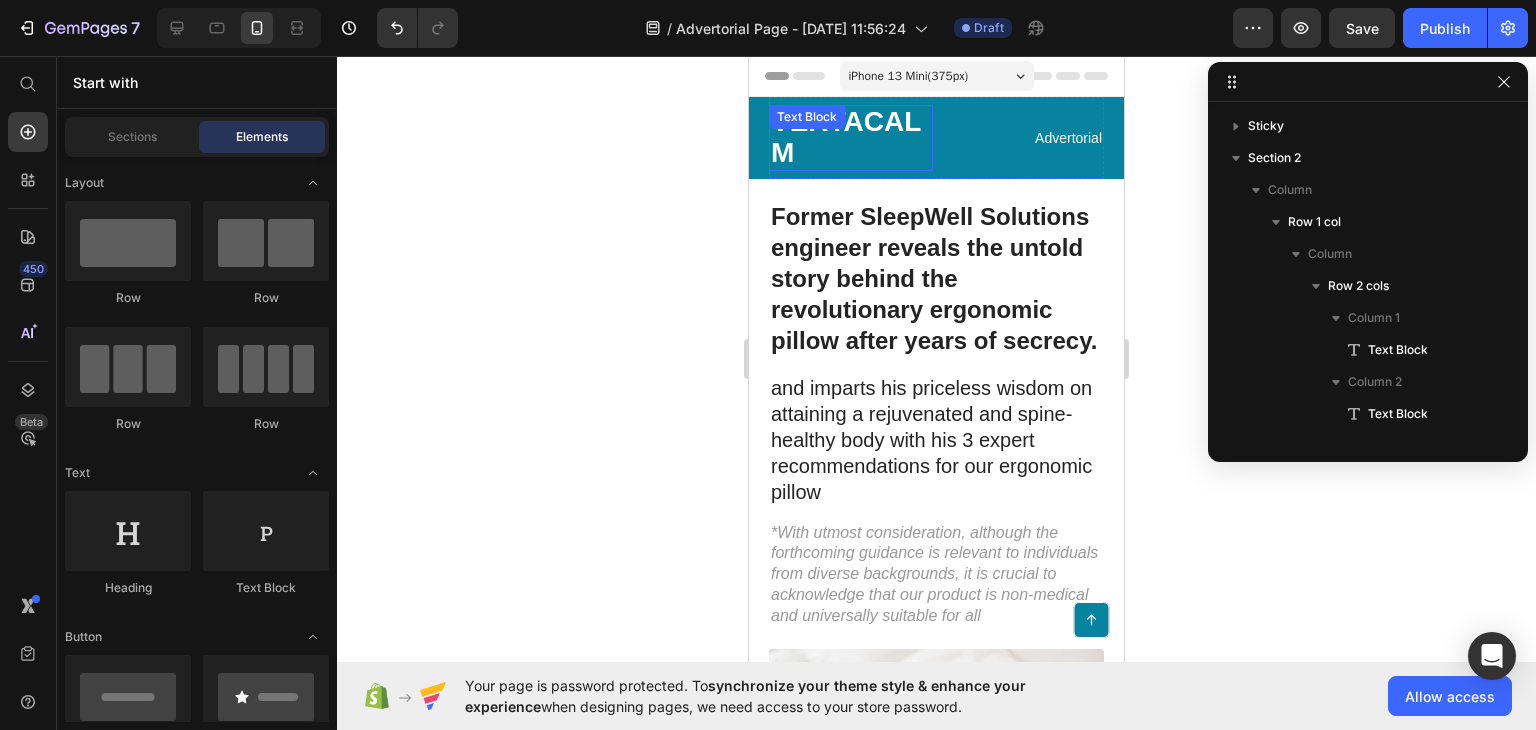 click on "VERTACALM" at bounding box center (851, 138) 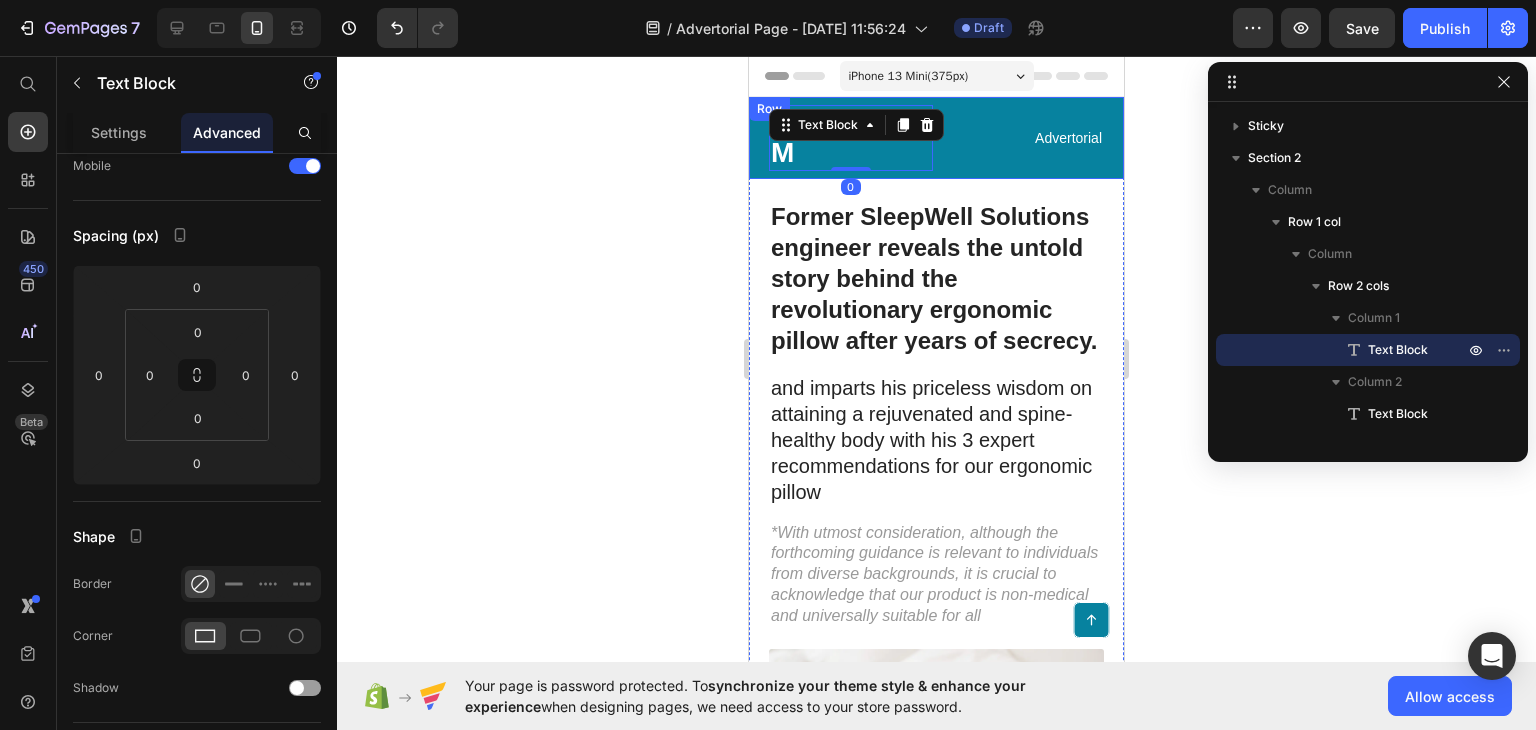 click on "VERTACALM Text Block   0 Advertorial Text Block Row Row" at bounding box center [936, 138] 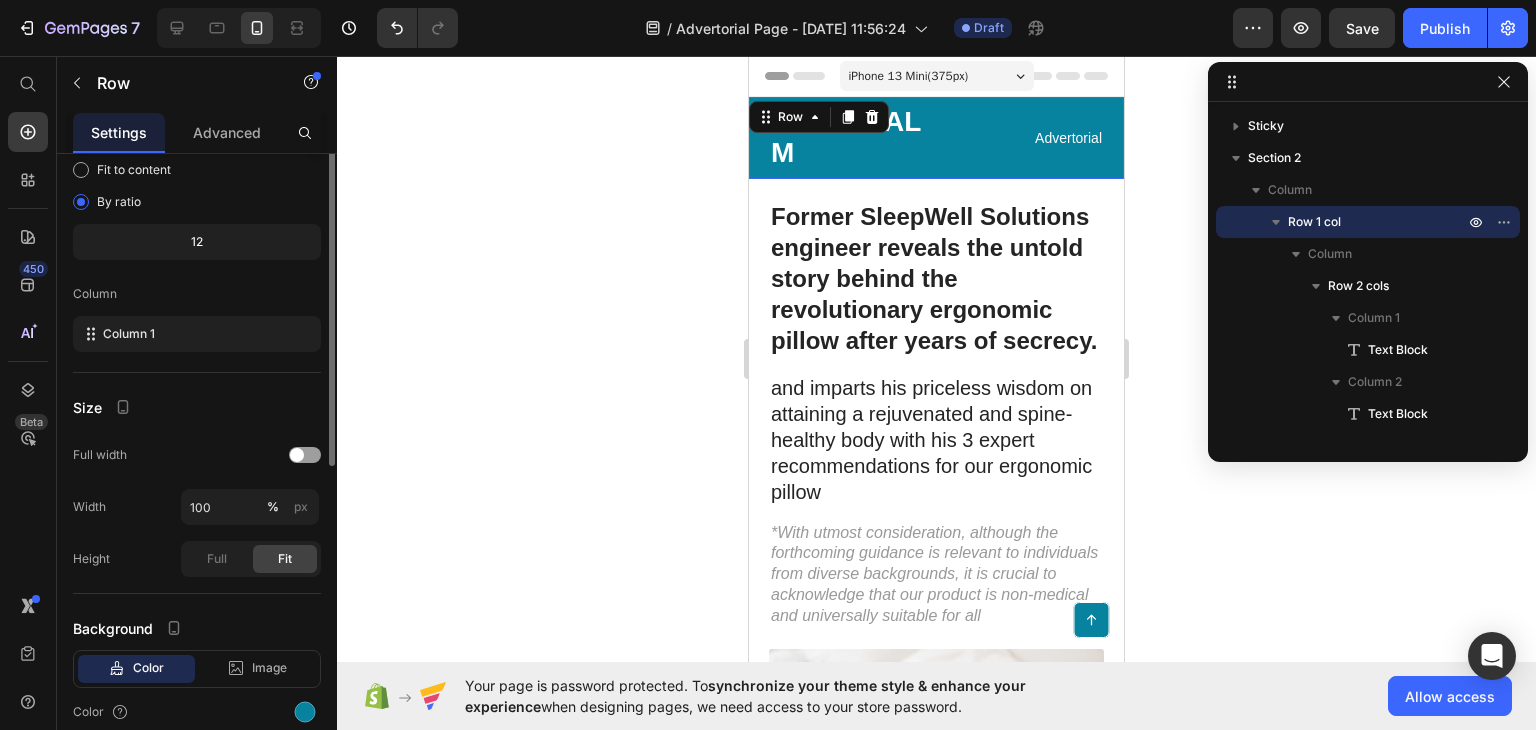 scroll, scrollTop: 0, scrollLeft: 0, axis: both 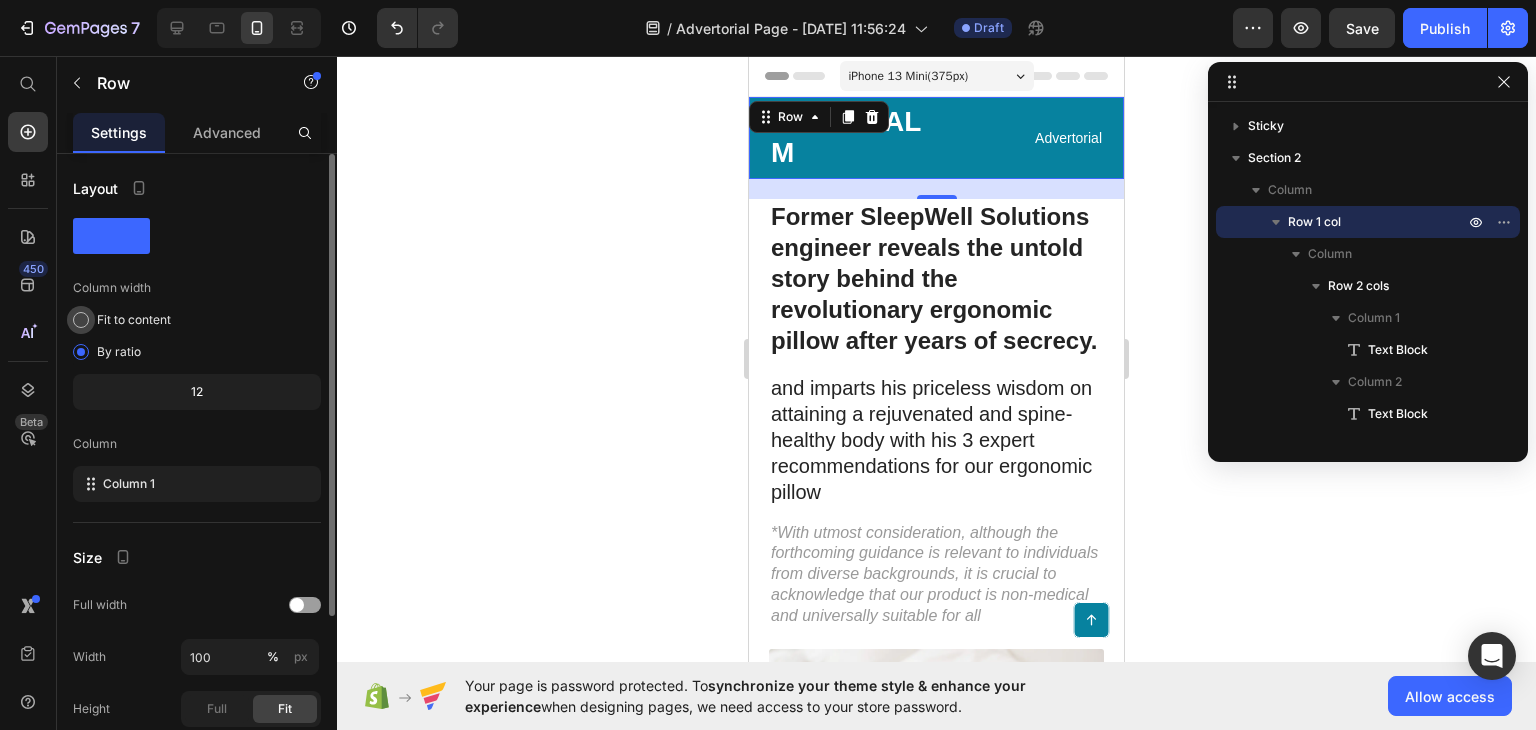 click at bounding box center (81, 320) 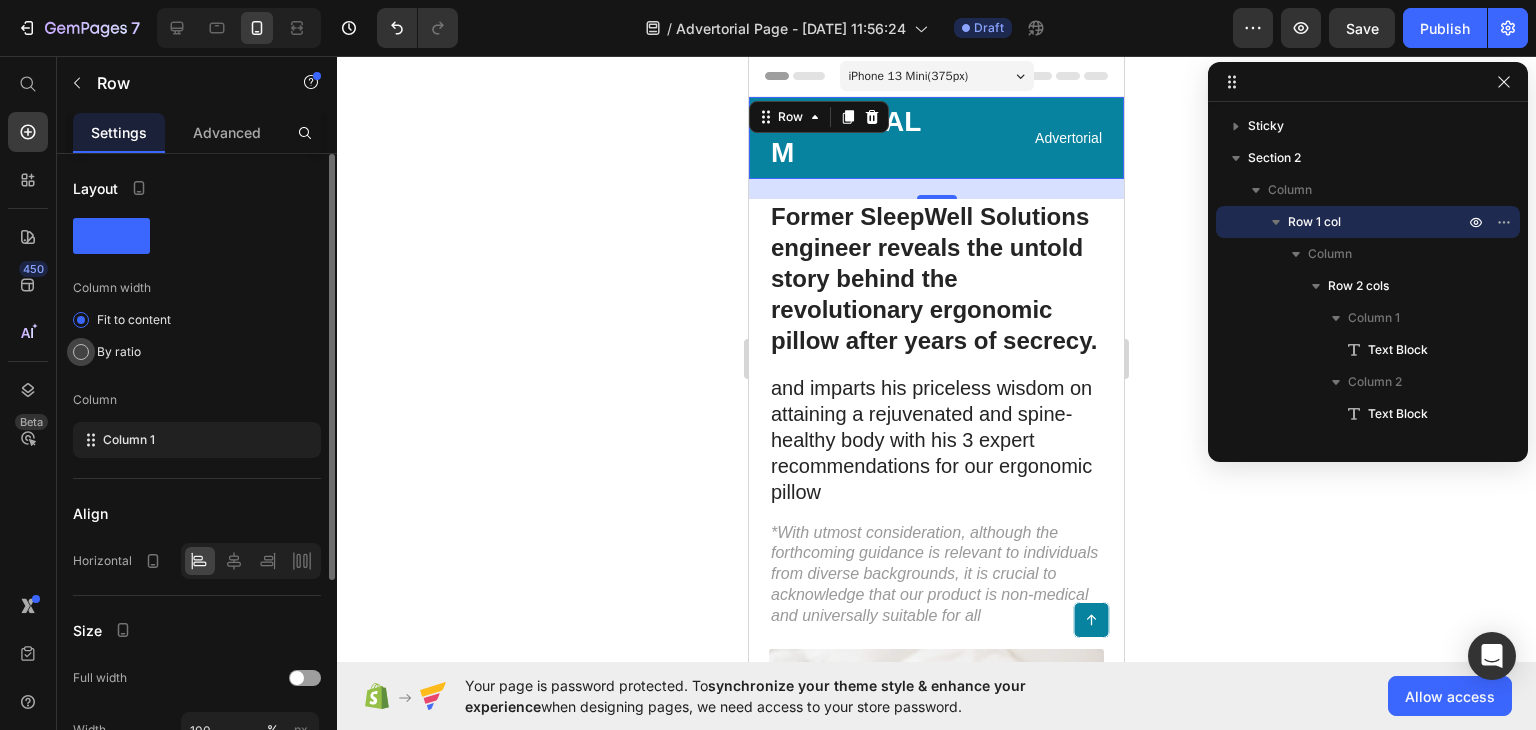 click at bounding box center (81, 352) 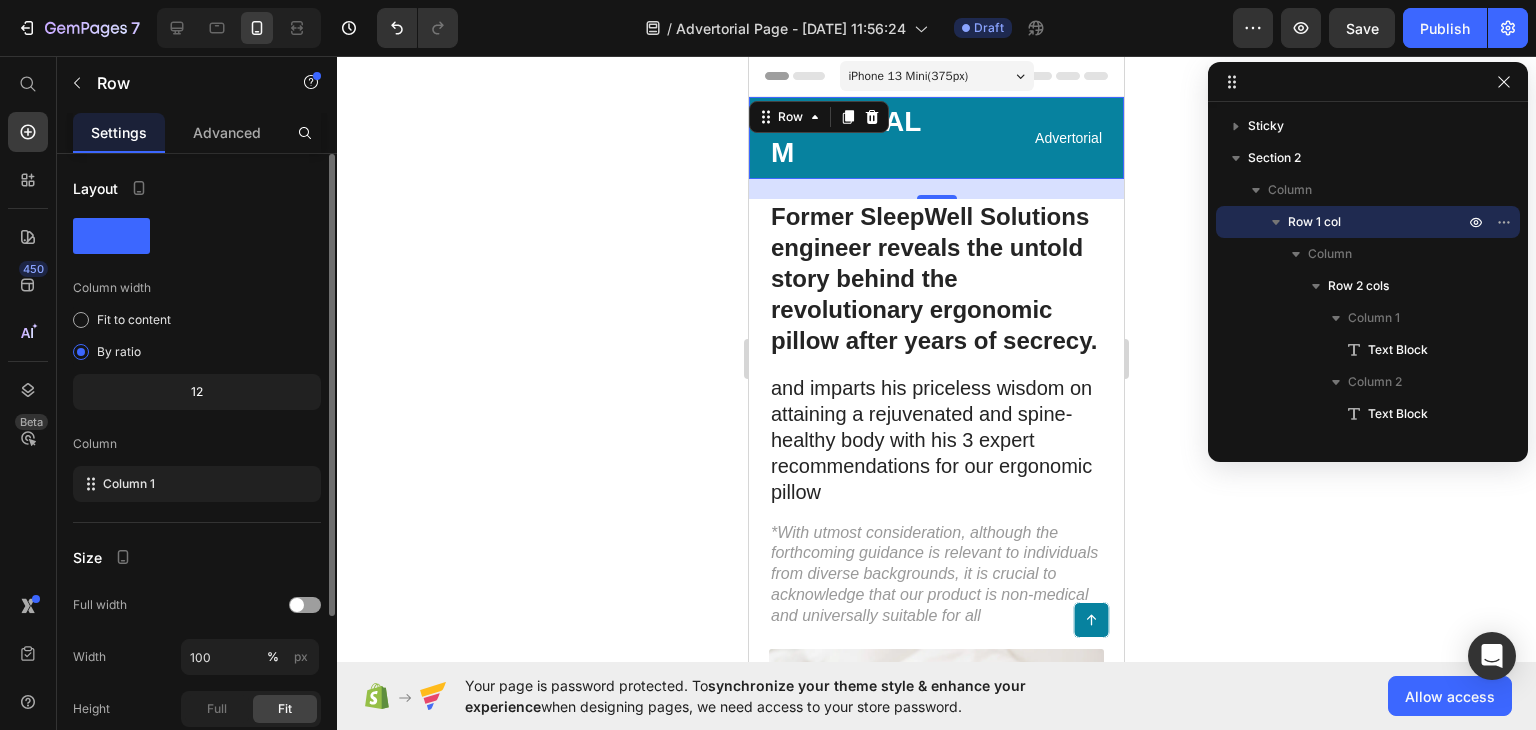 click on "12" 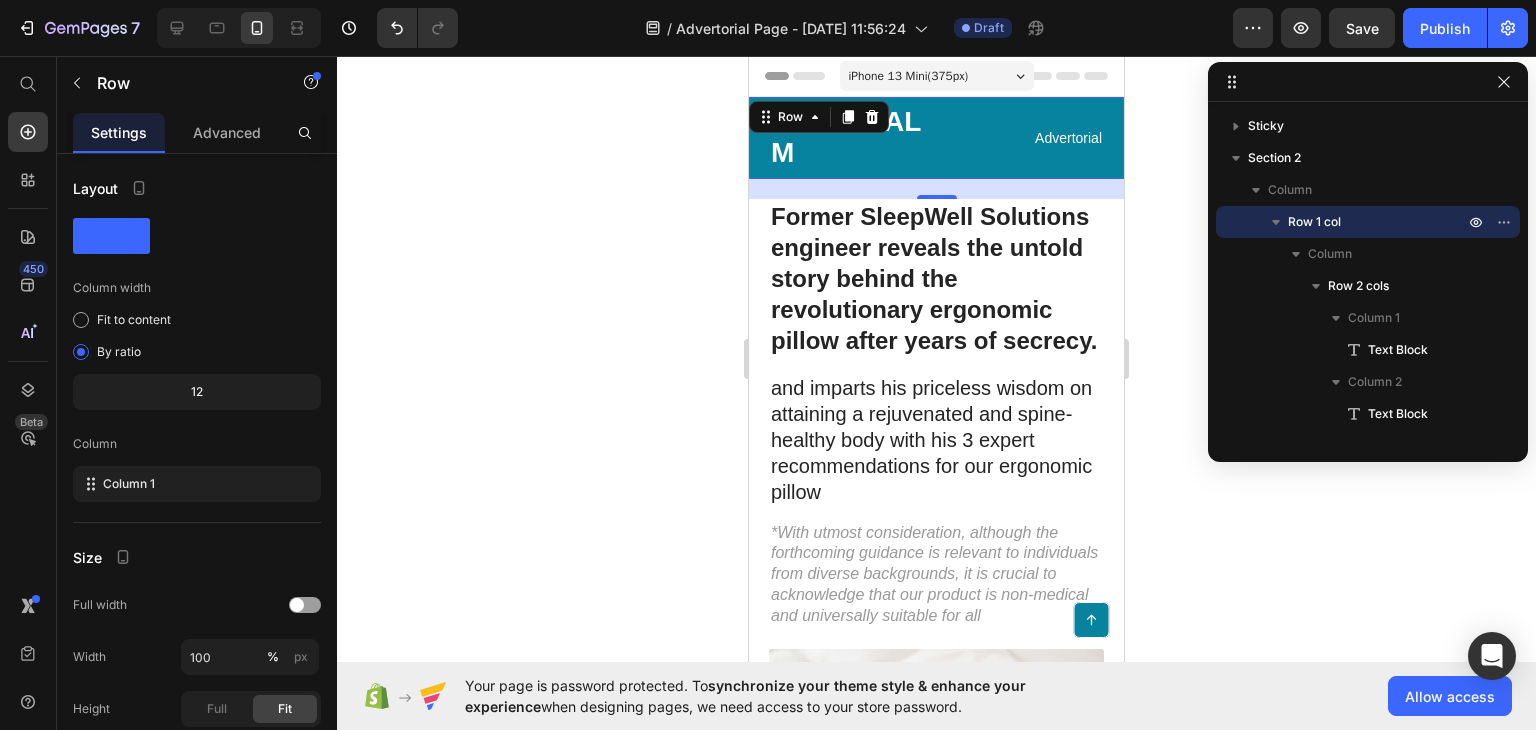 click 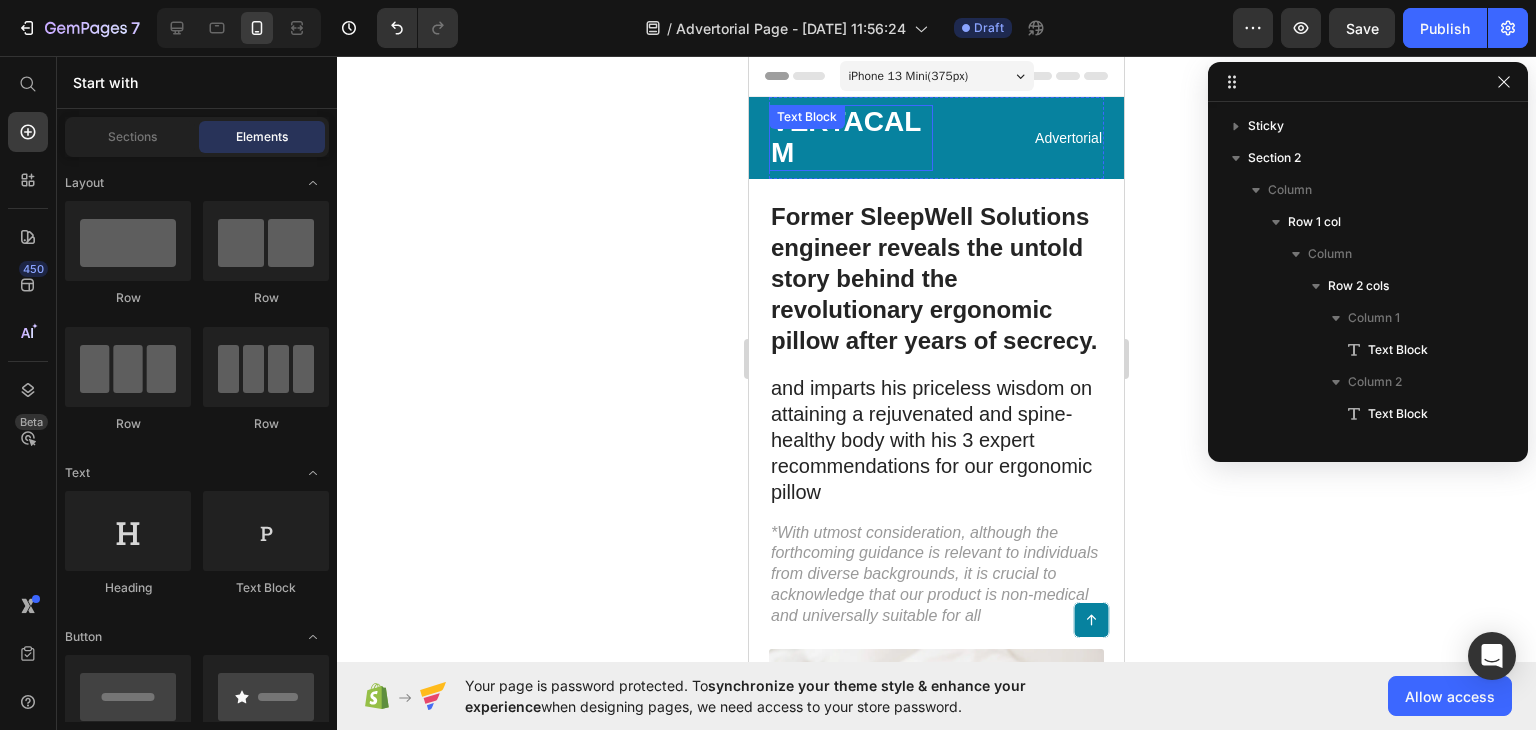 click on "VERTACALM" at bounding box center [851, 138] 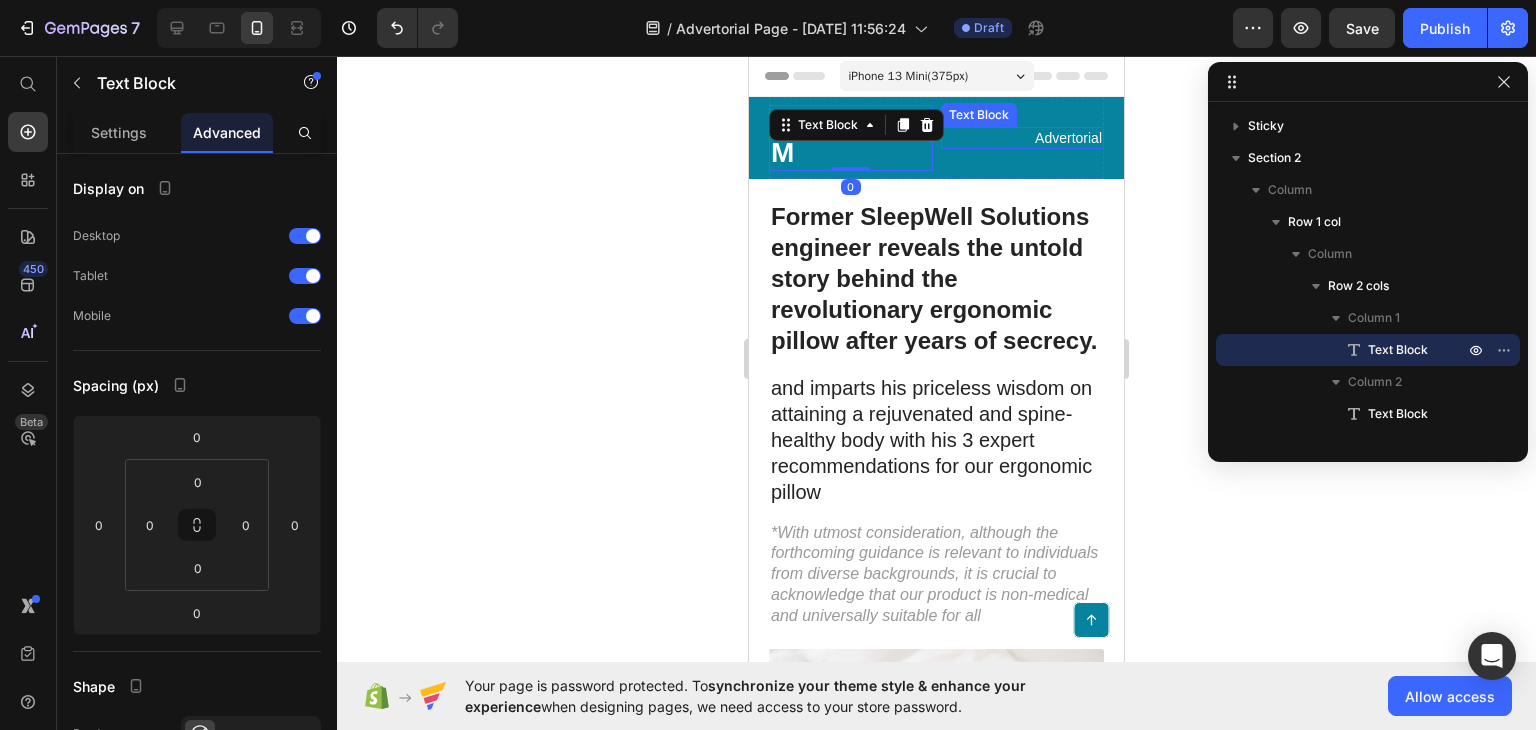click on "Advertorial" at bounding box center [1023, 138] 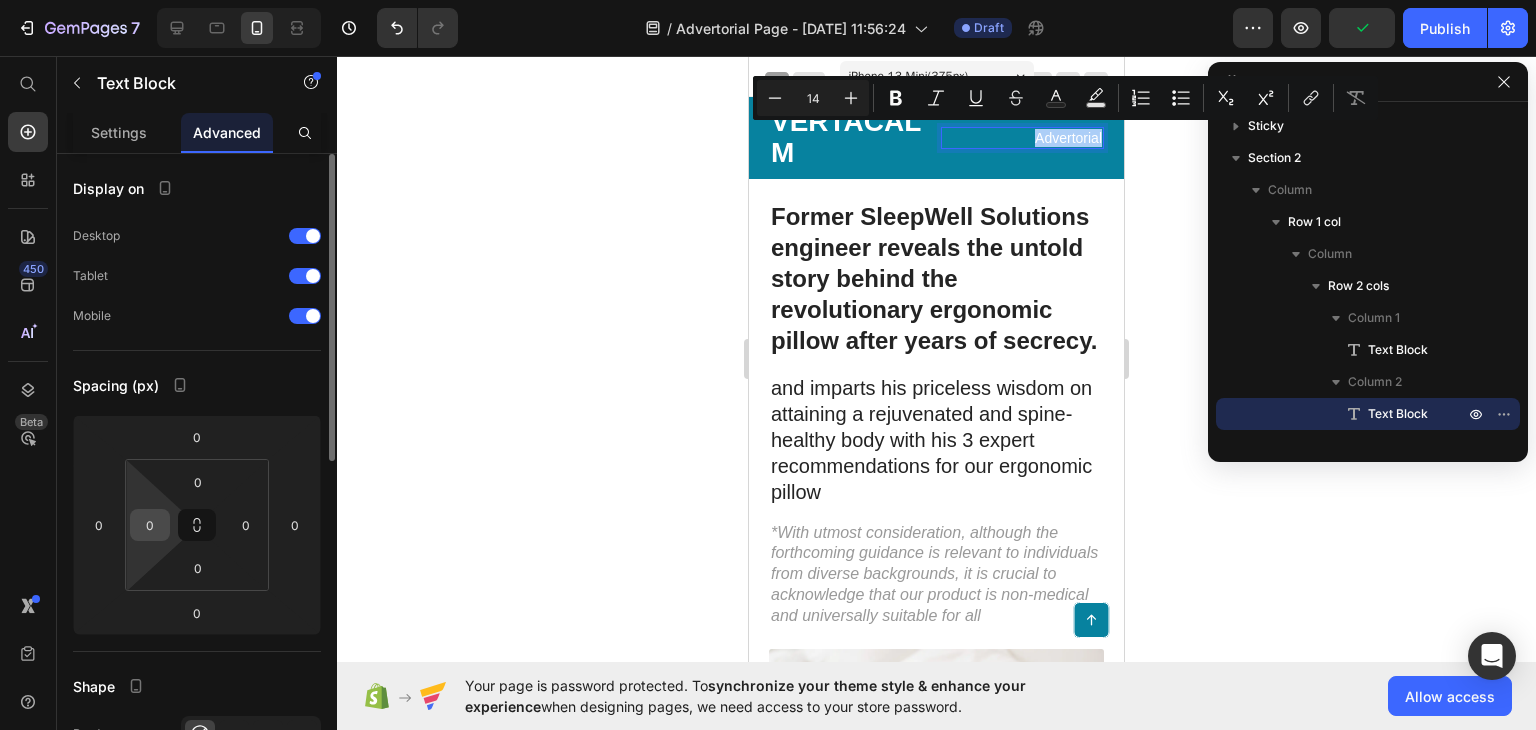 click on "0" at bounding box center (150, 525) 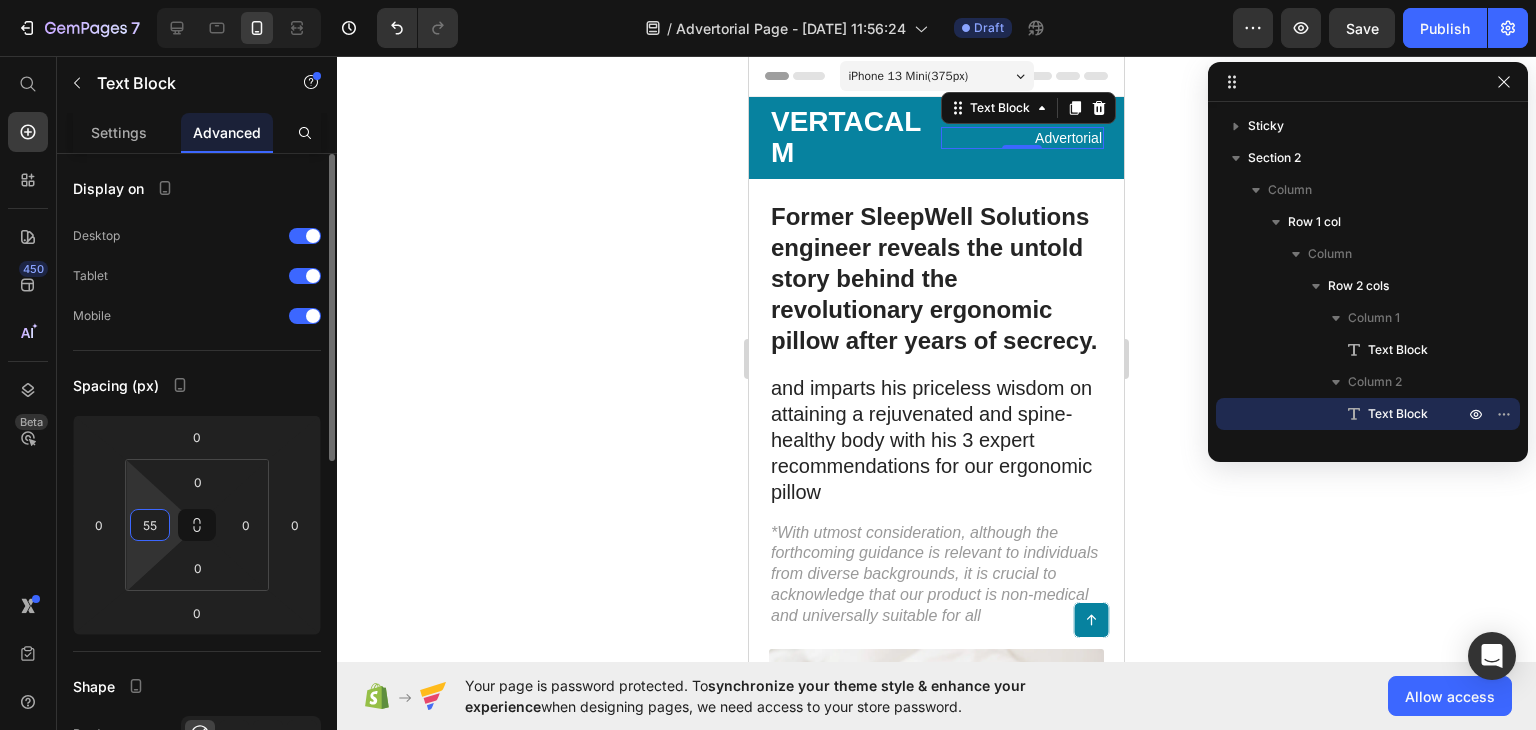 type on "5" 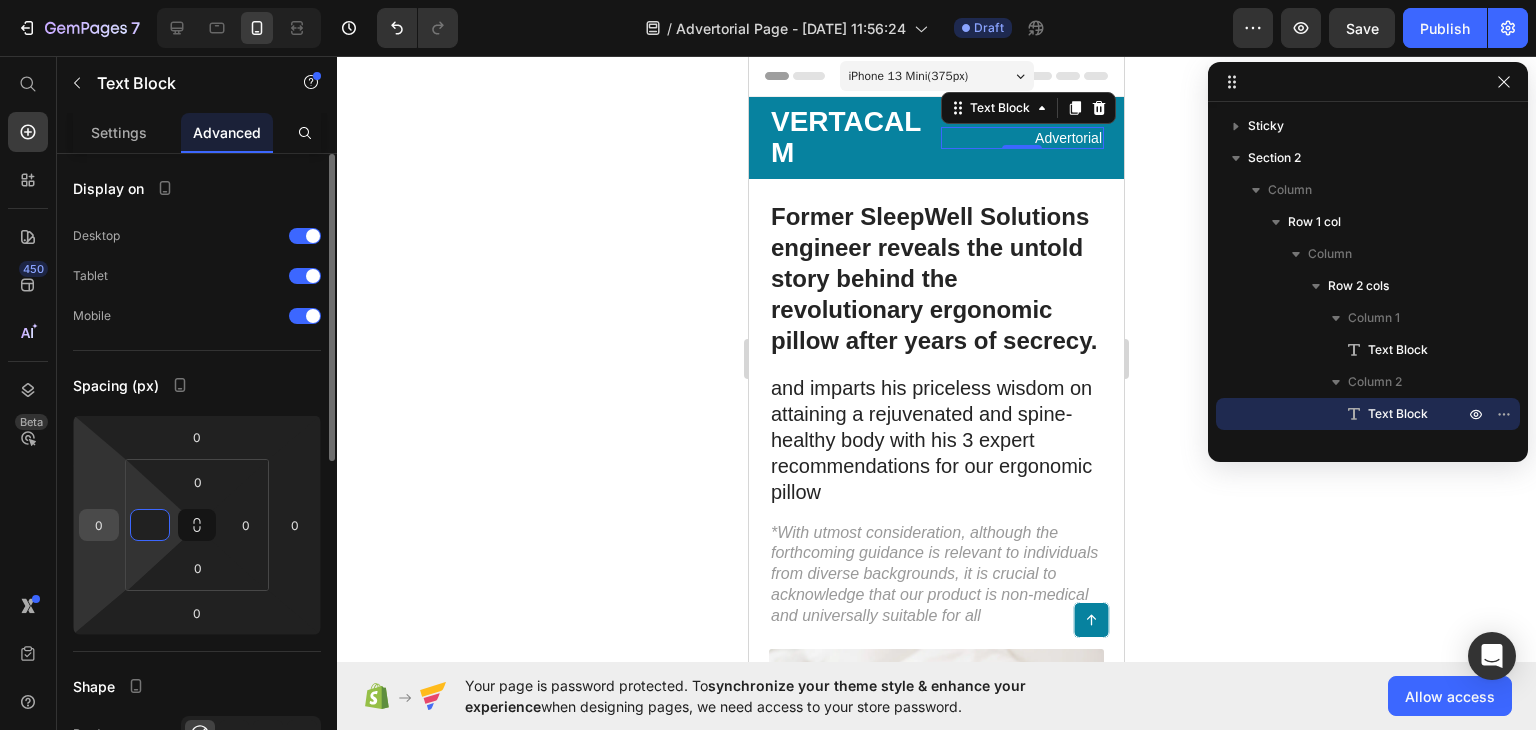 click on "0" at bounding box center (99, 525) 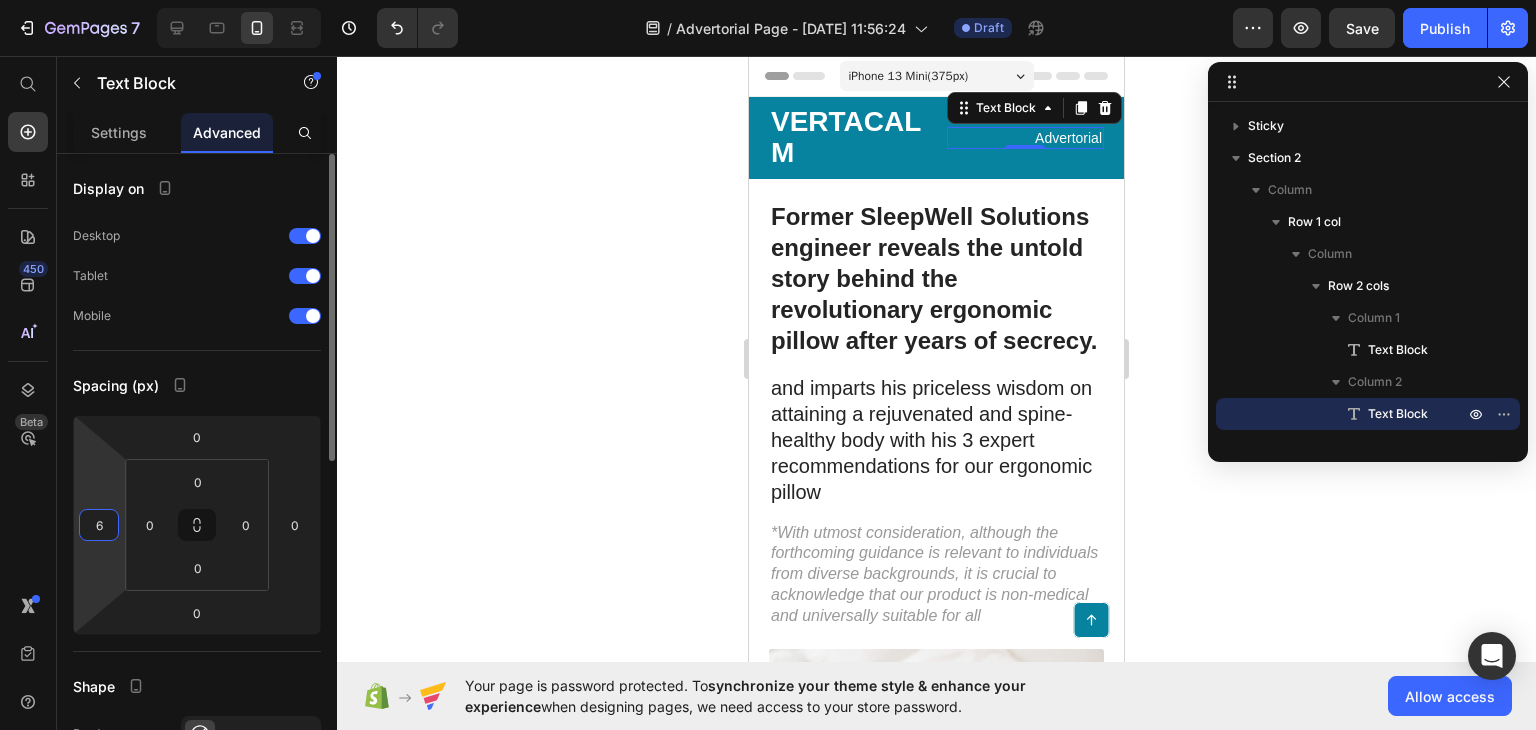 type on "66" 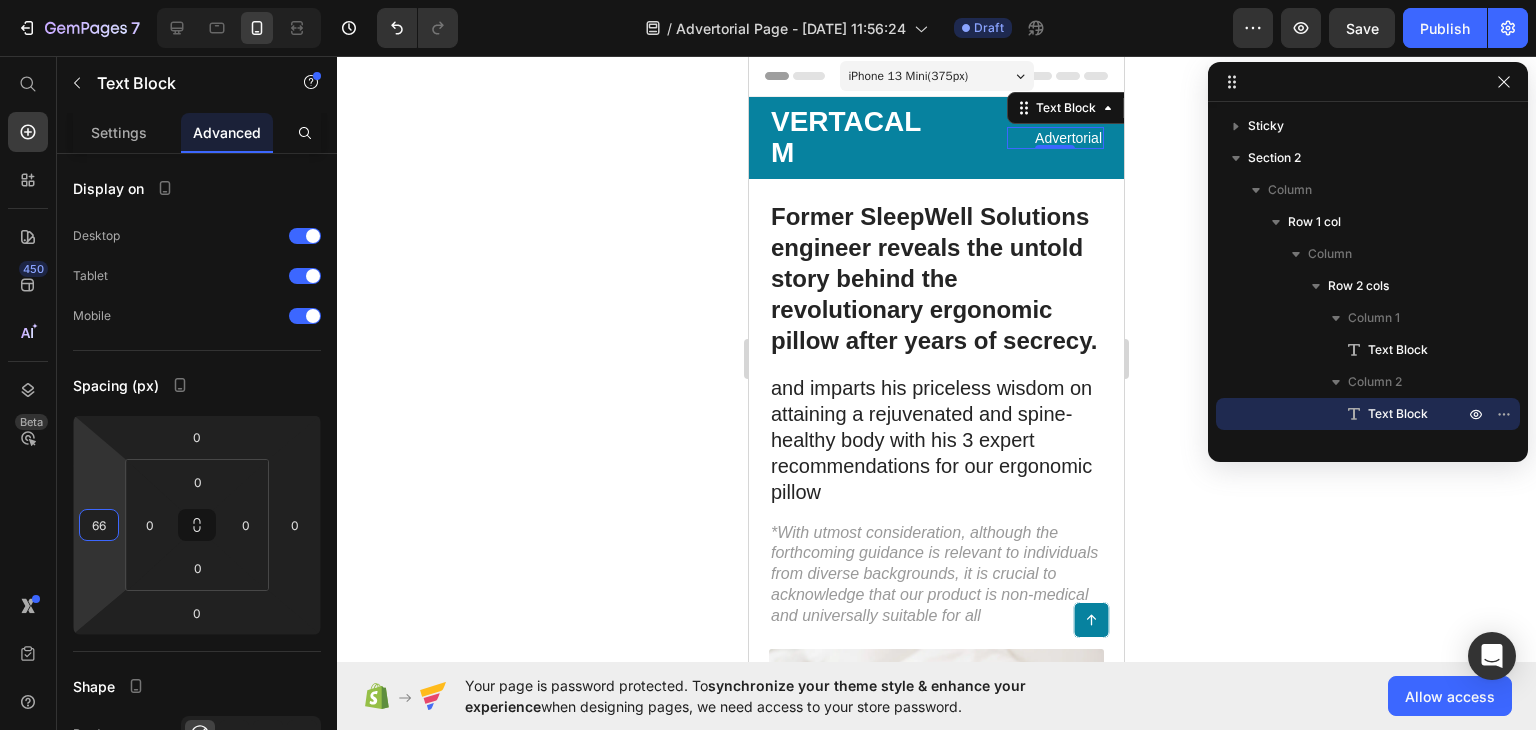 click 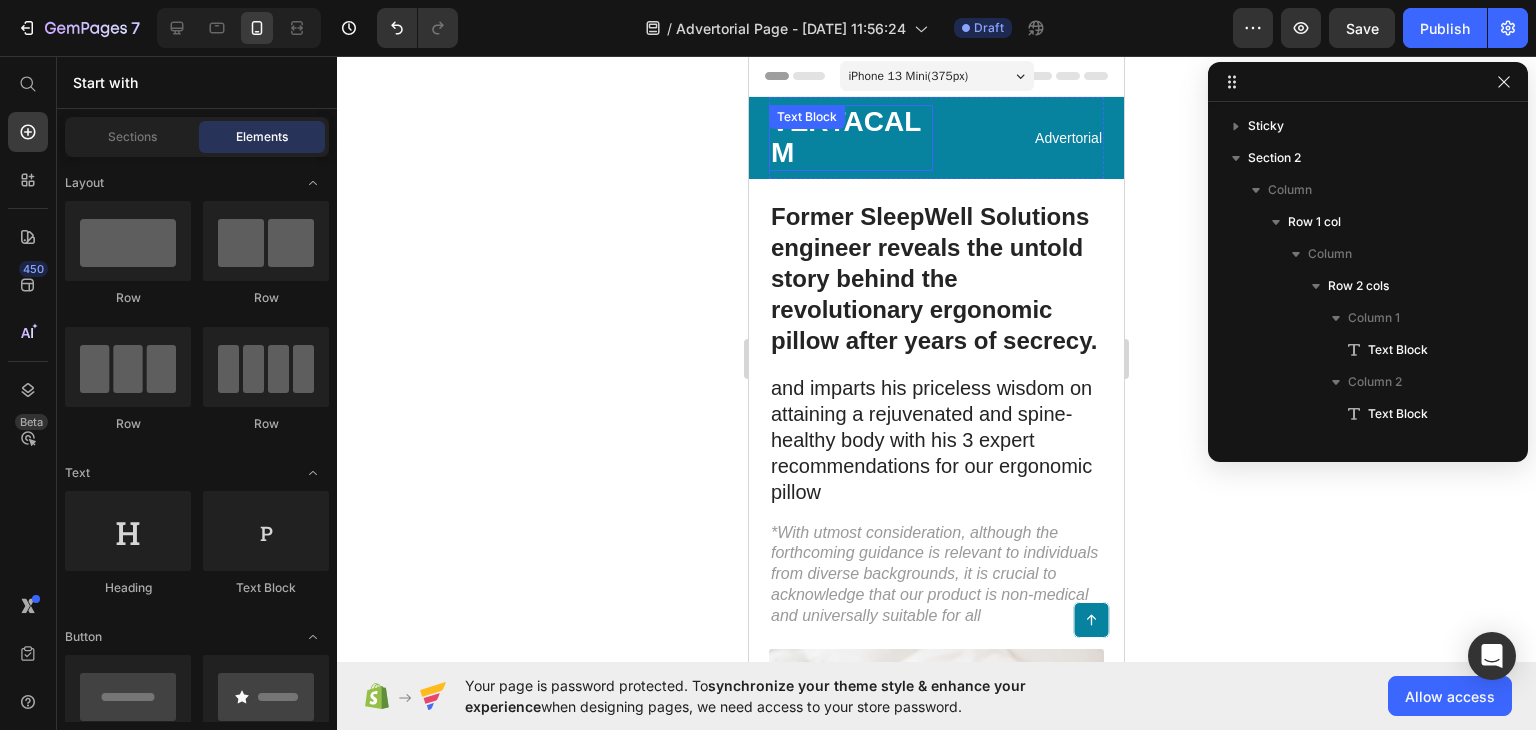 click on "Text Block" at bounding box center (807, 117) 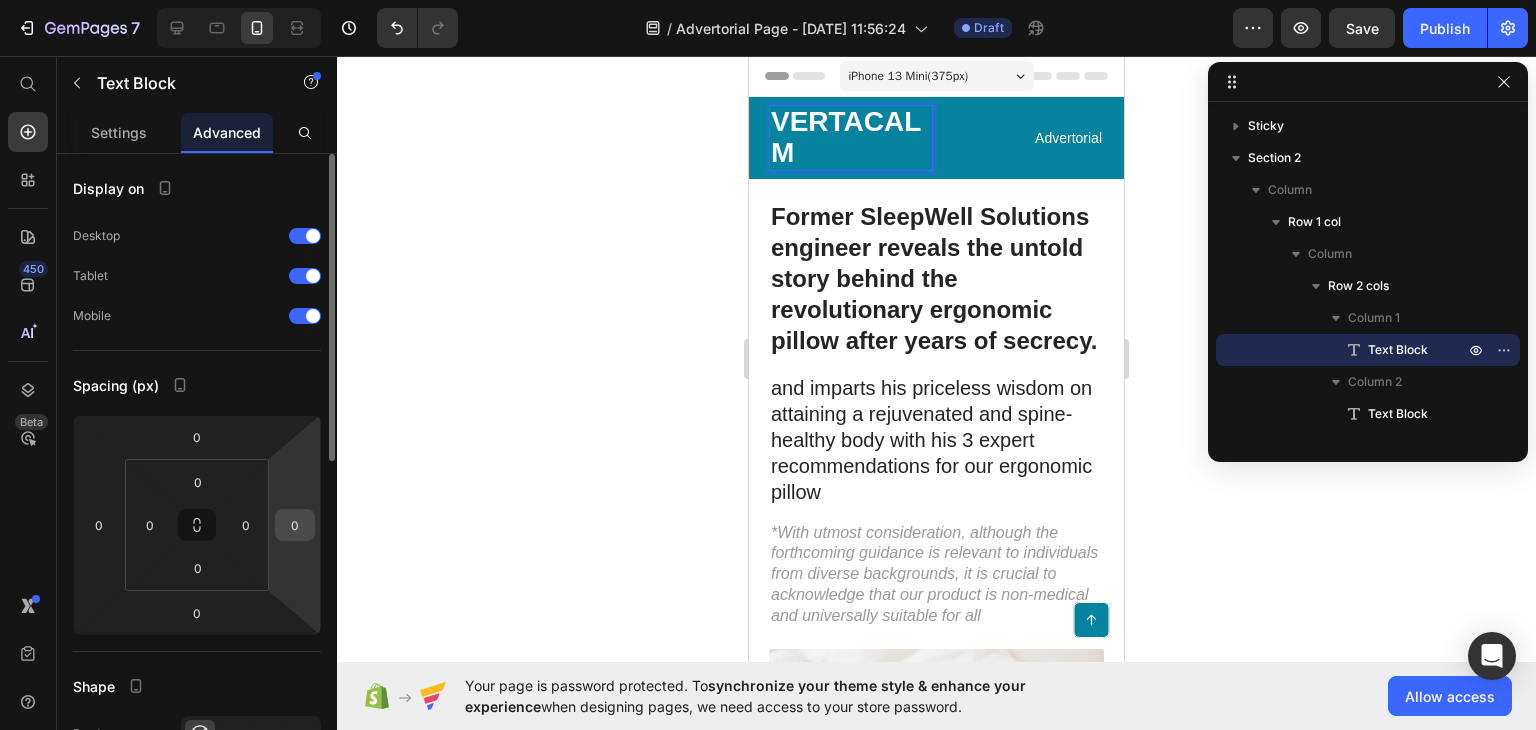 click on "0" at bounding box center (295, 525) 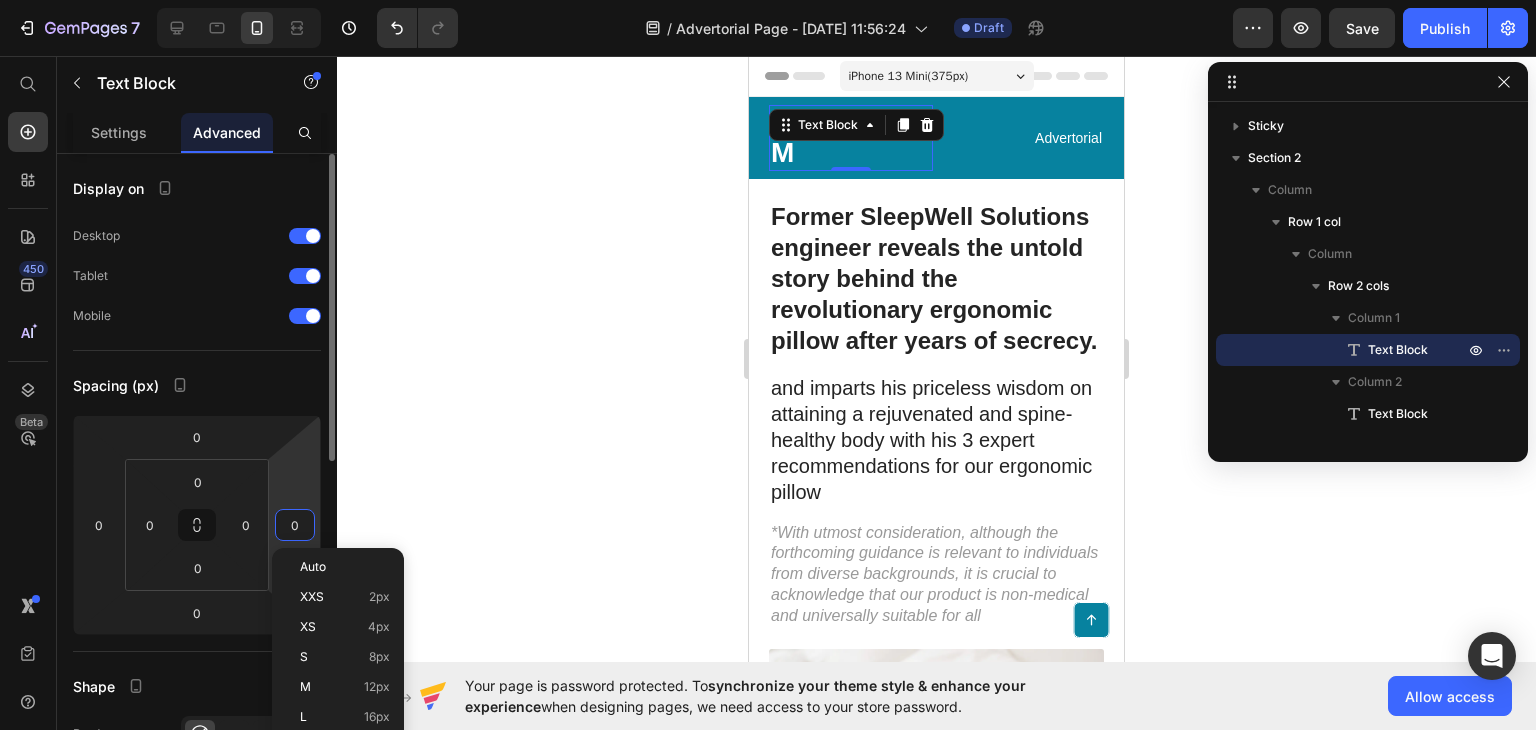 type on "5" 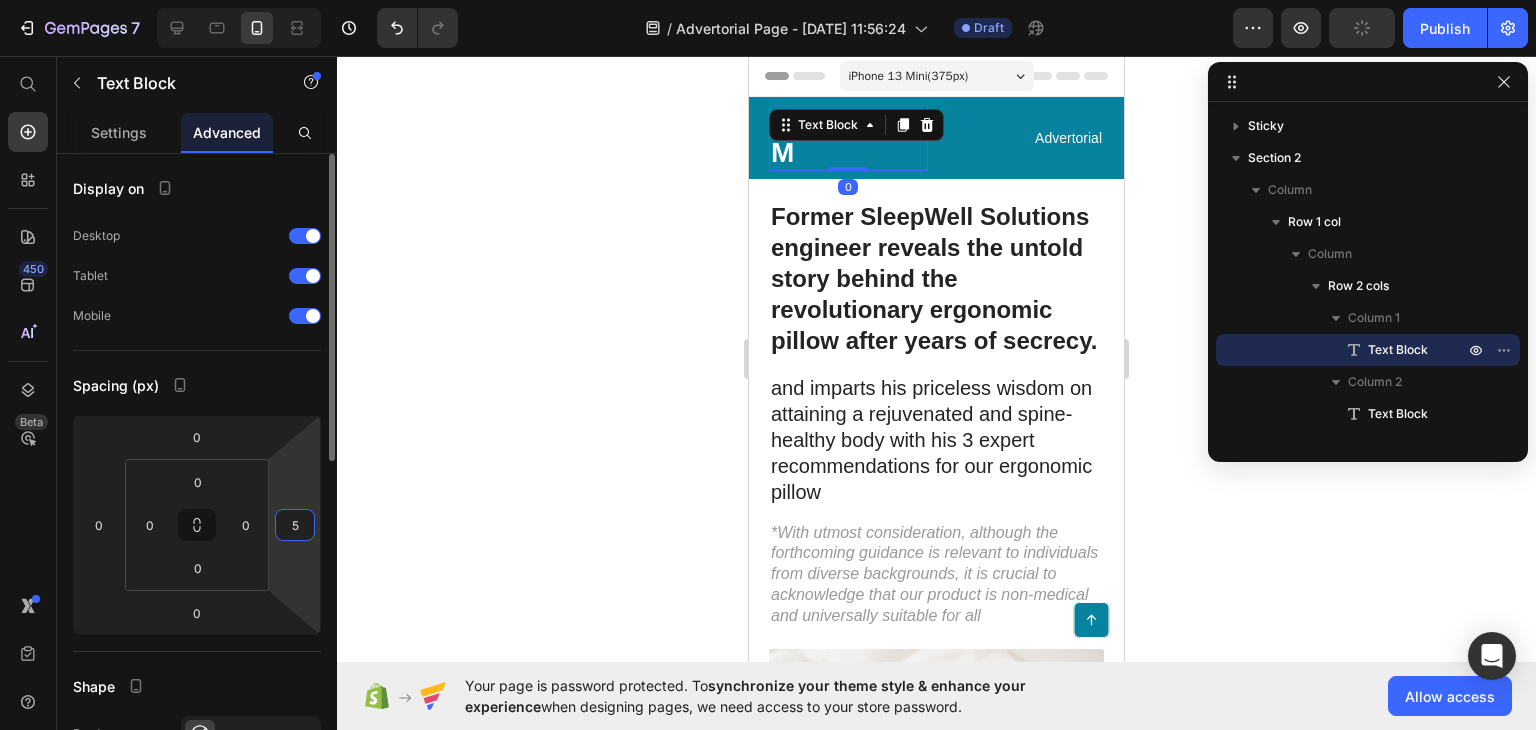 type 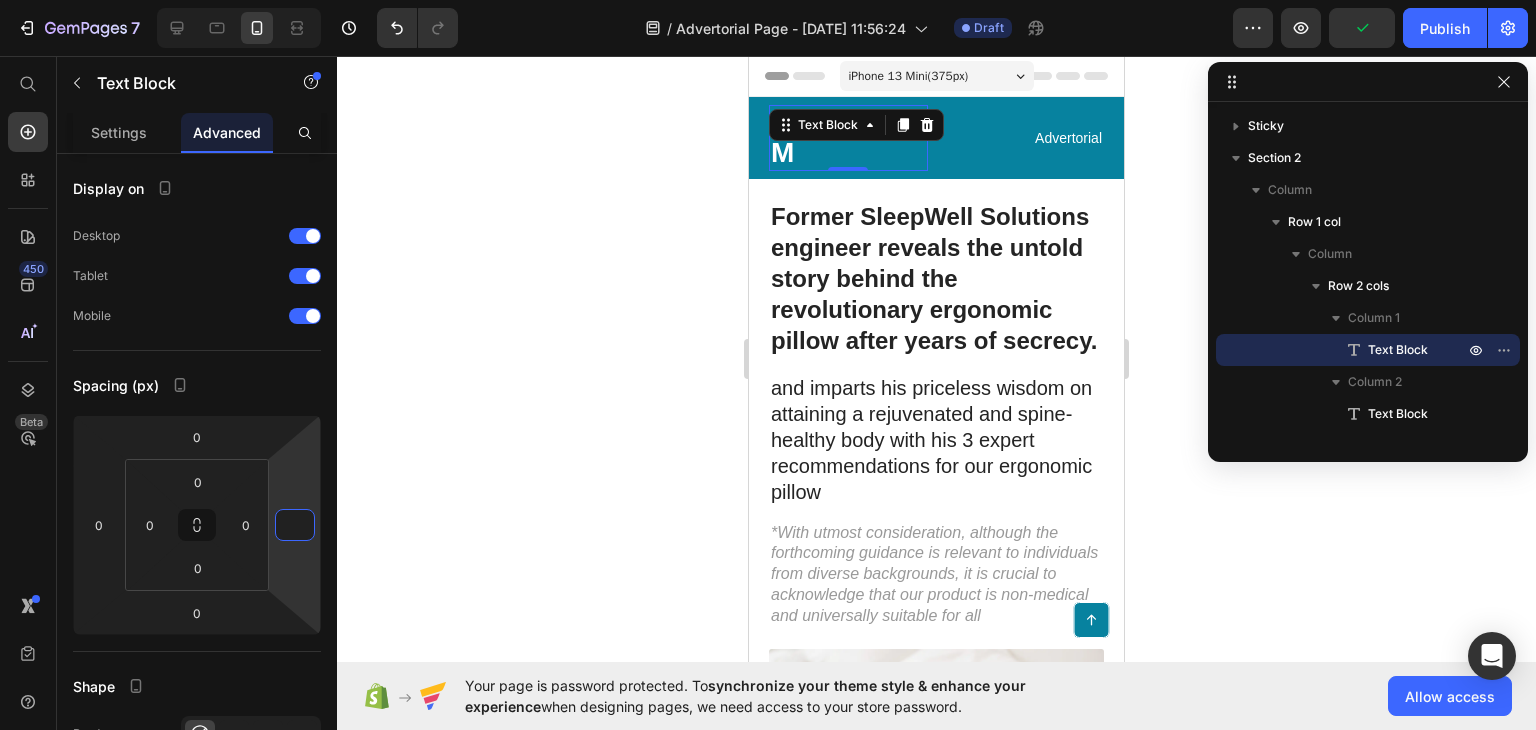 click 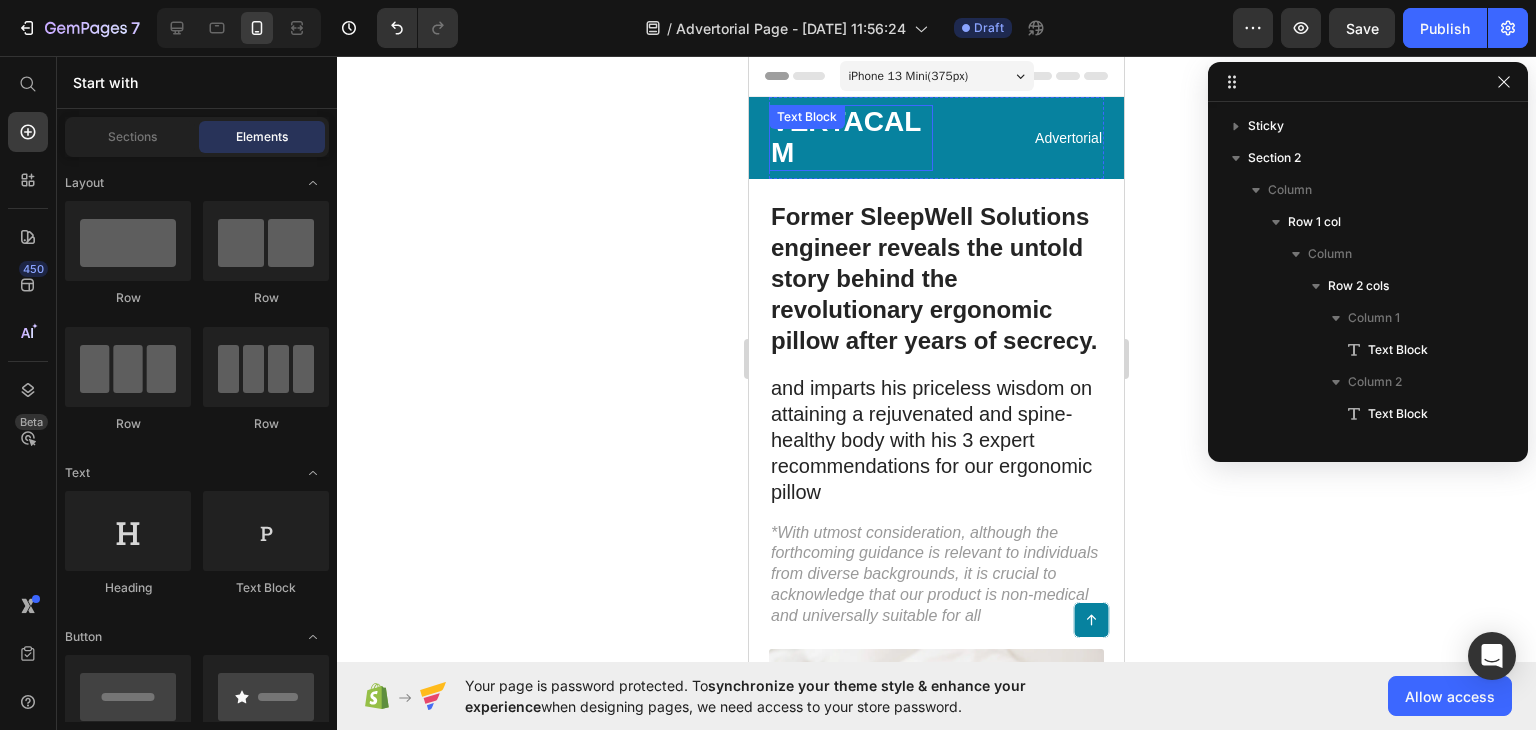 click on "VERTACALM Text Block" at bounding box center (851, 138) 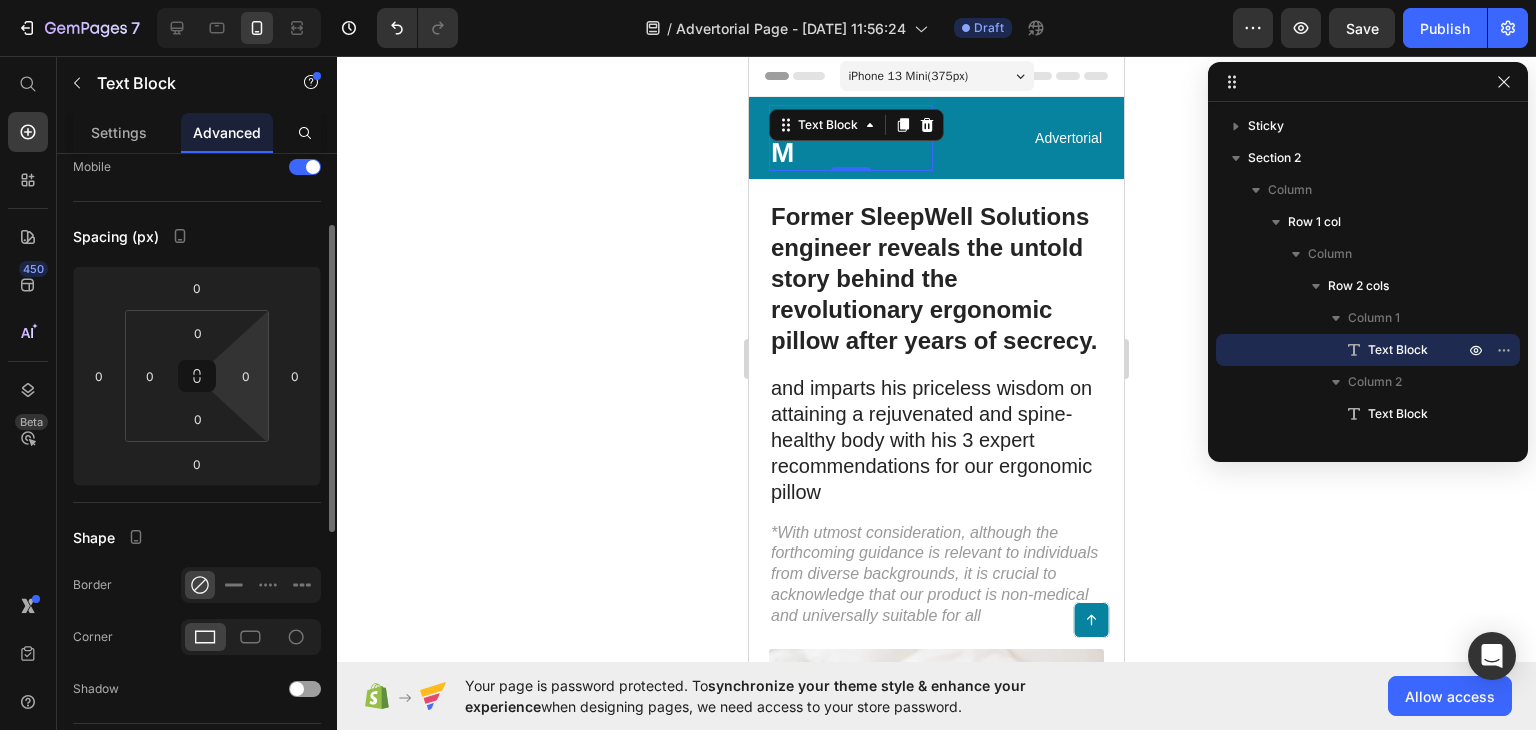 scroll, scrollTop: 148, scrollLeft: 0, axis: vertical 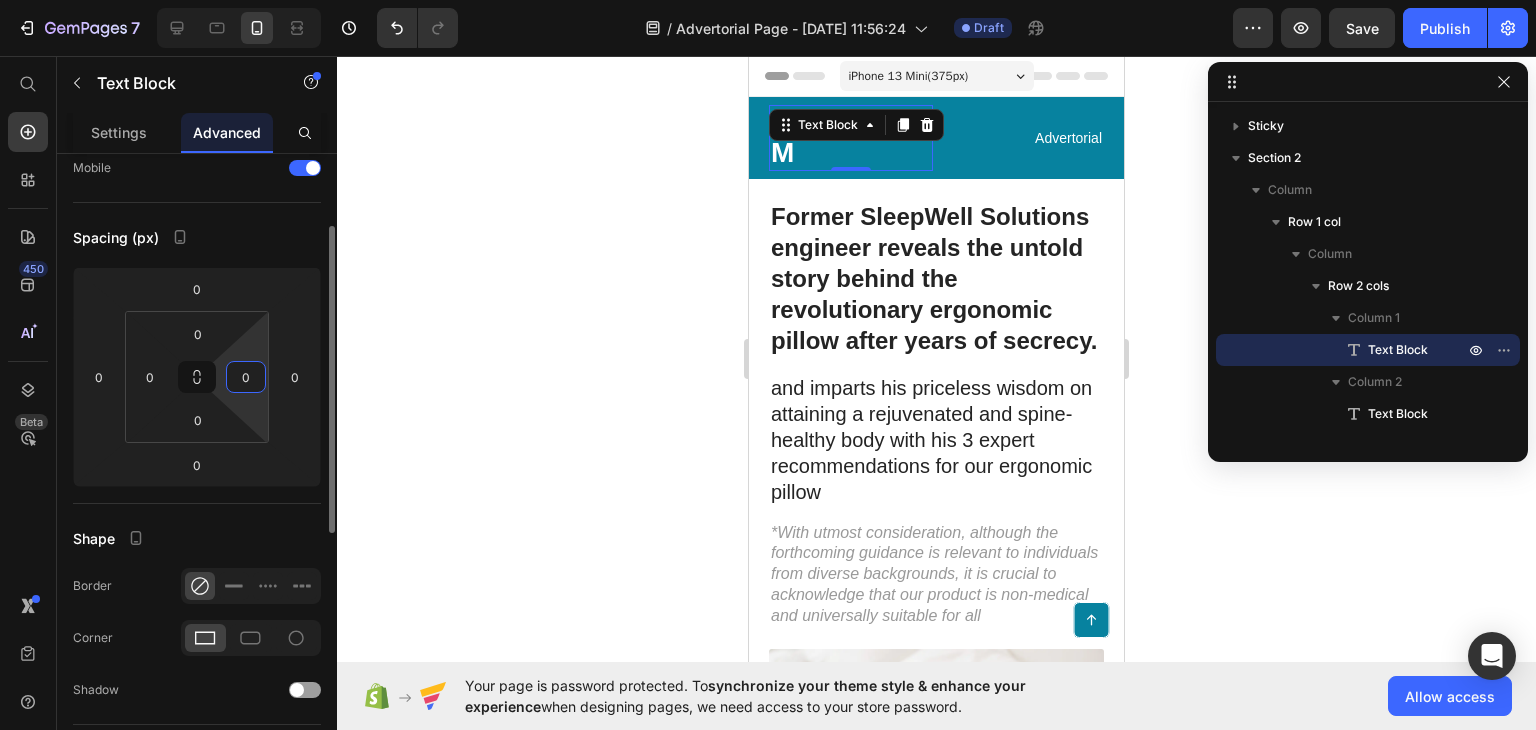 click on "0" at bounding box center (246, 377) 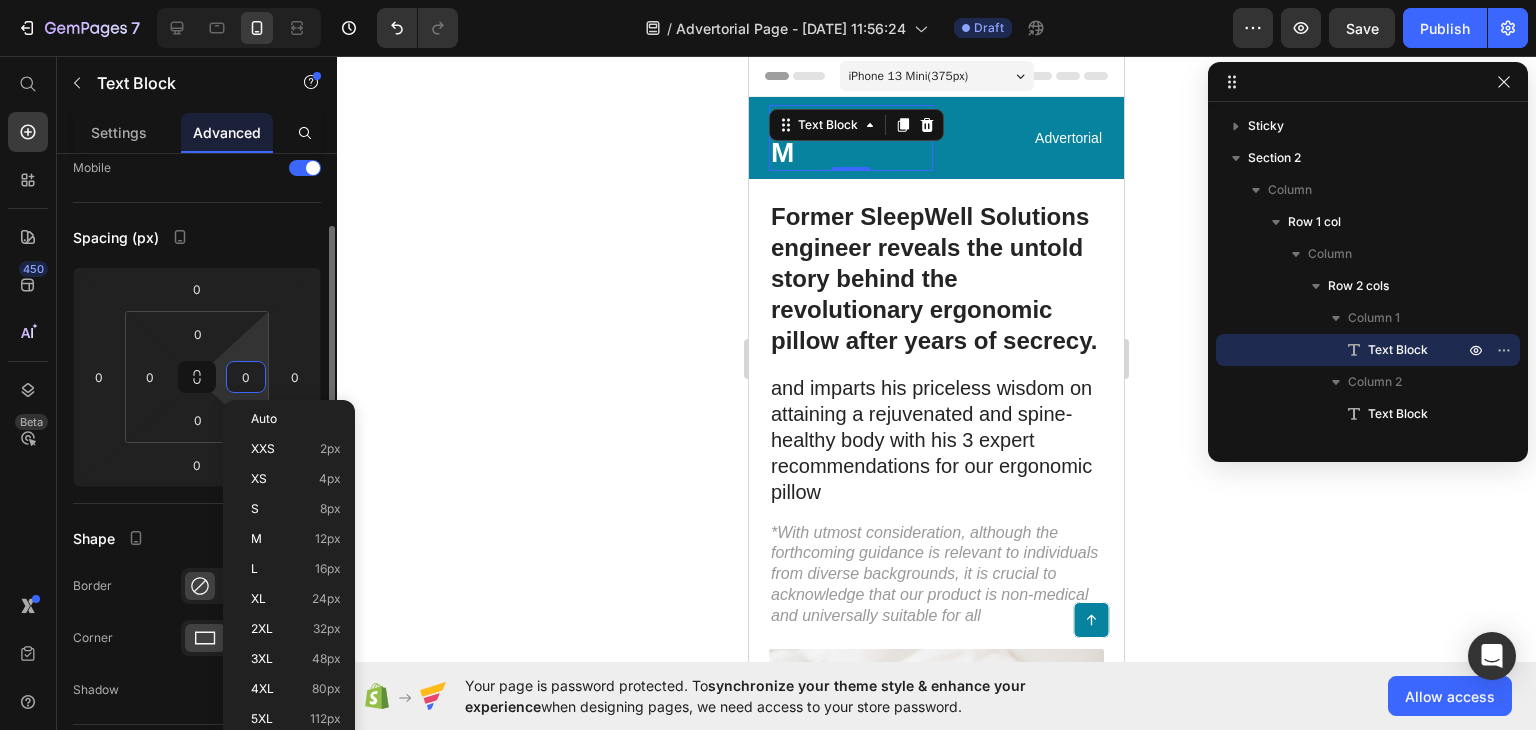 type on "5" 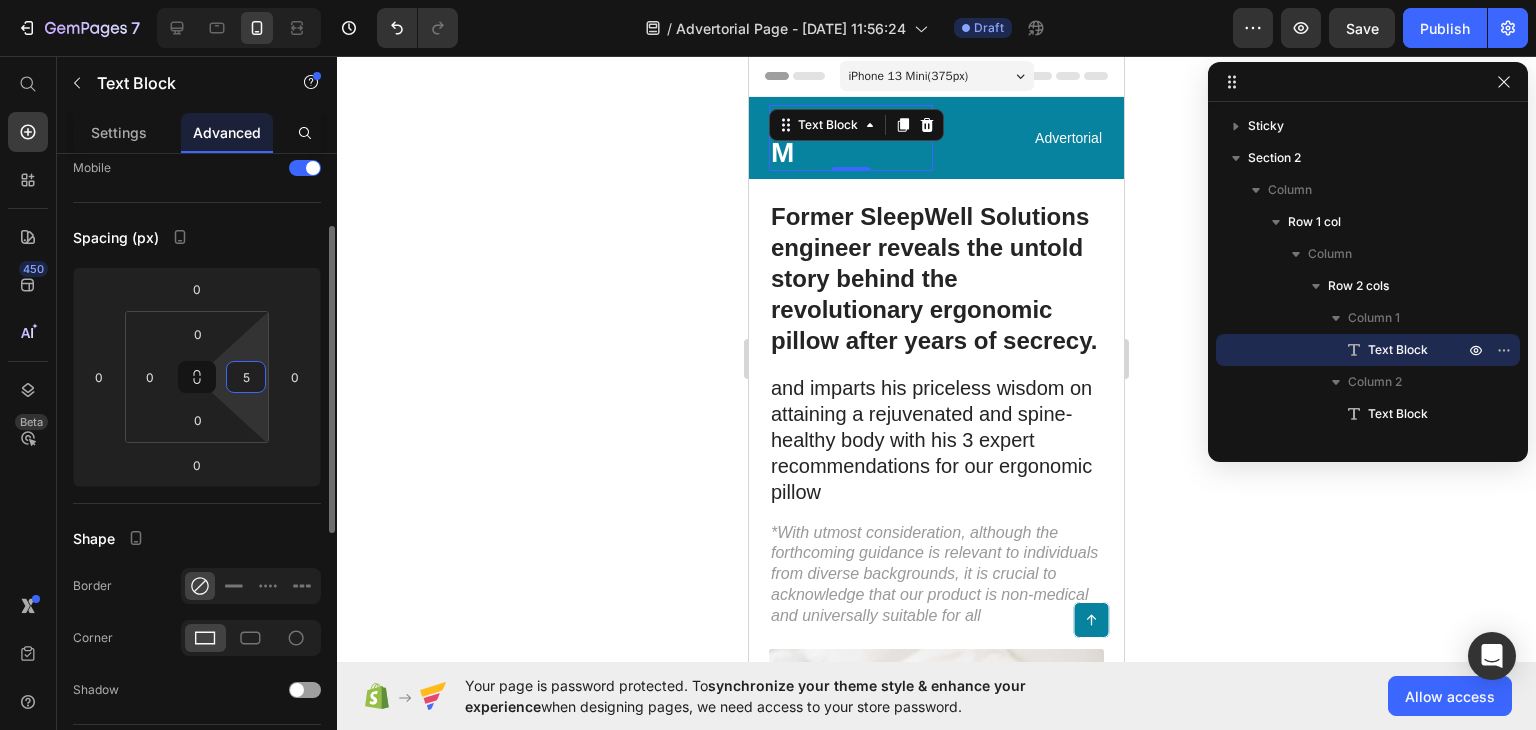 type 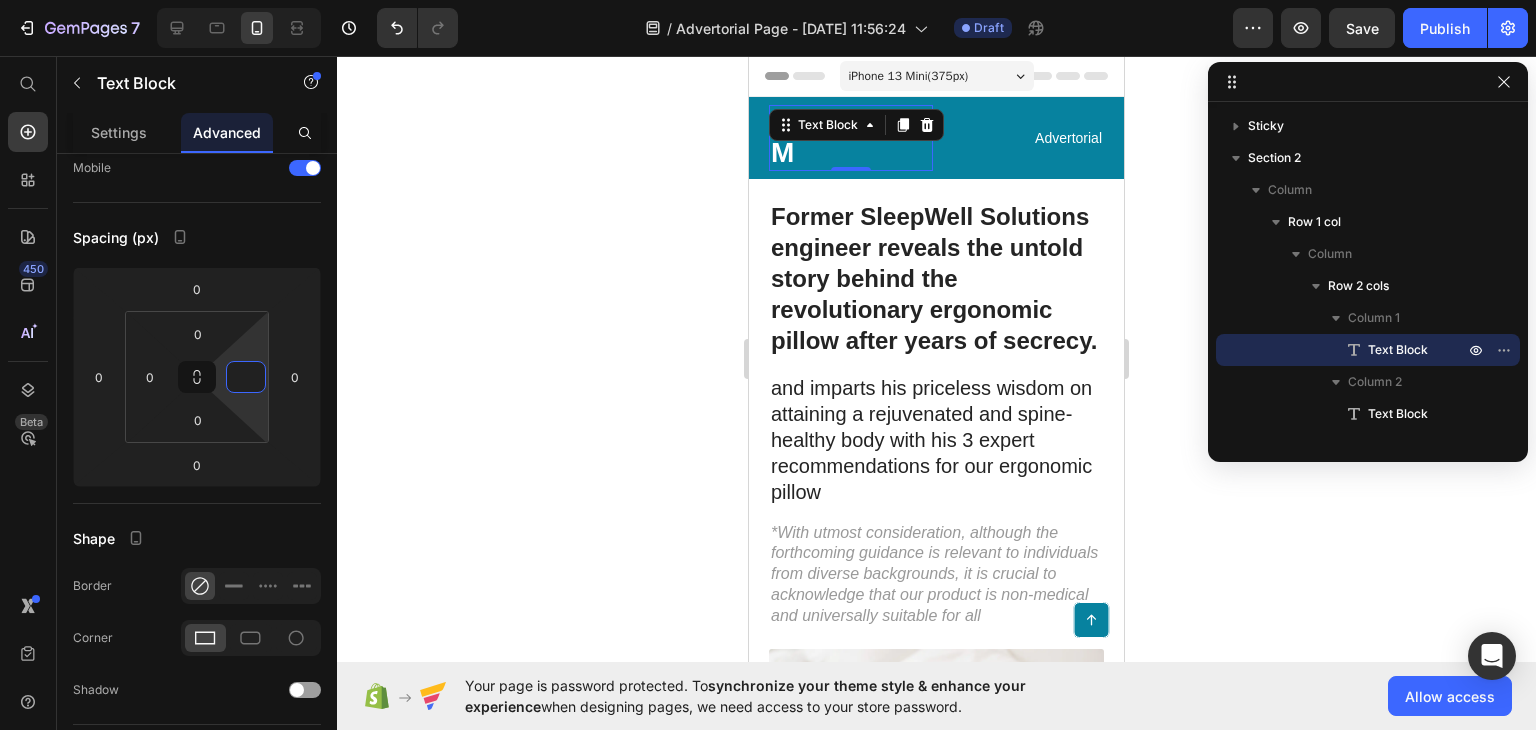 click 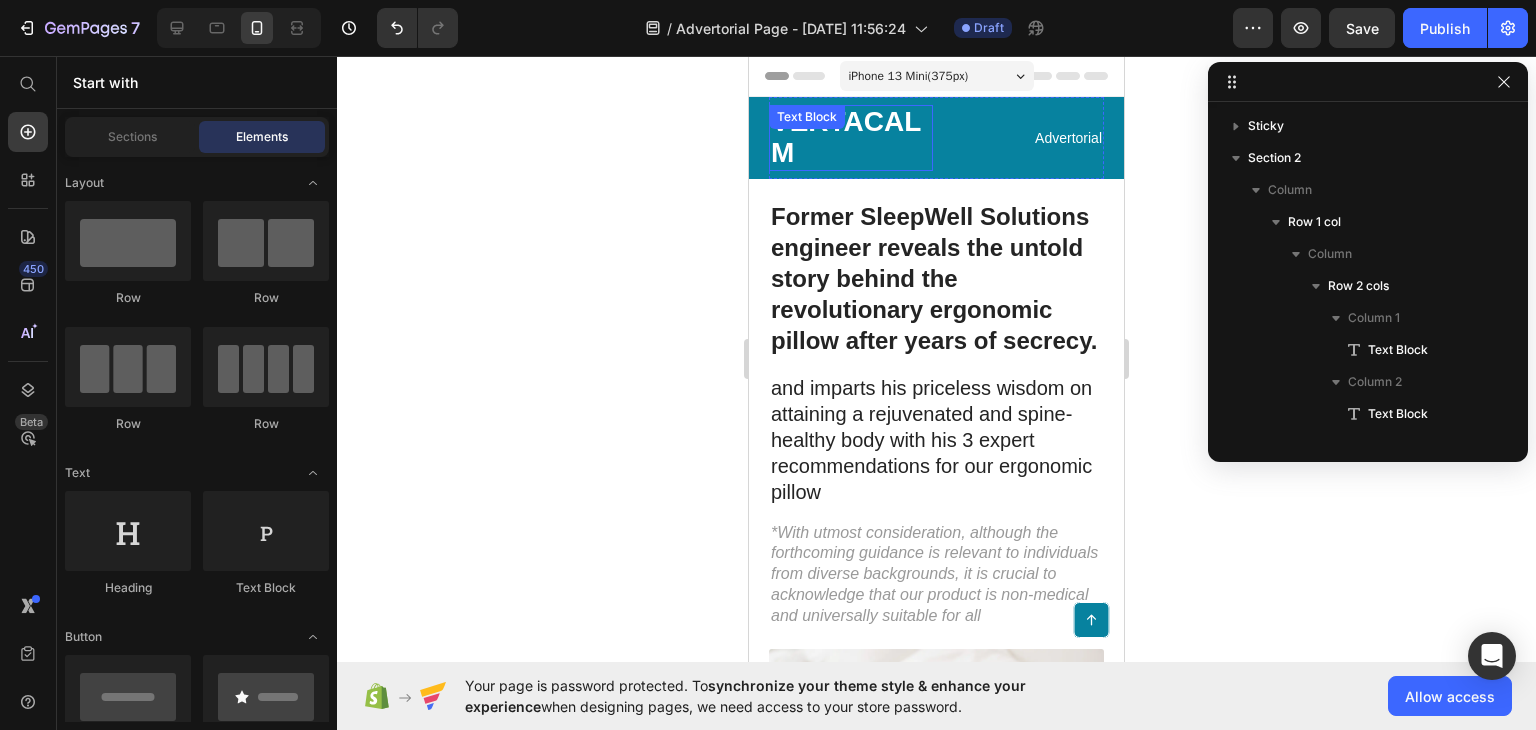 click on "VERTACALM Text Block" at bounding box center [851, 138] 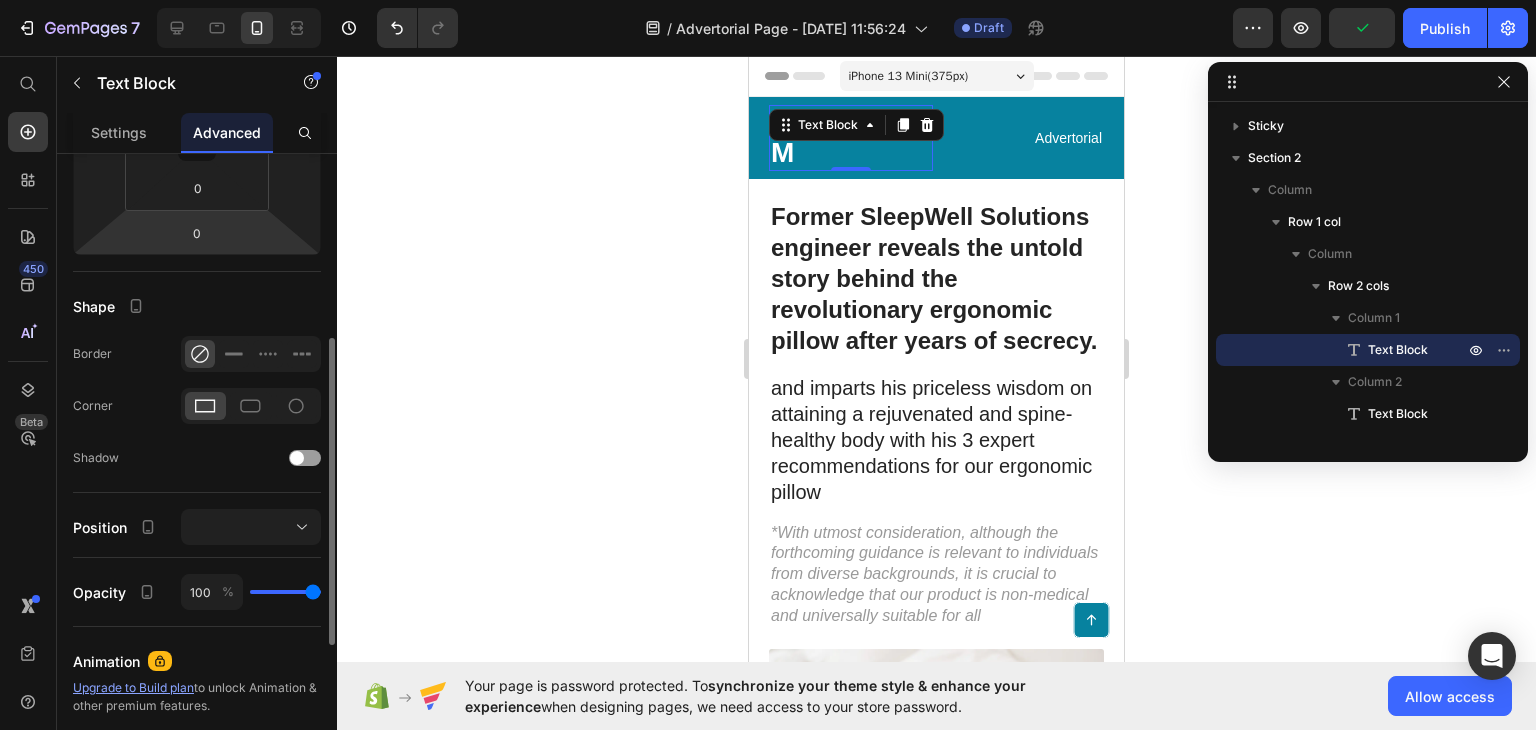 scroll, scrollTop: 0, scrollLeft: 0, axis: both 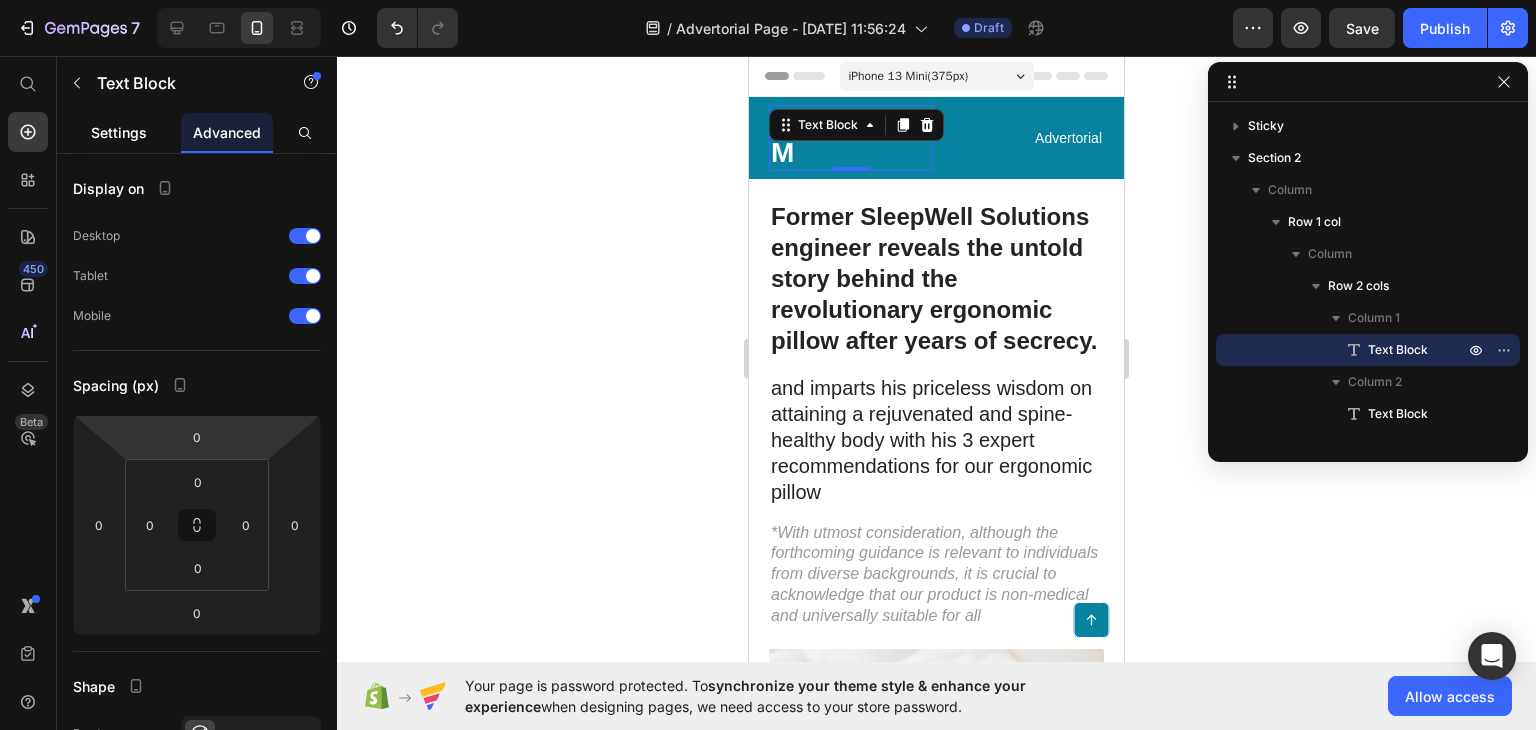 click on "Settings" 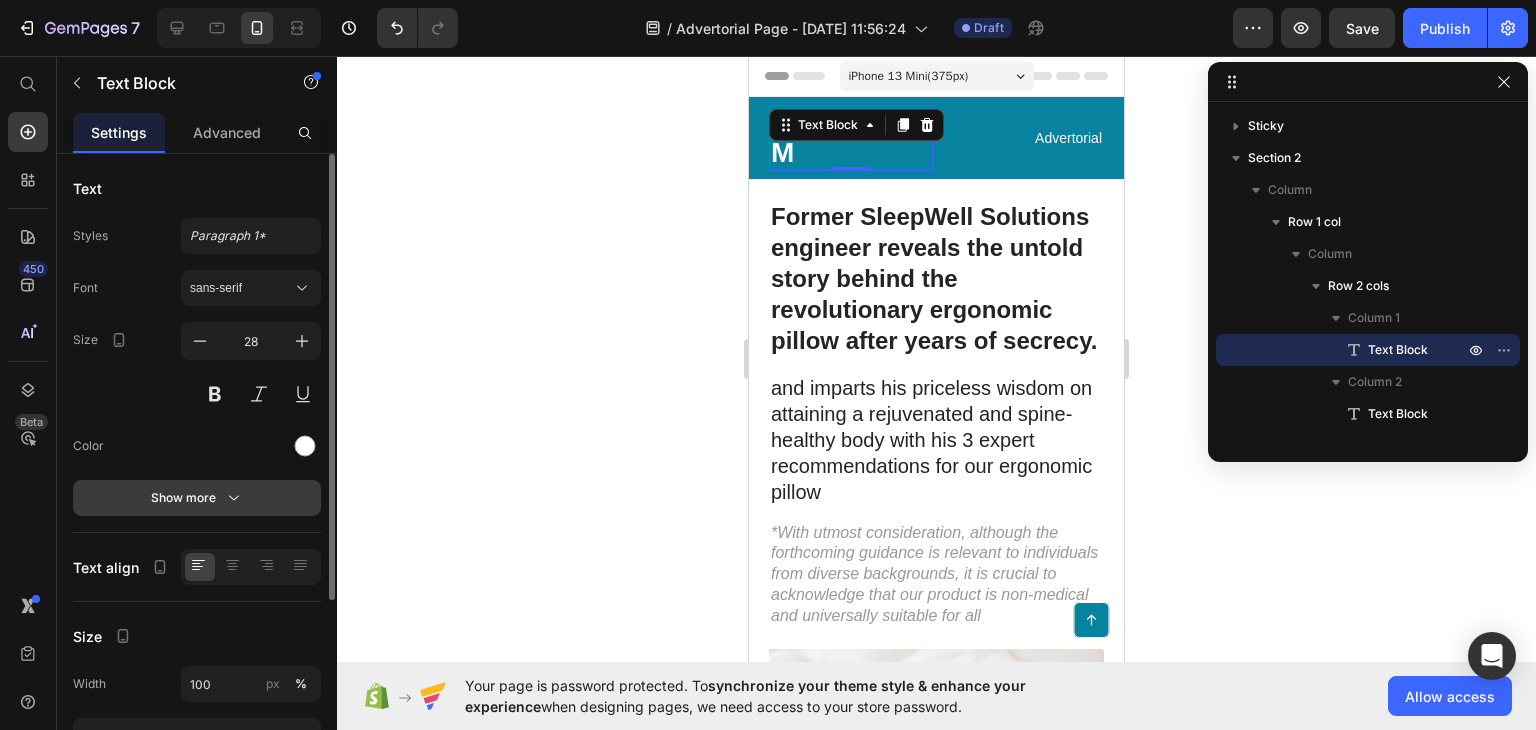 click 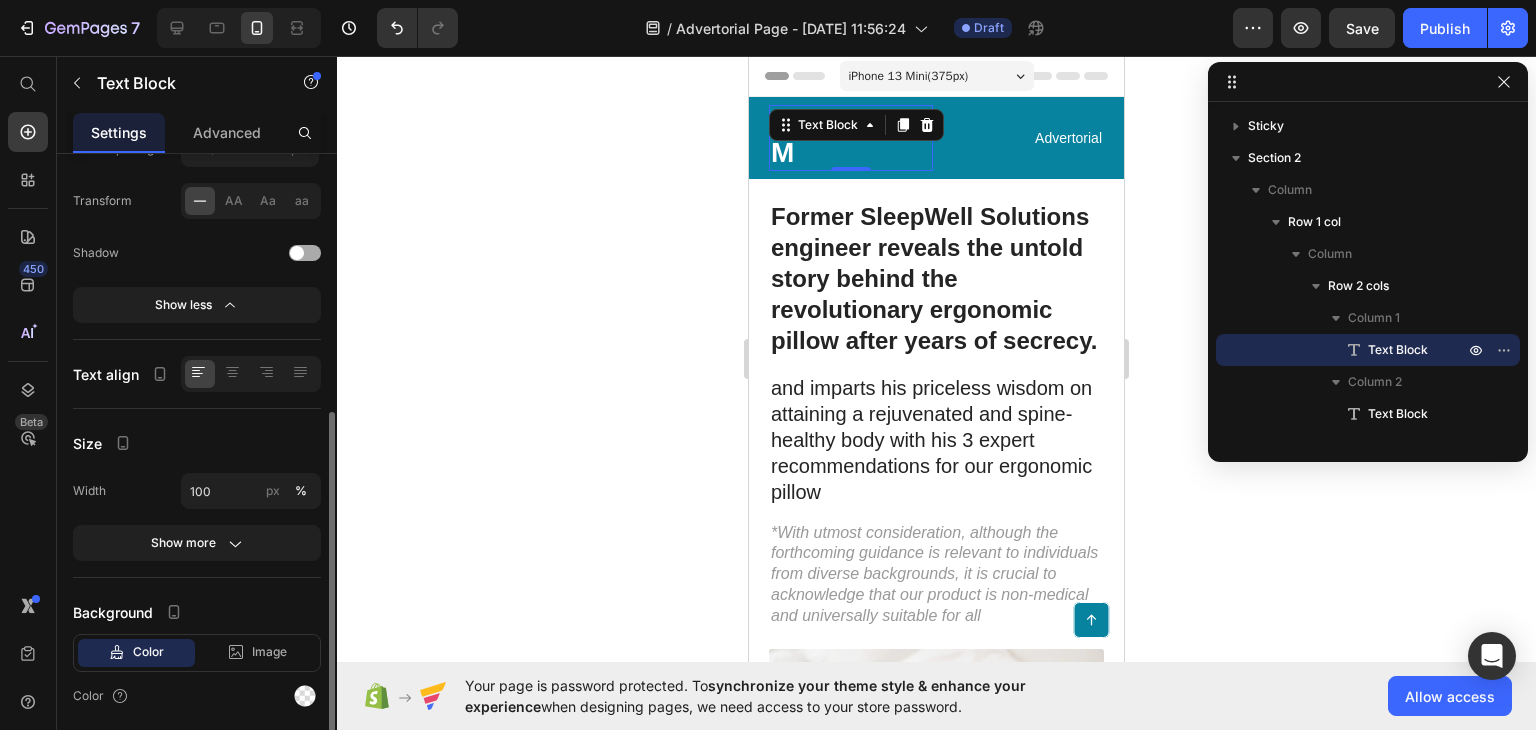 scroll, scrollTop: 464, scrollLeft: 0, axis: vertical 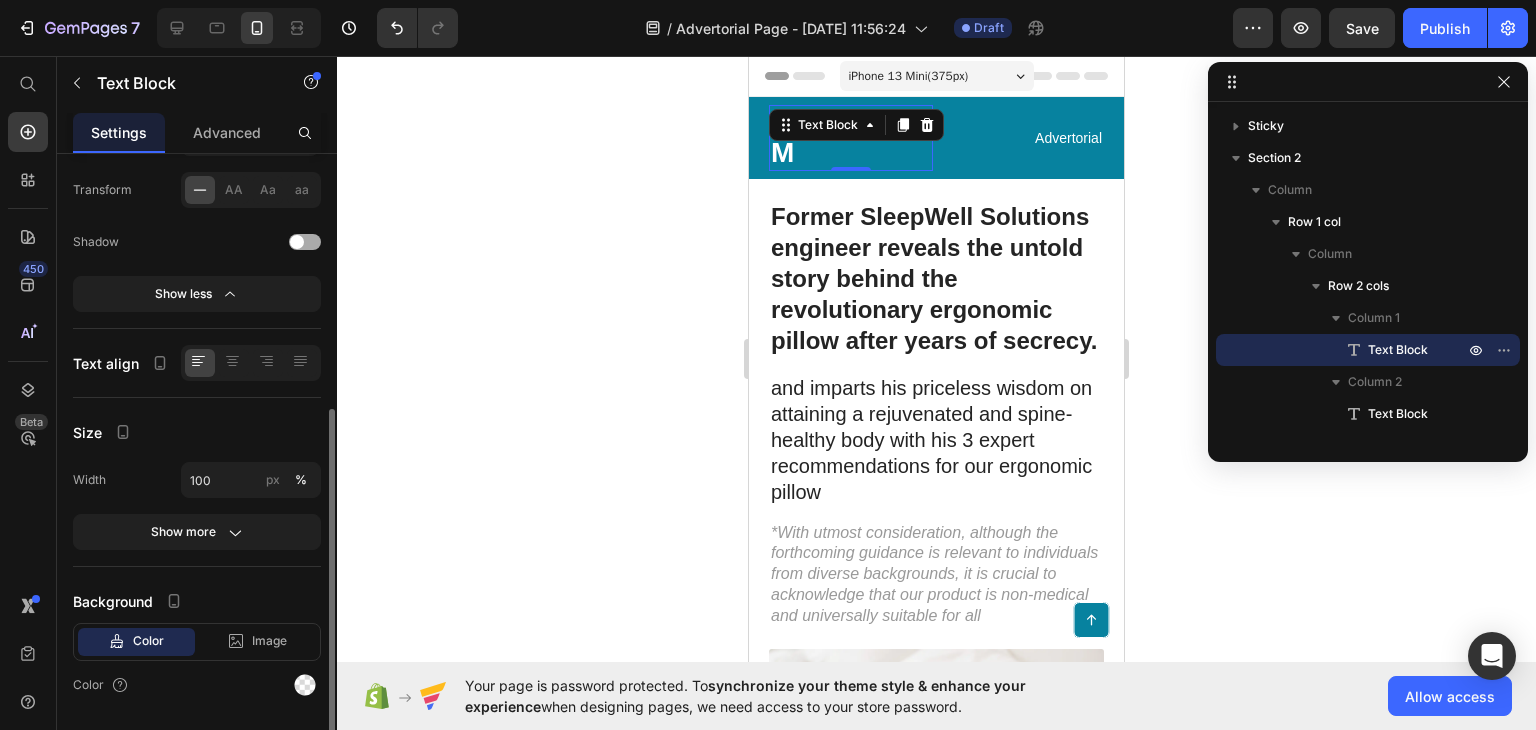 click on "Show more" at bounding box center (197, 532) 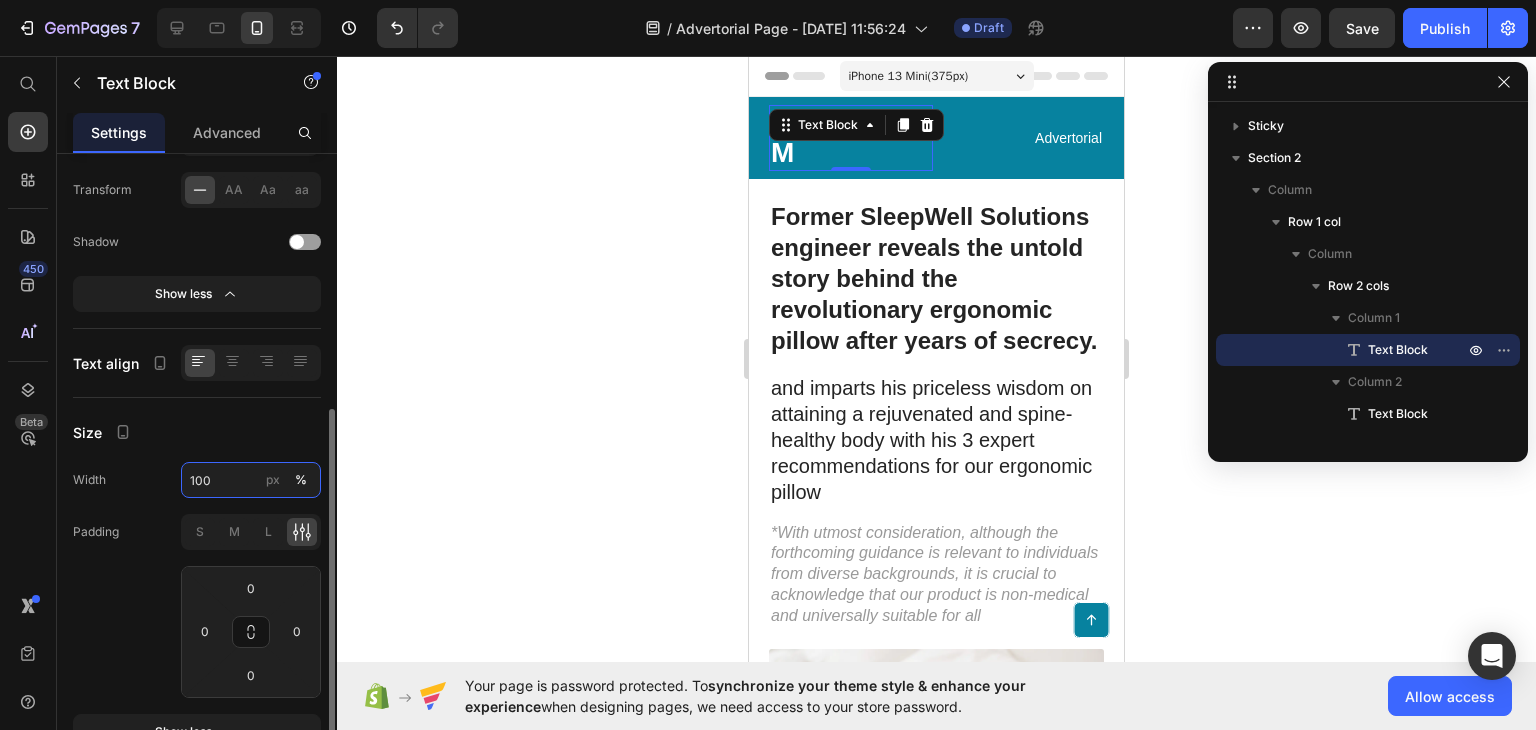 click on "100" at bounding box center (251, 480) 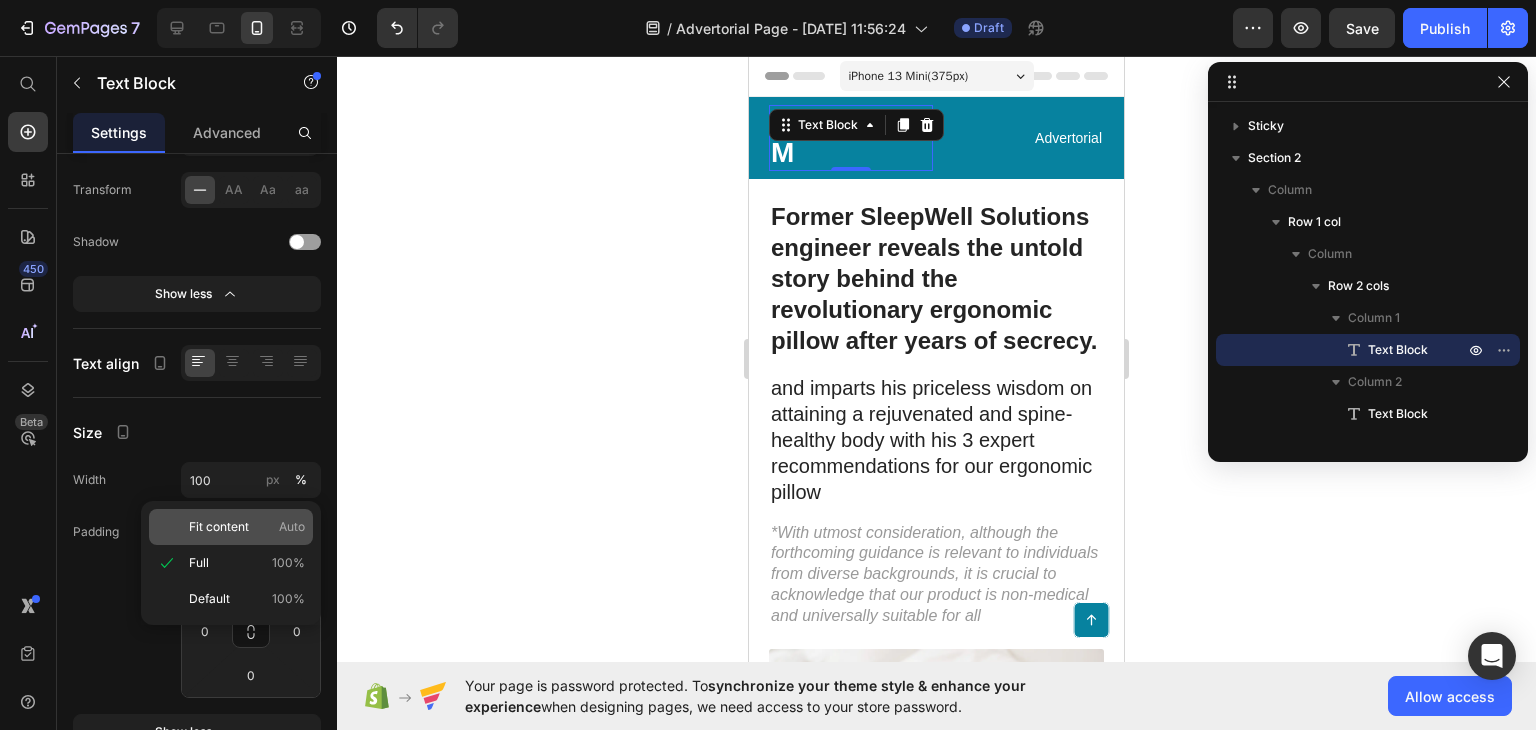 click on "Fit content Auto" 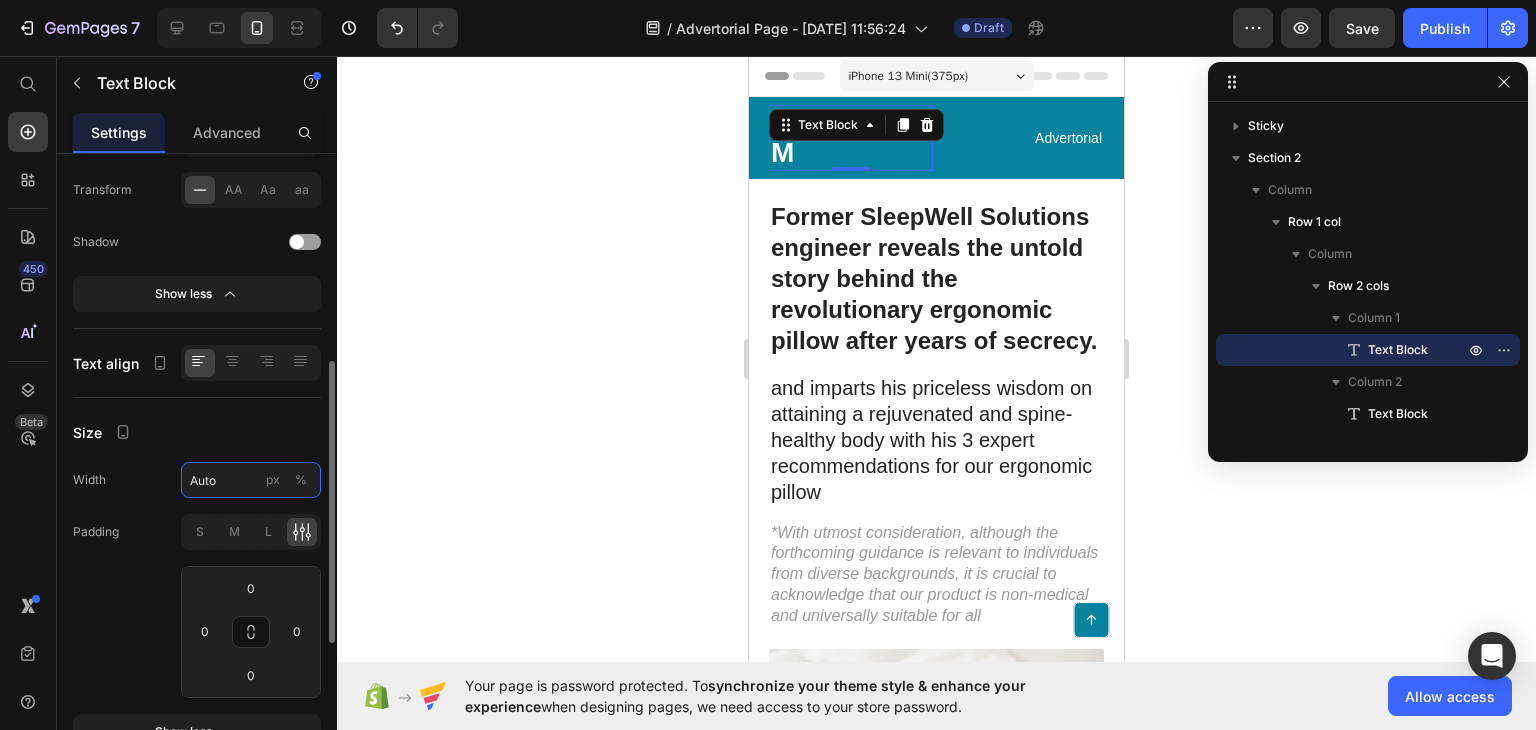 click on "Auto" at bounding box center [251, 480] 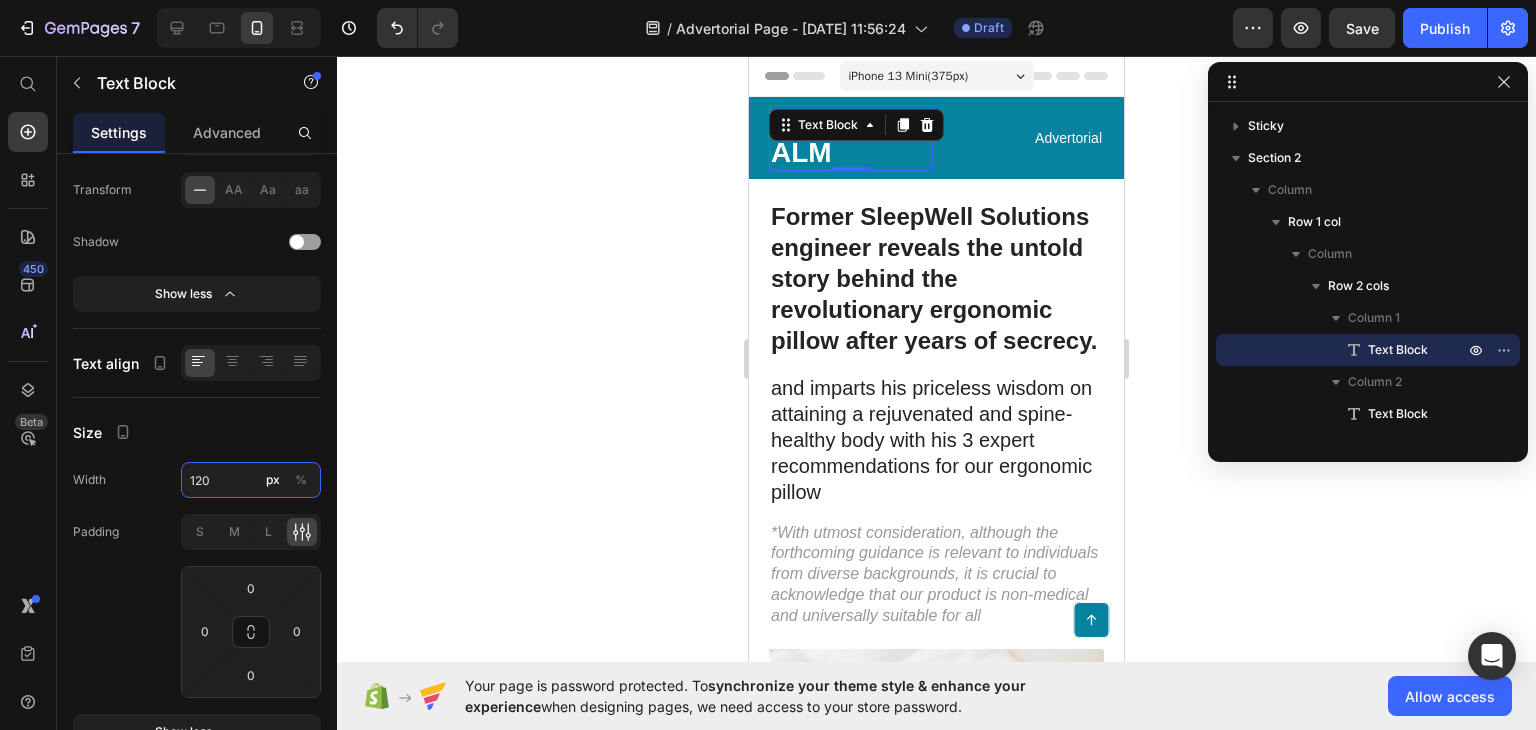 type on "120" 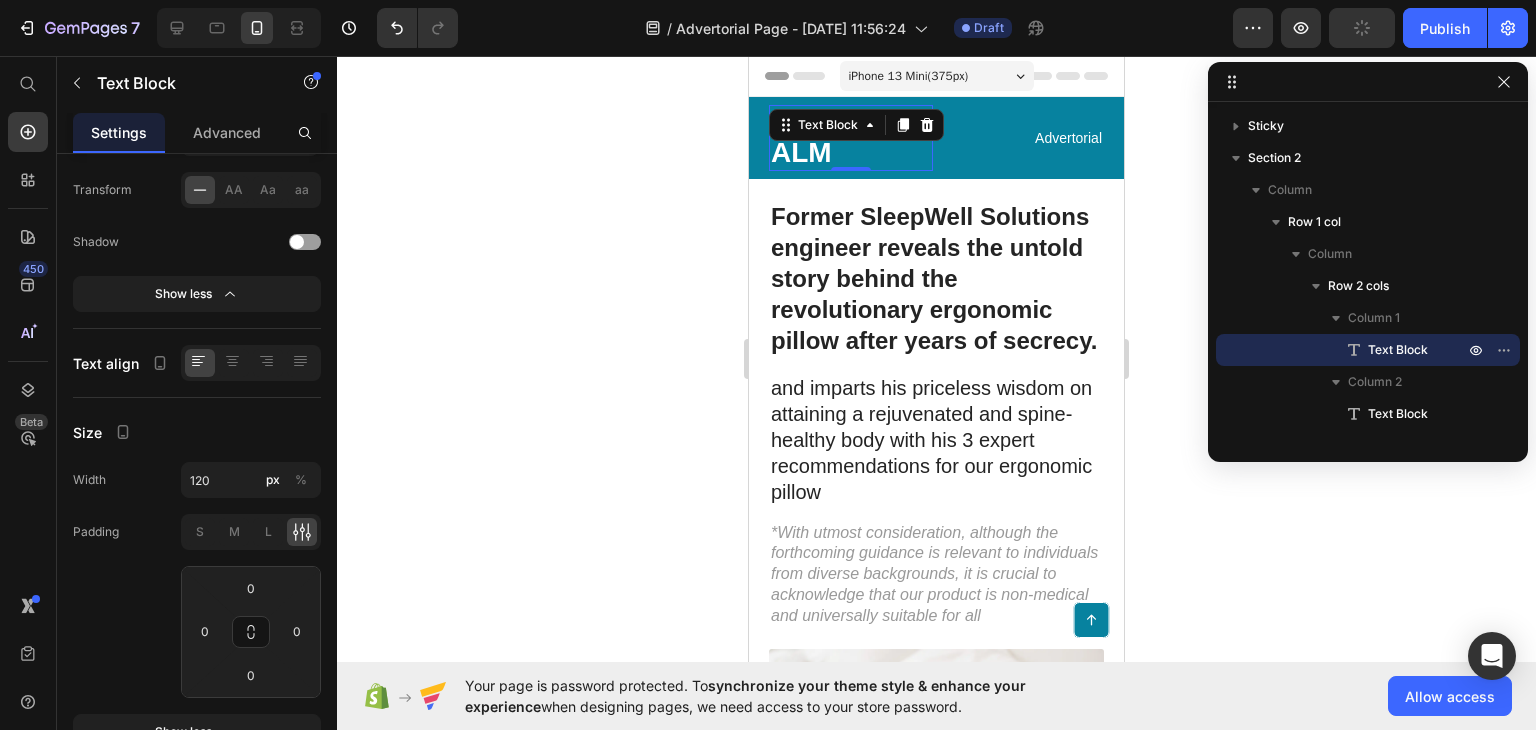click 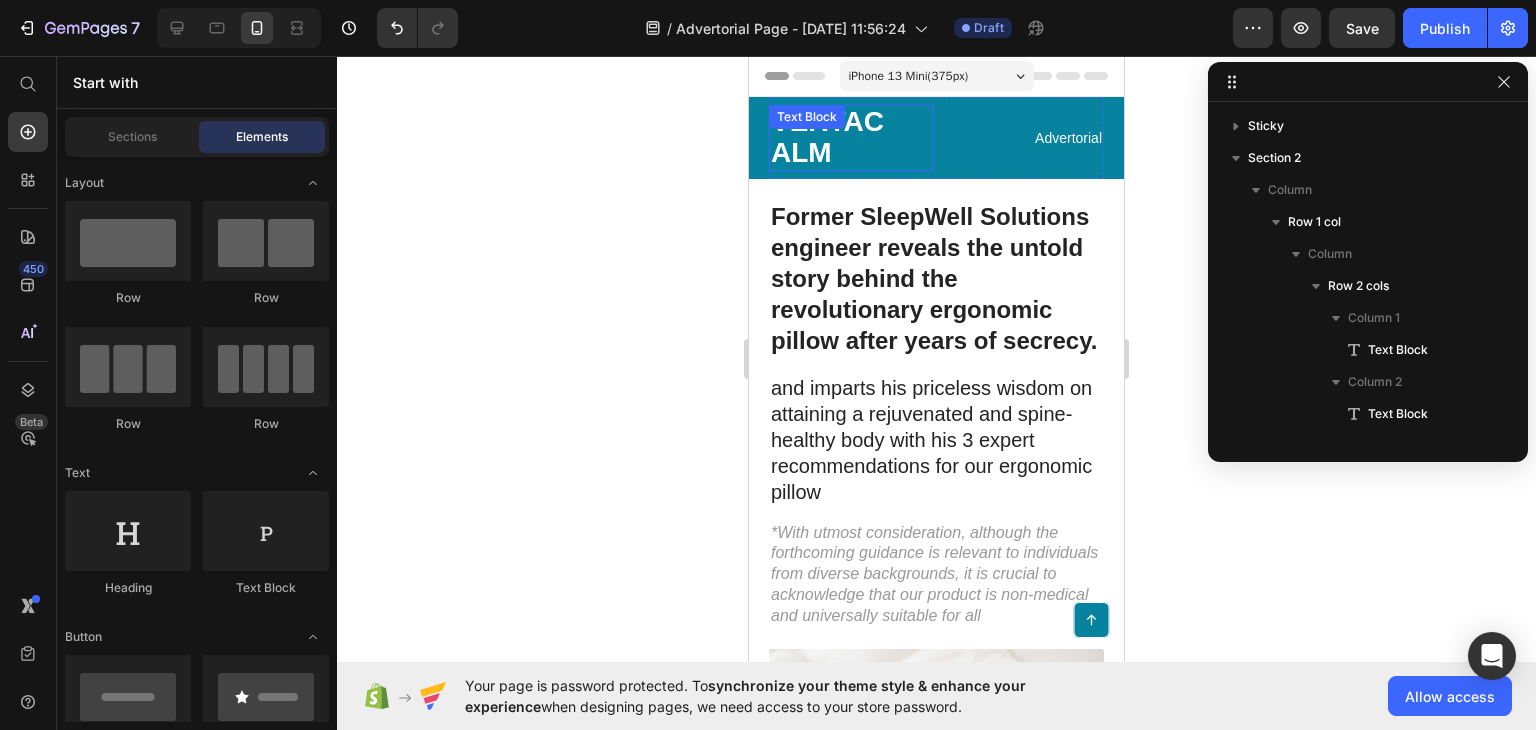 click on "VERTACALM" at bounding box center [829, 138] 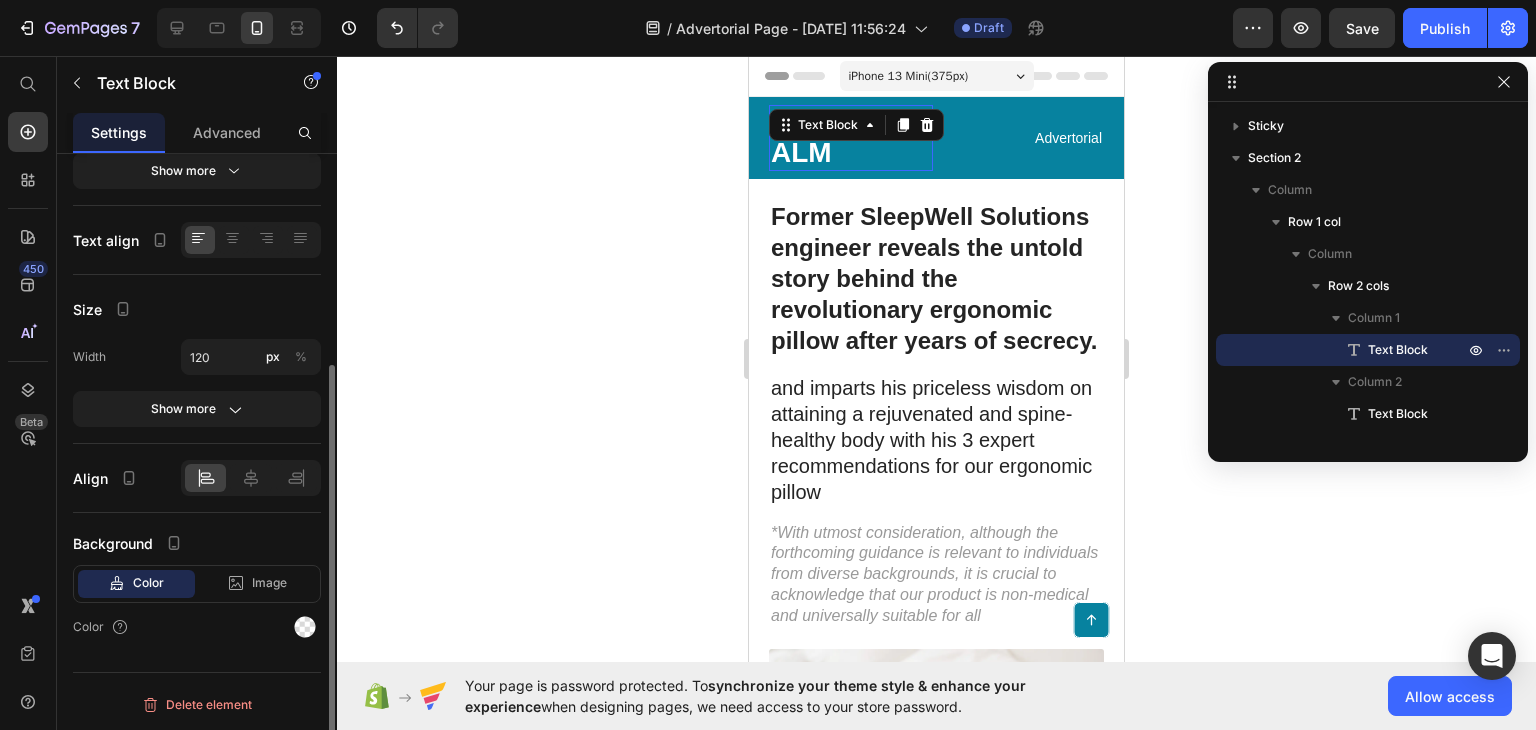 scroll, scrollTop: 324, scrollLeft: 0, axis: vertical 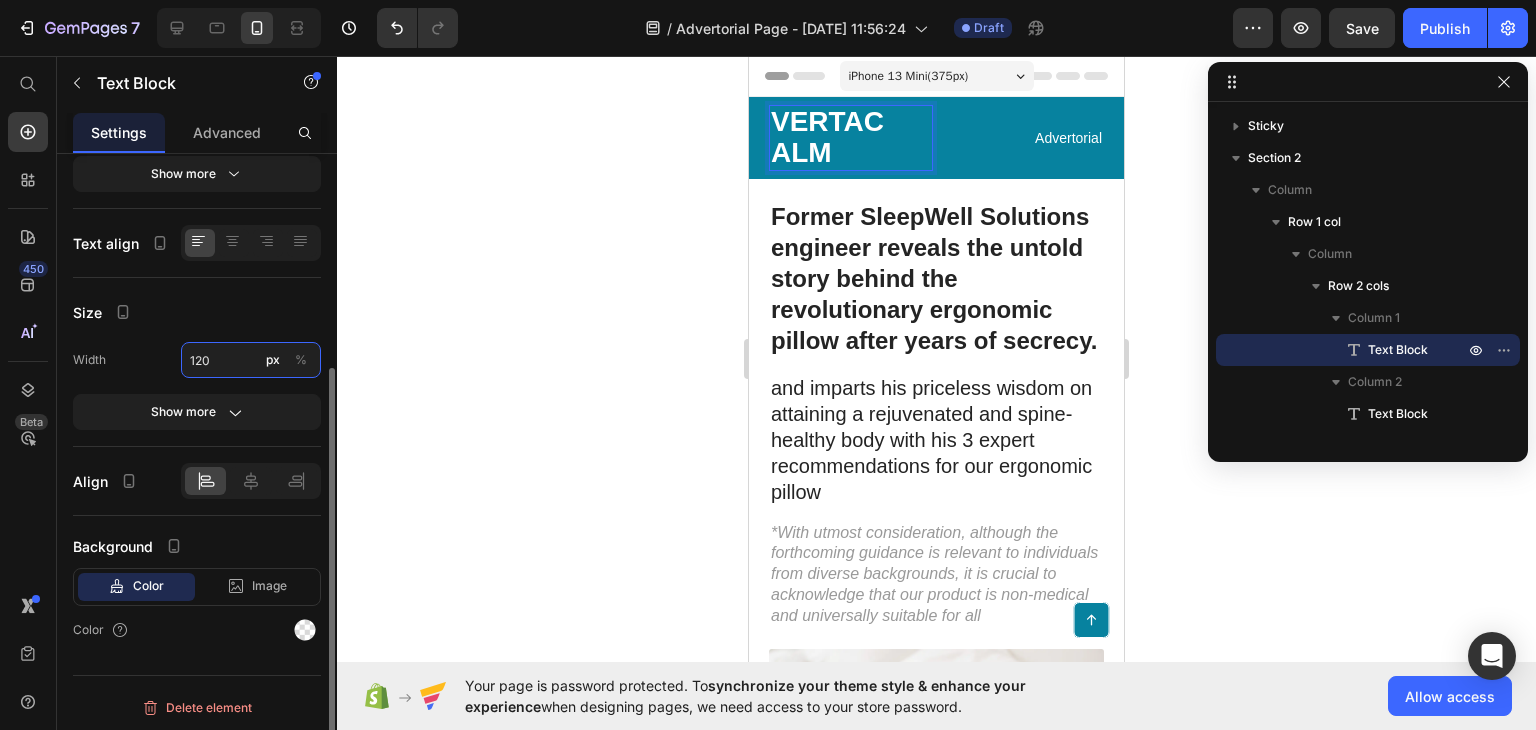 click on "120" at bounding box center [251, 360] 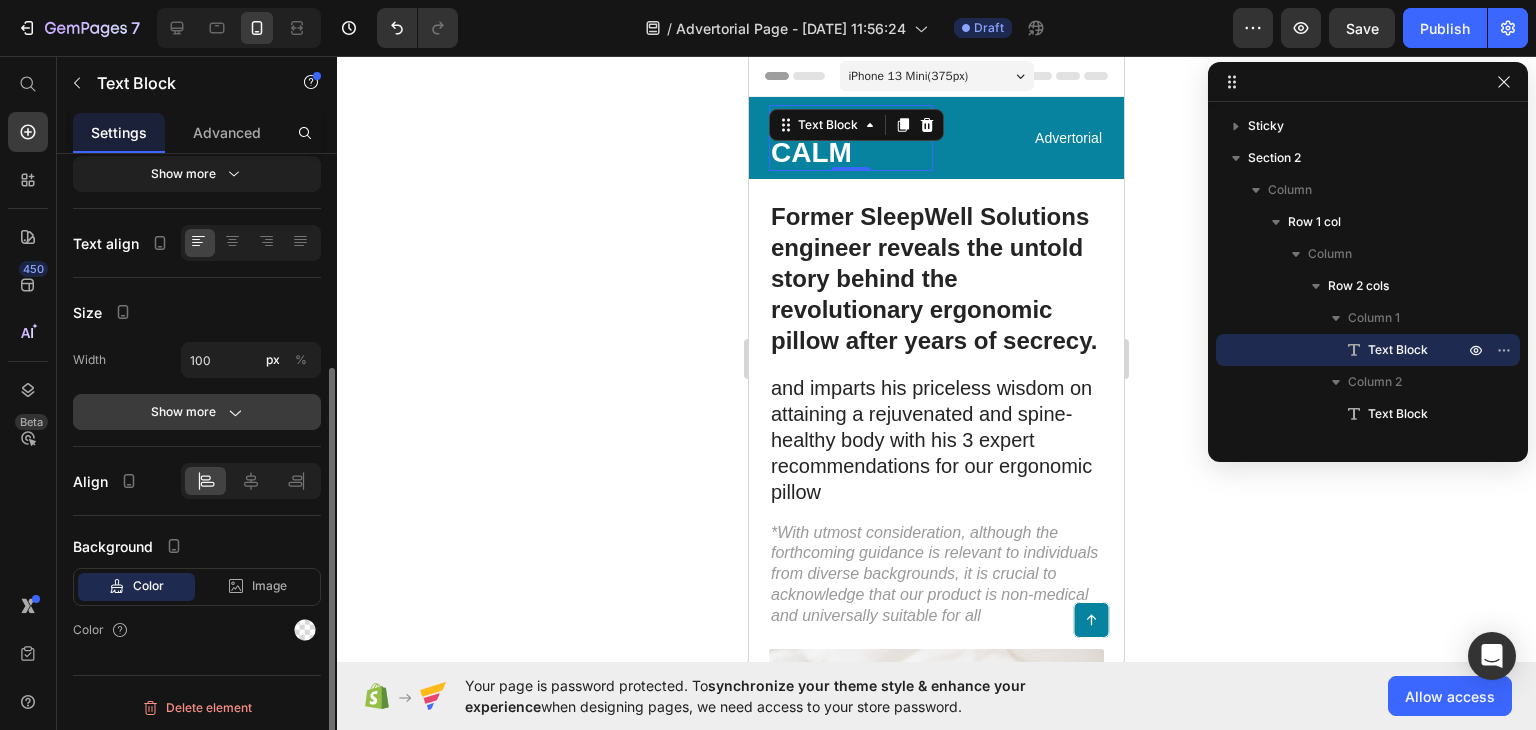 click 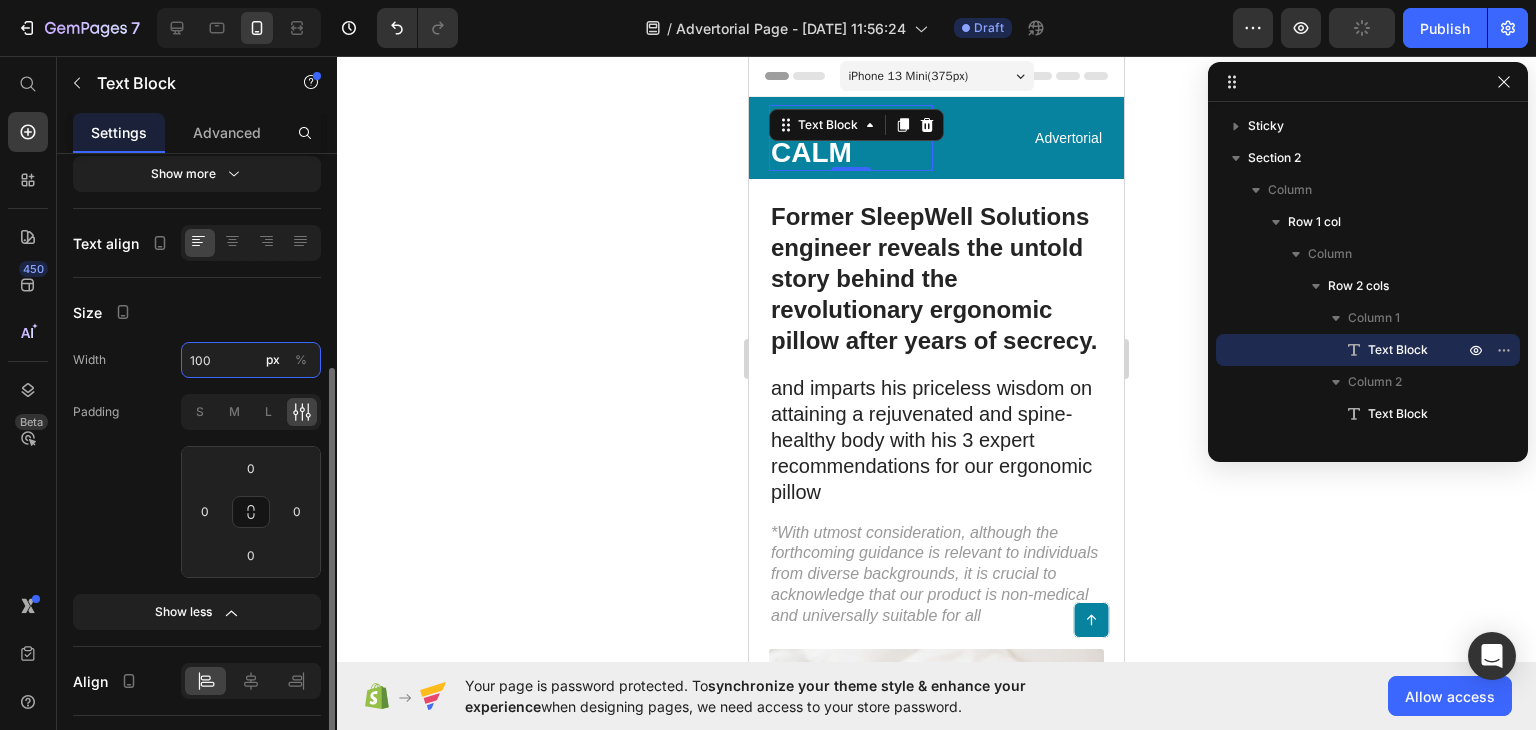 click on "100" at bounding box center [251, 360] 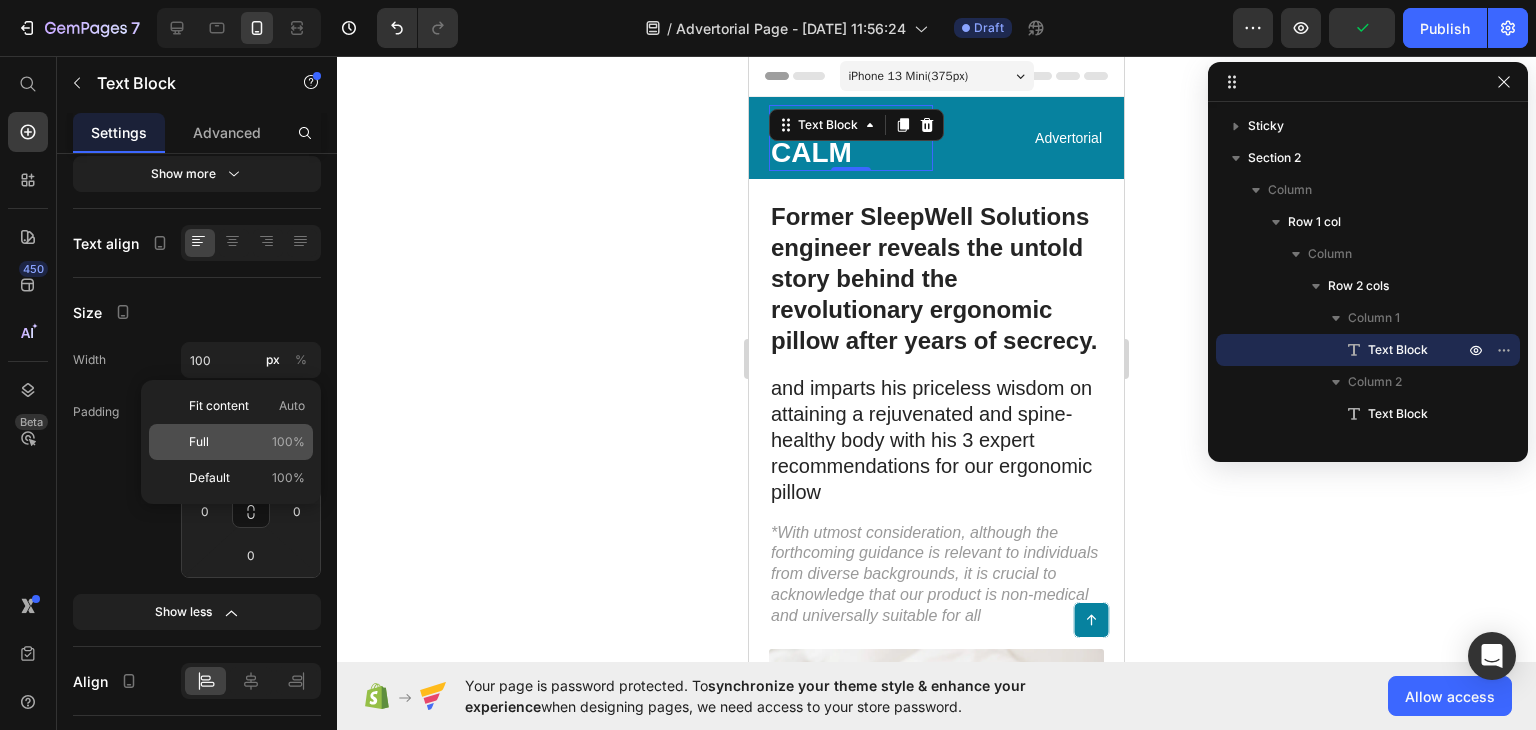 click on "Full 100%" 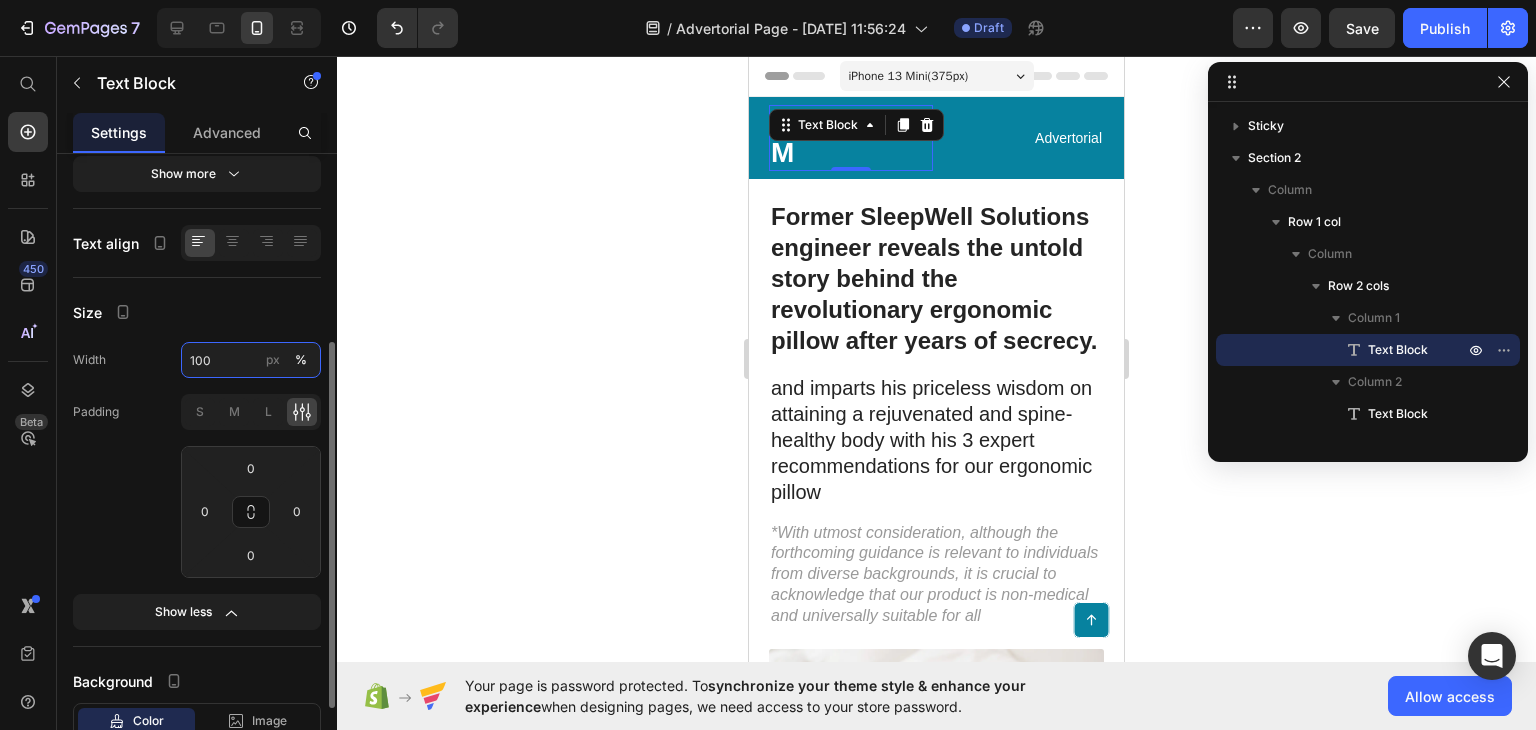 click on "100" at bounding box center [251, 360] 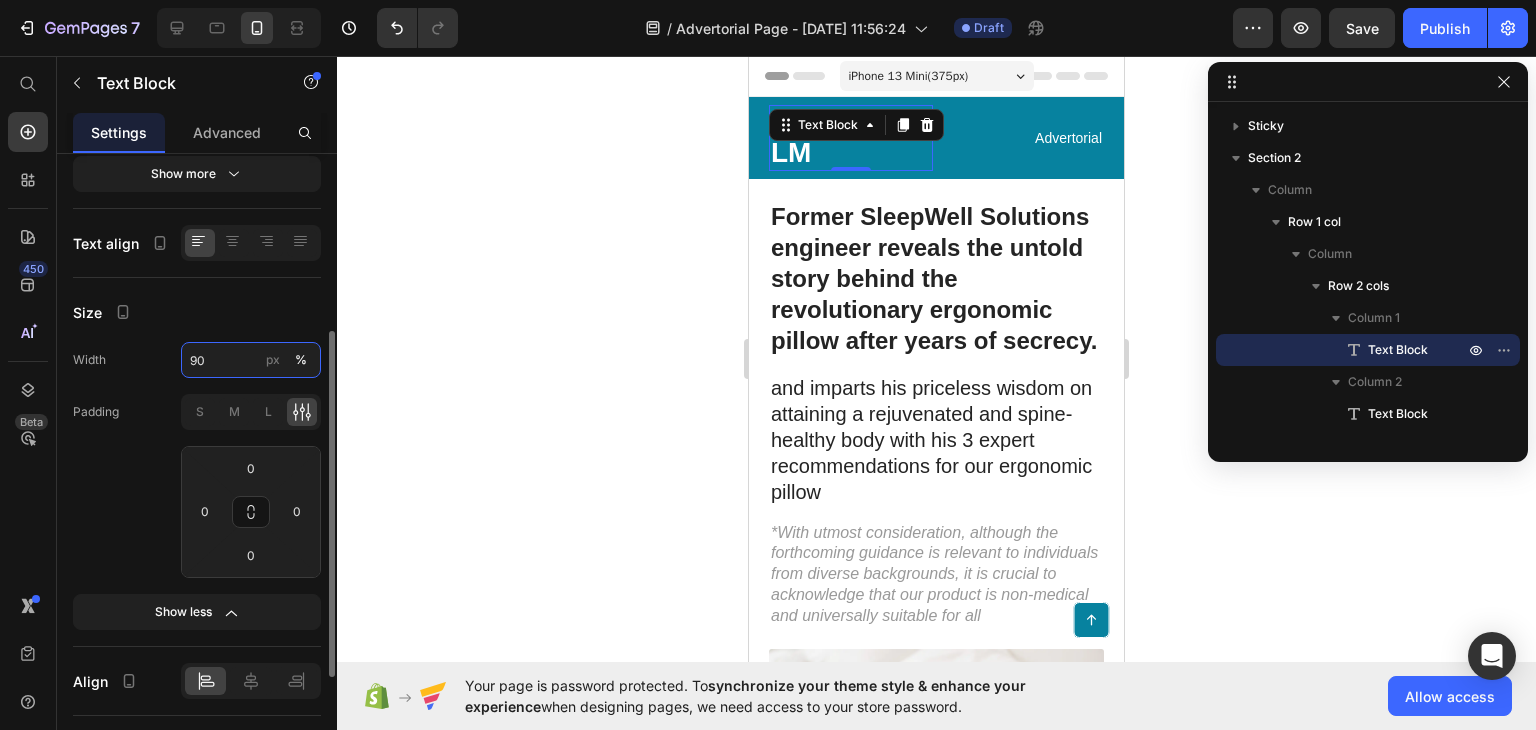 type on "9" 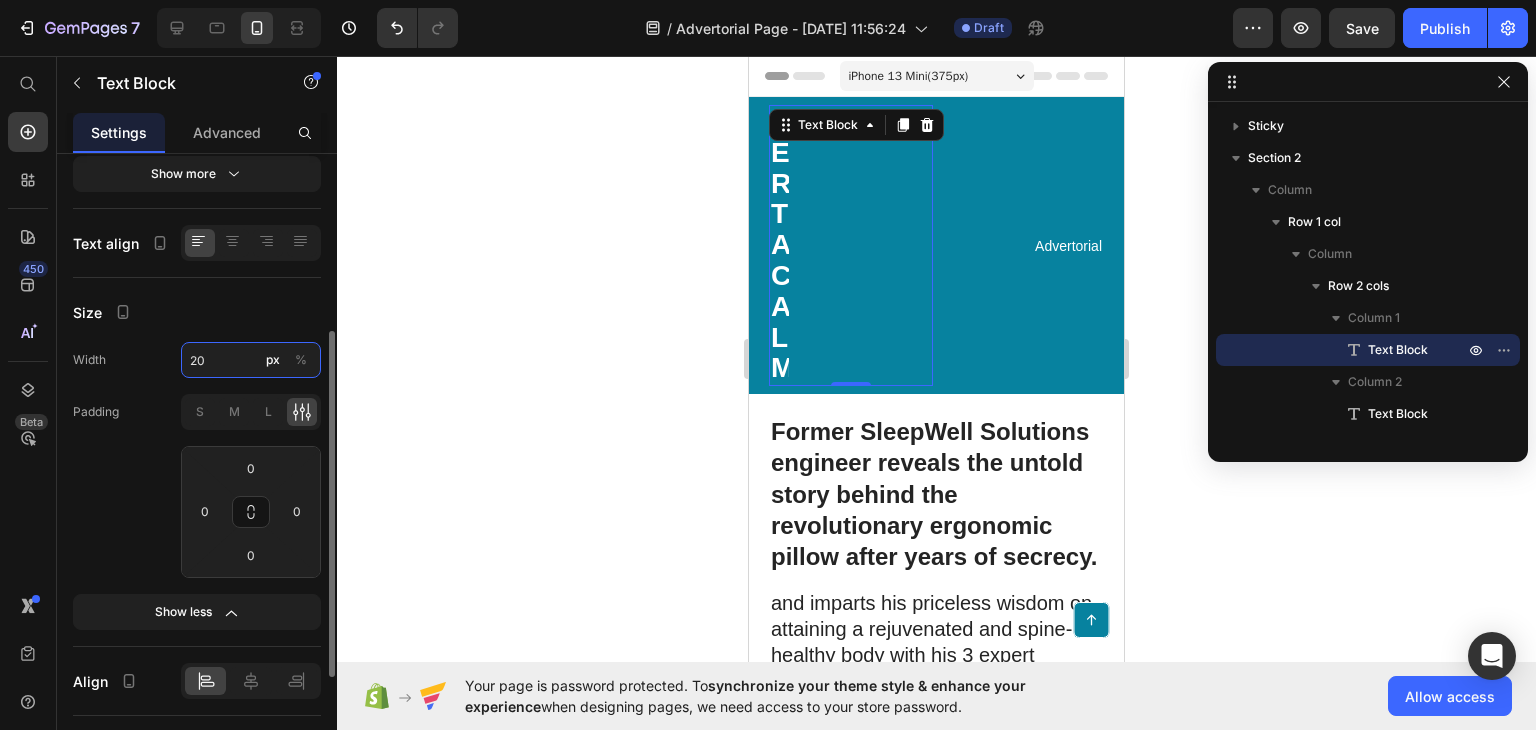 type on "2" 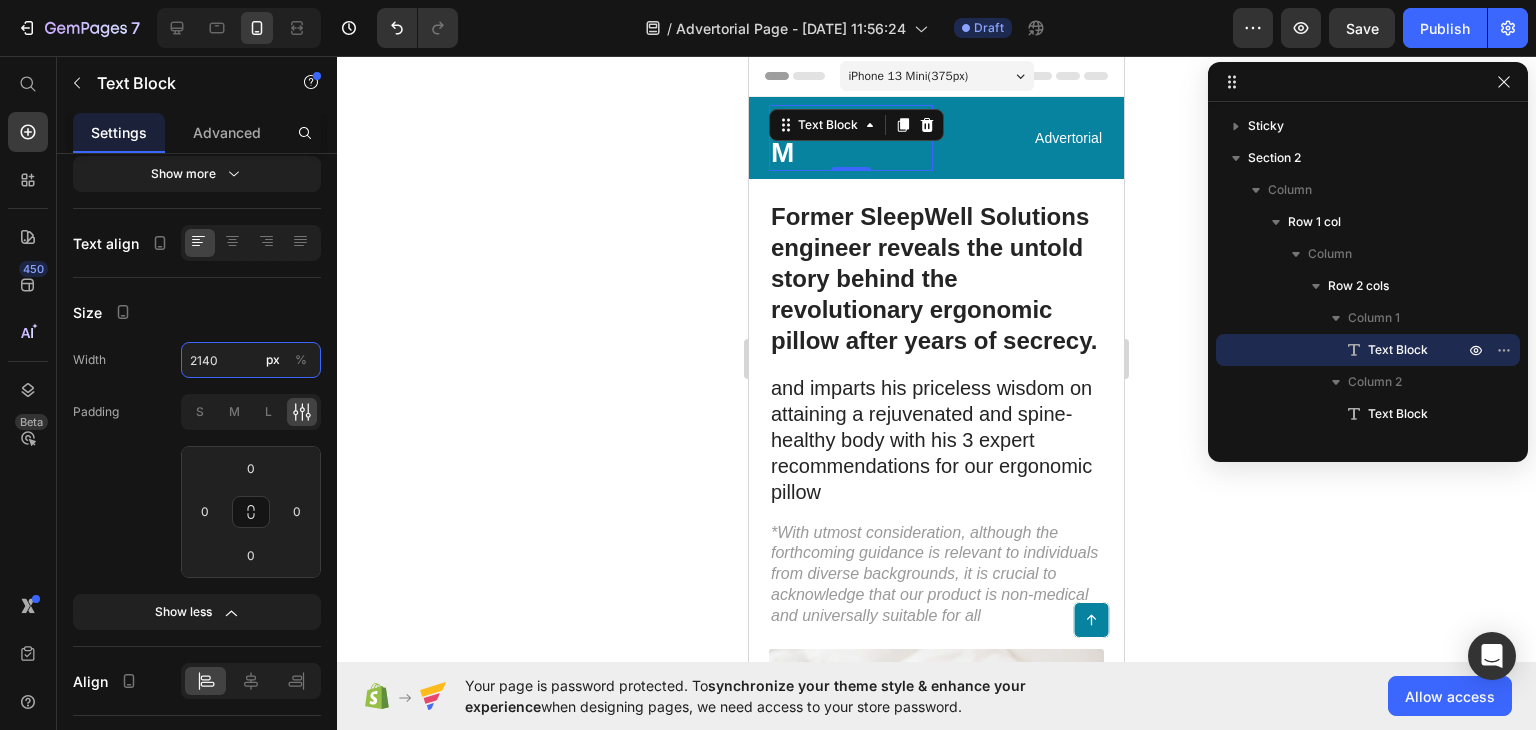 type on "2140" 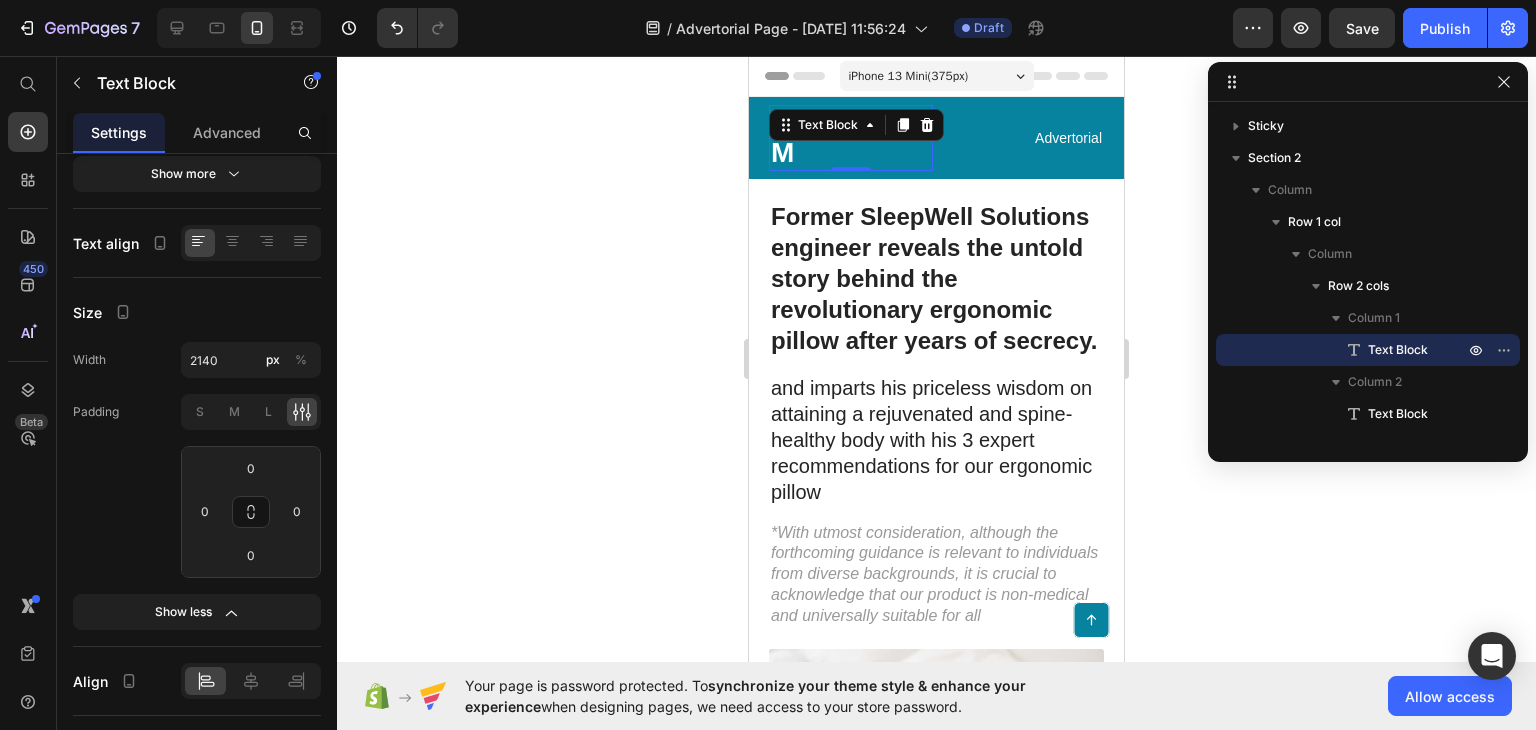 click 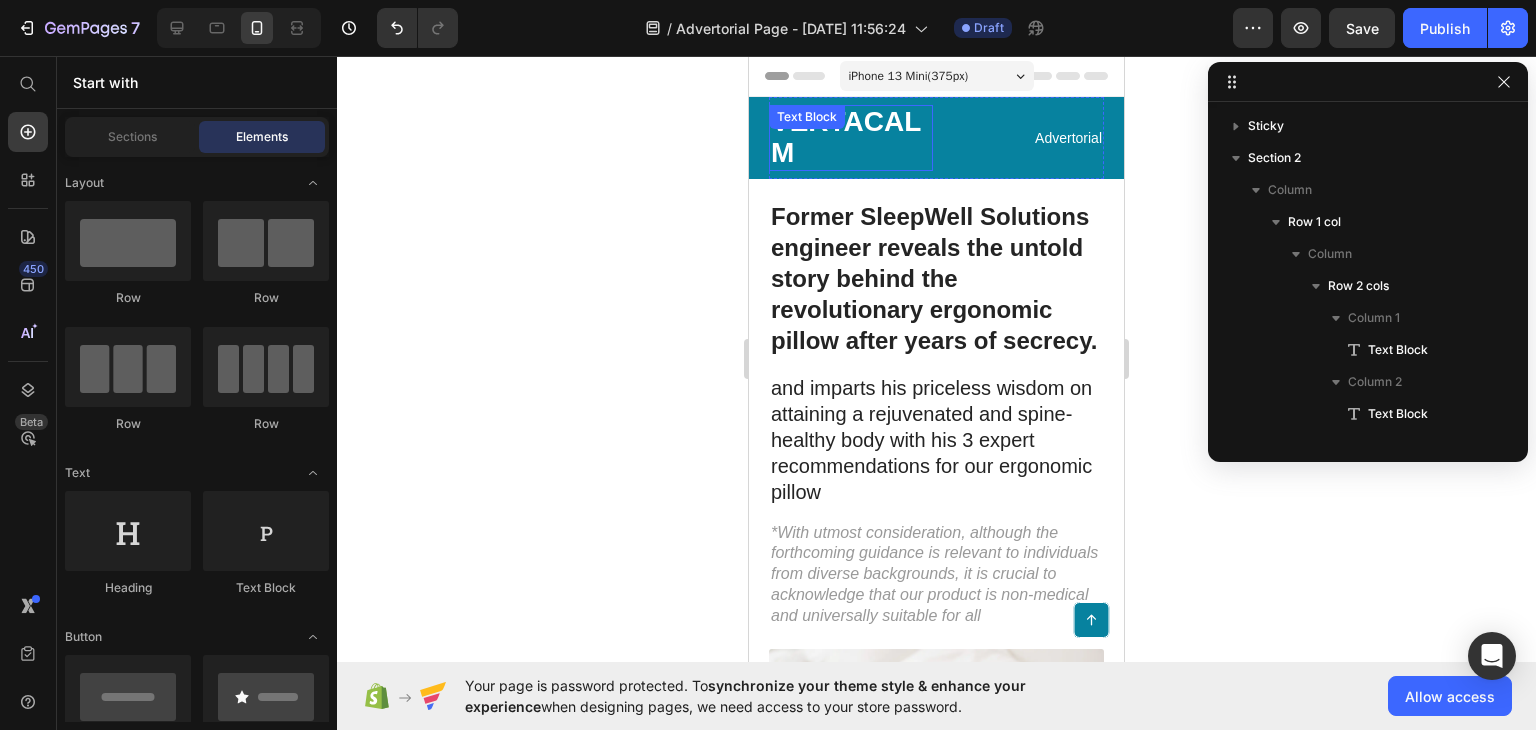 click on "VERTACALM" at bounding box center (851, 138) 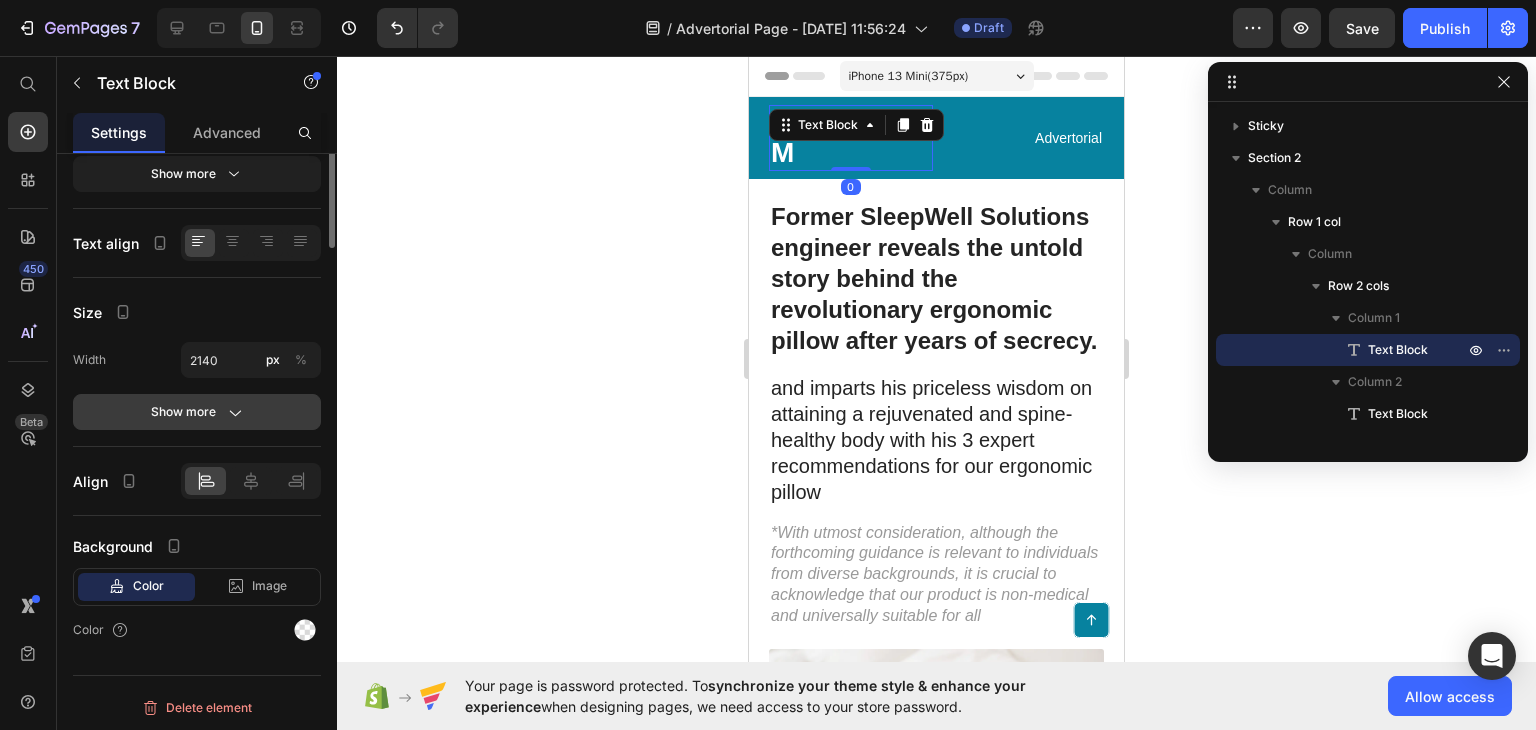 scroll, scrollTop: 0, scrollLeft: 0, axis: both 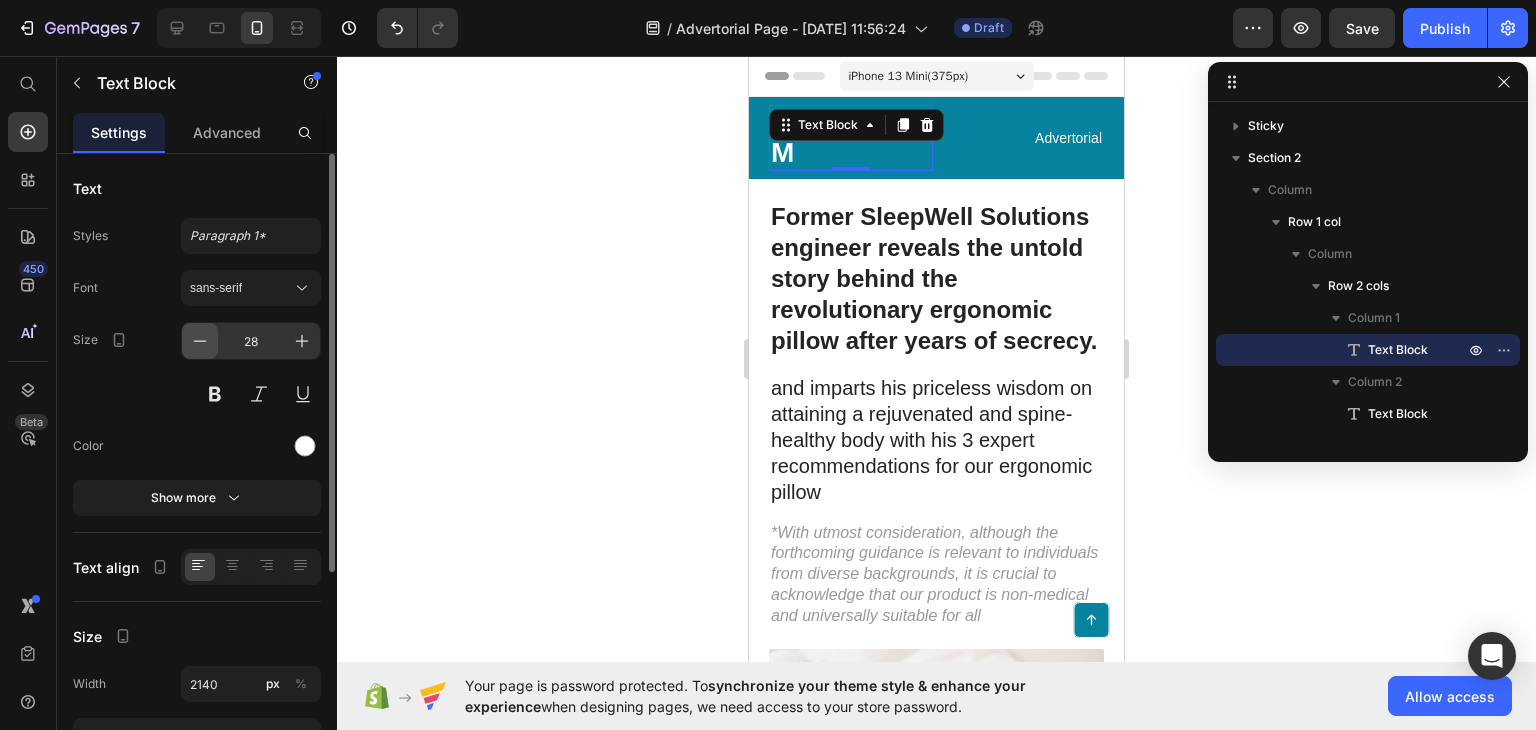 click 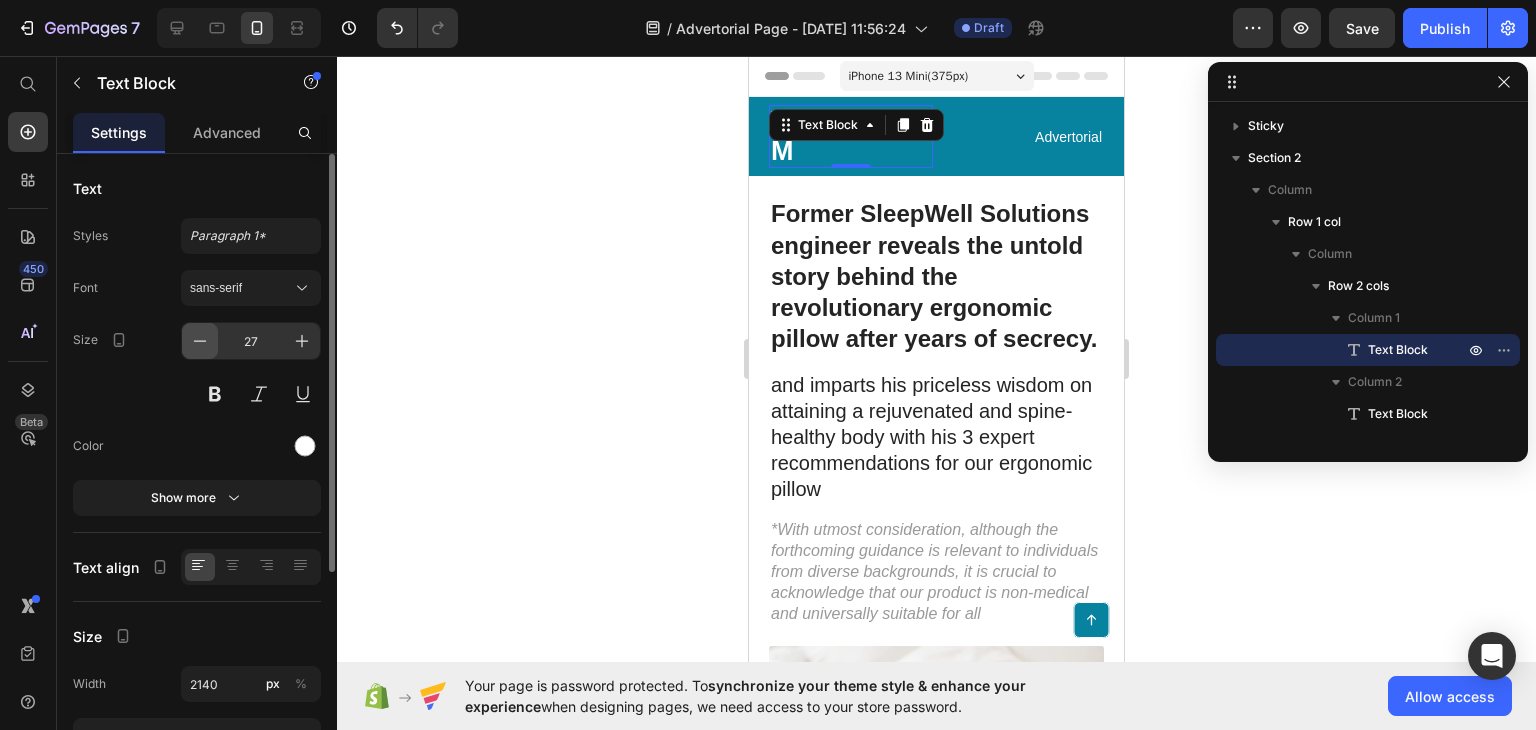 click 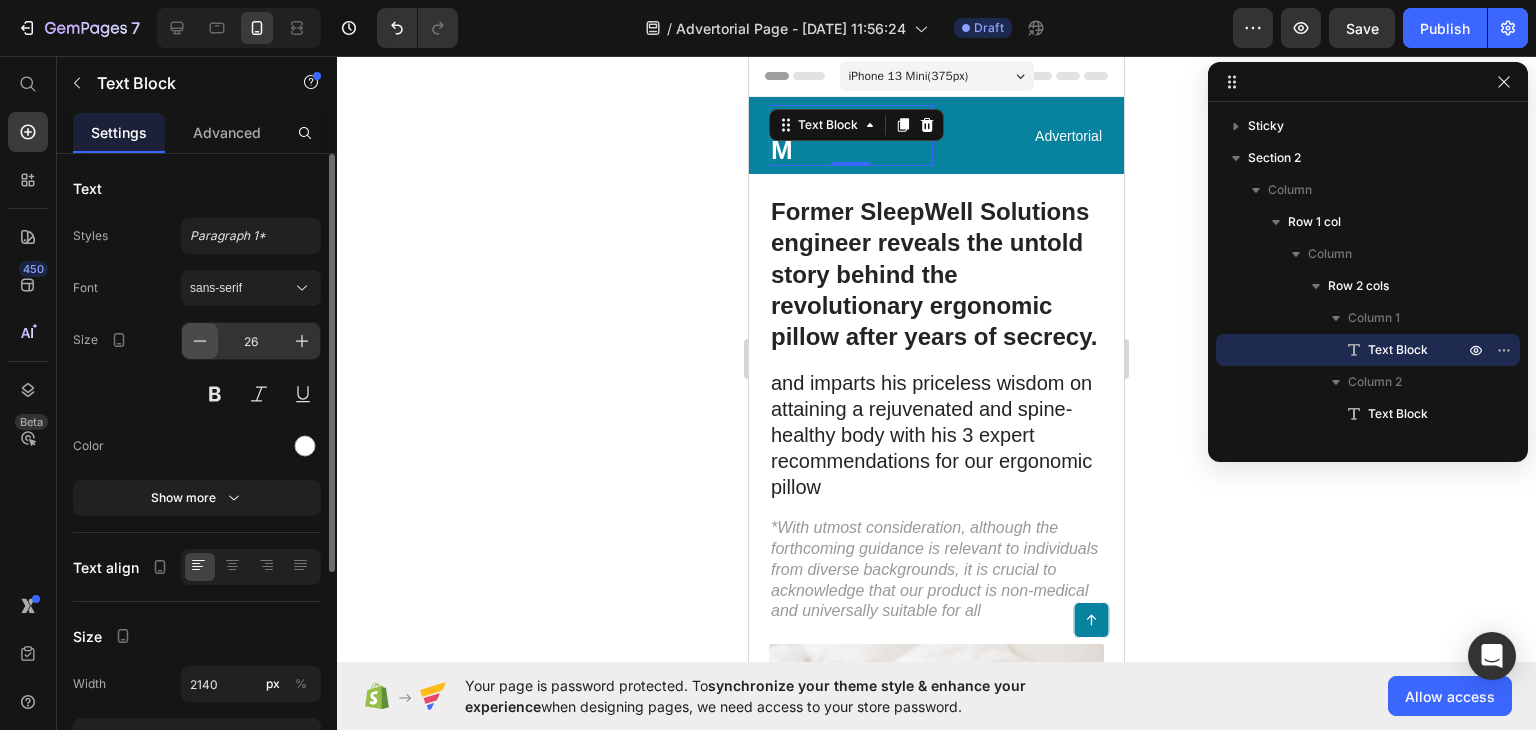 click 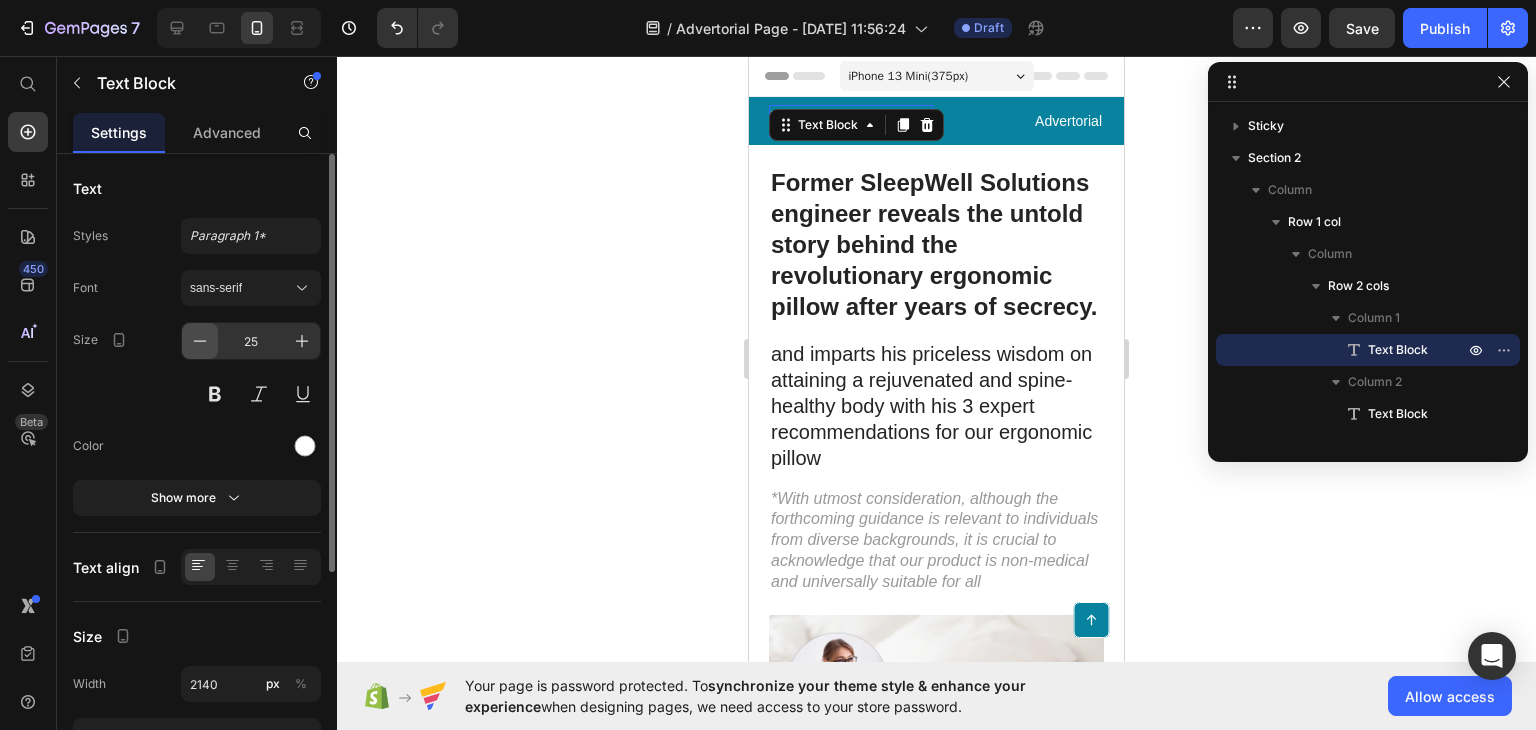 click 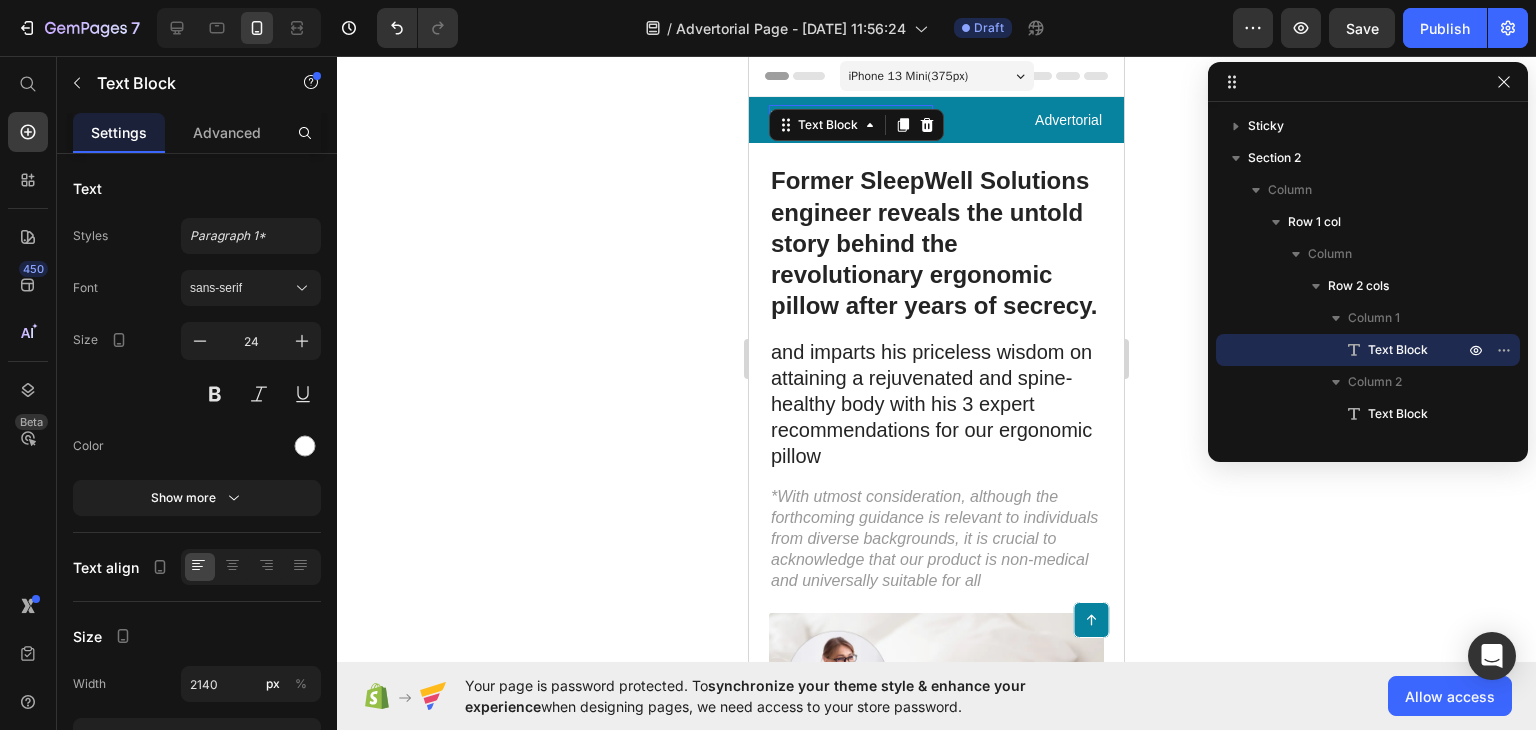 click 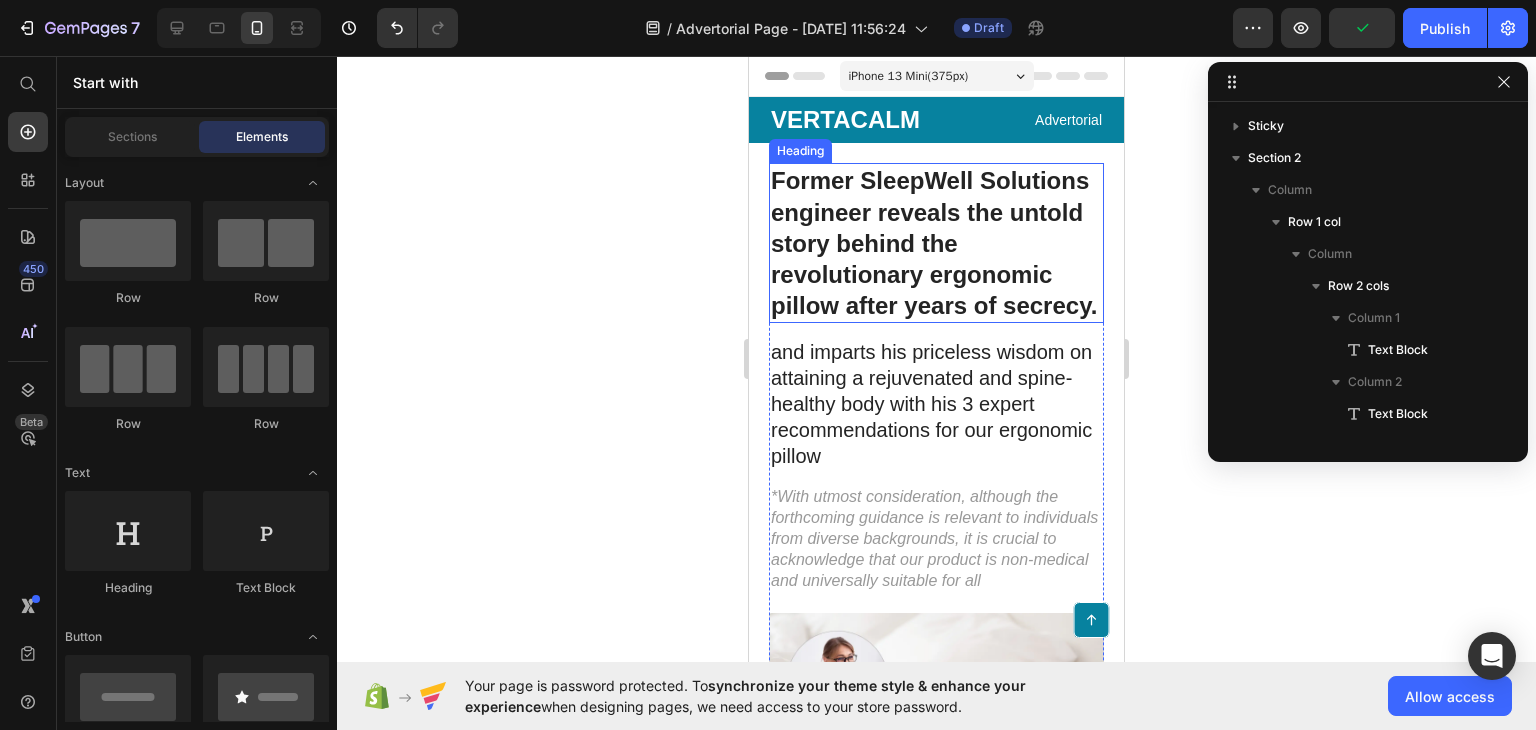 click on "Former SleepWell Solutions engineer reveals the untold story behind the revolutionary ergonomic pillow after years of secrecy." at bounding box center (936, 243) 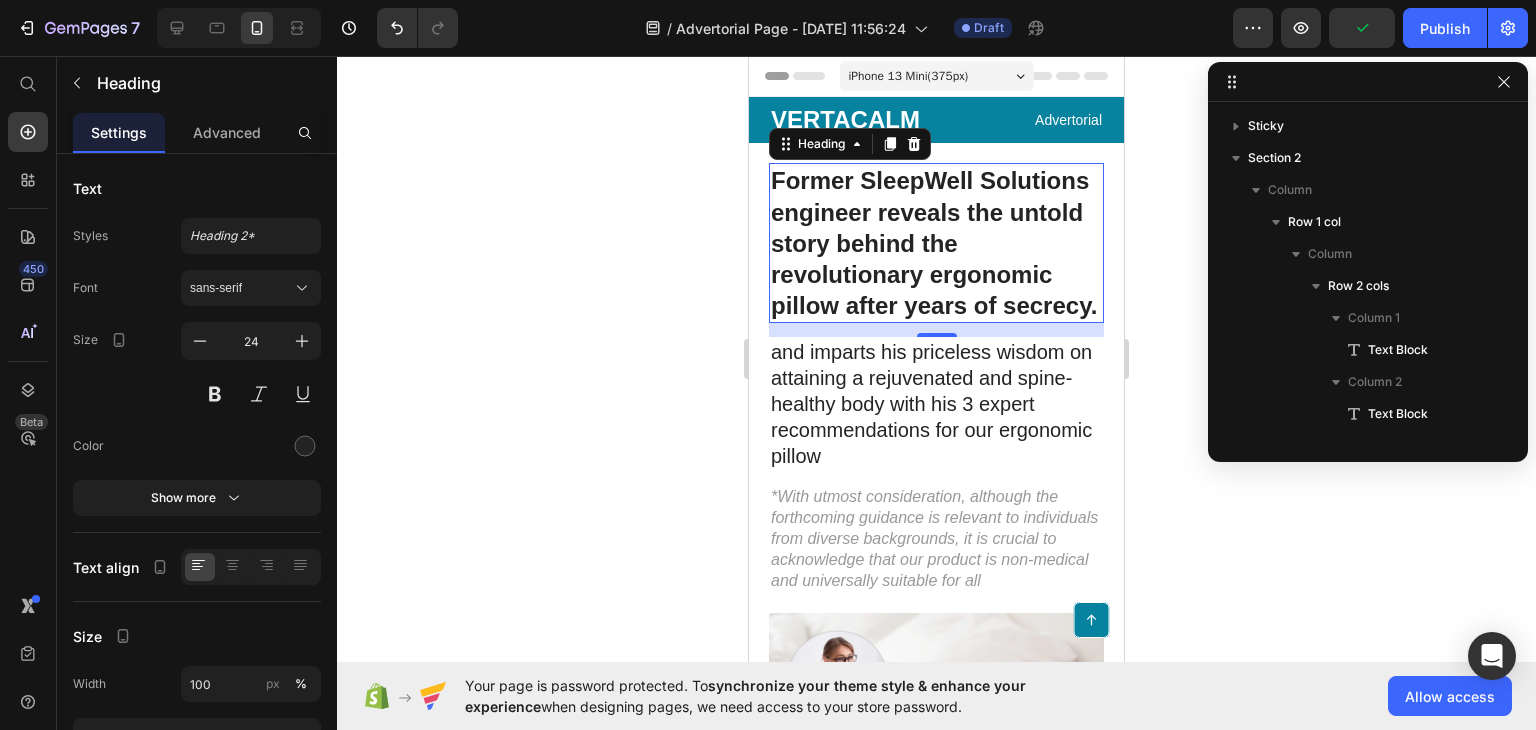 scroll, scrollTop: 314, scrollLeft: 0, axis: vertical 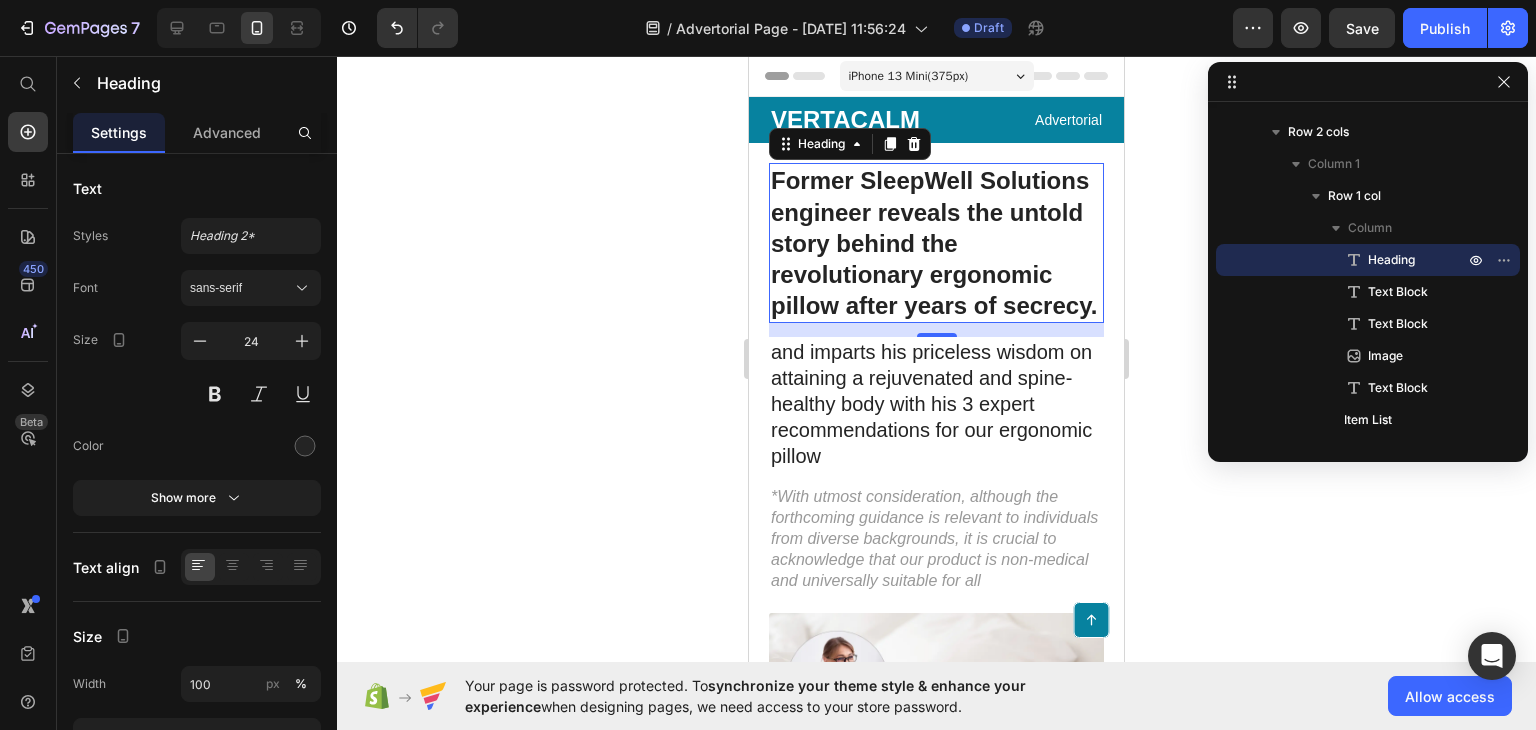 click on "Former SleepWell Solutions engineer reveals the untold story behind the revolutionary ergonomic pillow after years of secrecy." at bounding box center (936, 243) 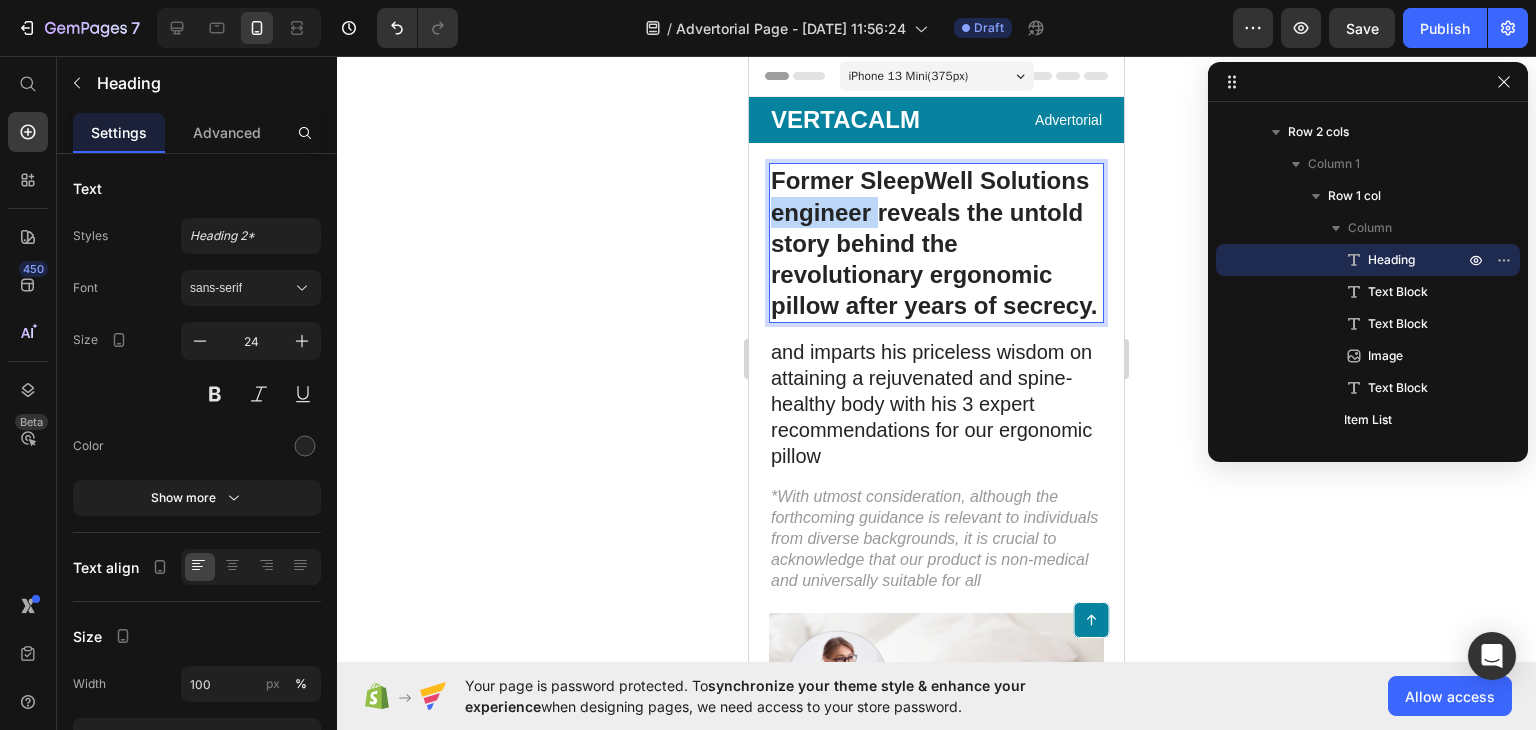 click on "Former SleepWell Solutions engineer reveals the untold story behind the revolutionary ergonomic pillow after years of secrecy." at bounding box center [936, 243] 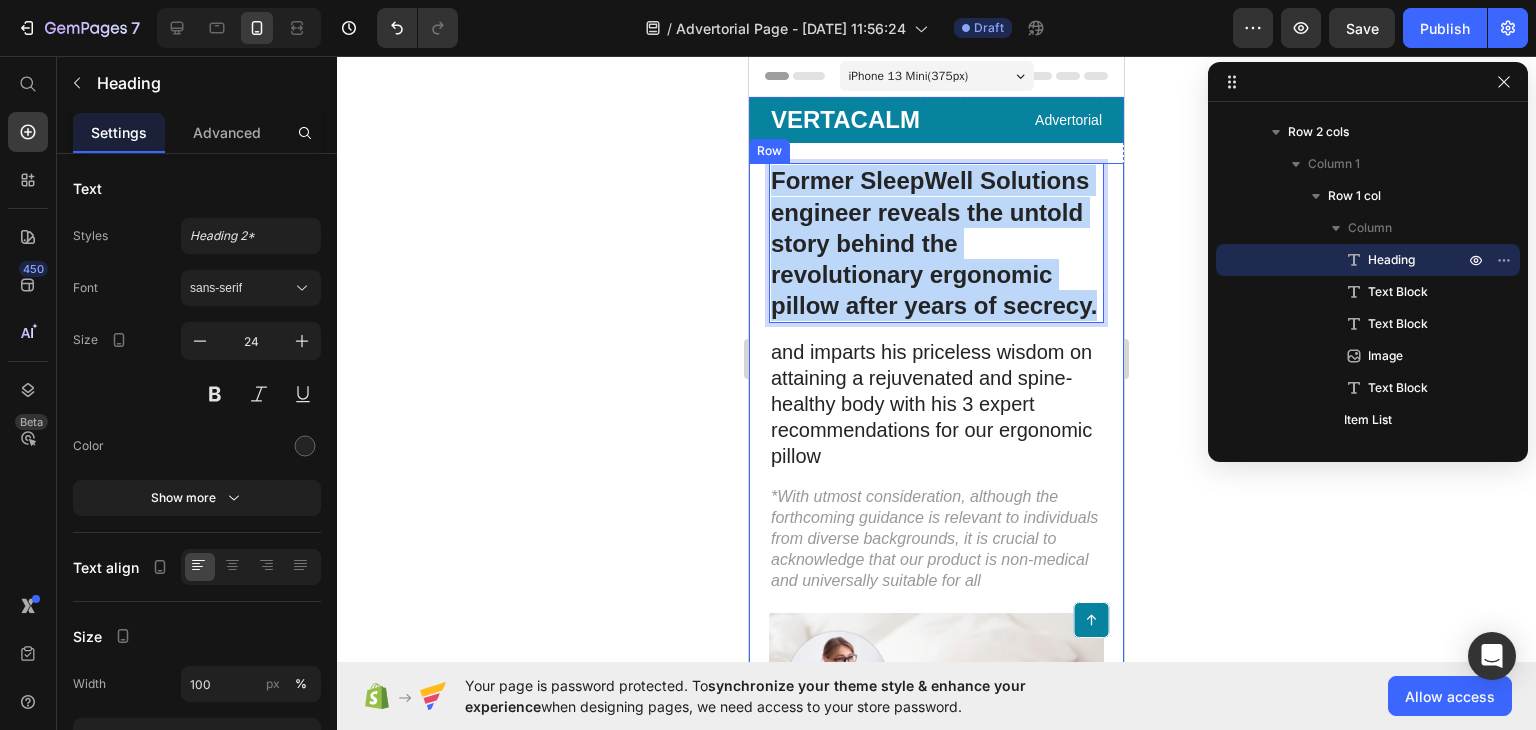 drag, startPoint x: 889, startPoint y: 333, endPoint x: 764, endPoint y: 171, distance: 204.61916 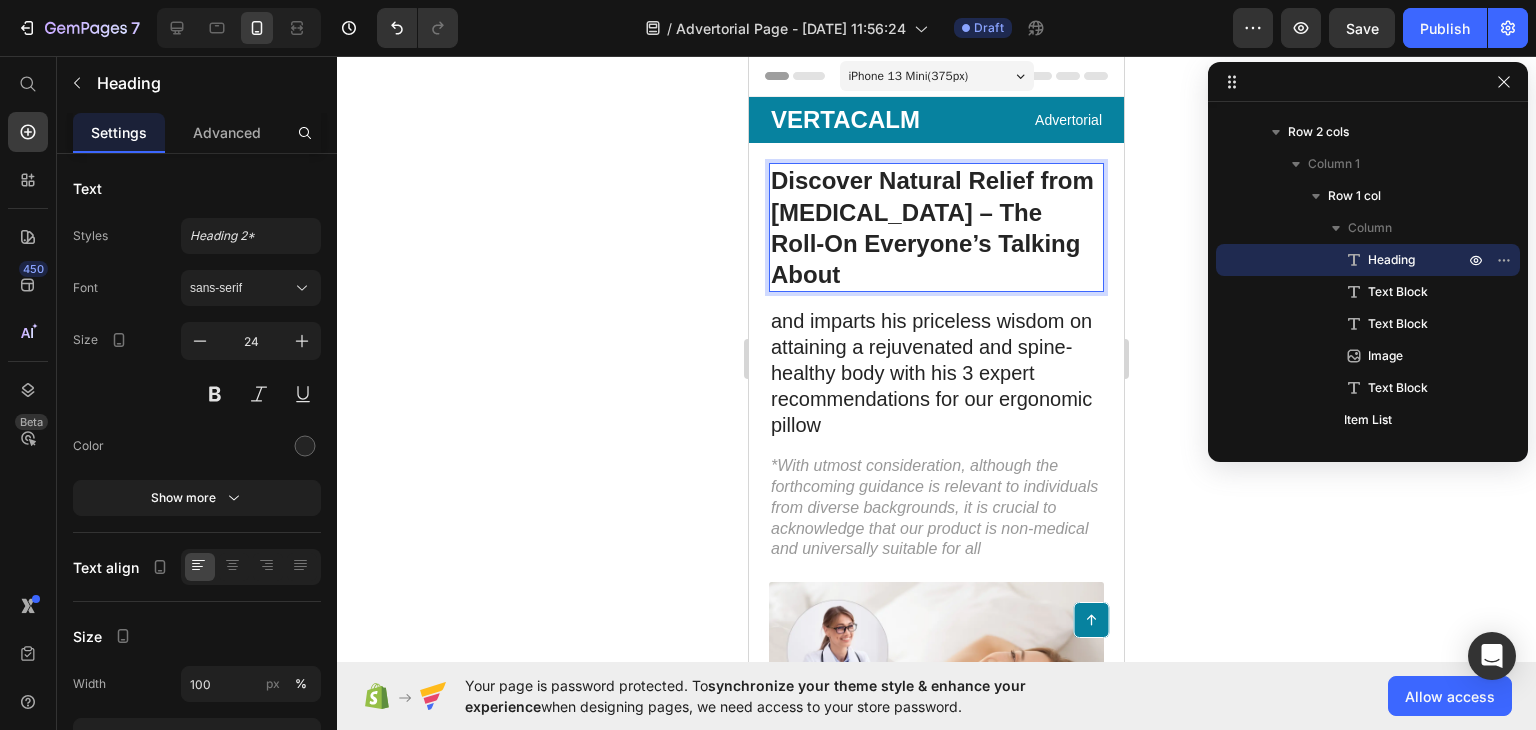 click 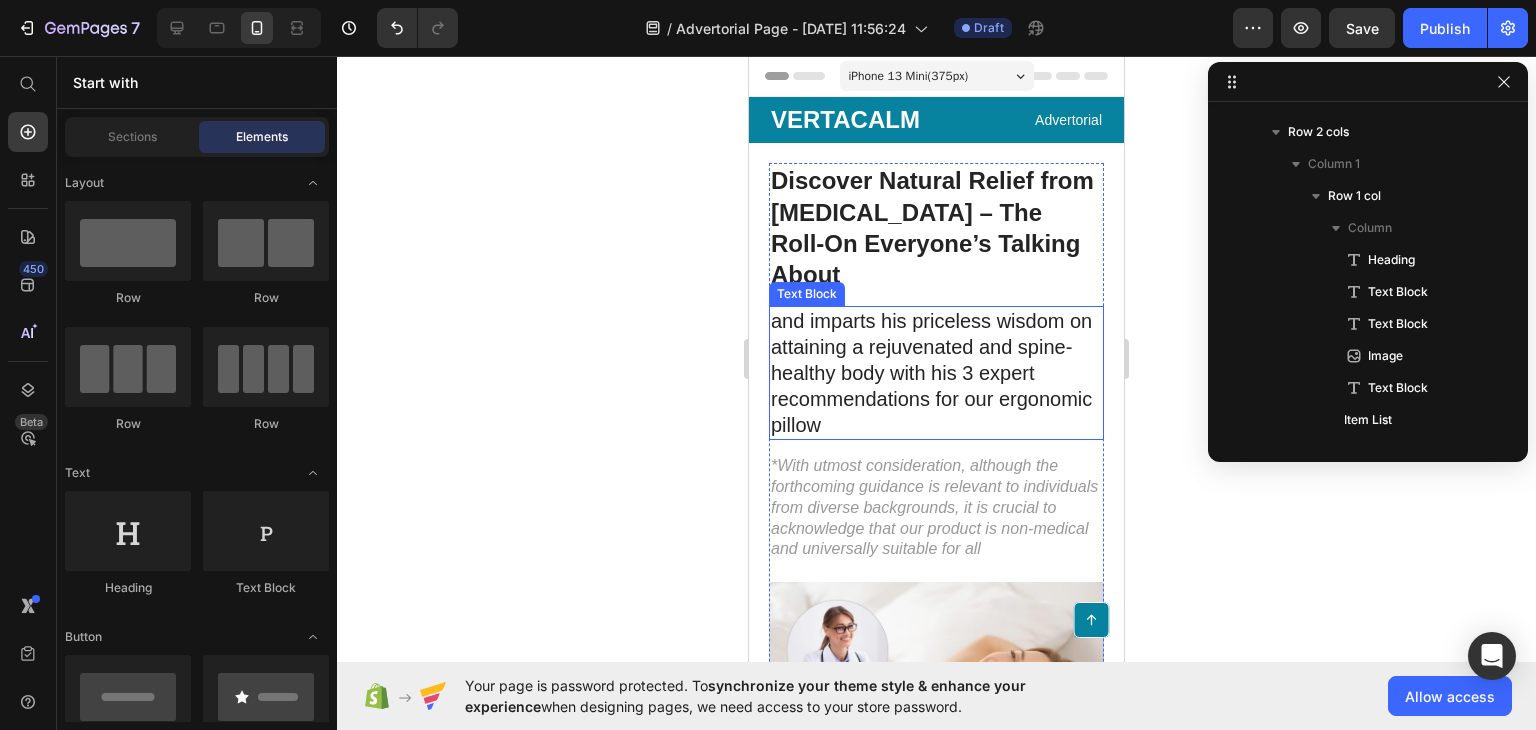 click on "and imparts his priceless wisdom on attaining a rejuvenated and spine-healthy body with his 3 expert recommendations for our ergonomic pillow" at bounding box center (936, 373) 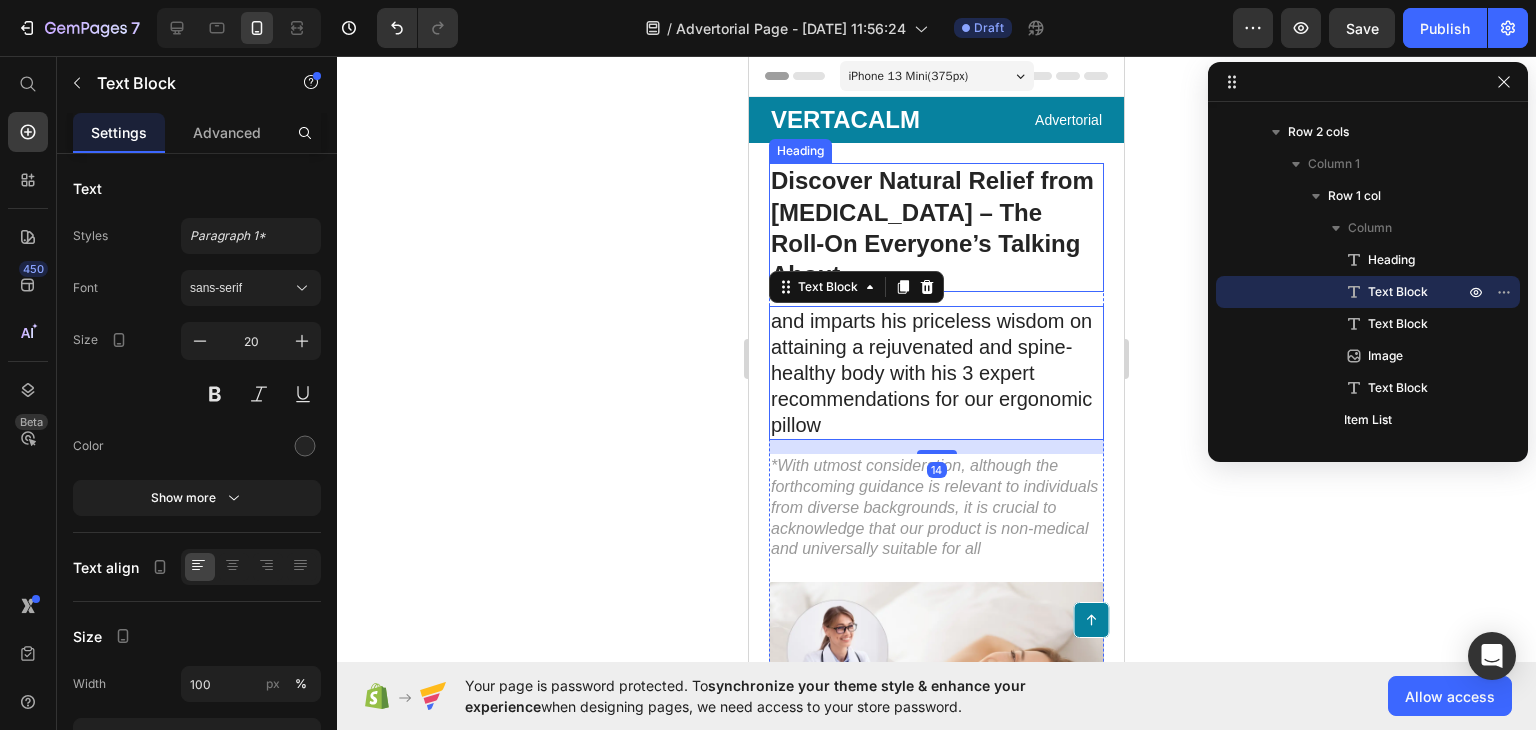 click on "Discover Natural Relief from [MEDICAL_DATA] – The Roll-On Everyone’s Talking About" at bounding box center (936, 227) 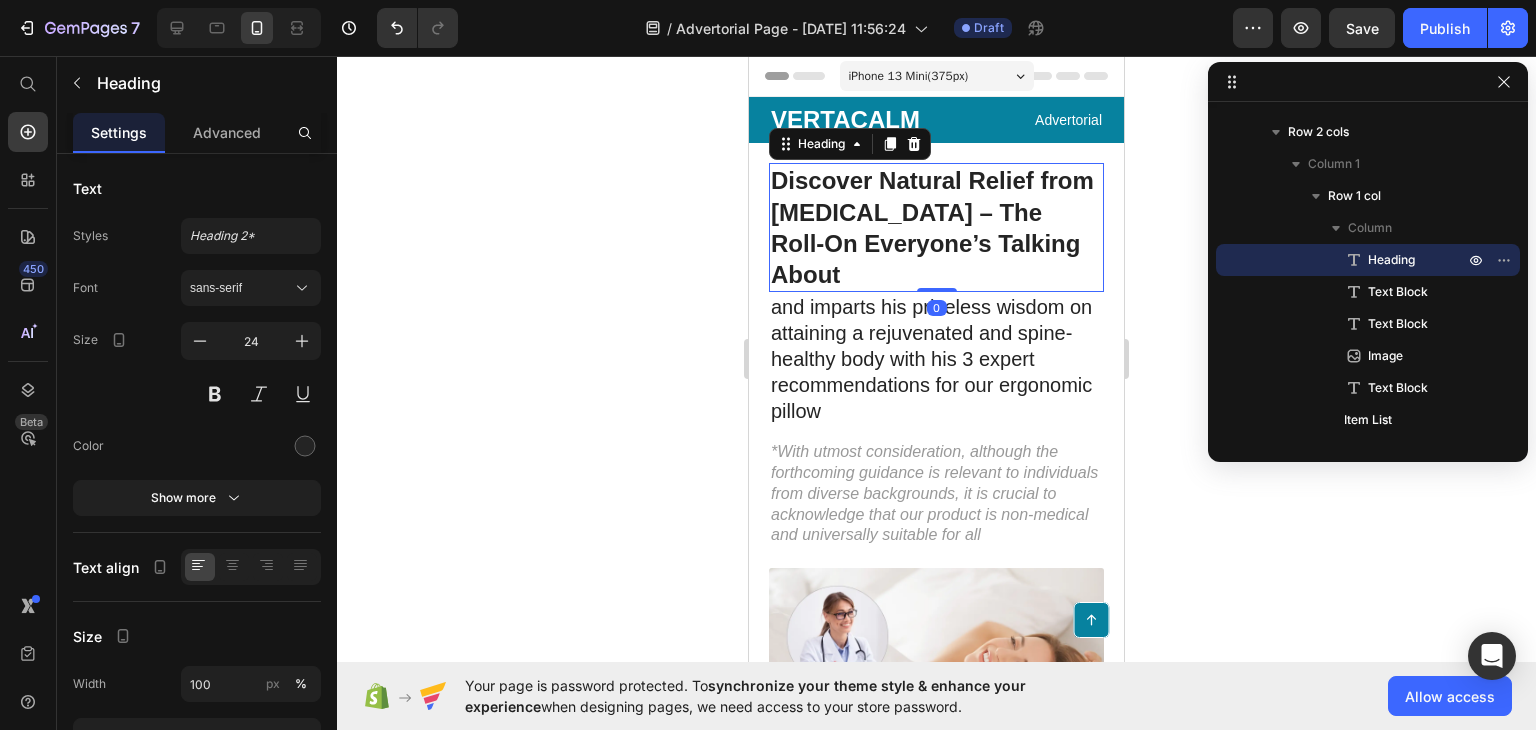 drag, startPoint x: 925, startPoint y: 270, endPoint x: 935, endPoint y: 230, distance: 41.231056 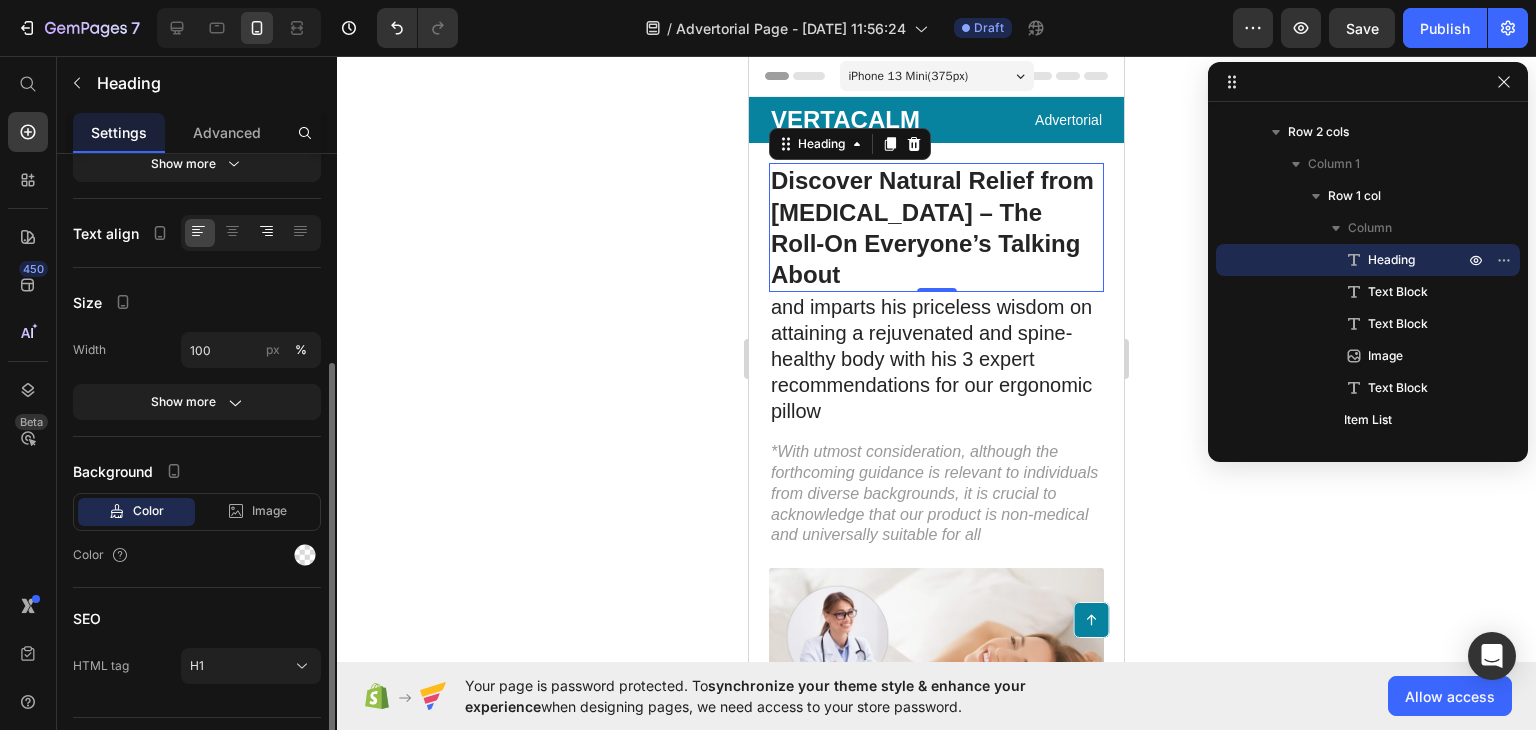 scroll, scrollTop: 376, scrollLeft: 0, axis: vertical 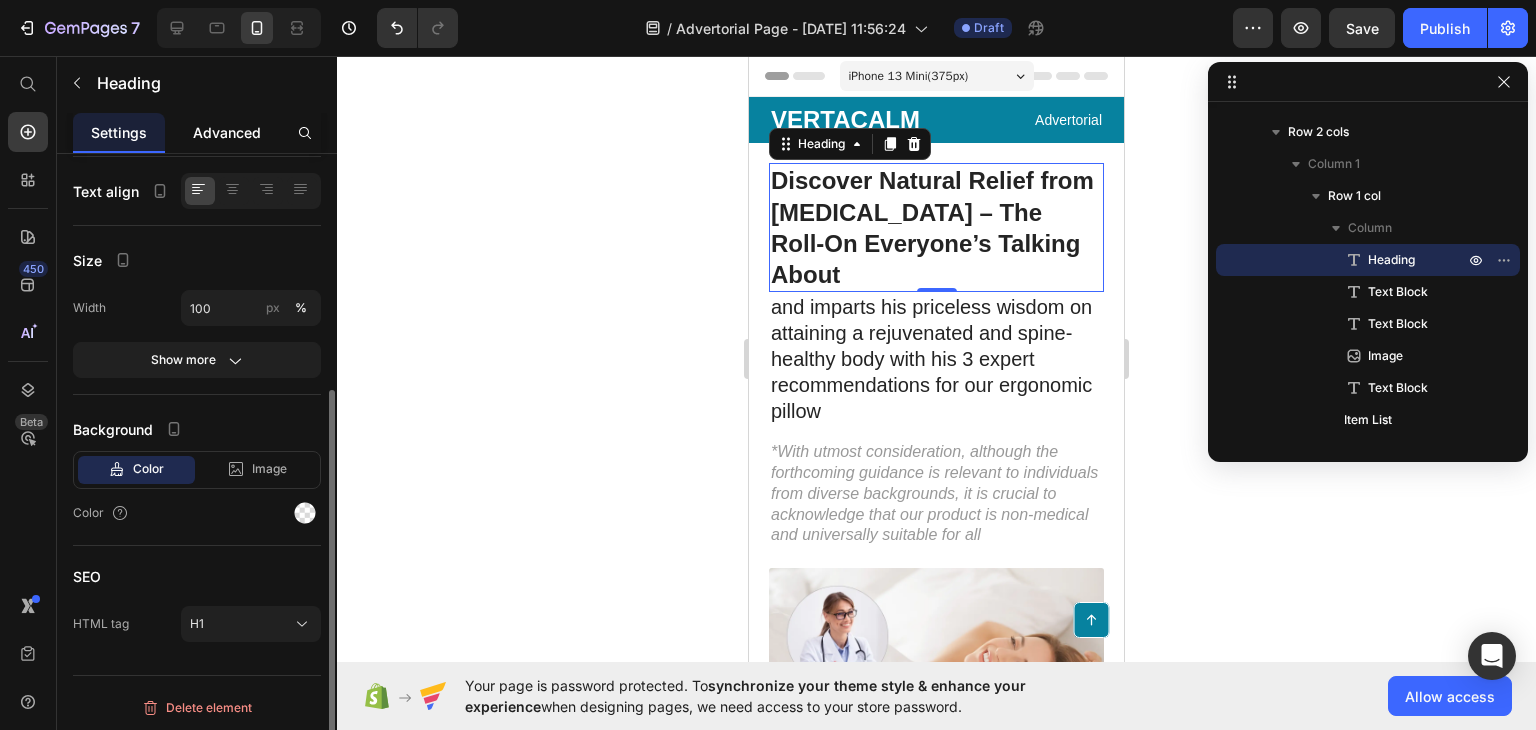 click on "Advanced" at bounding box center (227, 132) 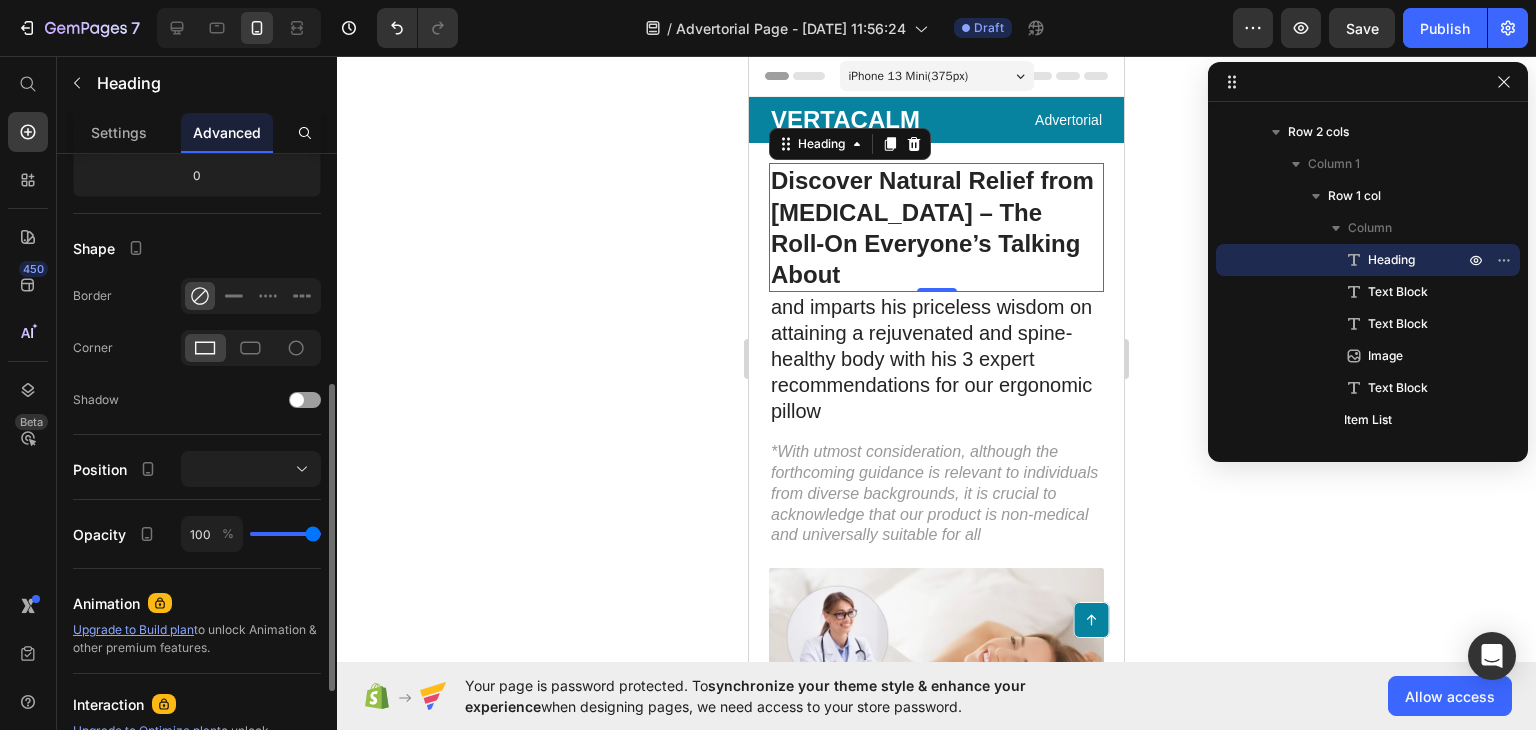 scroll, scrollTop: 435, scrollLeft: 0, axis: vertical 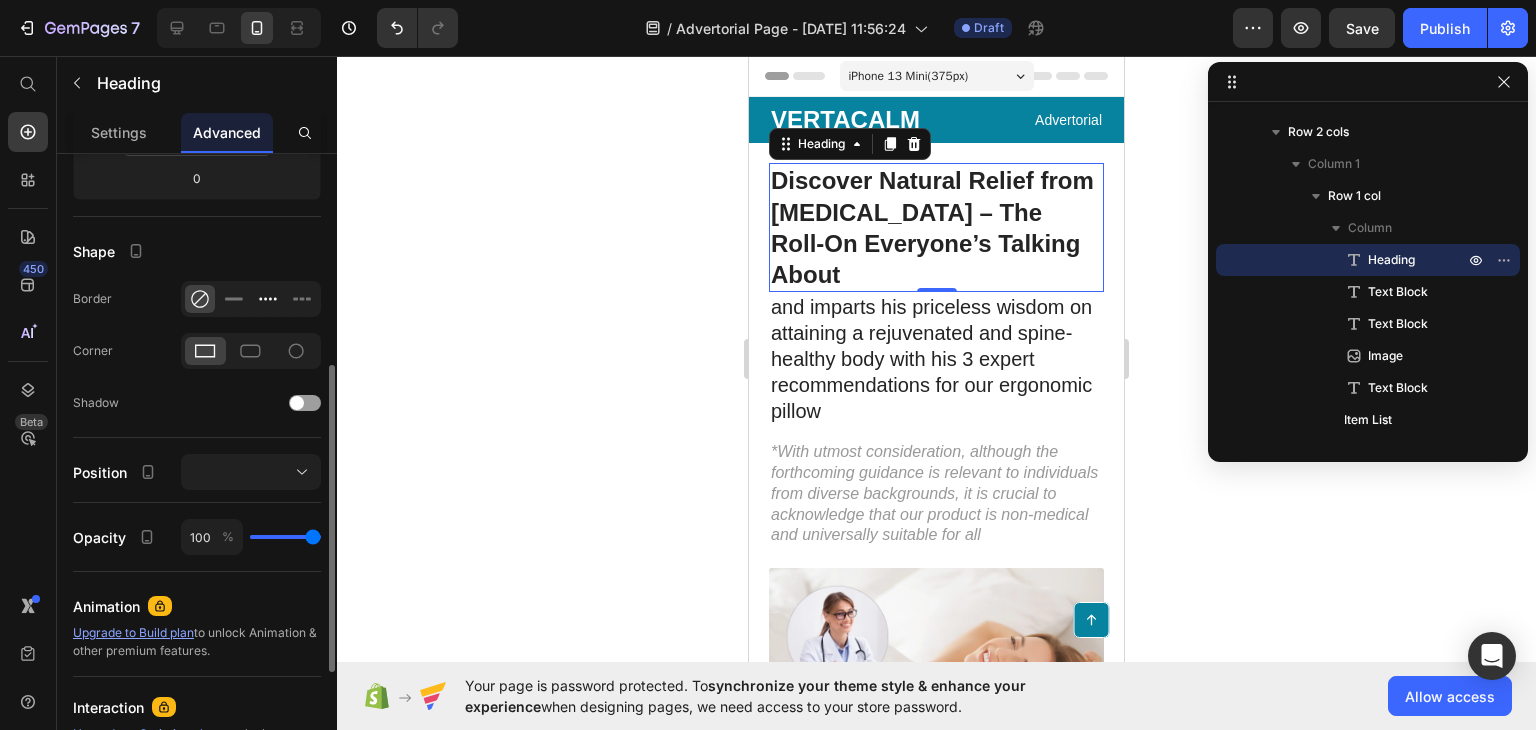 click 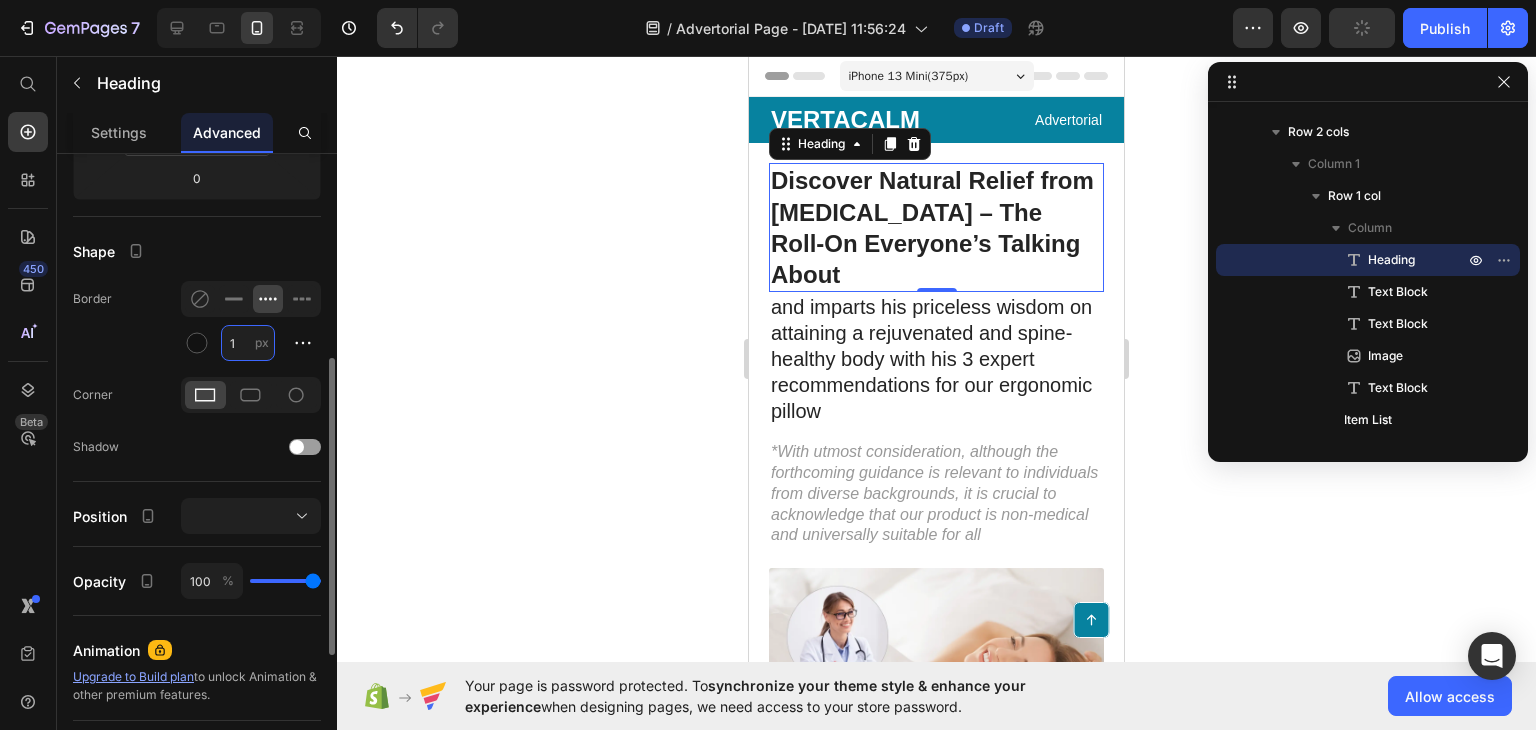 click on "1" at bounding box center (248, 343) 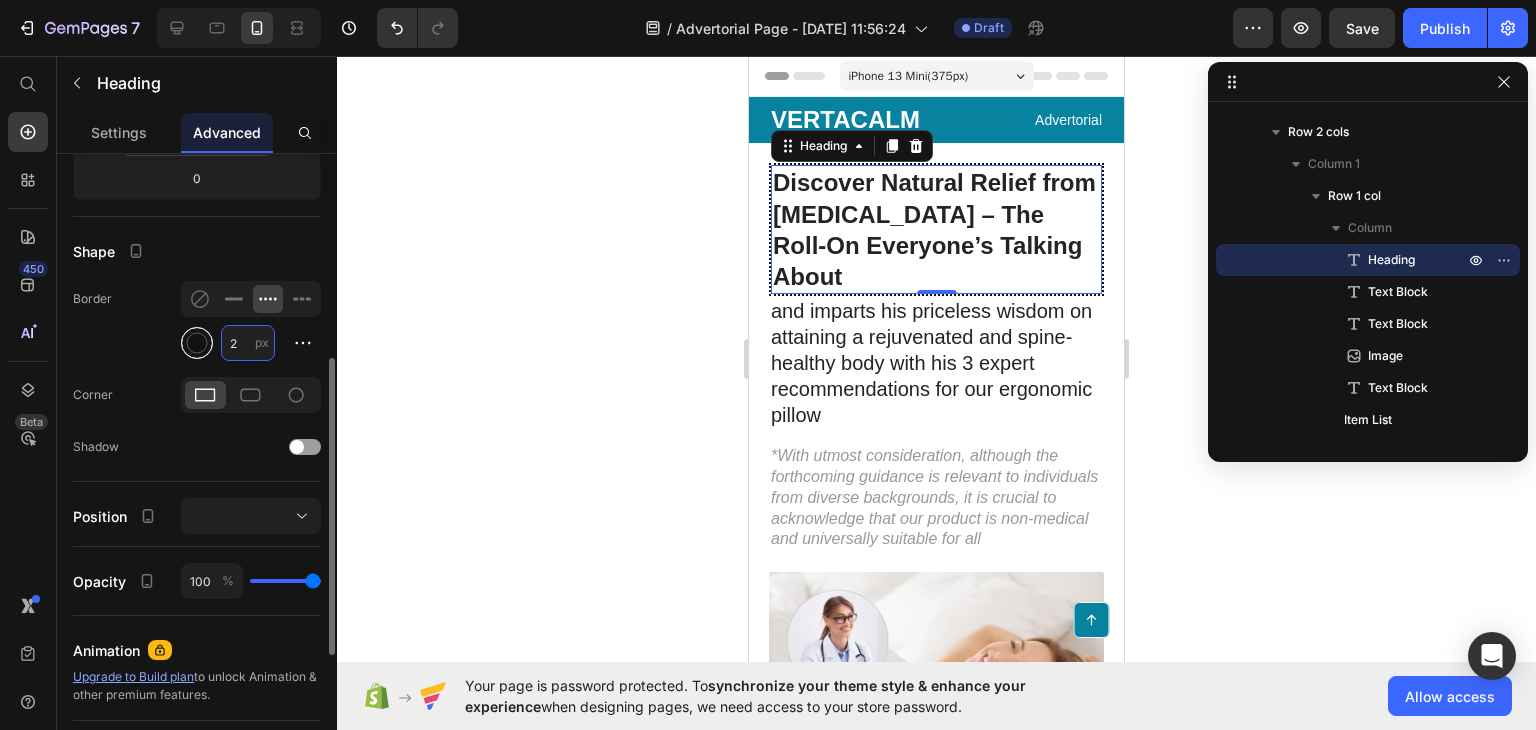 type on "2" 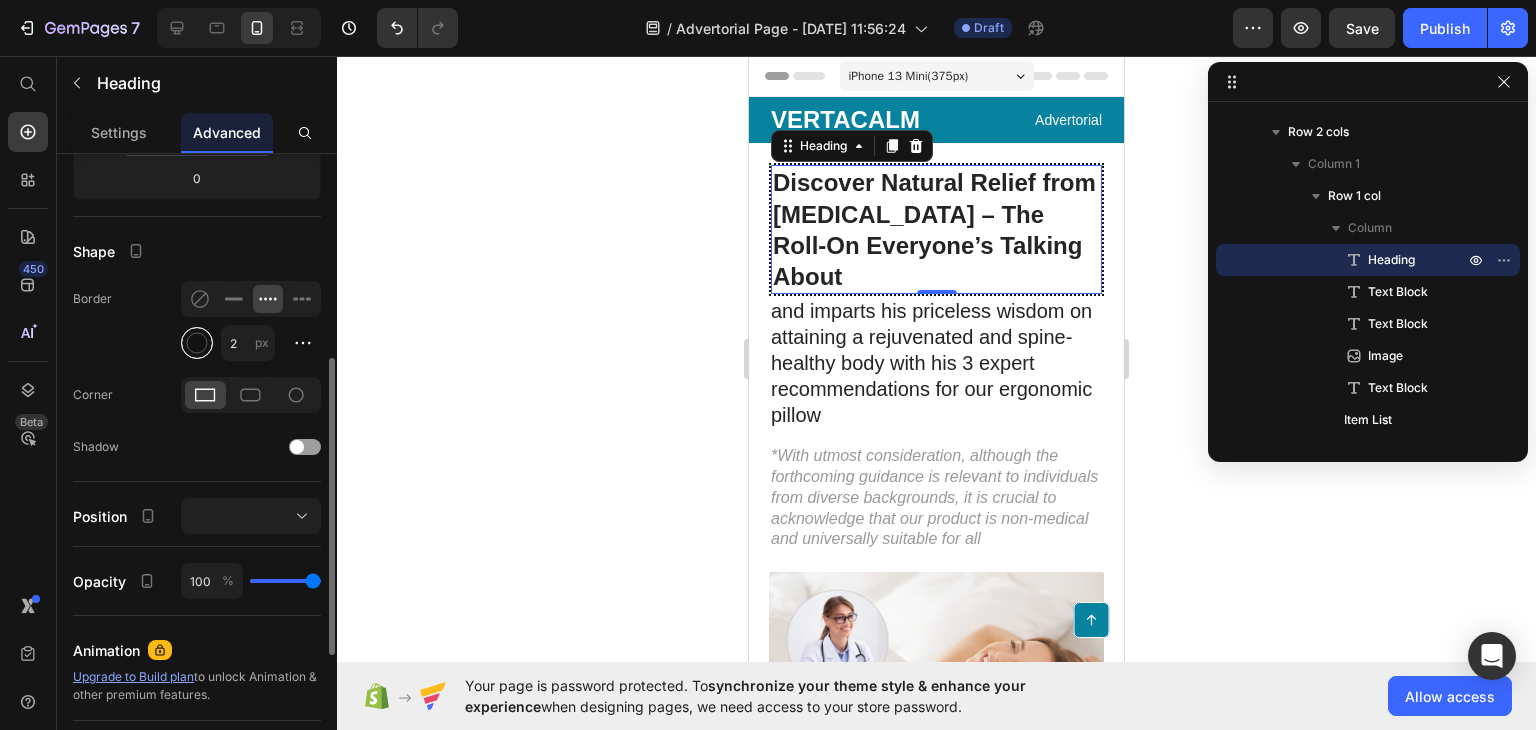 click at bounding box center [197, 343] 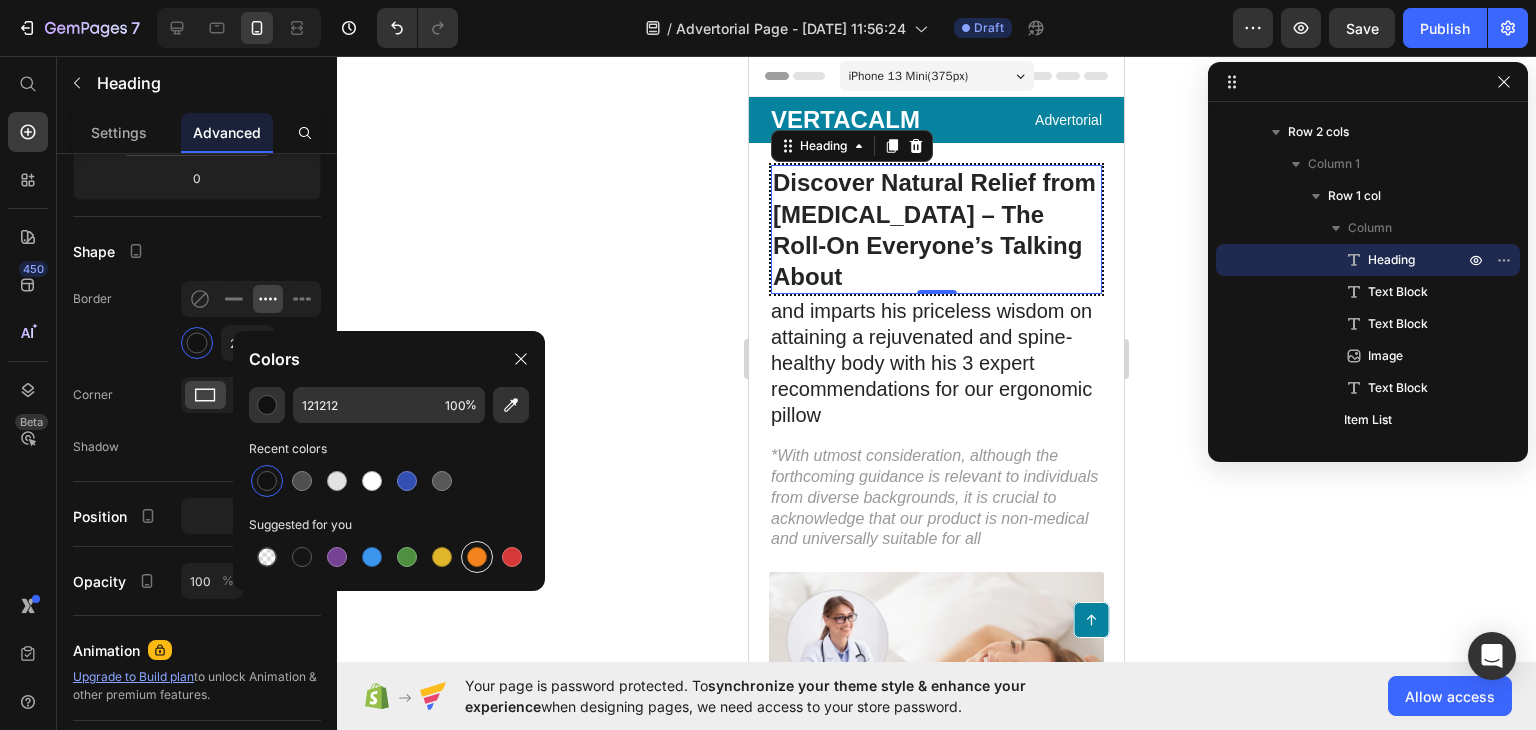 click at bounding box center (477, 557) 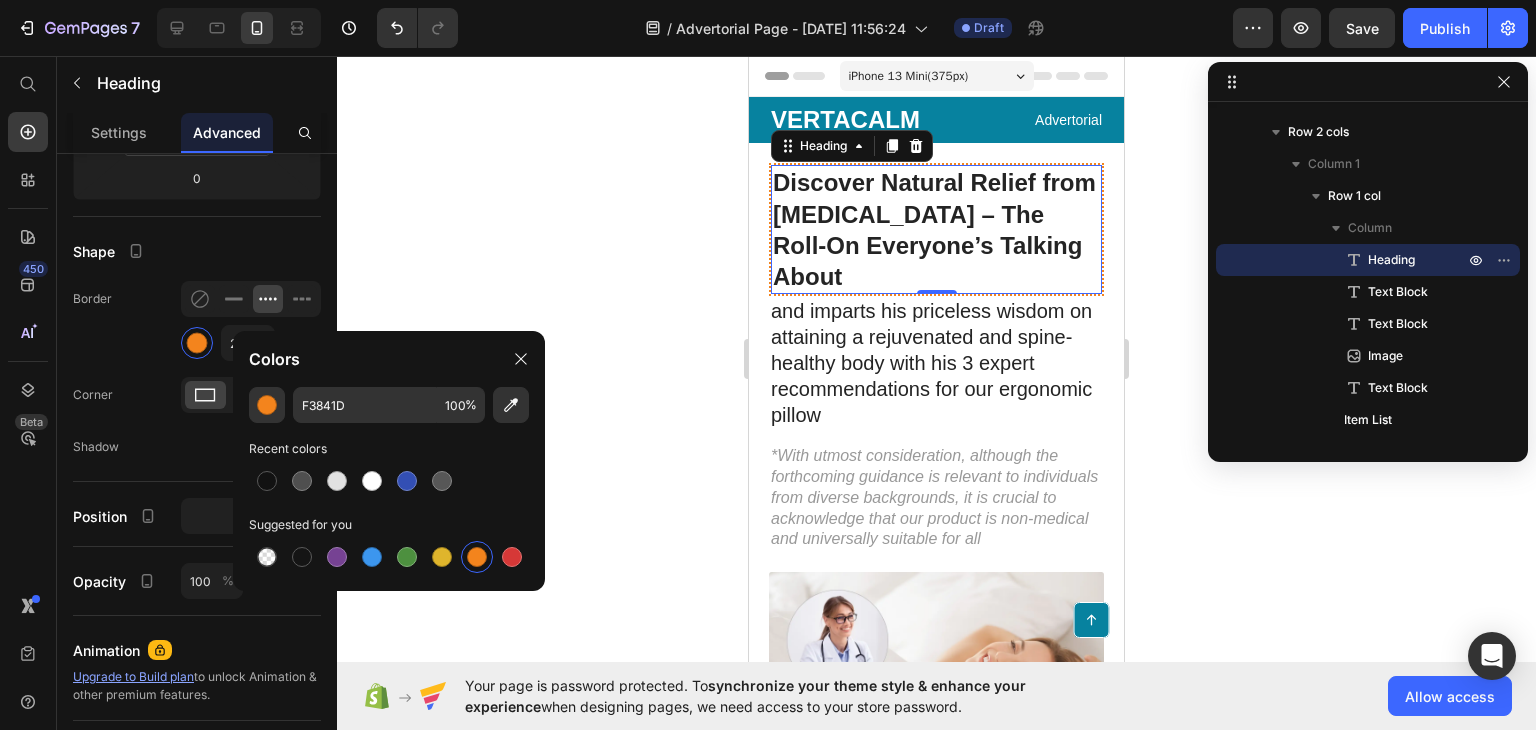 click 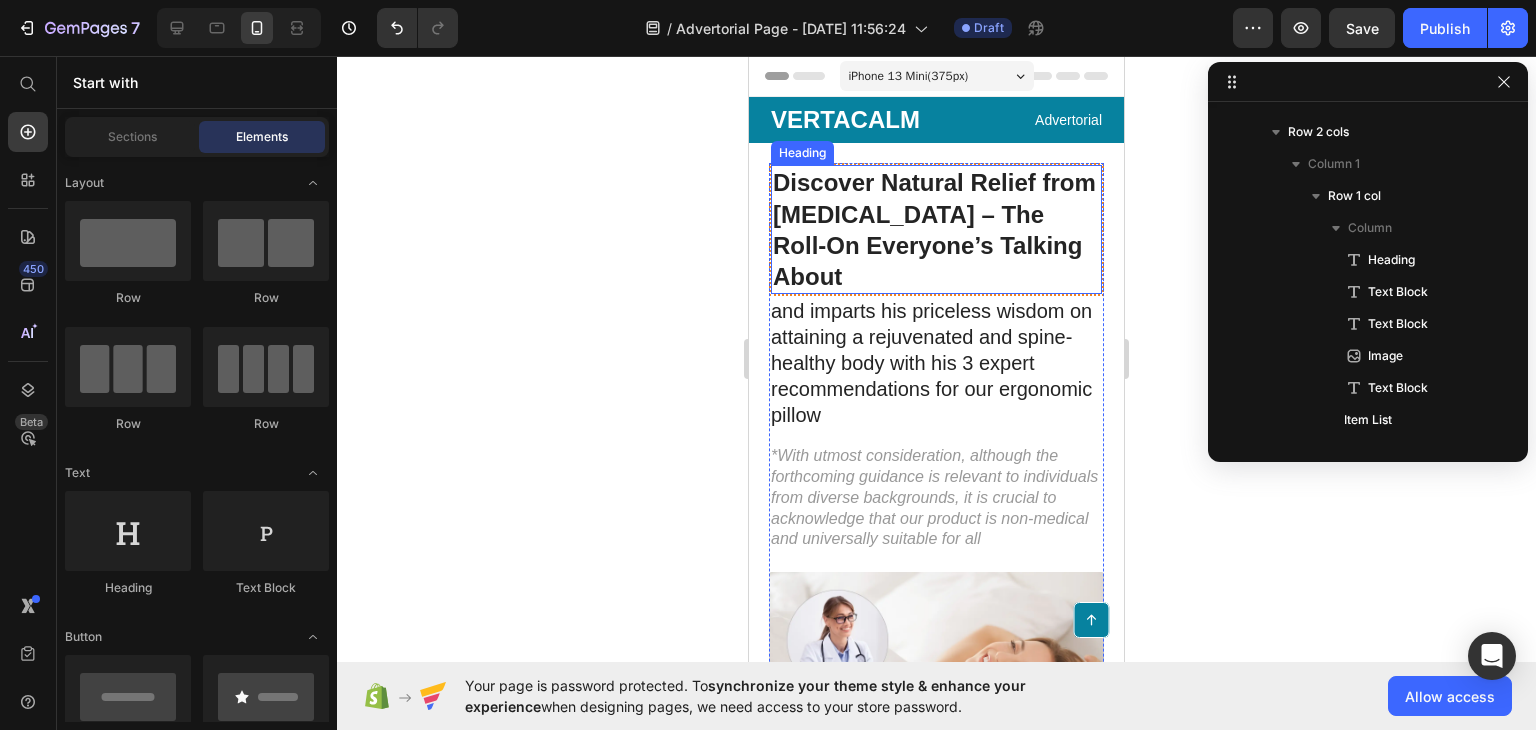 click on "Discover Natural Relief from [MEDICAL_DATA] – The Roll-On Everyone’s Talking About" at bounding box center (936, 229) 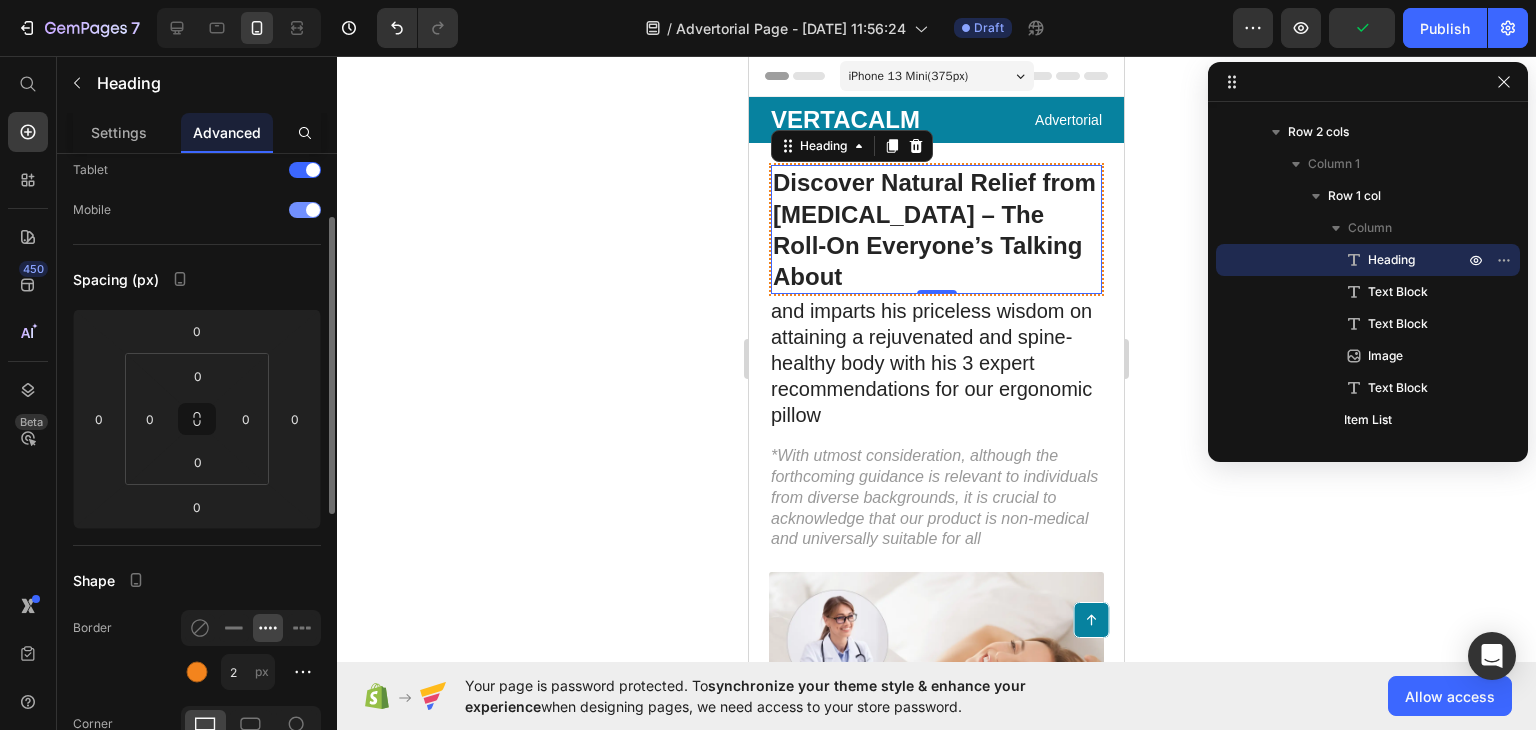 scroll, scrollTop: 96, scrollLeft: 0, axis: vertical 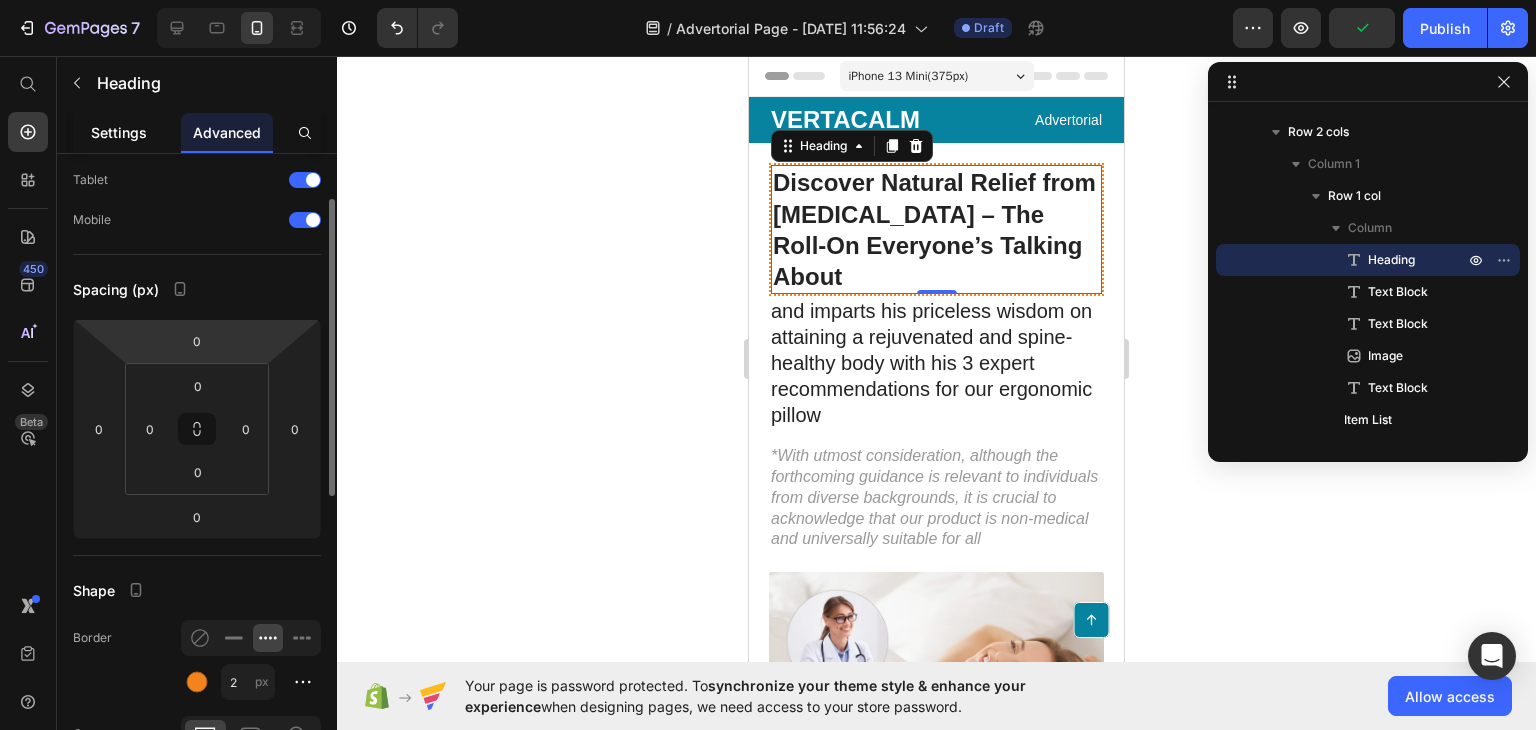 click on "Settings" at bounding box center (119, 132) 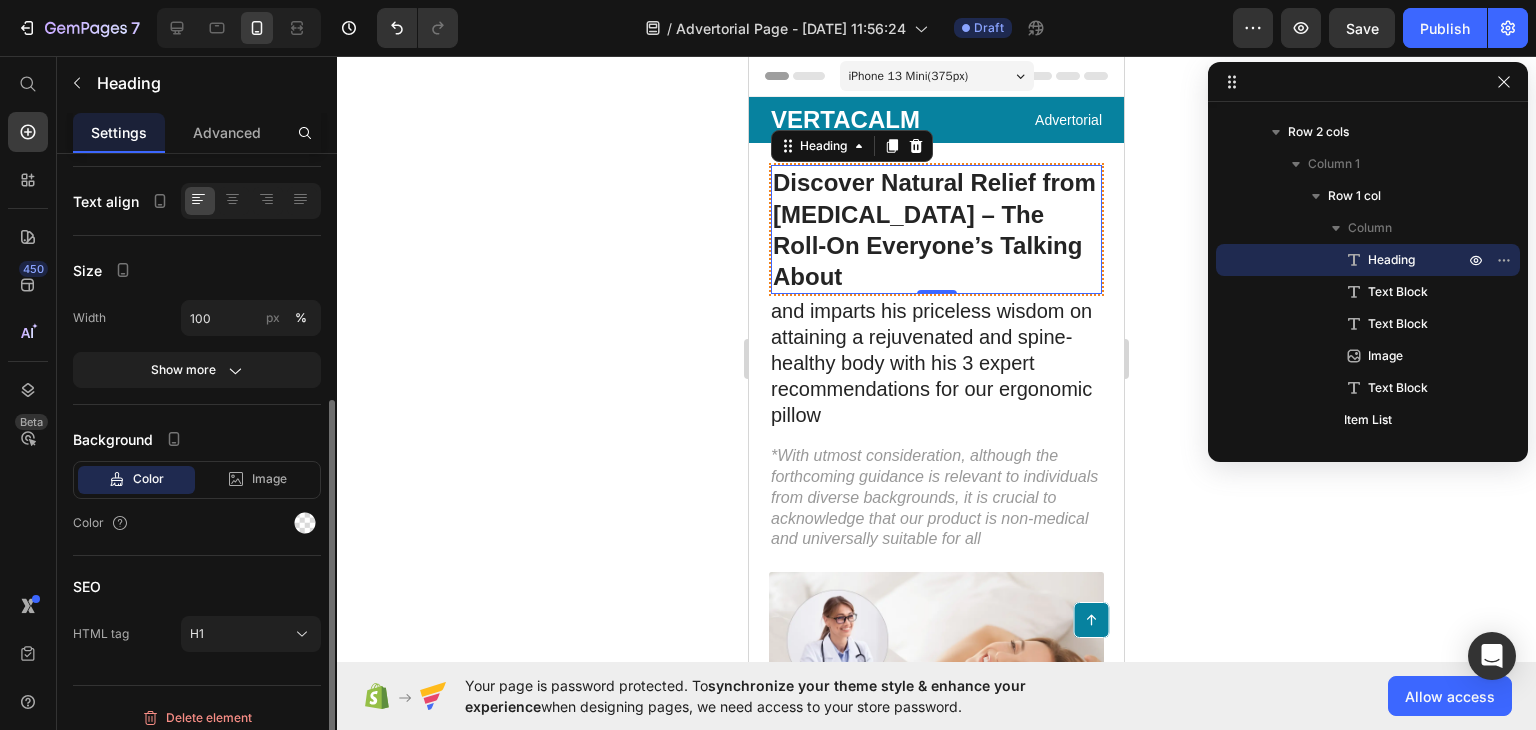 scroll, scrollTop: 376, scrollLeft: 0, axis: vertical 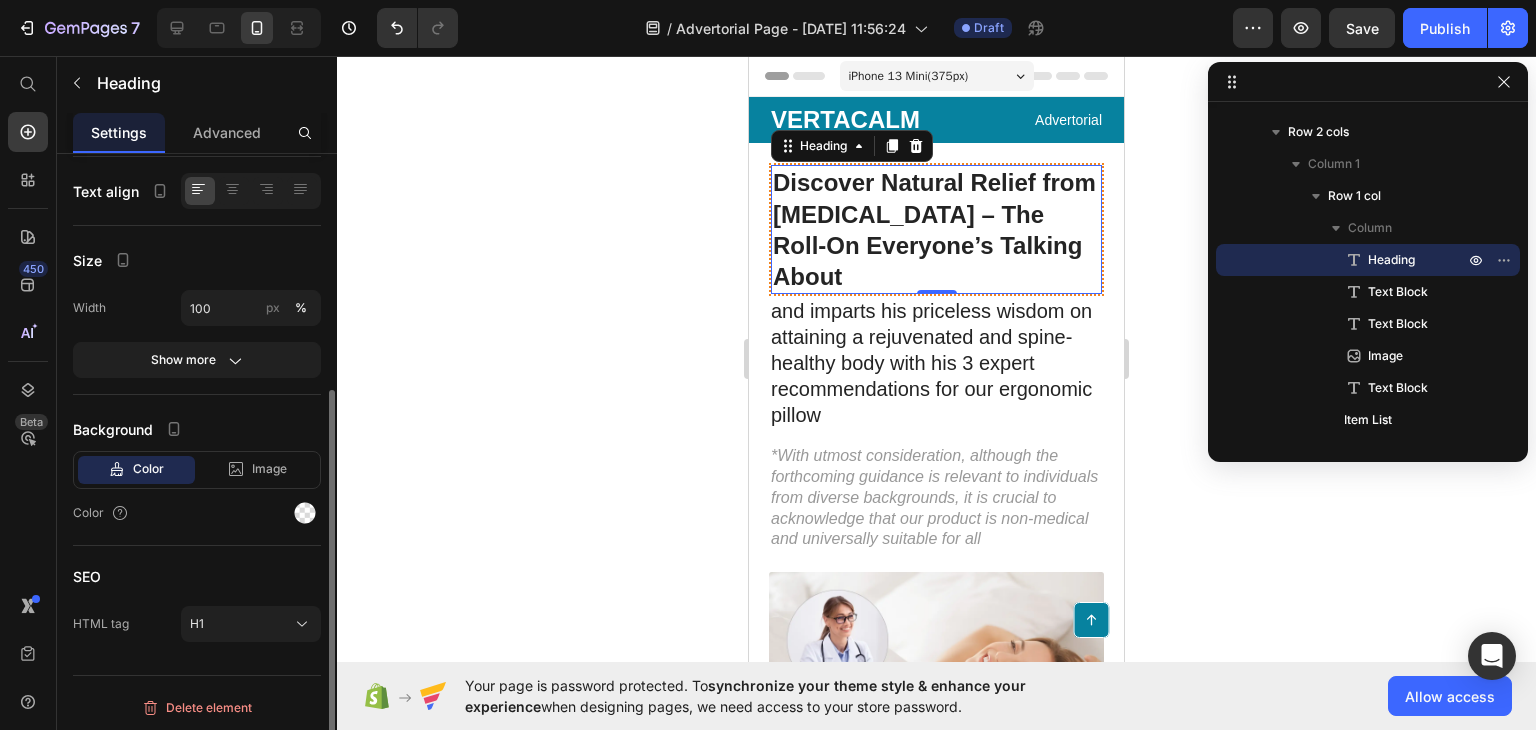 click on "Background Color Image Video  Color" 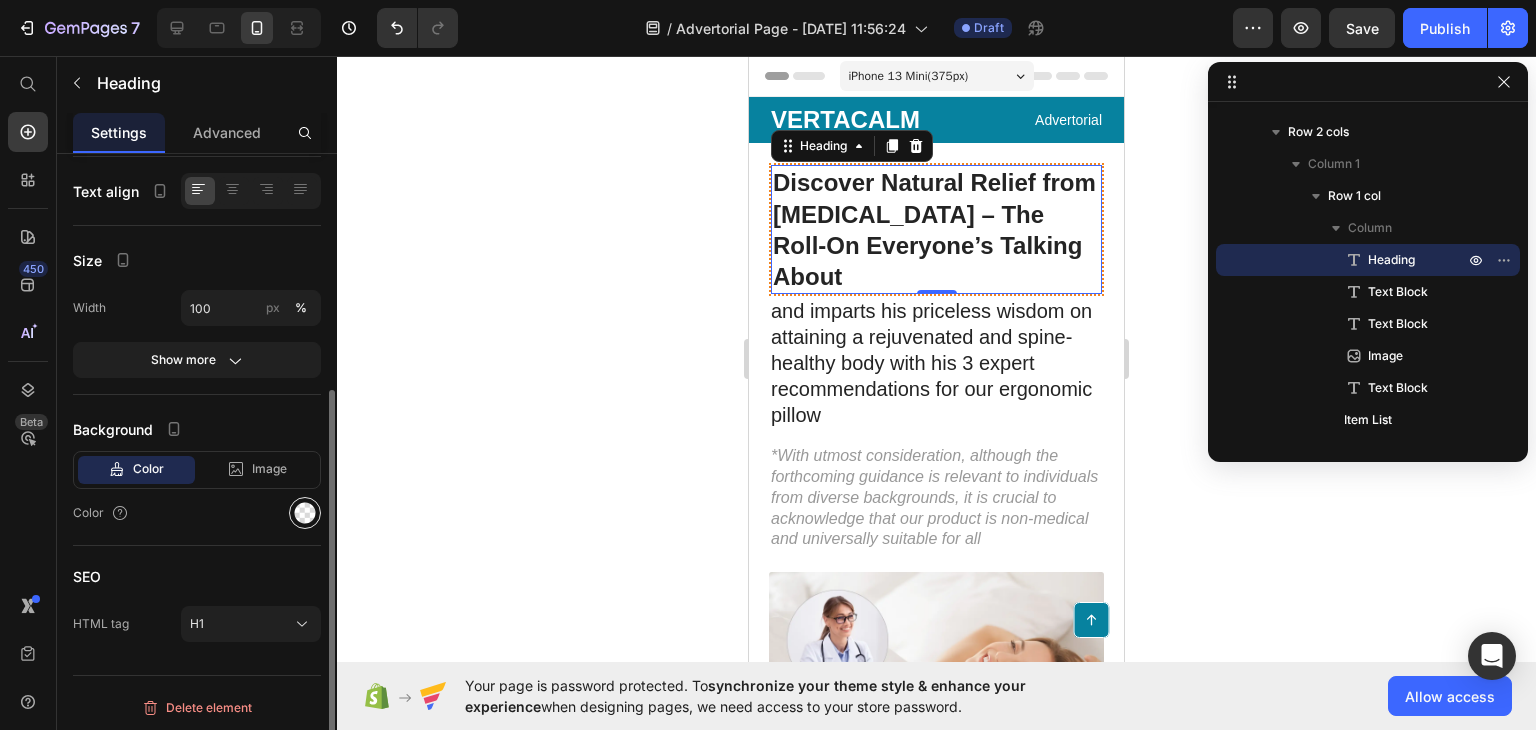 click at bounding box center (305, 513) 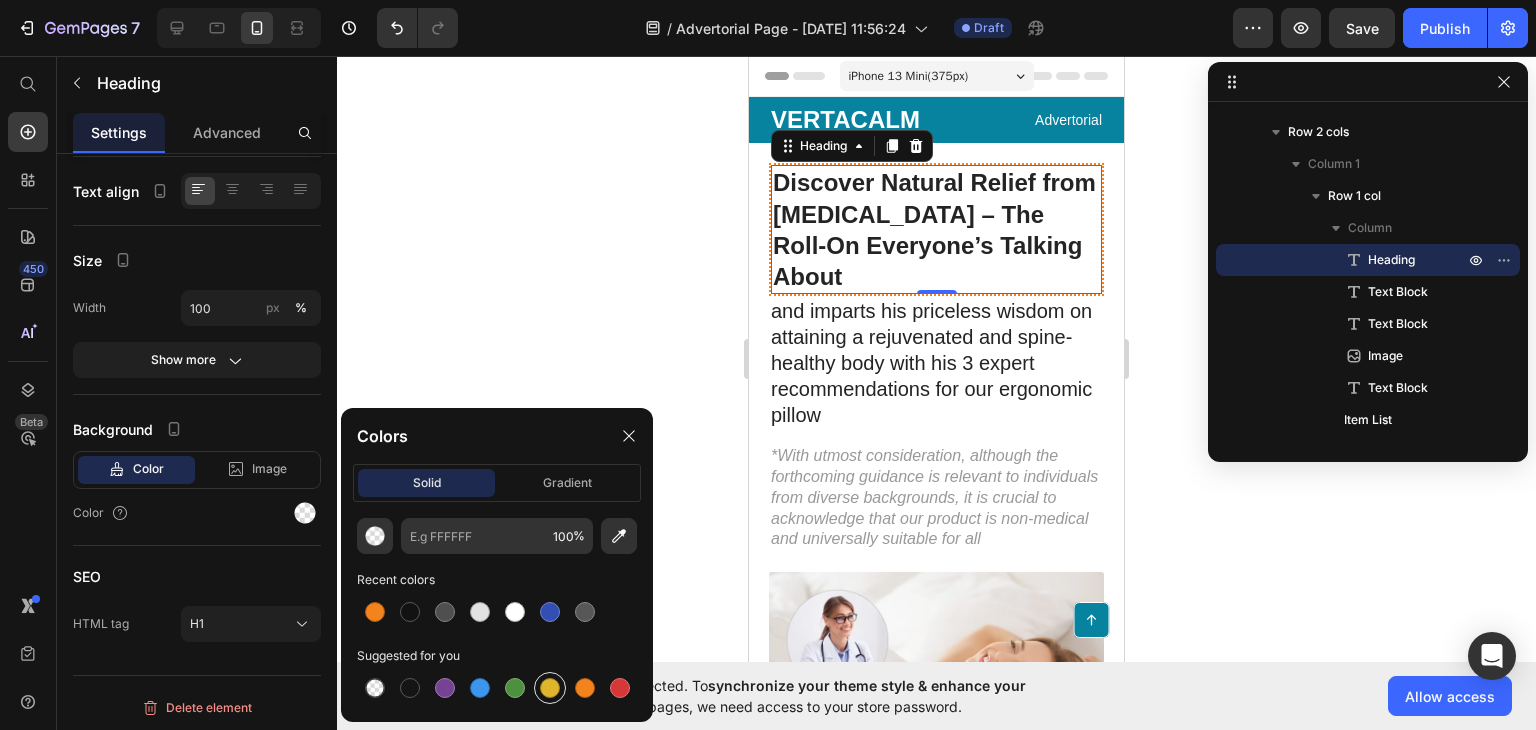 click at bounding box center (550, 688) 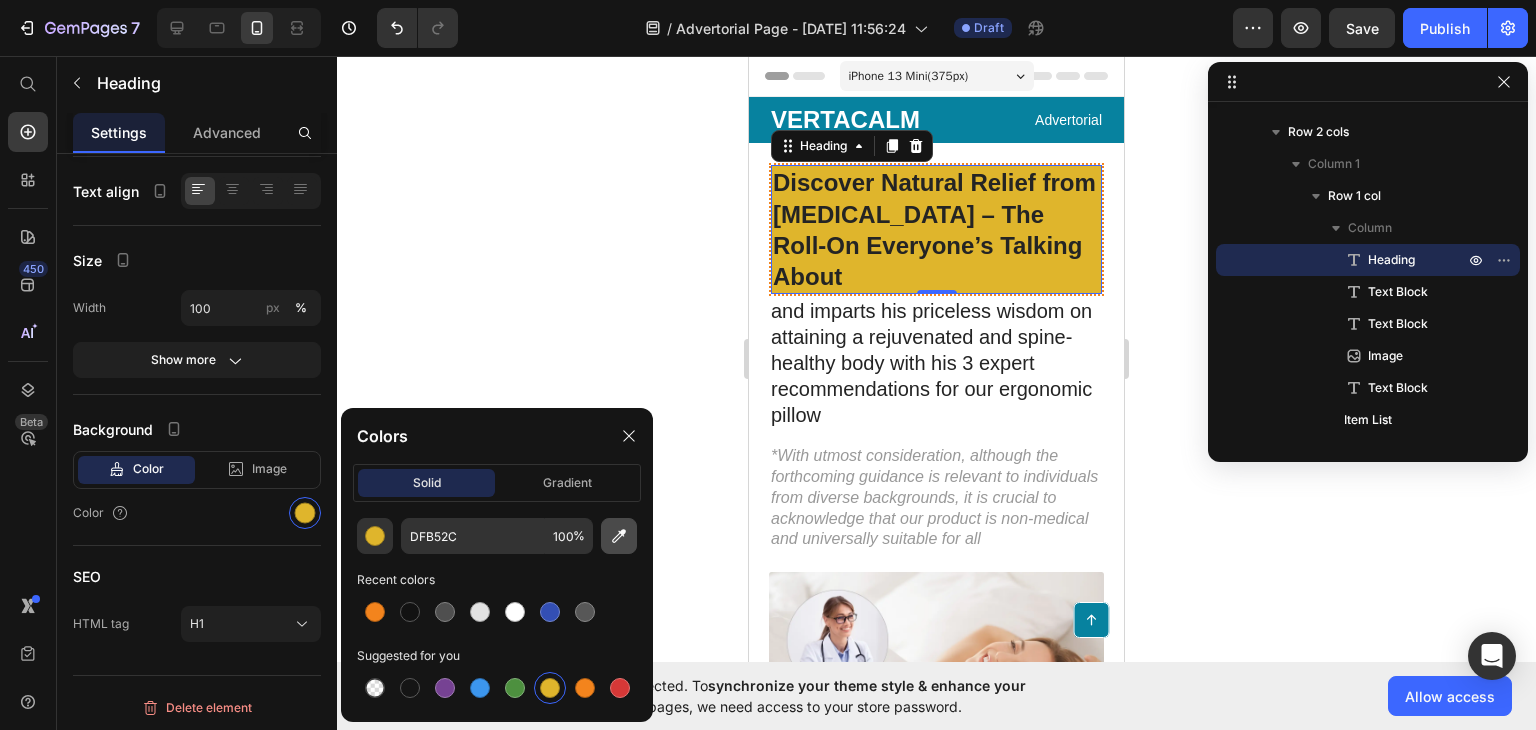 click at bounding box center [619, 536] 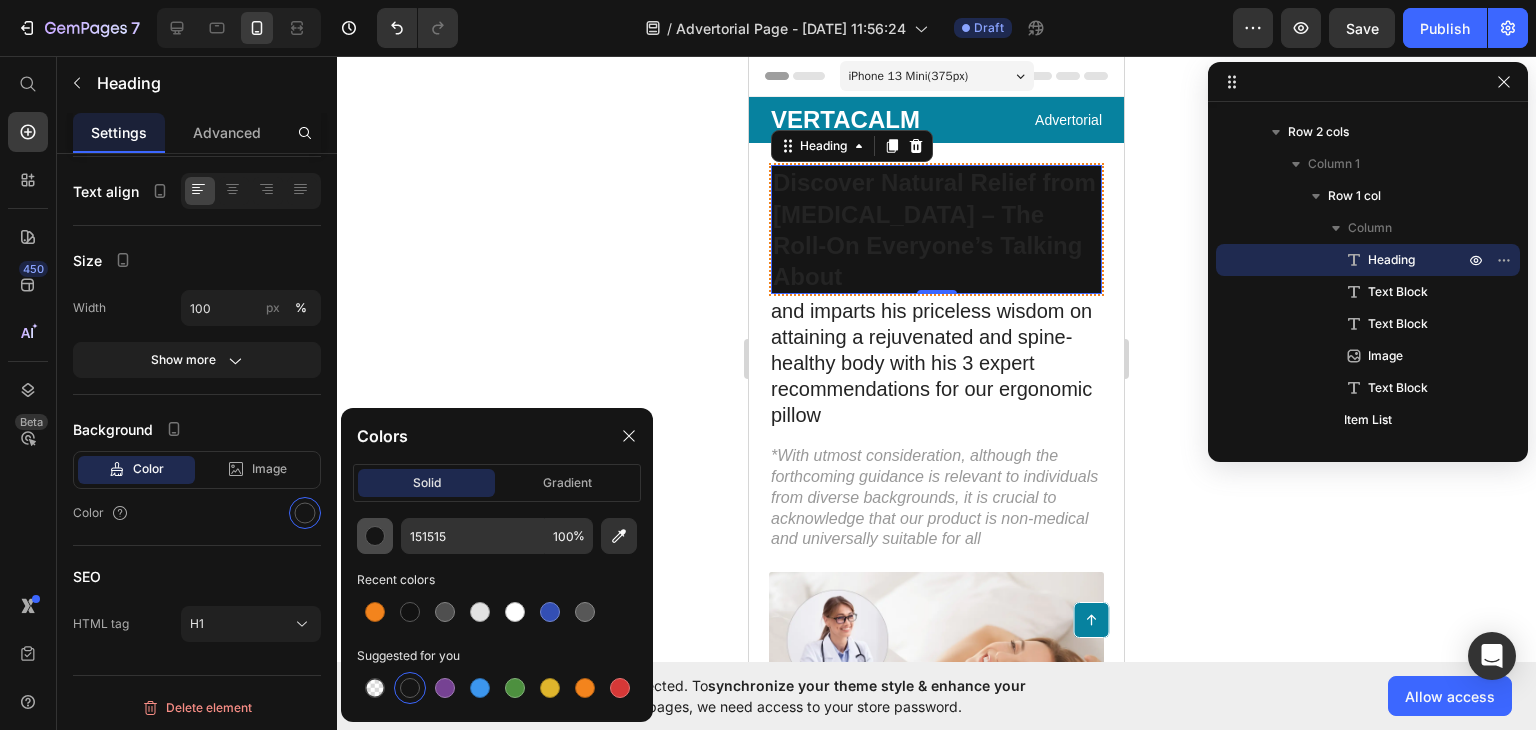 click at bounding box center [375, 536] 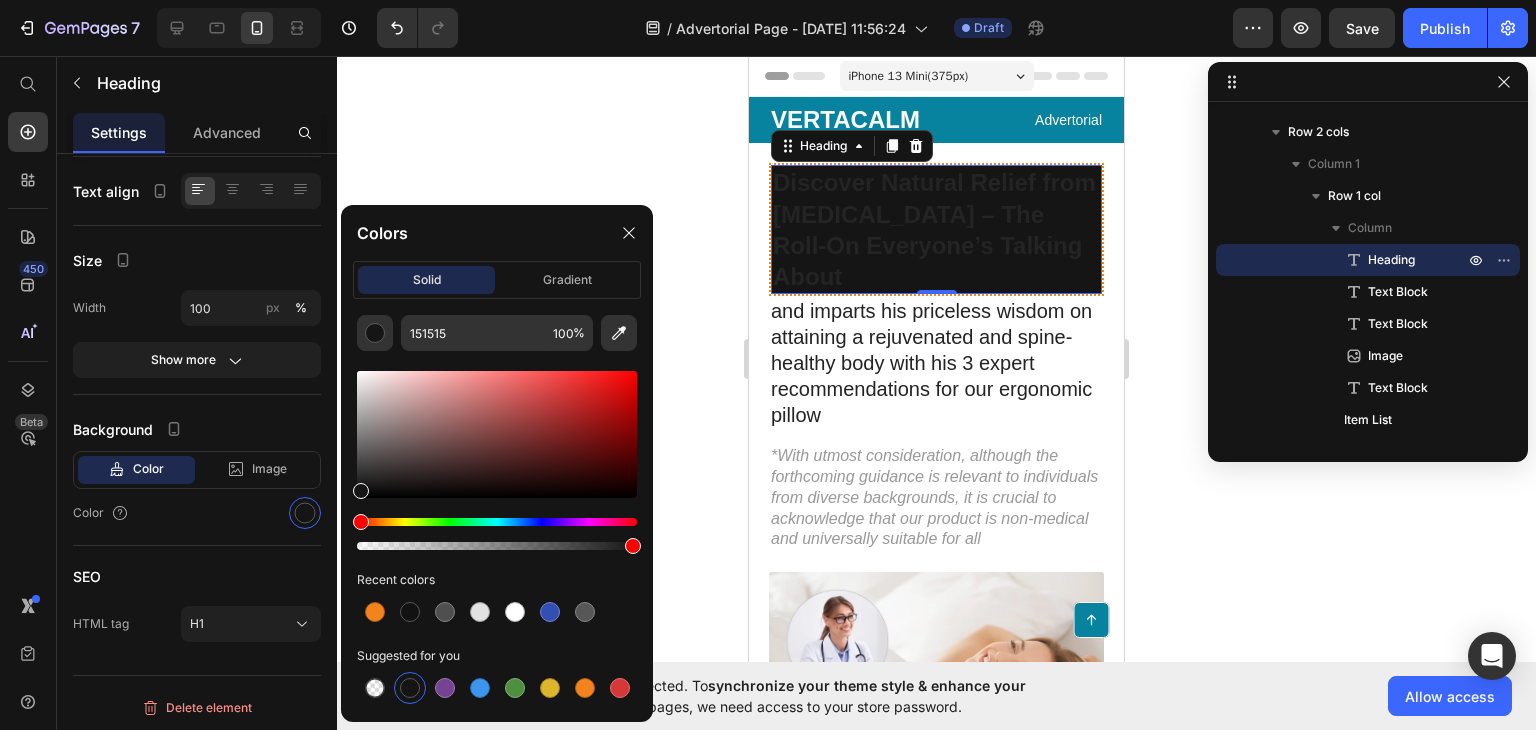 click at bounding box center (497, 522) 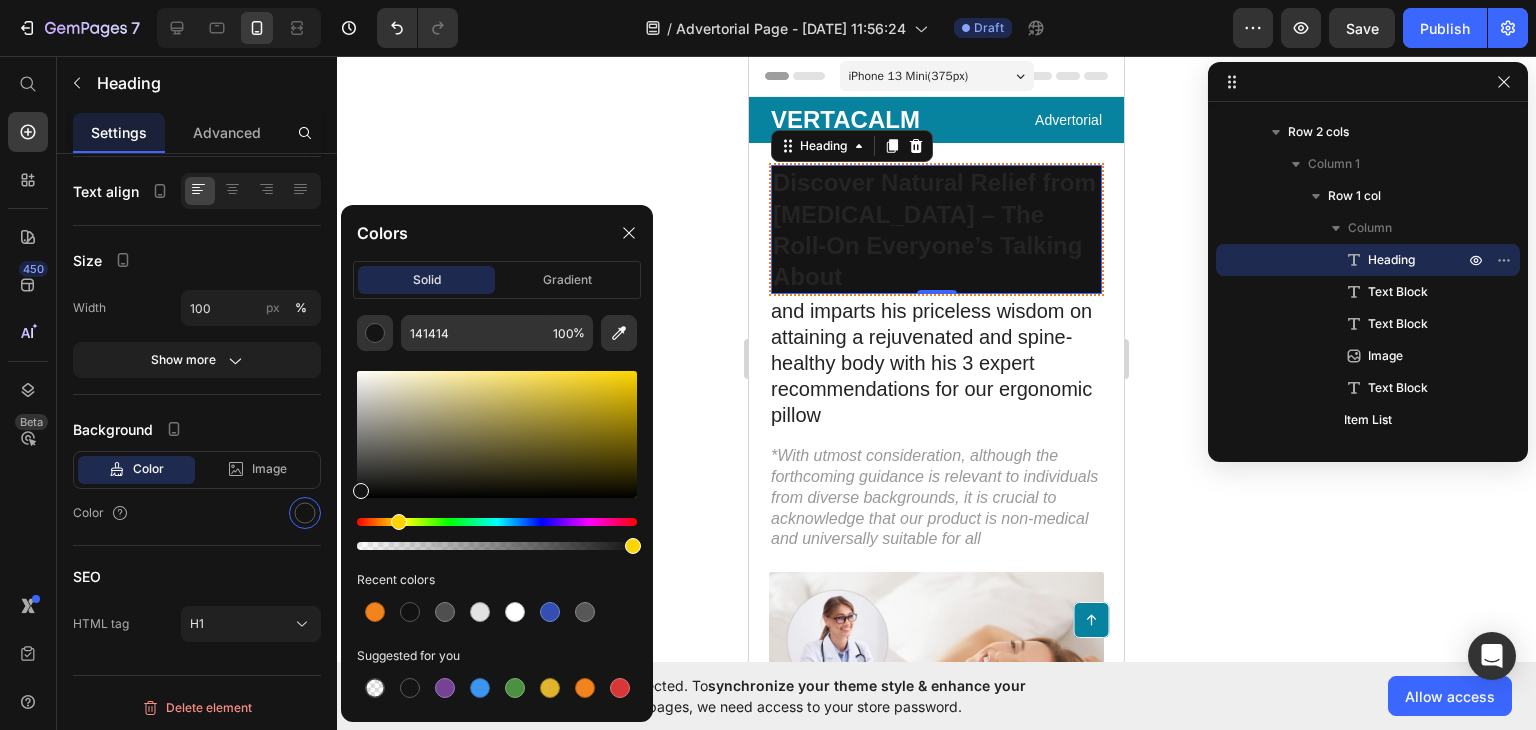 click at bounding box center (399, 522) 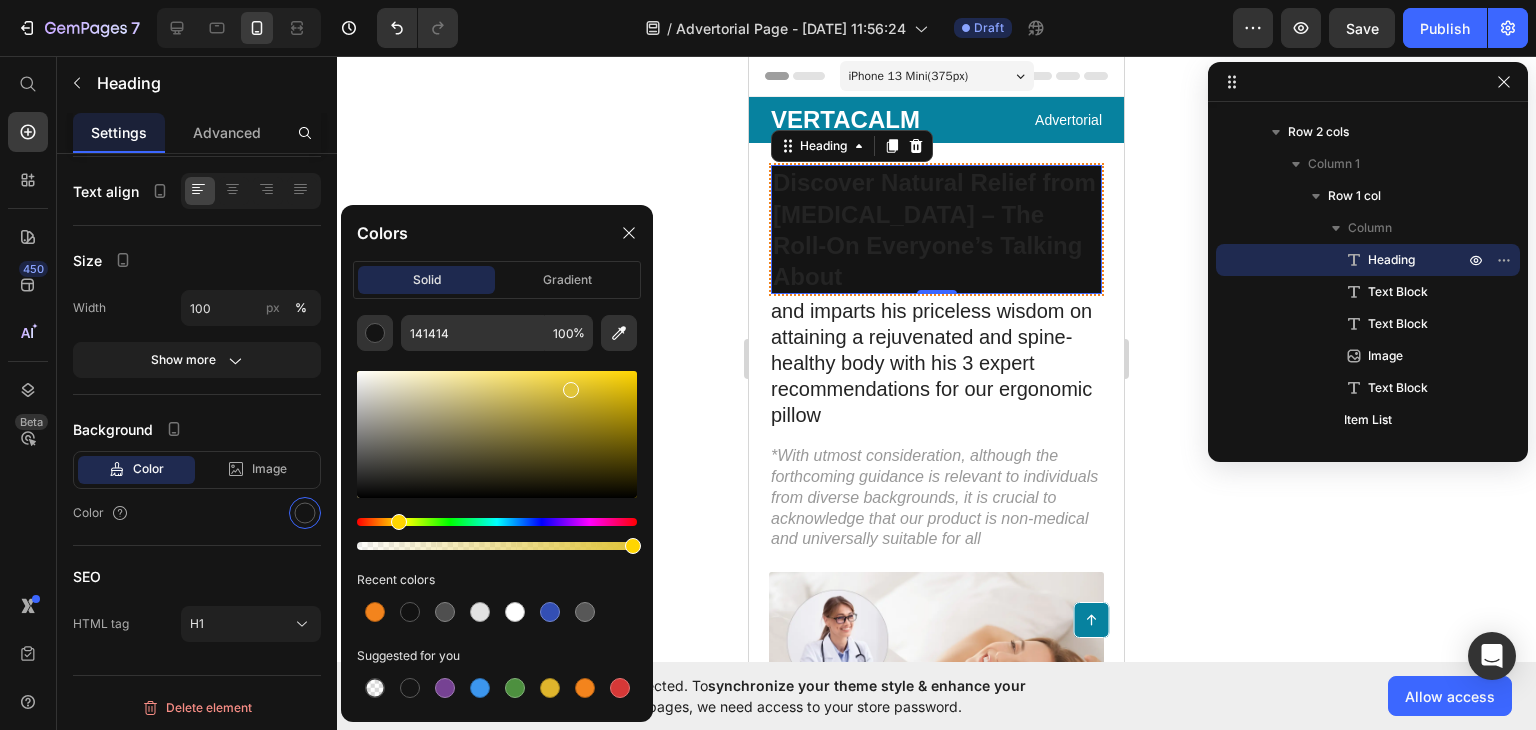 click at bounding box center [497, 434] 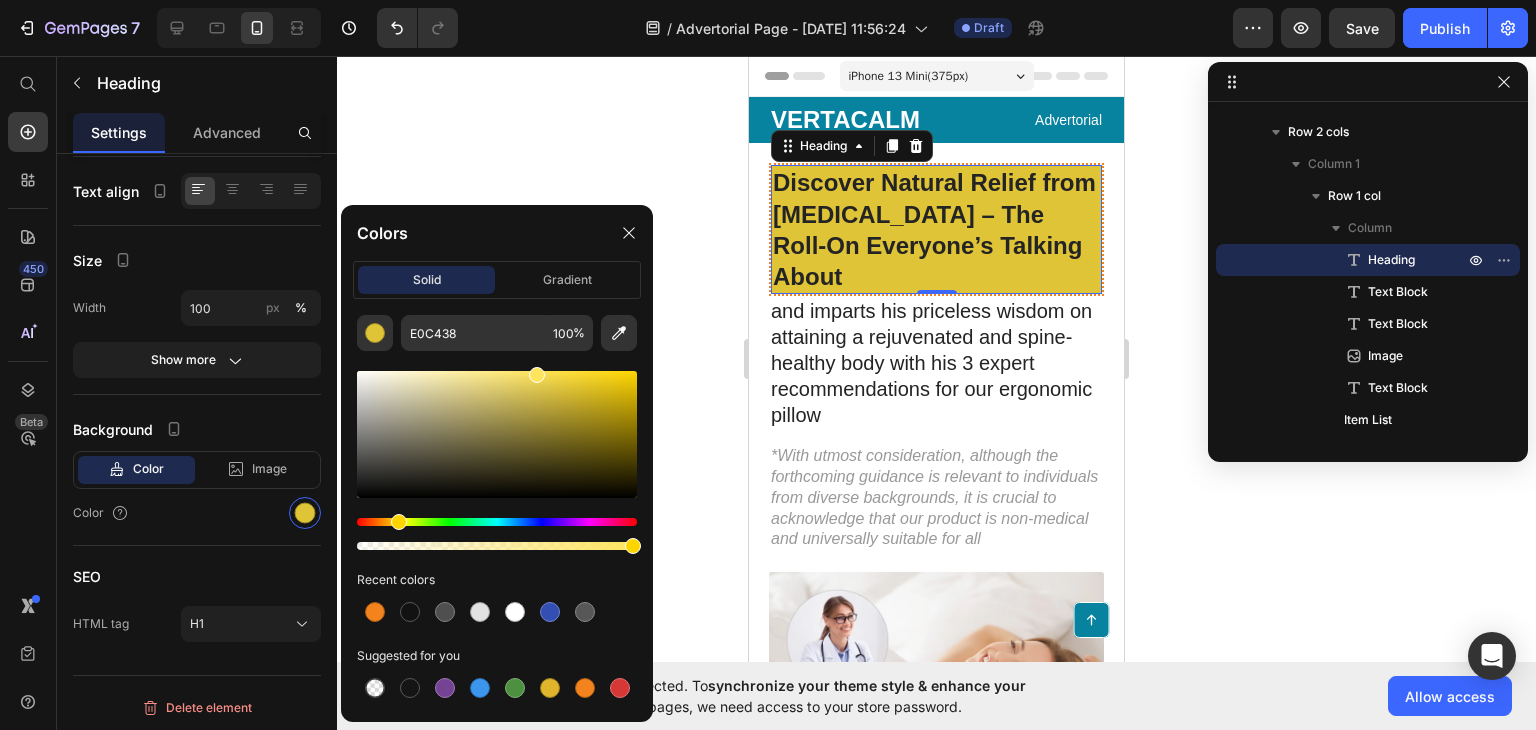 drag, startPoint x: 567, startPoint y: 385, endPoint x: 533, endPoint y: 368, distance: 38.013157 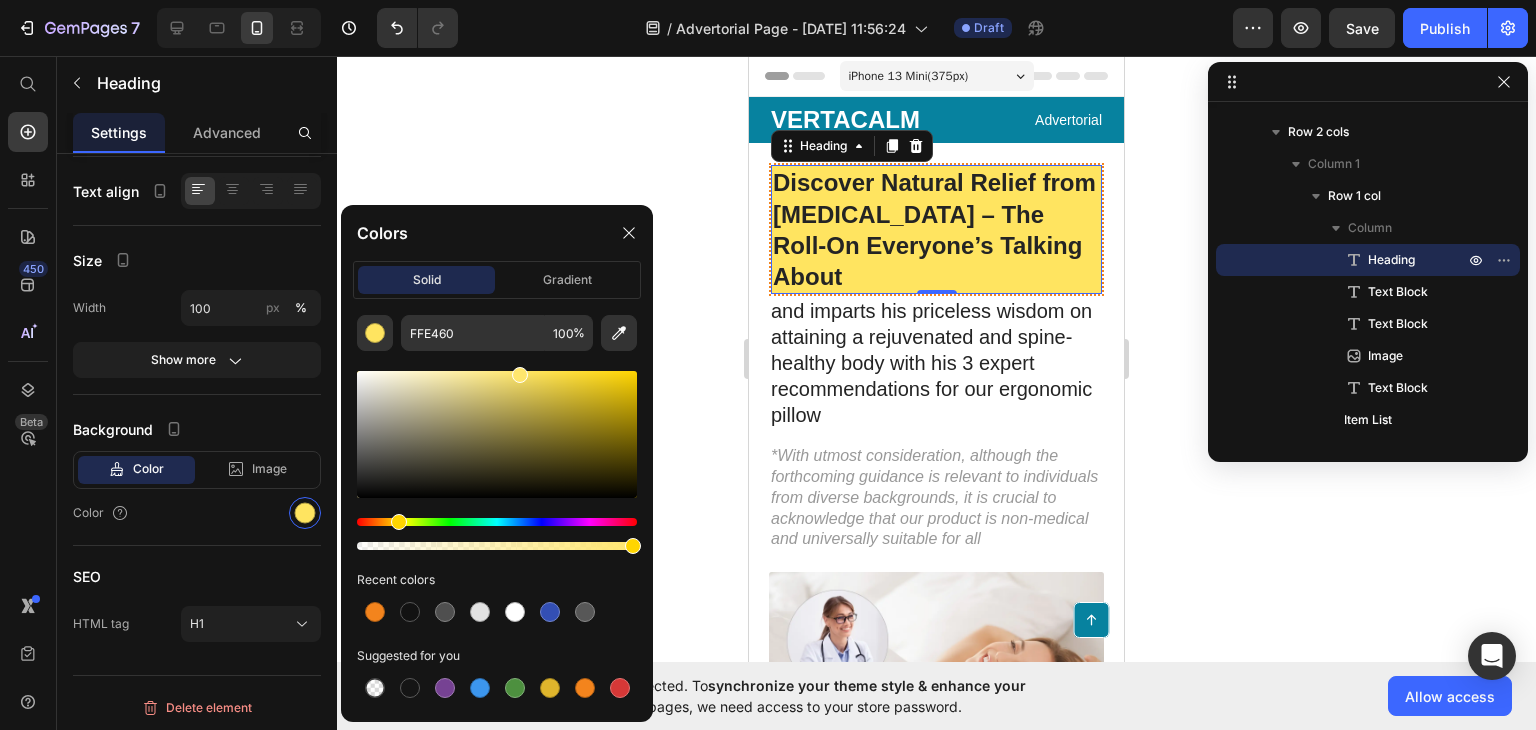drag, startPoint x: 533, startPoint y: 368, endPoint x: 518, endPoint y: 367, distance: 15.033297 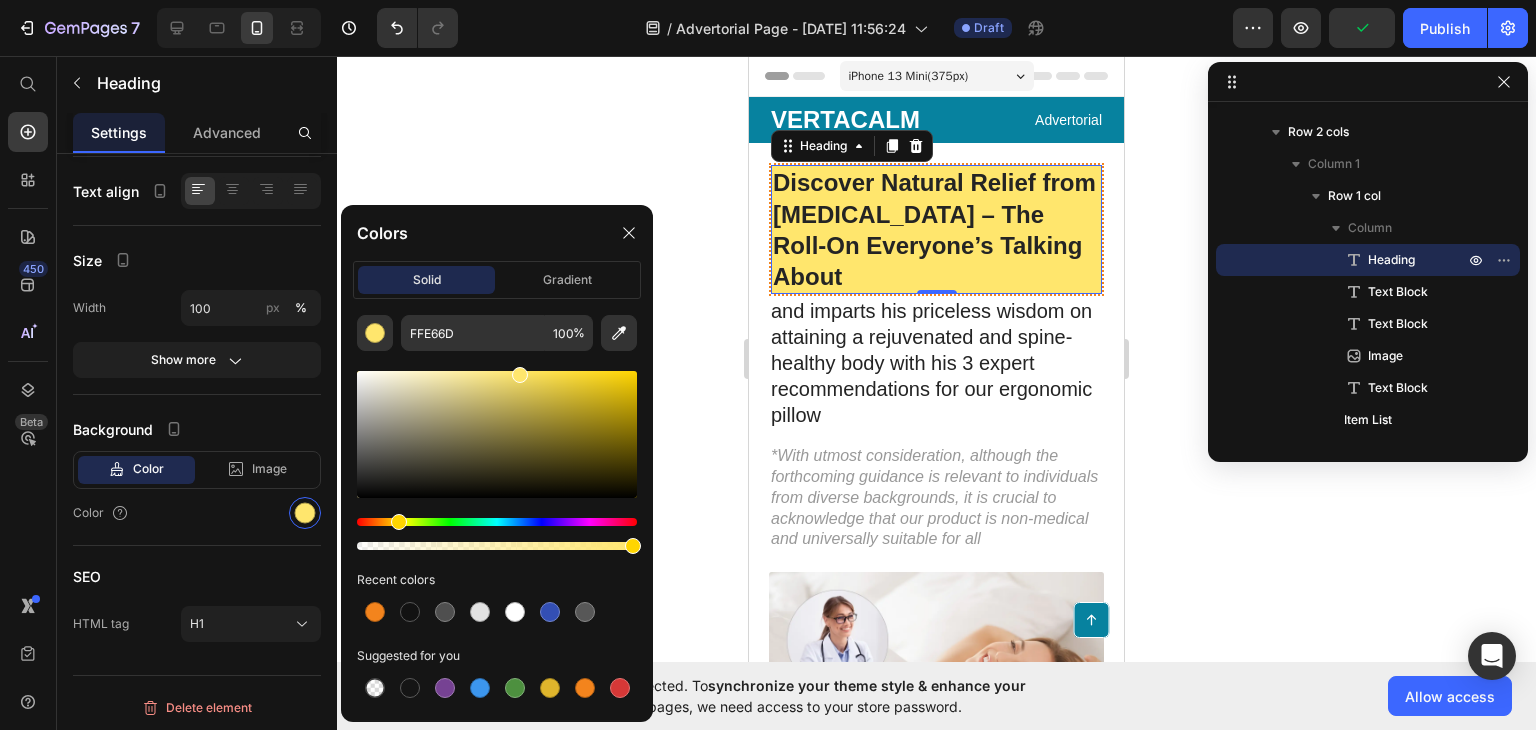 click 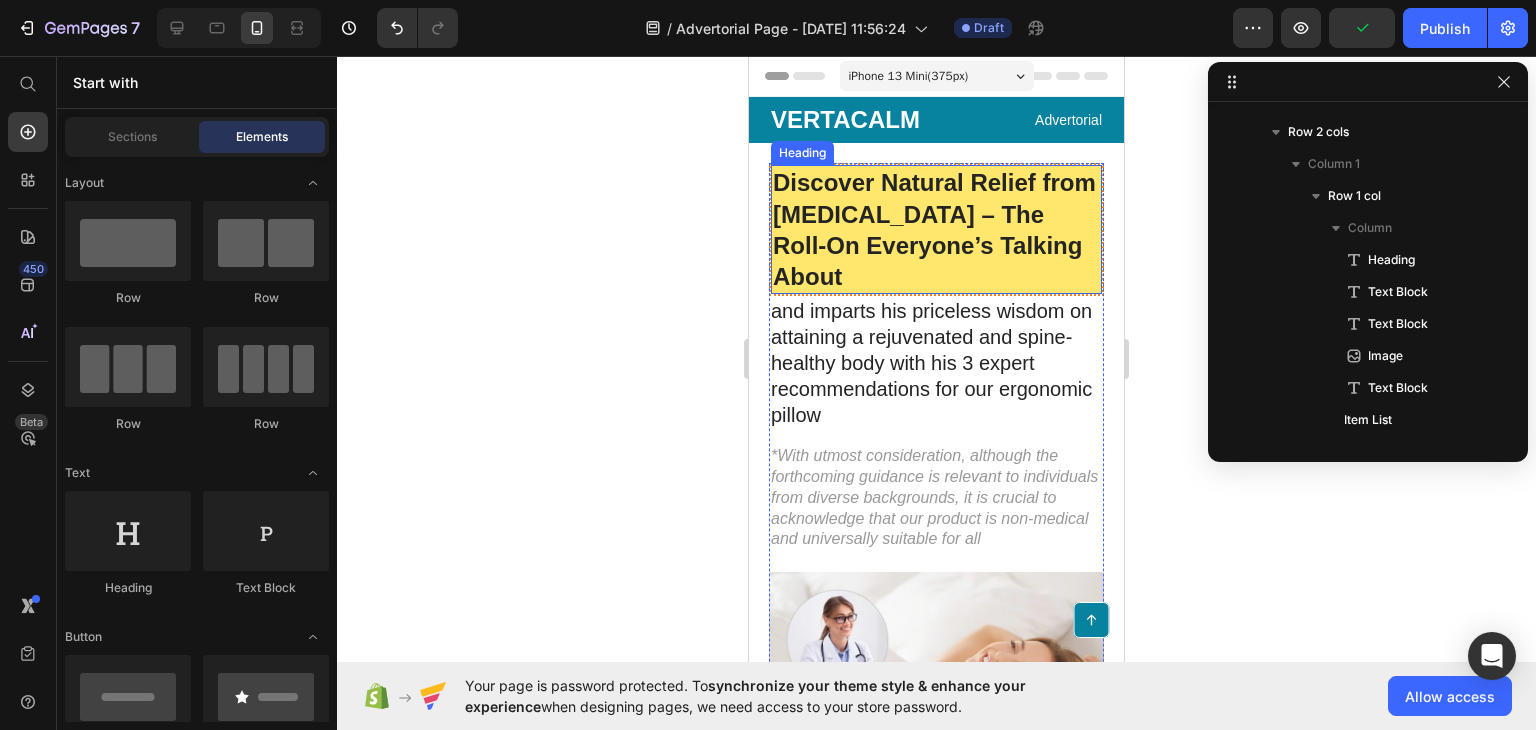 click on "Discover Natural Relief from [MEDICAL_DATA] – The Roll-On Everyone’s Talking About" at bounding box center [936, 229] 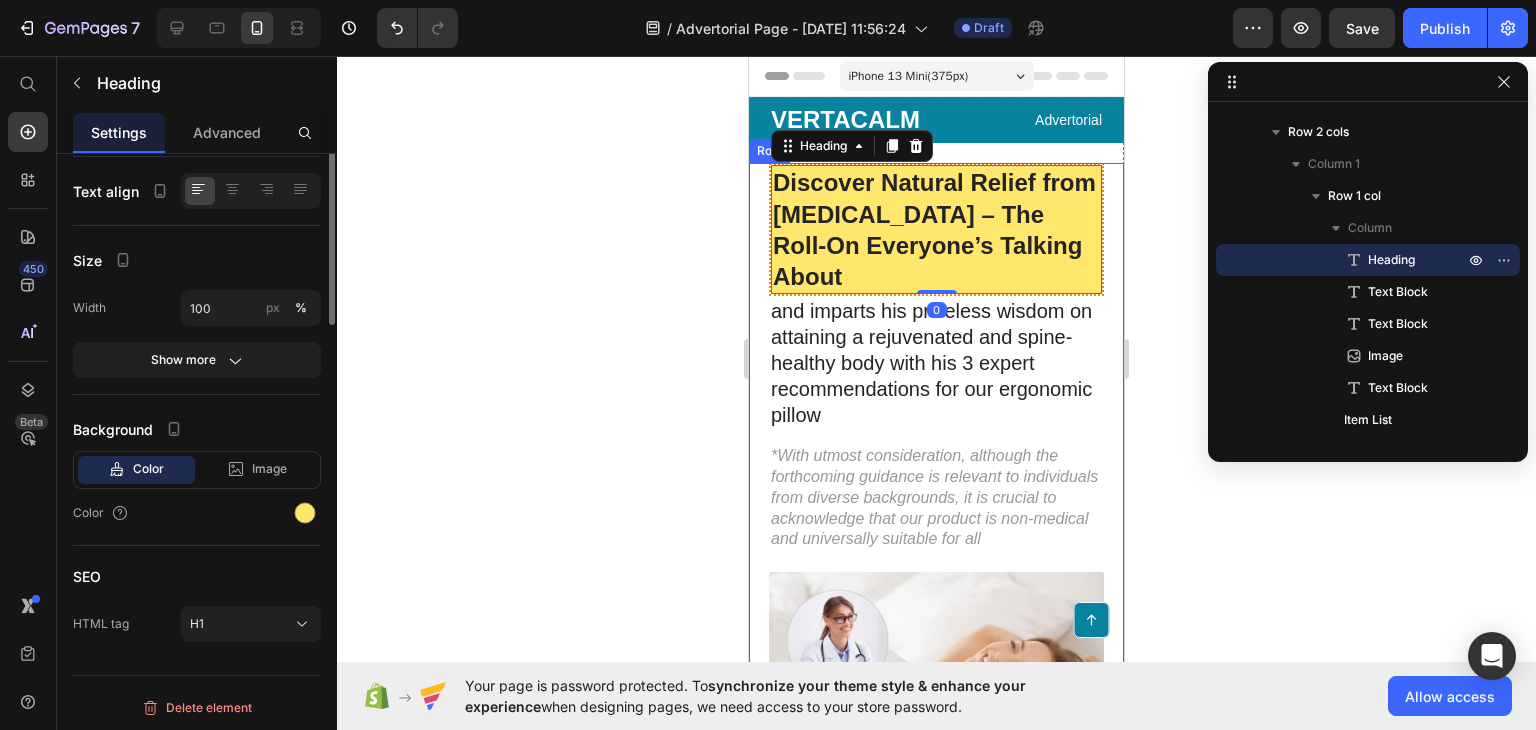 scroll, scrollTop: 0, scrollLeft: 0, axis: both 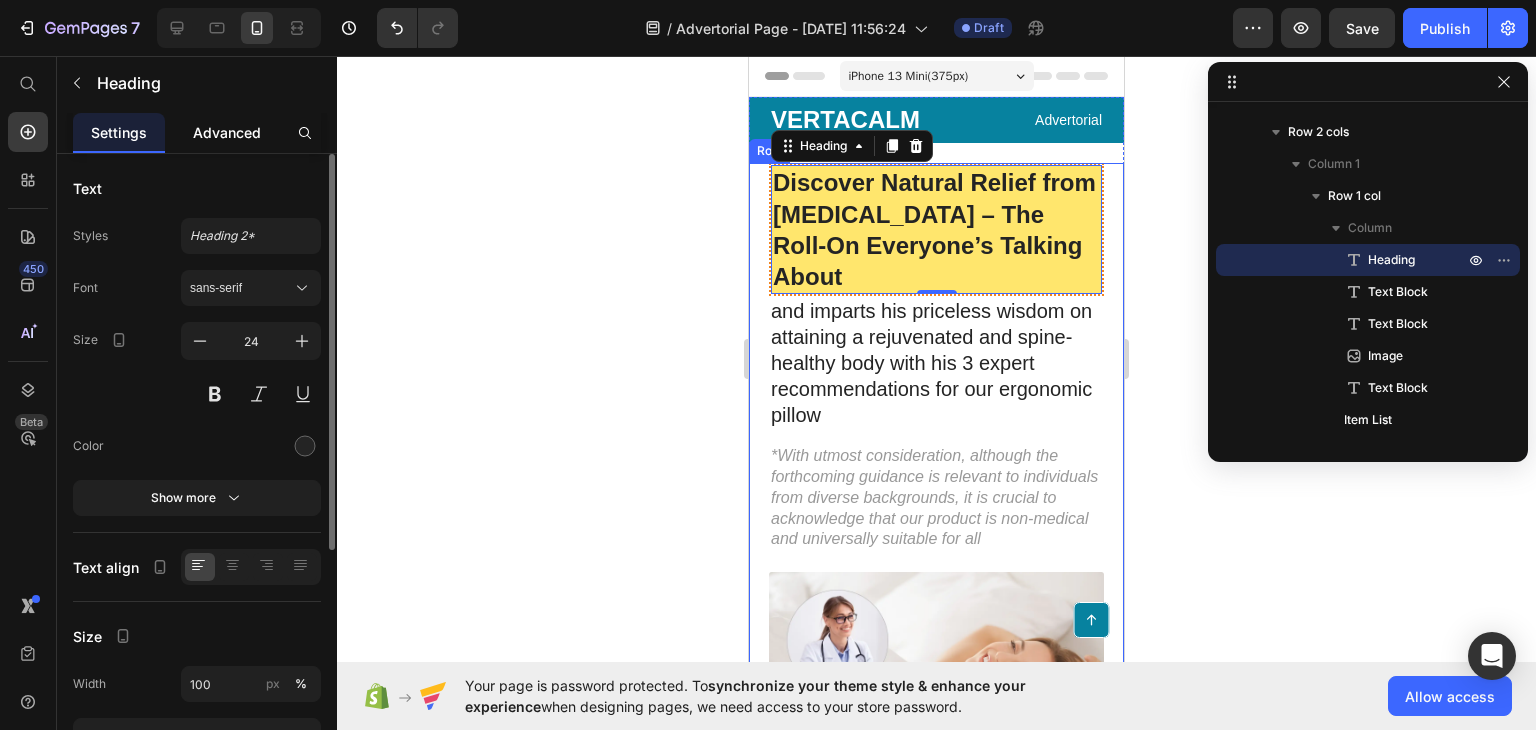 click on "Advanced" at bounding box center (227, 132) 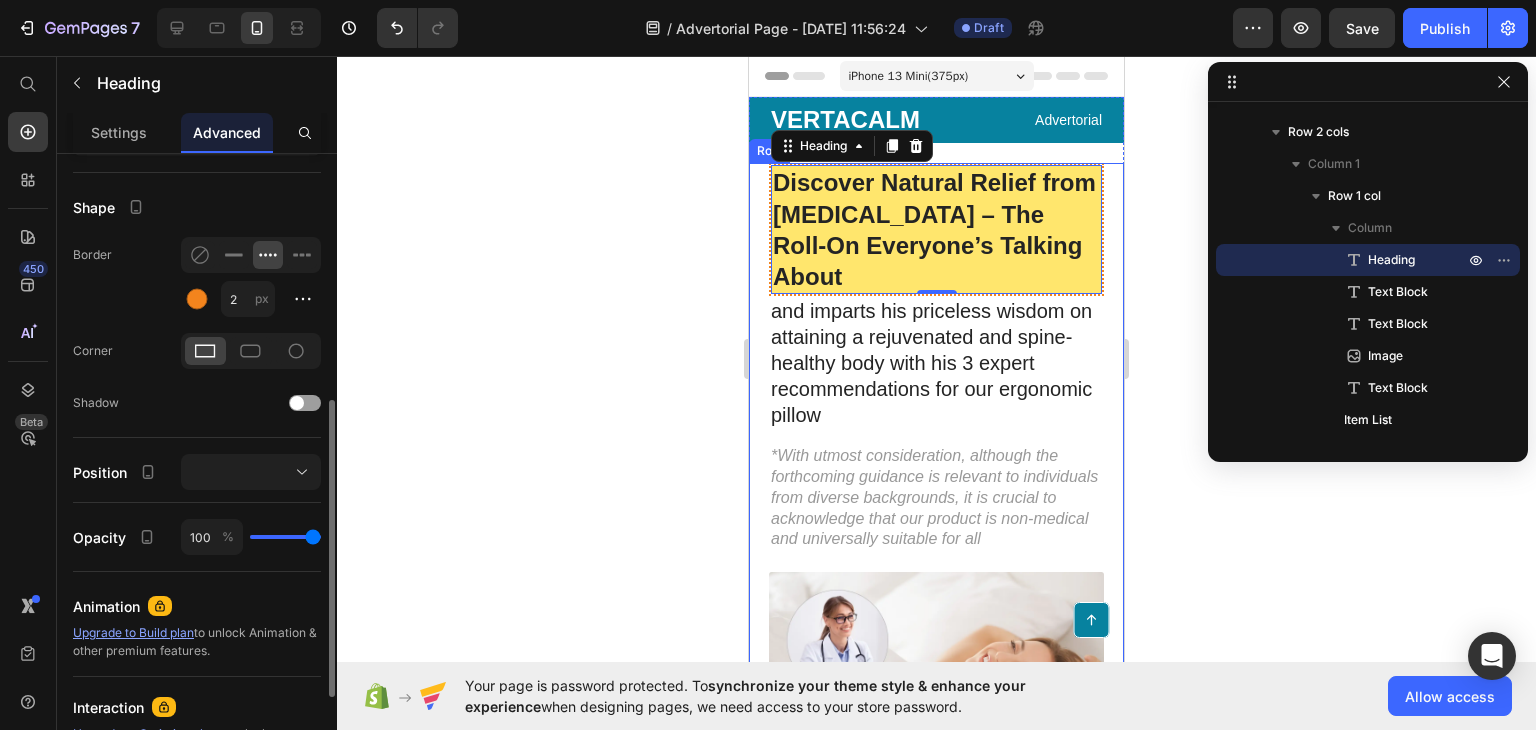 scroll, scrollTop: 496, scrollLeft: 0, axis: vertical 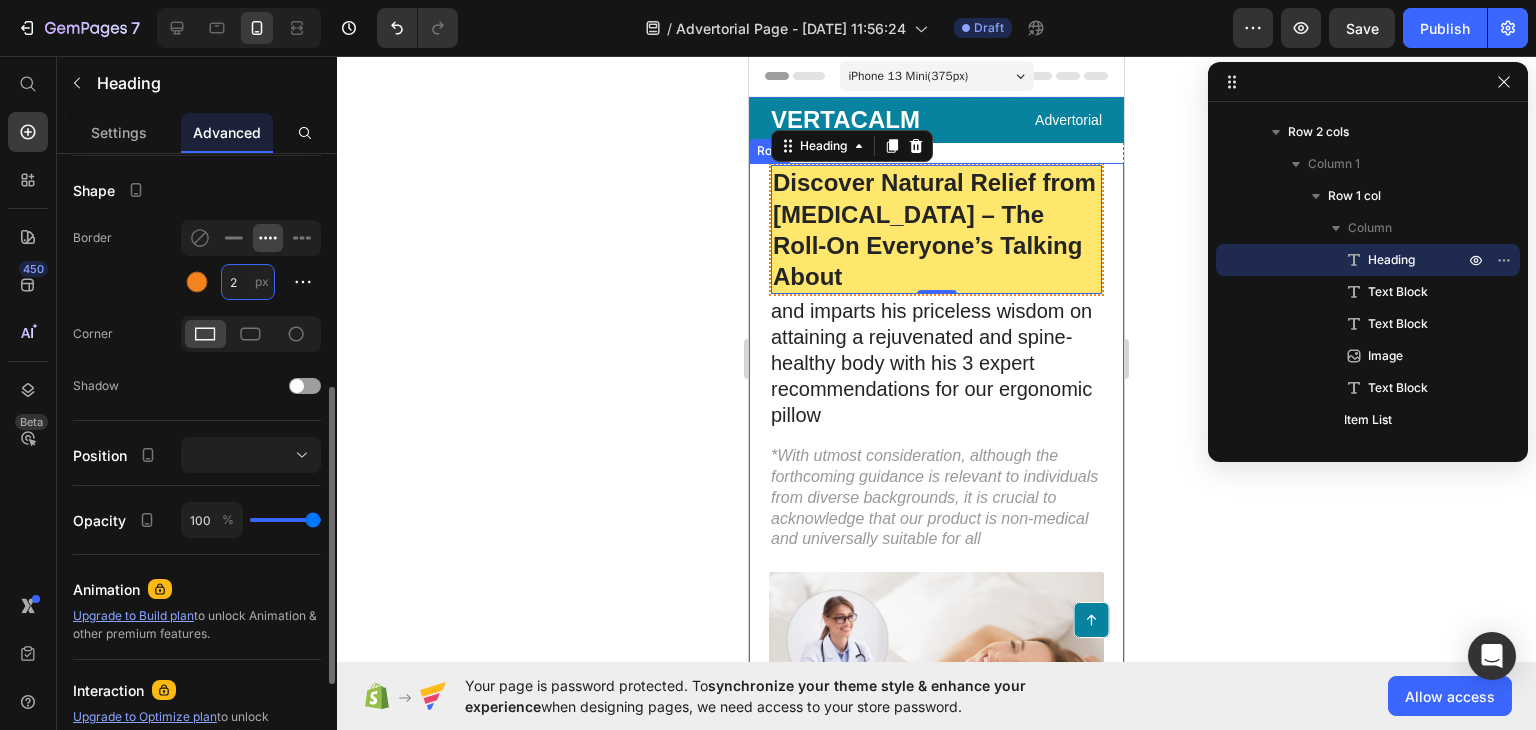 click on "2" at bounding box center (248, 282) 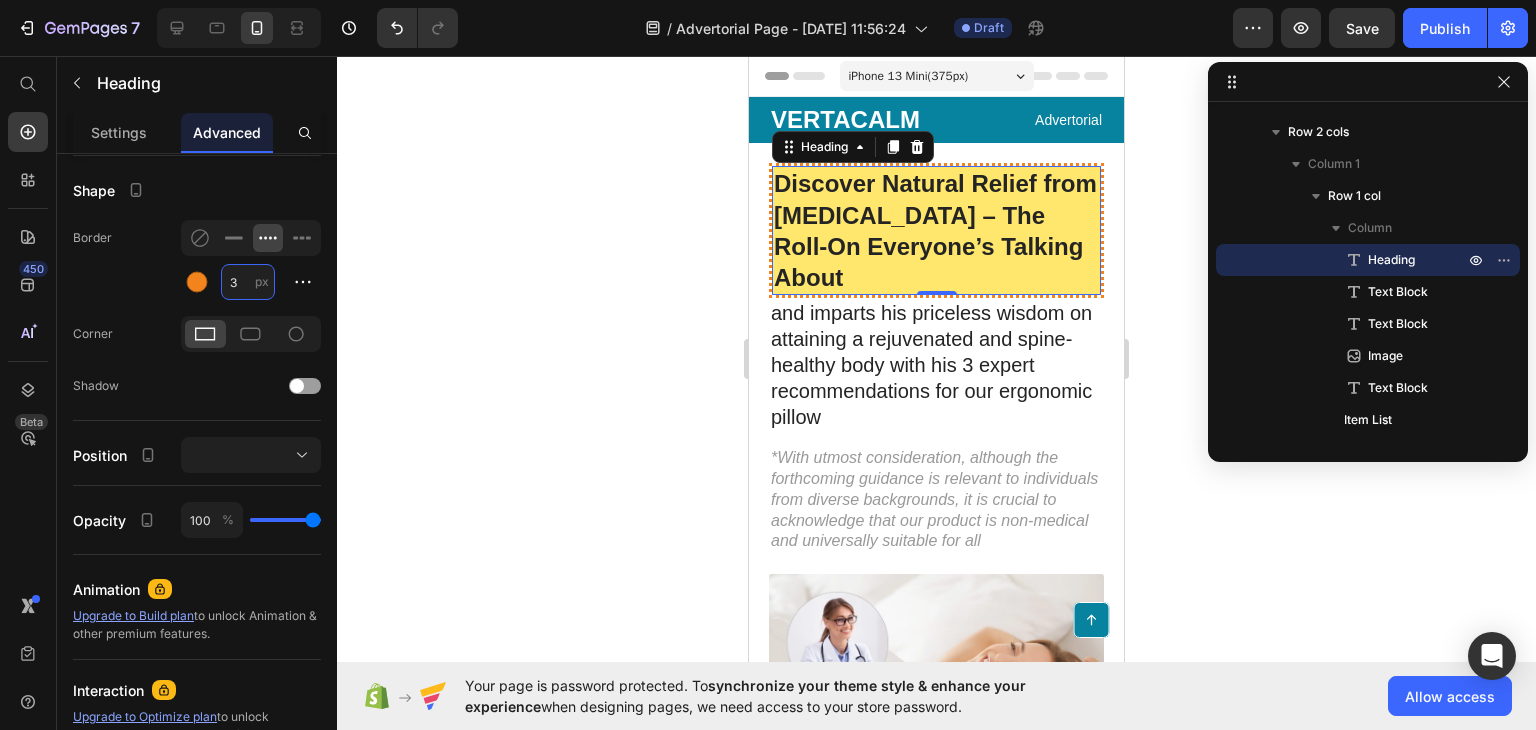 type on "3" 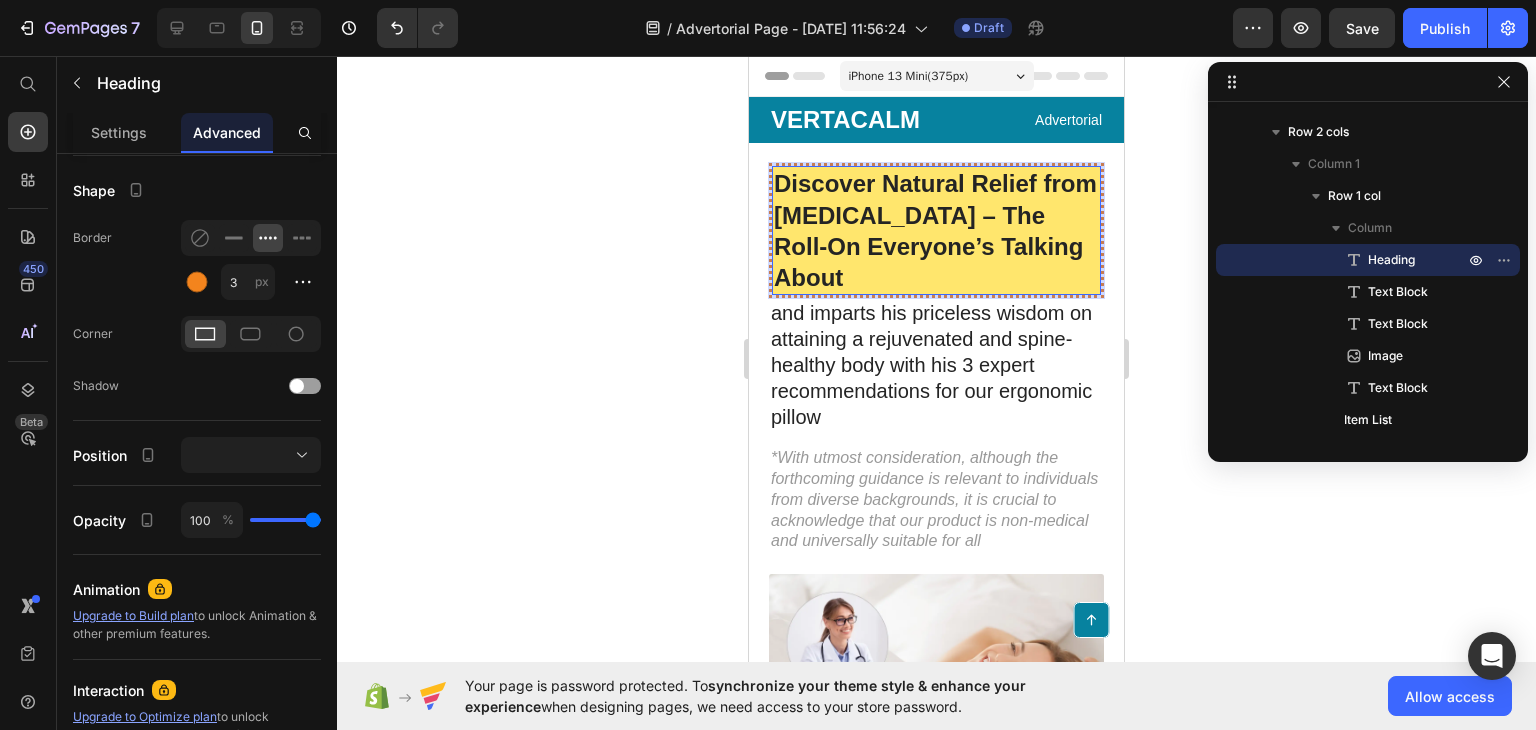 scroll, scrollTop: 0, scrollLeft: 0, axis: both 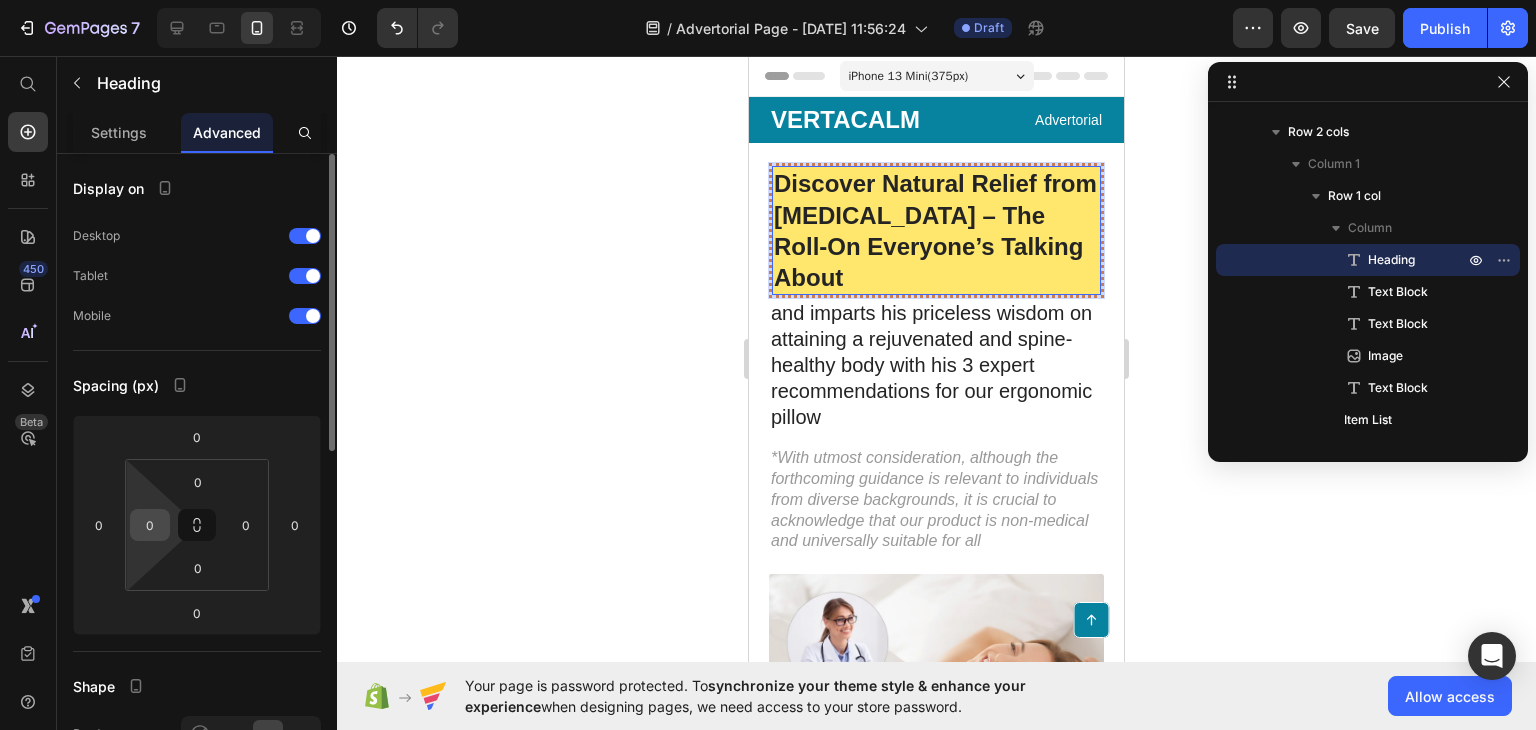 click on "0" at bounding box center (150, 525) 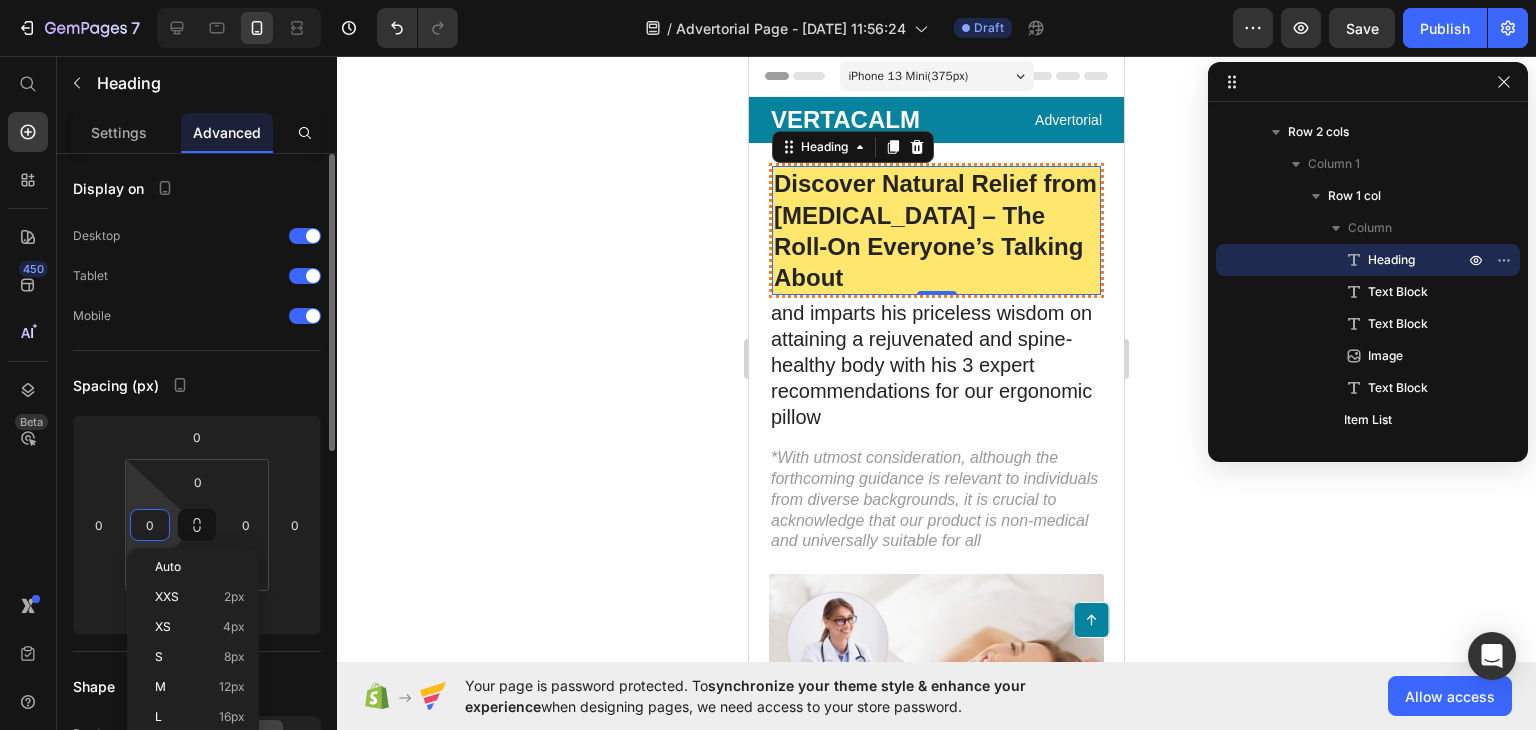 type on "3" 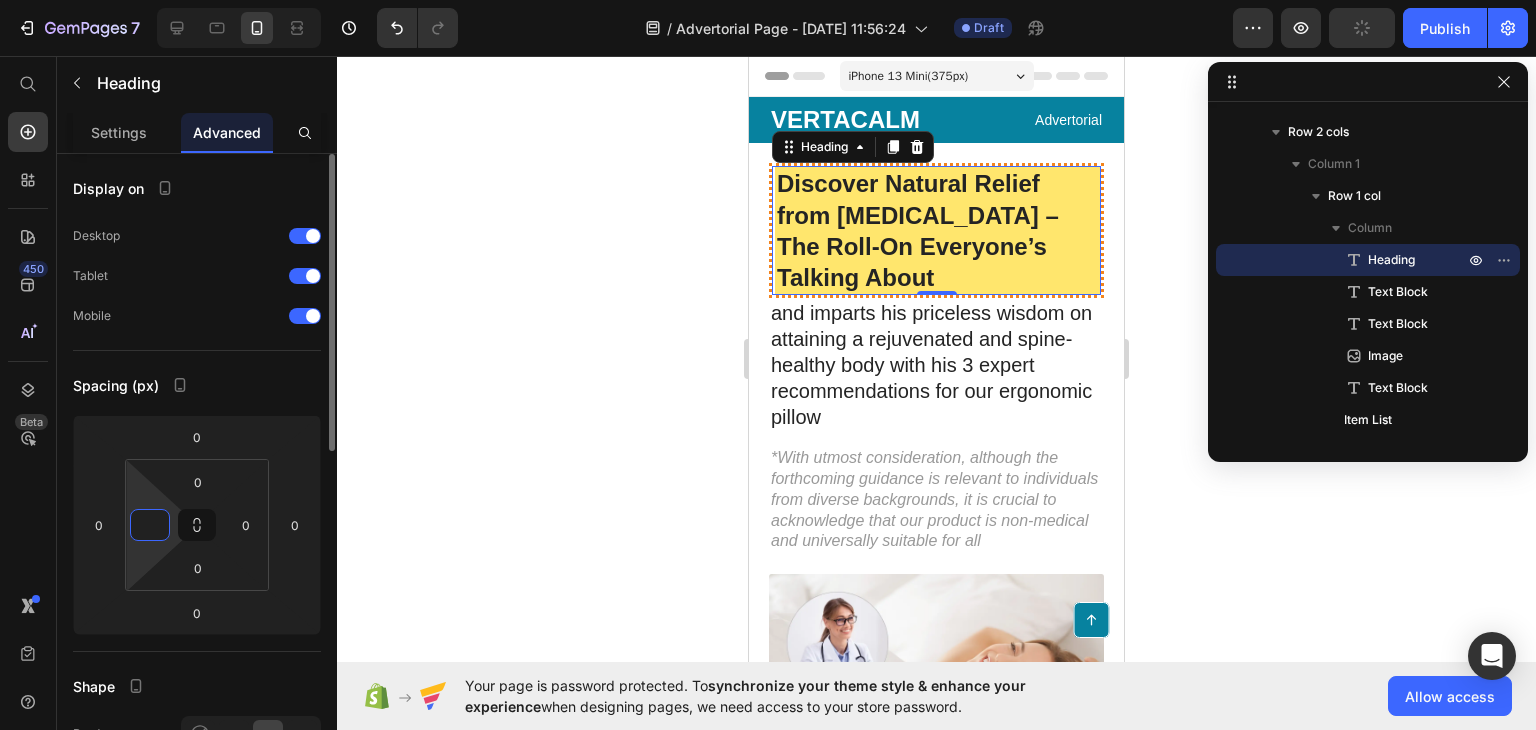 click on "Spacing (px)" at bounding box center (197, 385) 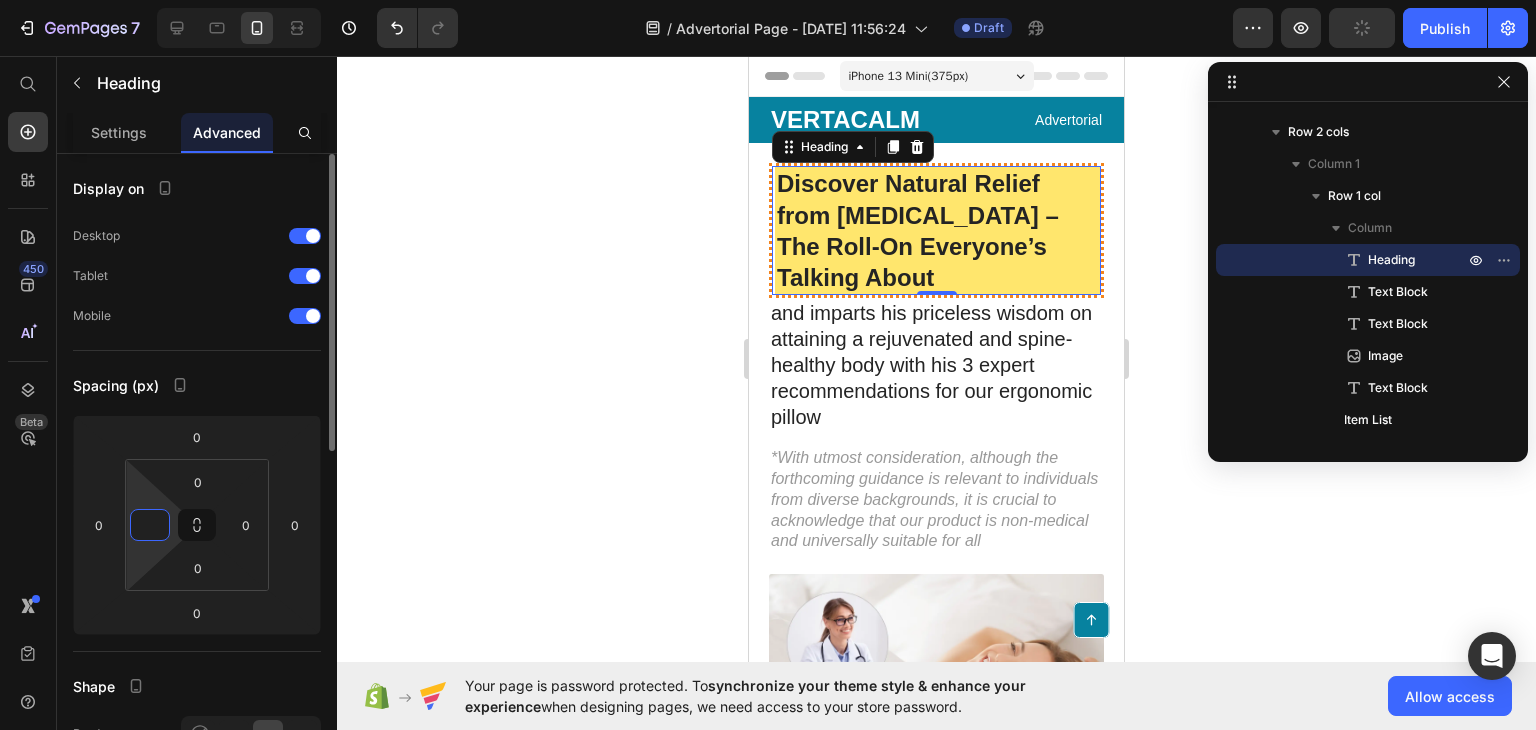 type on "0" 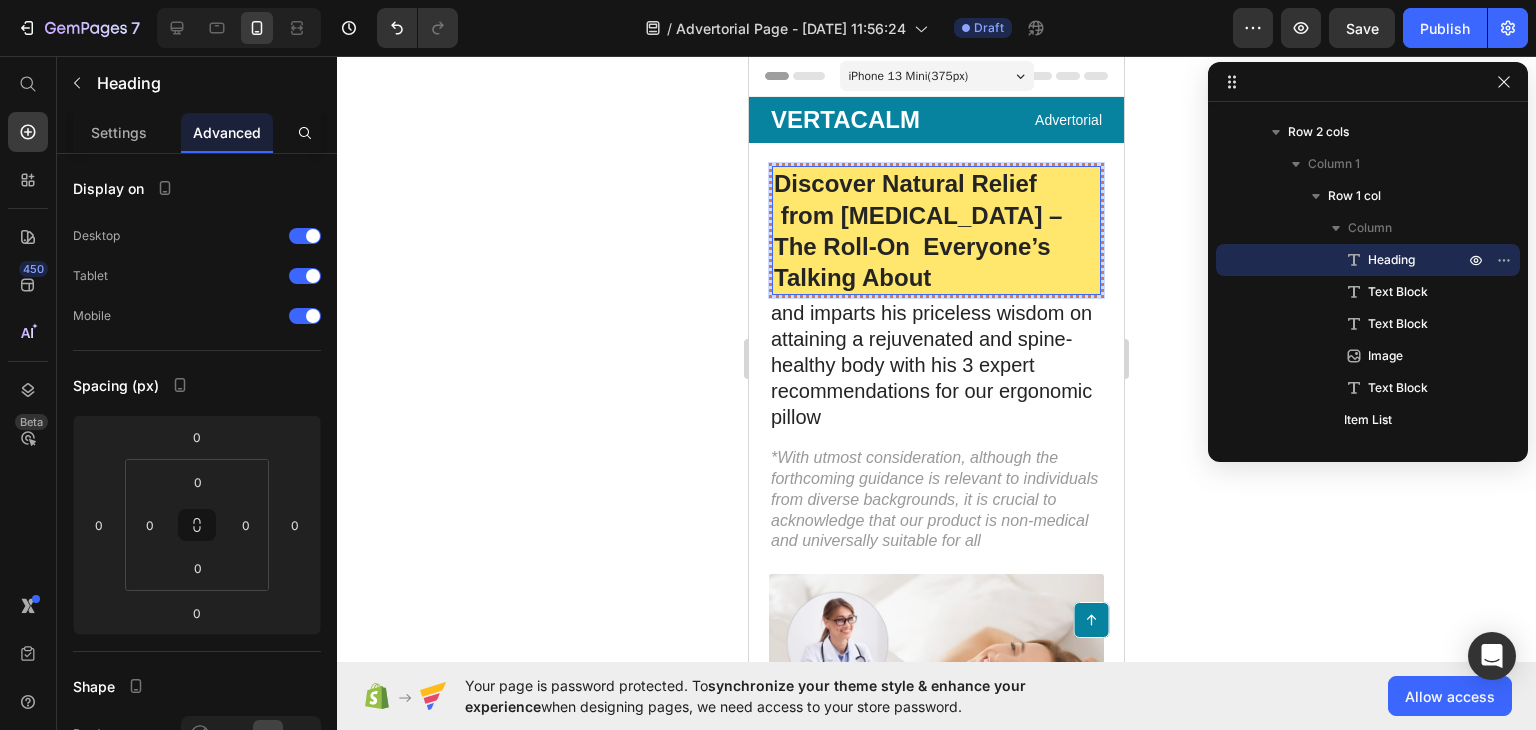 click 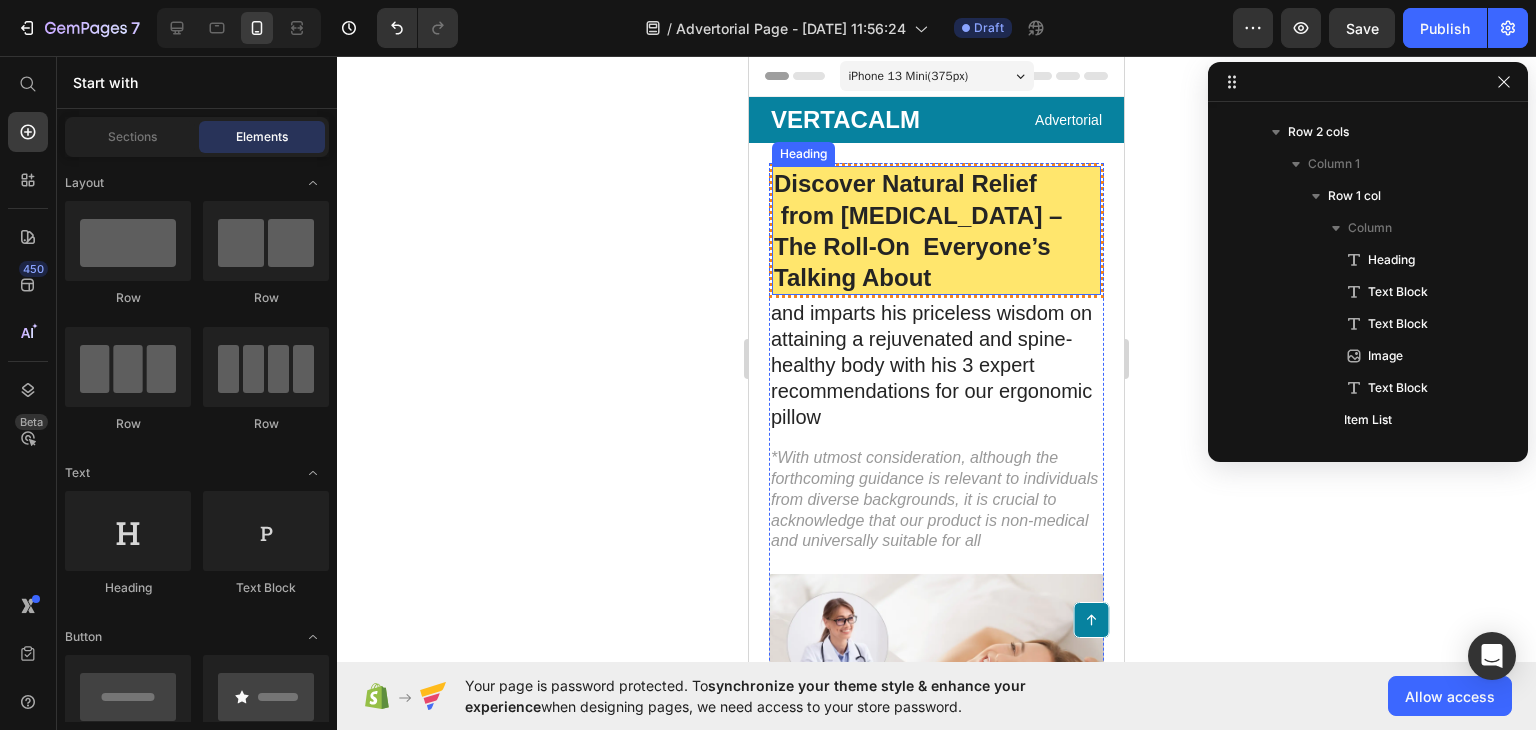 click on "Discover Natural Relief  from [MEDICAL_DATA] – The Roll-On  Everyone’s Talking About" at bounding box center (936, 230) 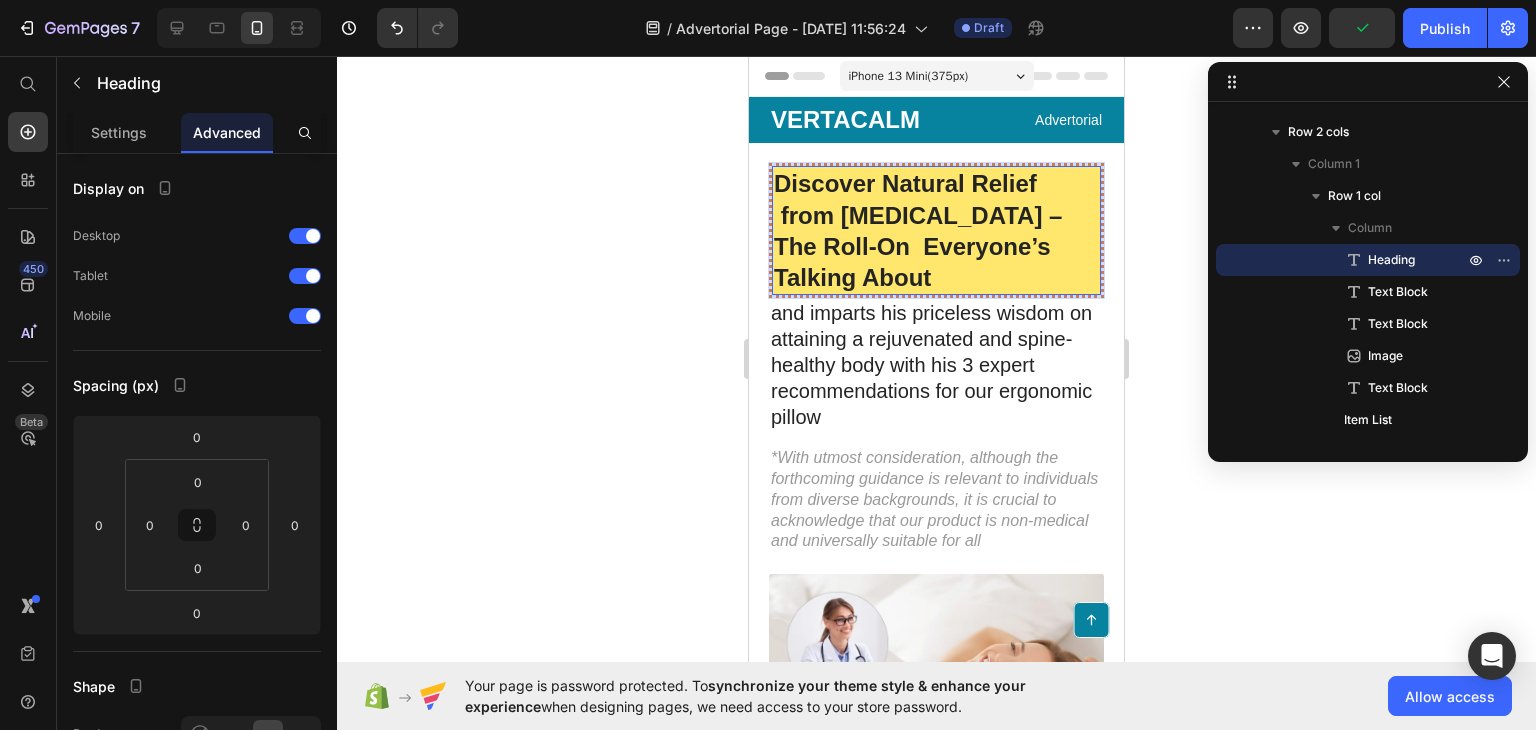 click 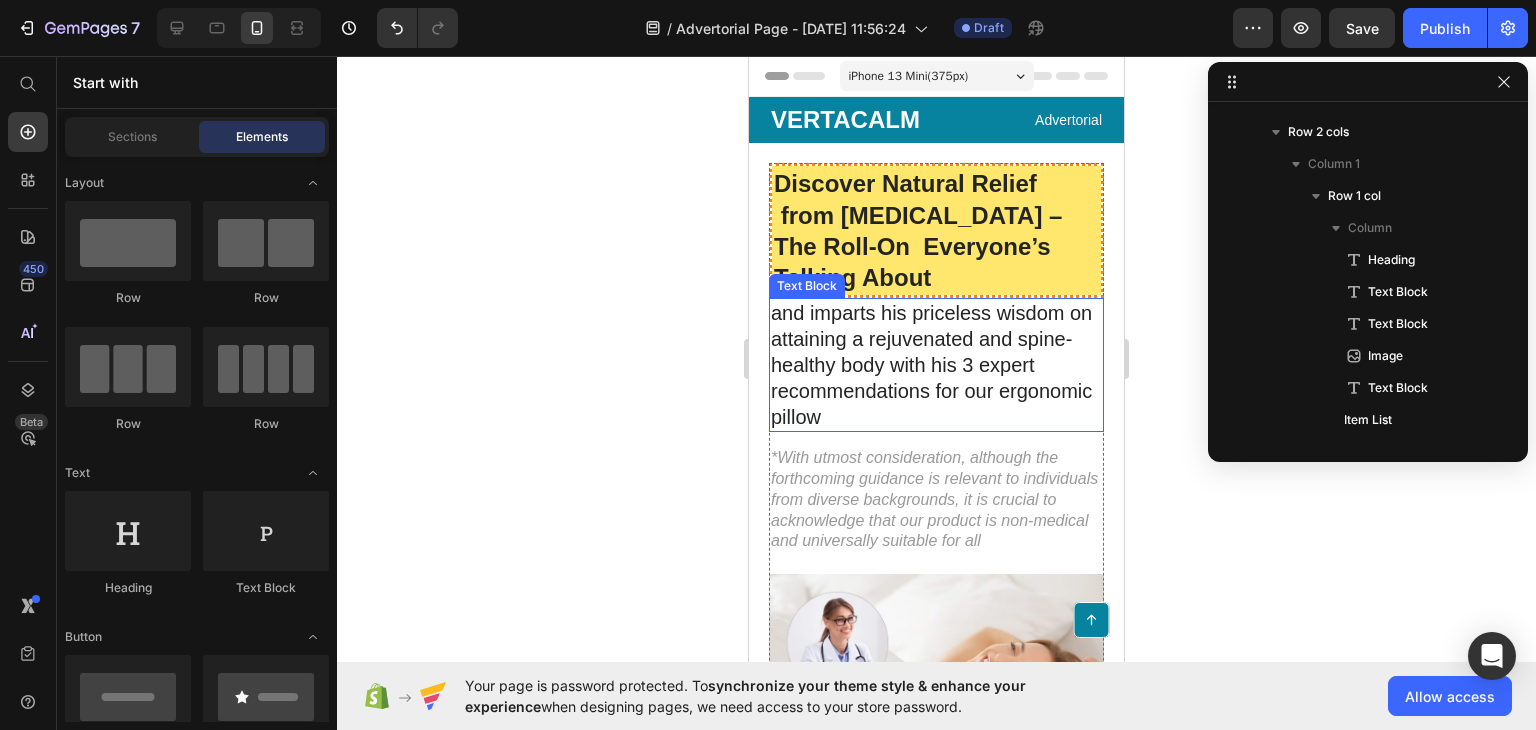 click on "and imparts his priceless wisdom on attaining a rejuvenated and spine-healthy body with his 3 expert recommendations for our ergonomic pillow" at bounding box center (936, 365) 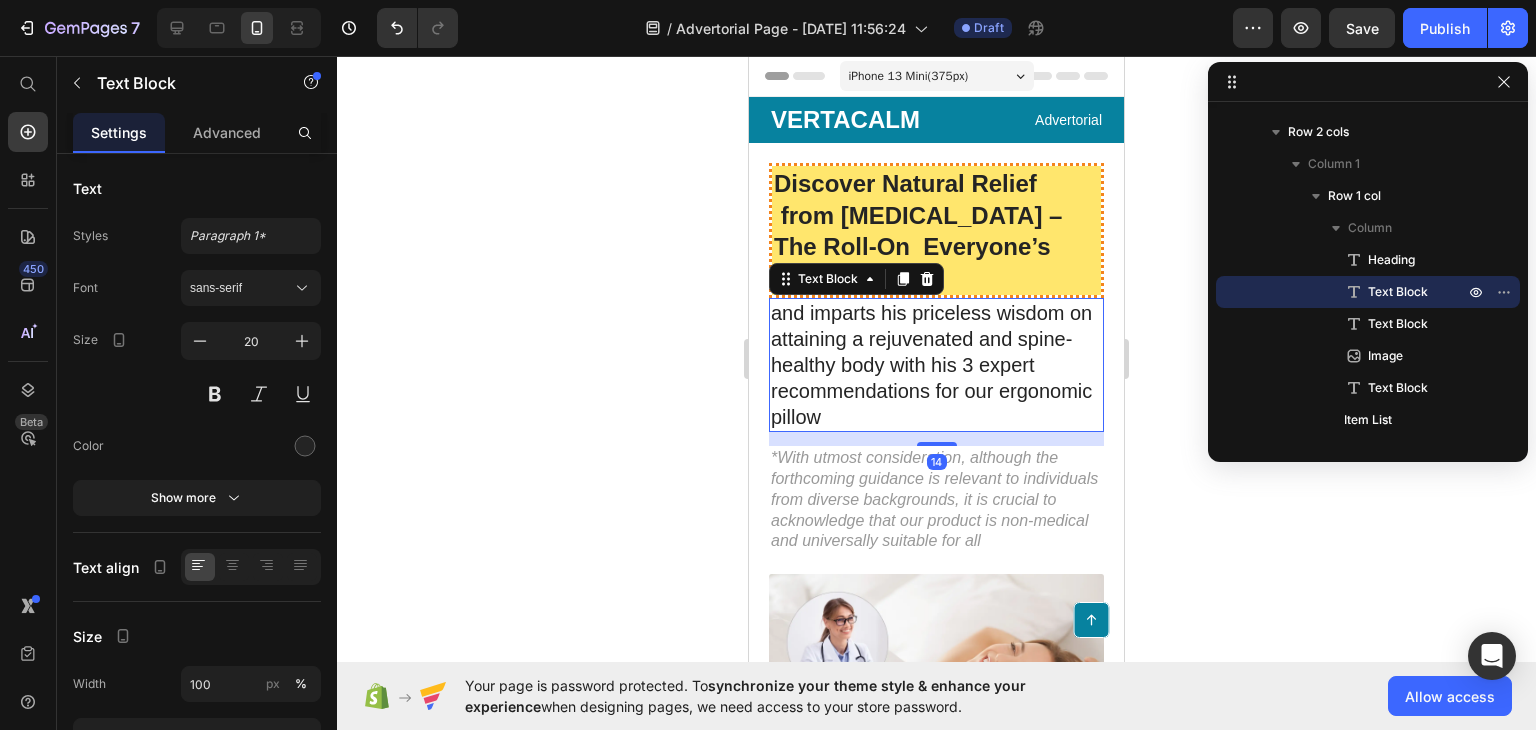 click 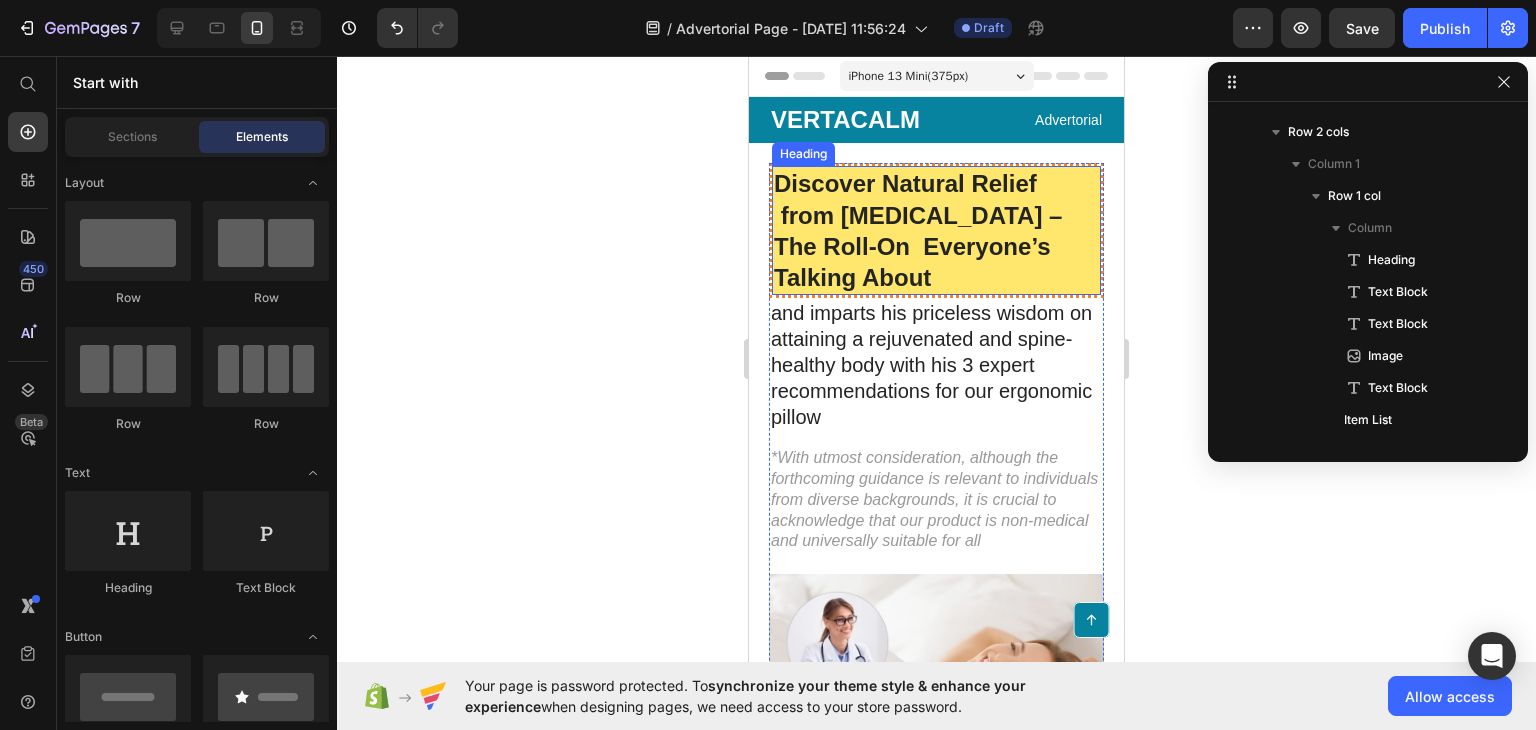 click on "Discover Natural Relief  from [MEDICAL_DATA] – The Roll-On  Everyone’s Talking About" at bounding box center (936, 230) 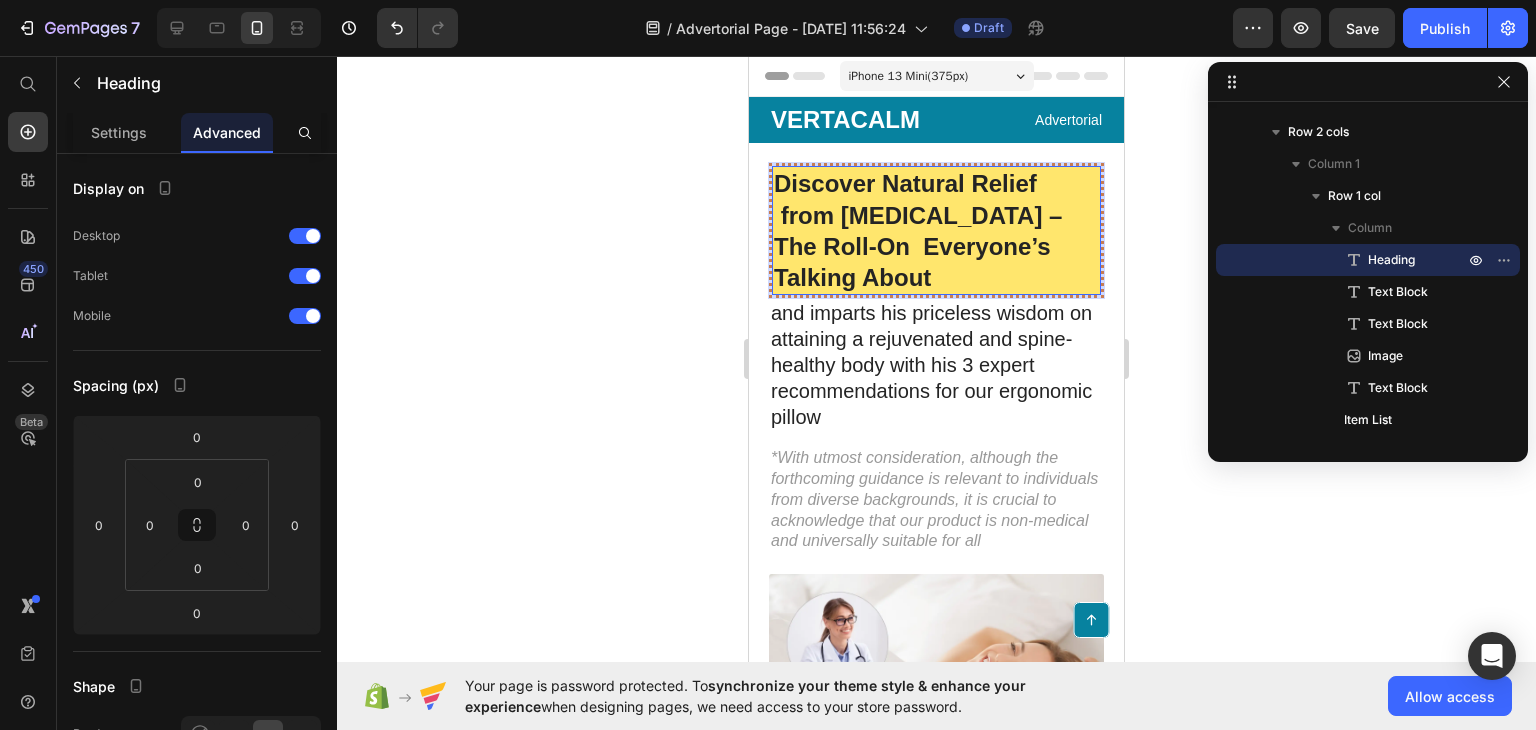 click on "Discover Natural Relief  from [MEDICAL_DATA] – The Roll-On  Everyone’s Talking About" at bounding box center (936, 230) 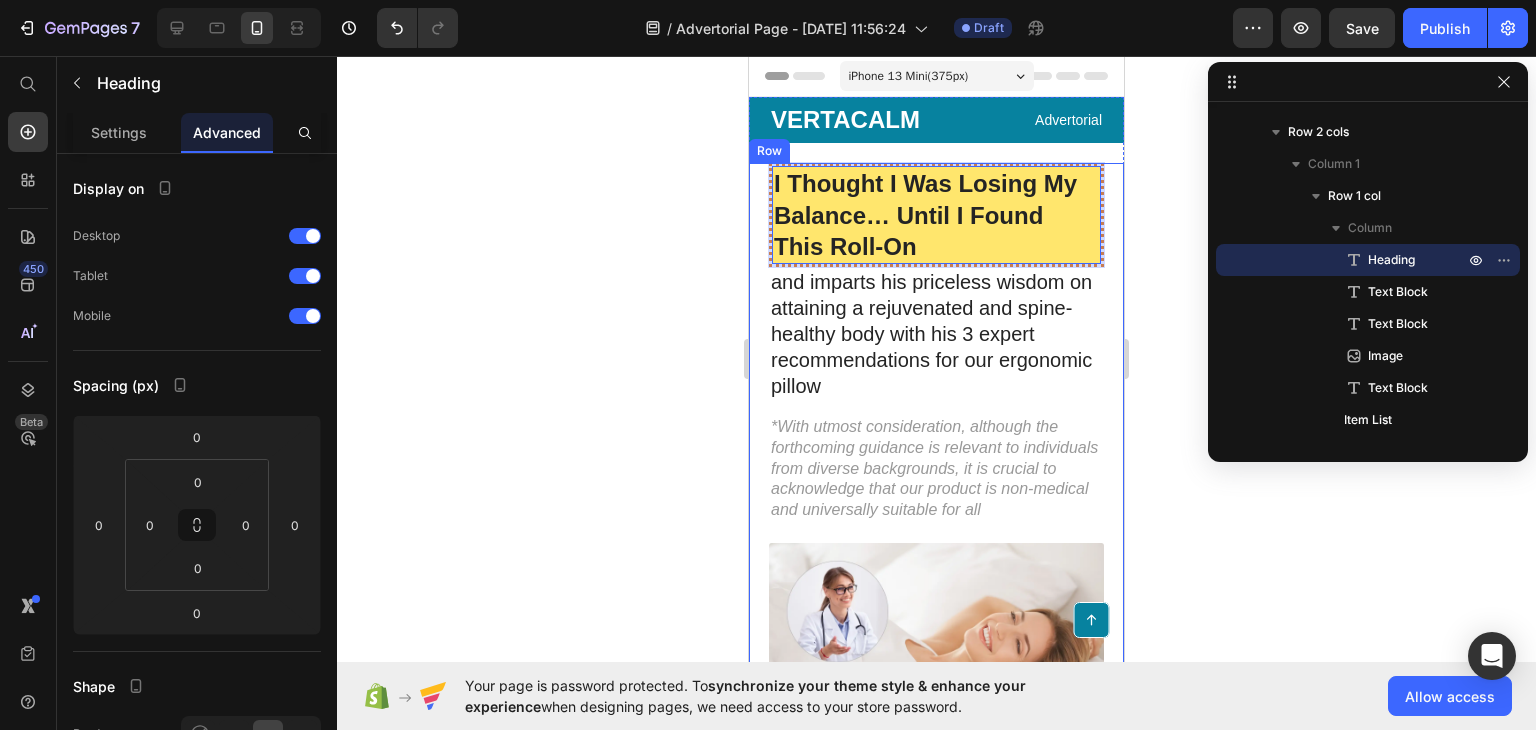 click 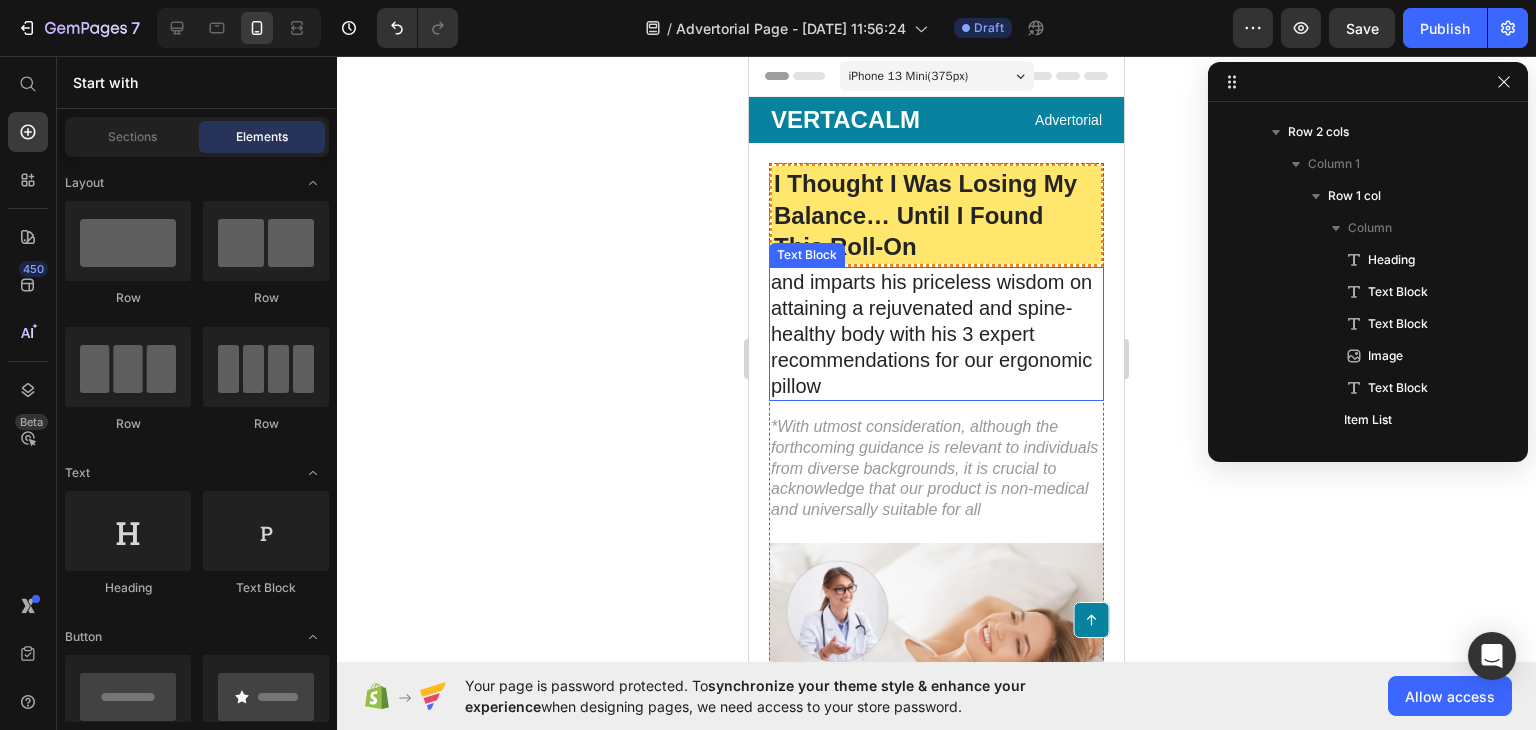 click on "and imparts his priceless wisdom on attaining a rejuvenated and spine-healthy body with his 3 expert recommendations for our ergonomic pillow" at bounding box center (936, 334) 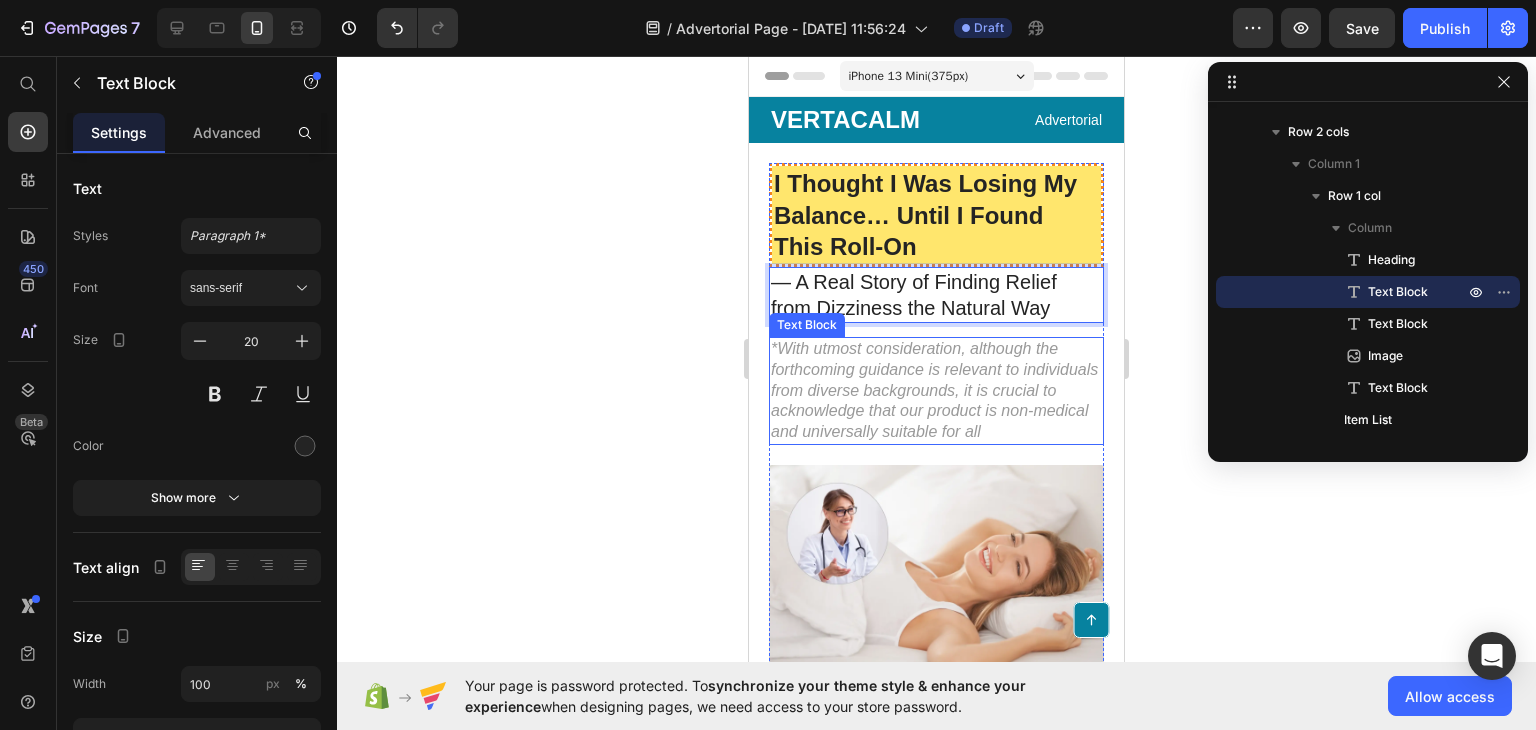 click on "*With utmost consideration, although the forthcoming guidance is relevant to individuals from diverse backgrounds, it is crucial to acknowledge that our product is non-medical and universally suitable for all" at bounding box center (936, 391) 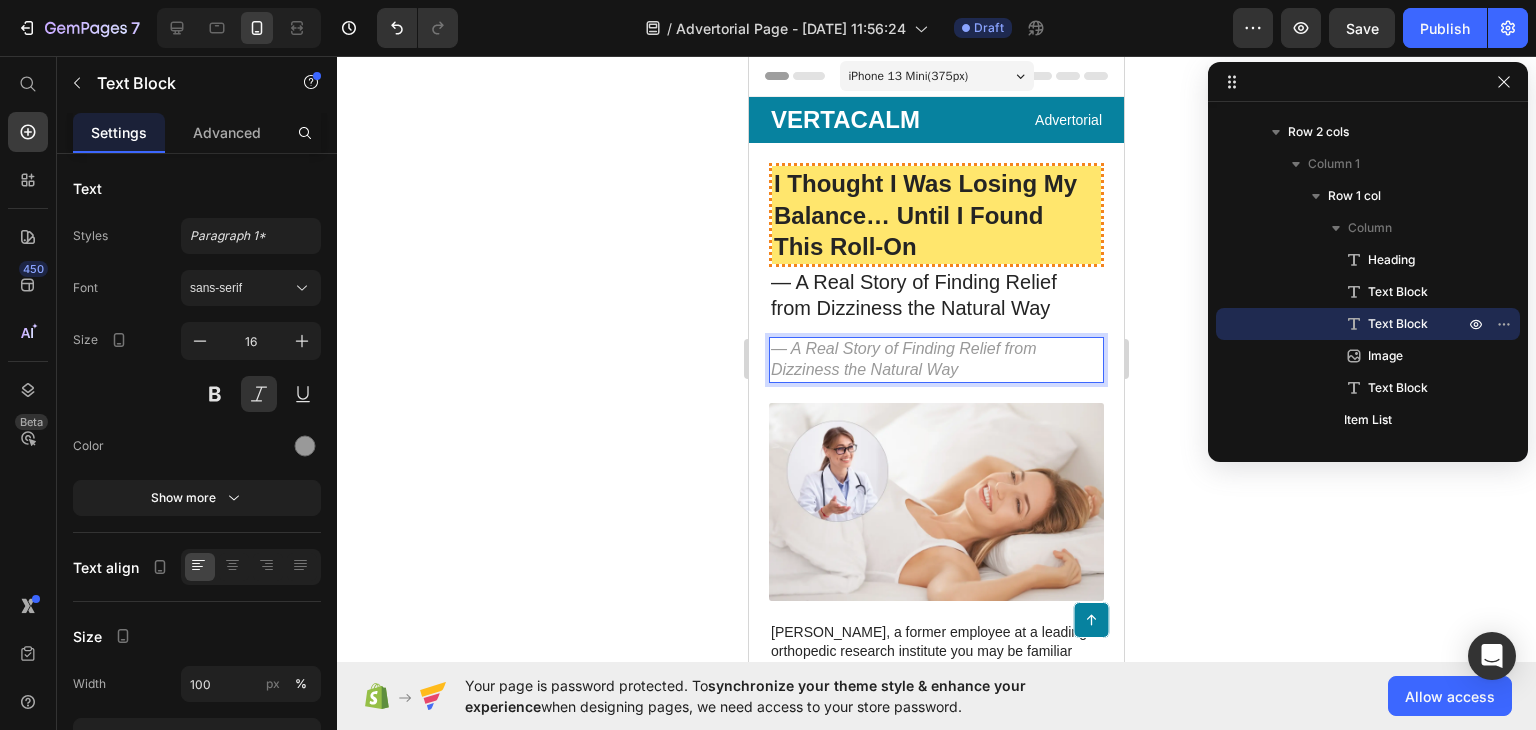 click 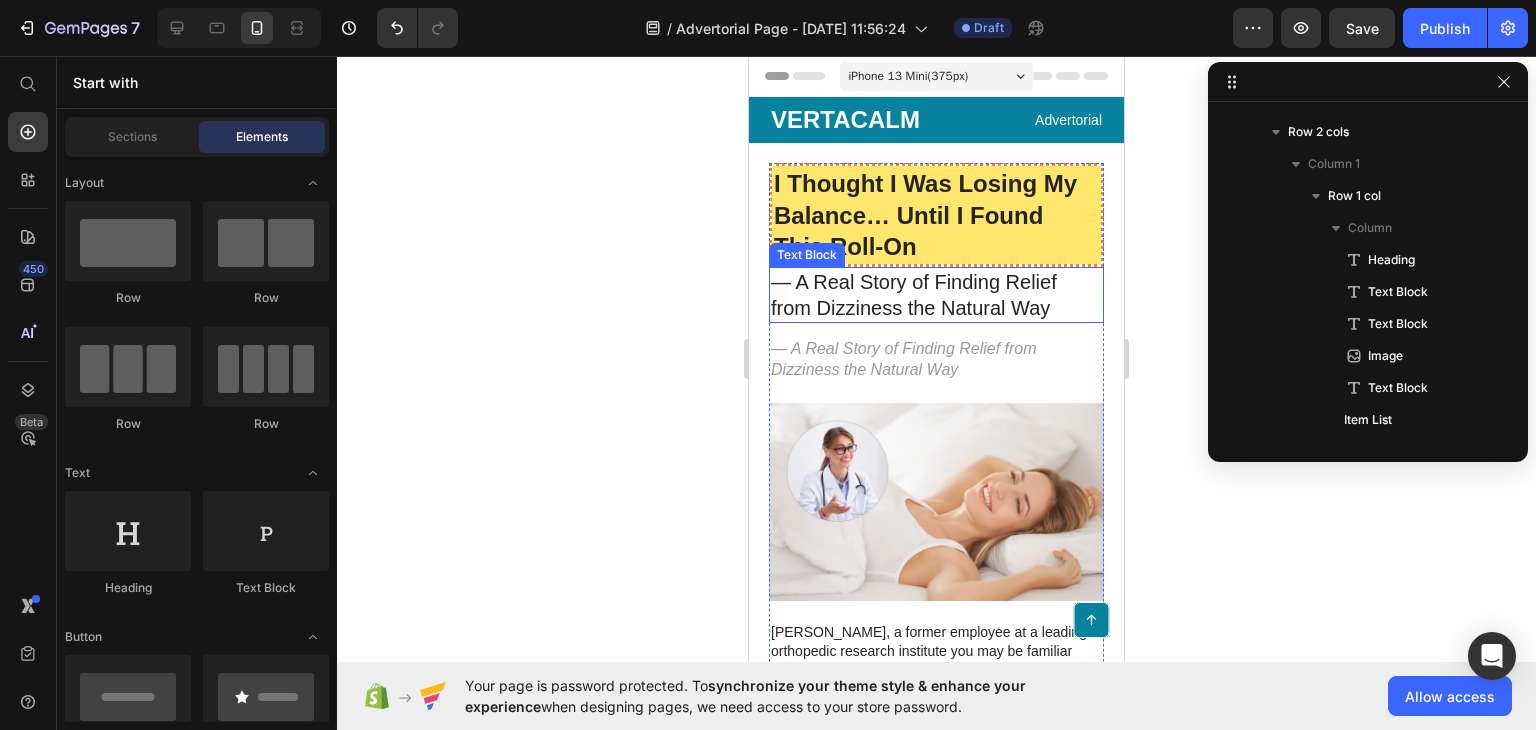 click on "— A Real Story of Finding Relief from Dizziness the Natural Way" at bounding box center (936, 295) 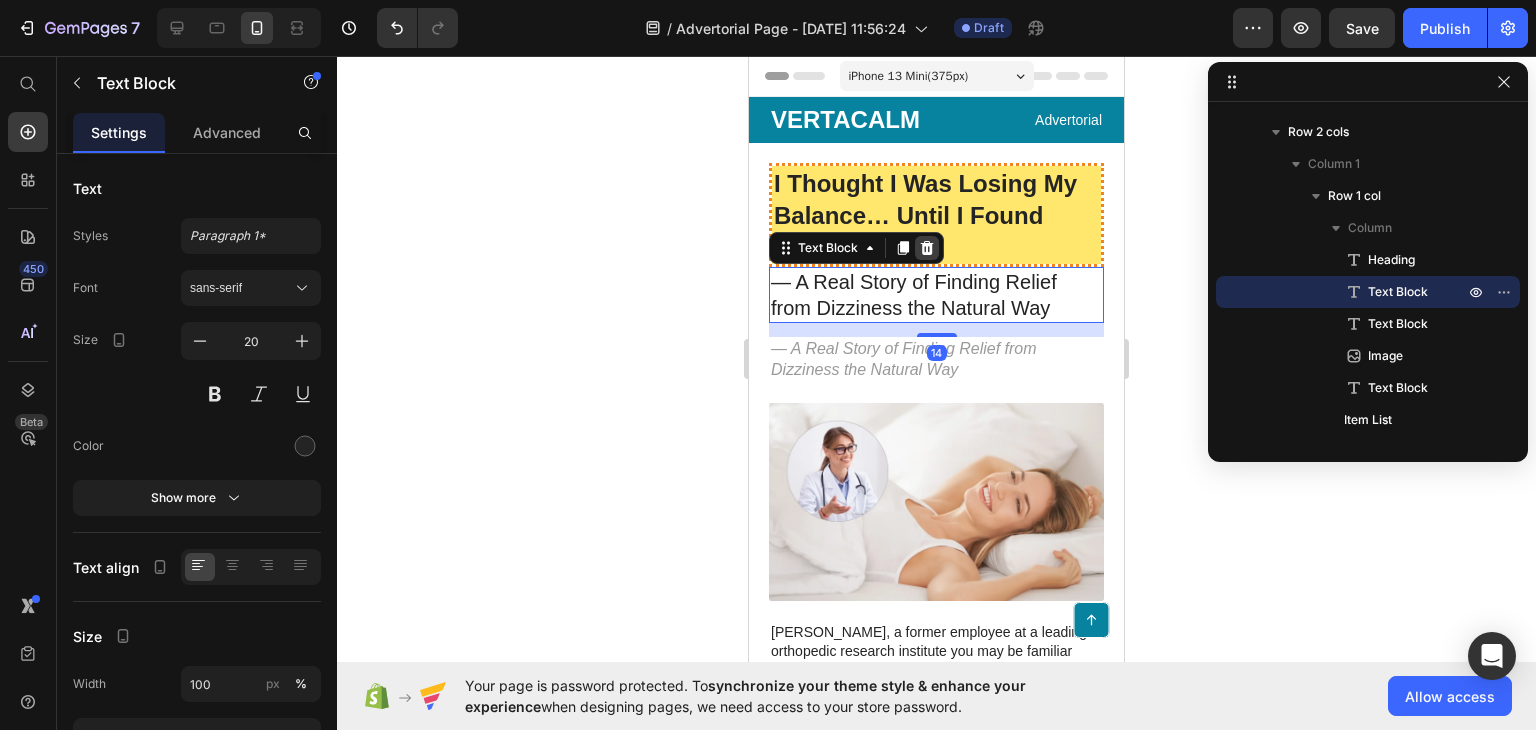 click 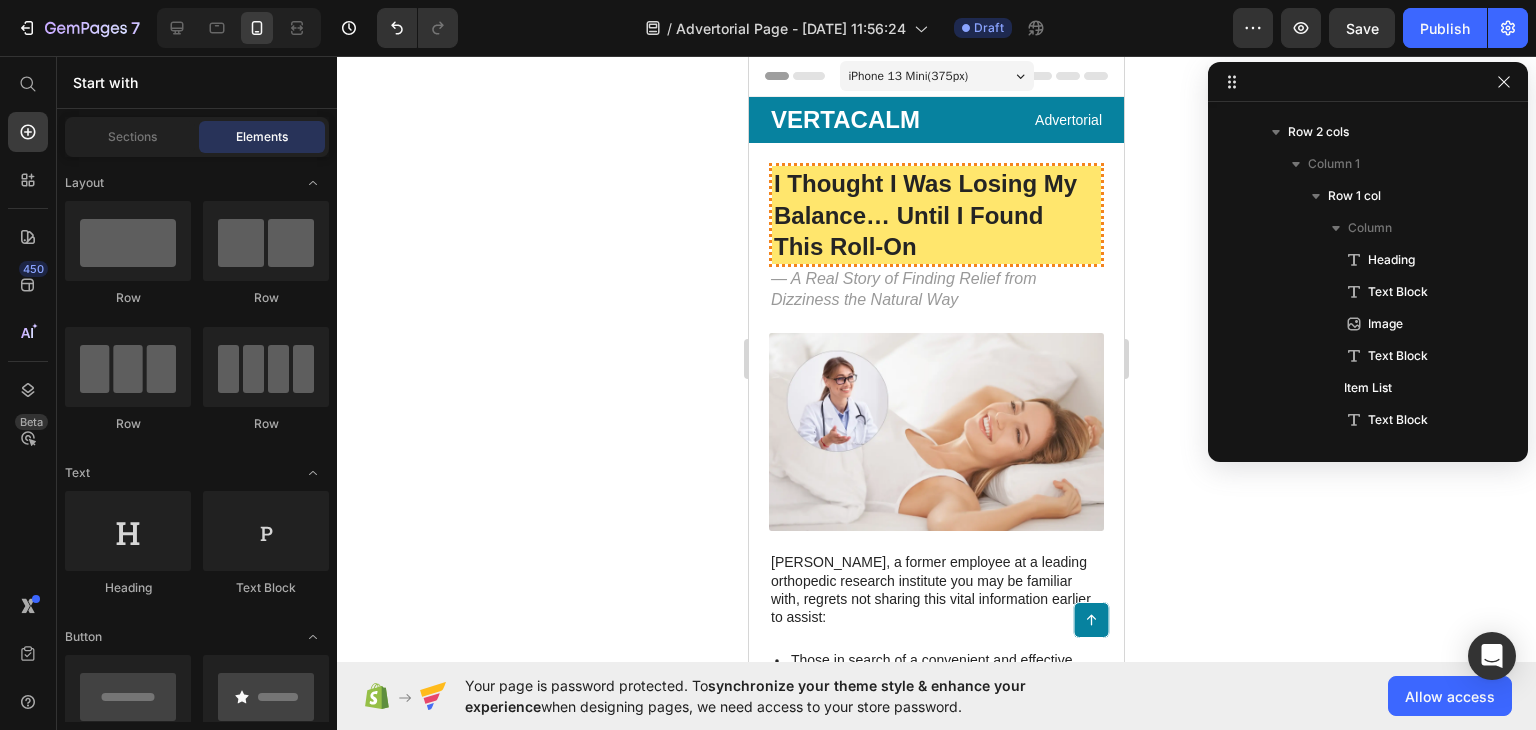 click 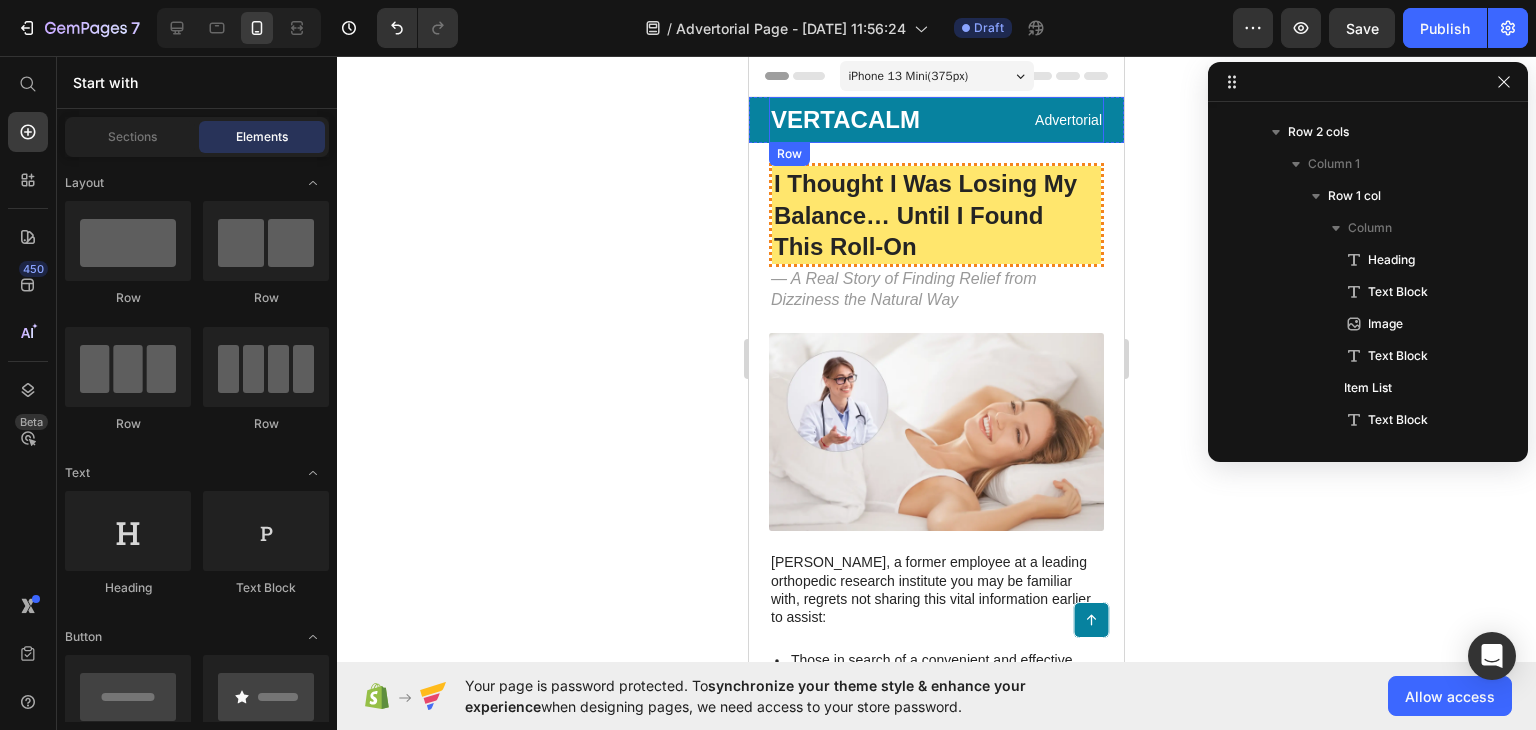 click on "Advertorial Text Block" at bounding box center [1023, 120] 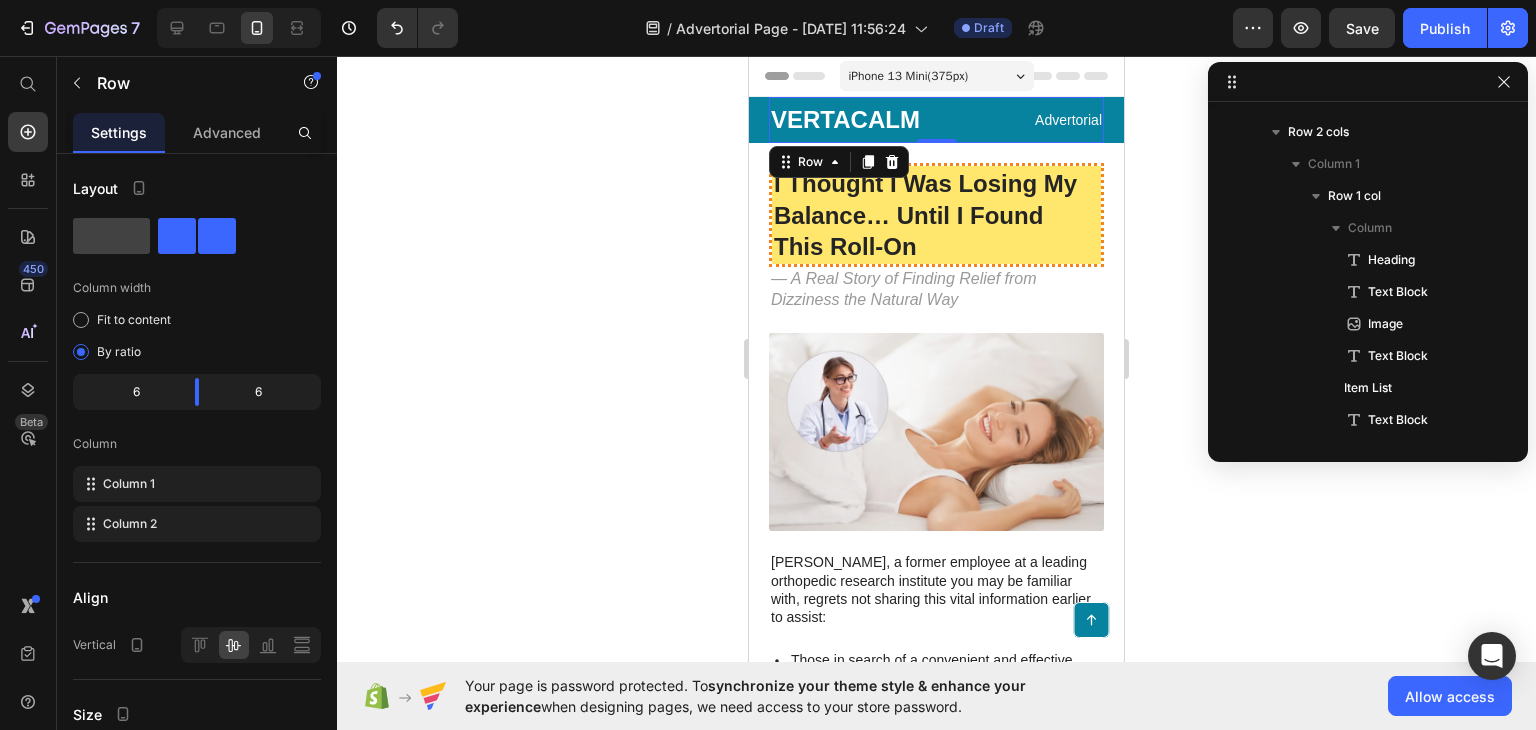 scroll, scrollTop: 26, scrollLeft: 0, axis: vertical 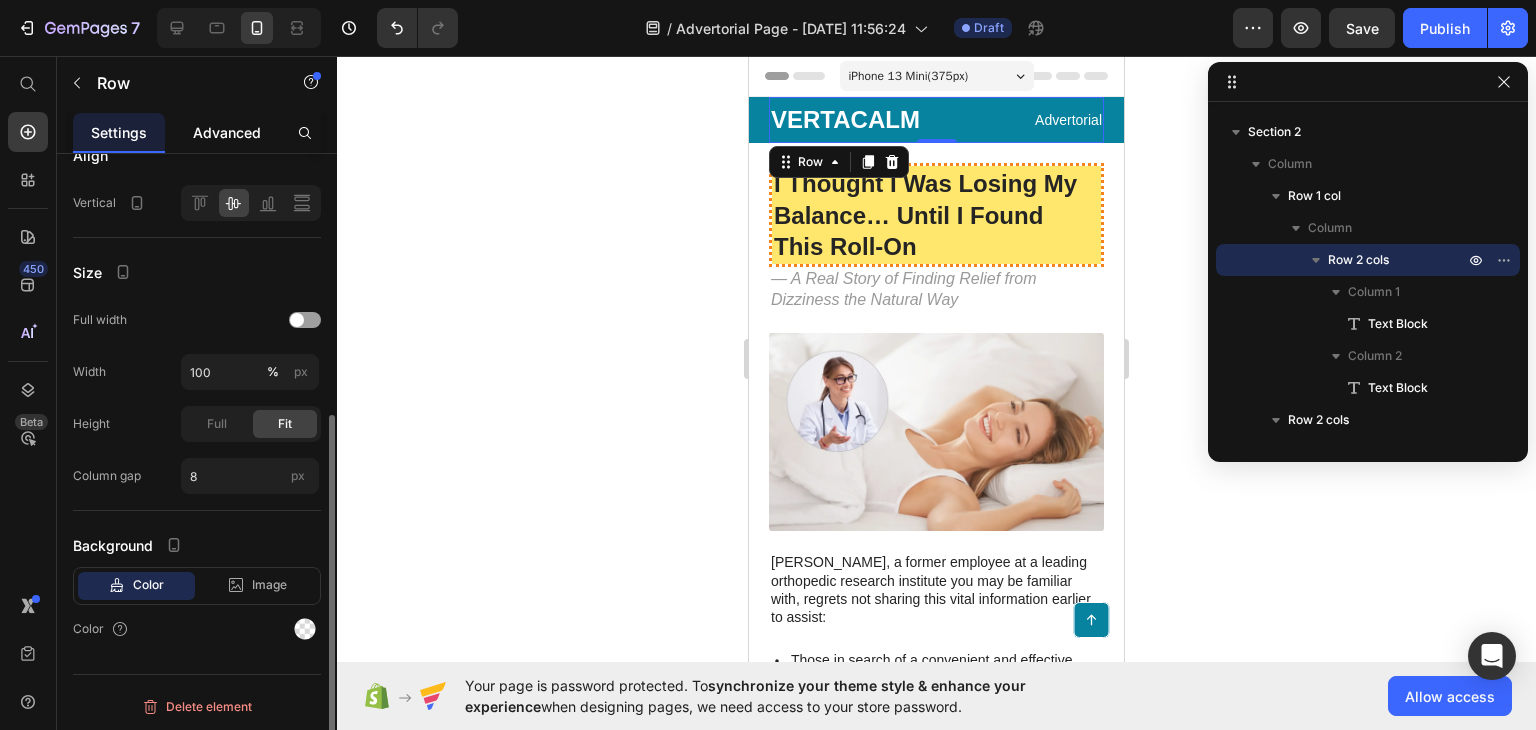 click on "Advanced" at bounding box center [227, 132] 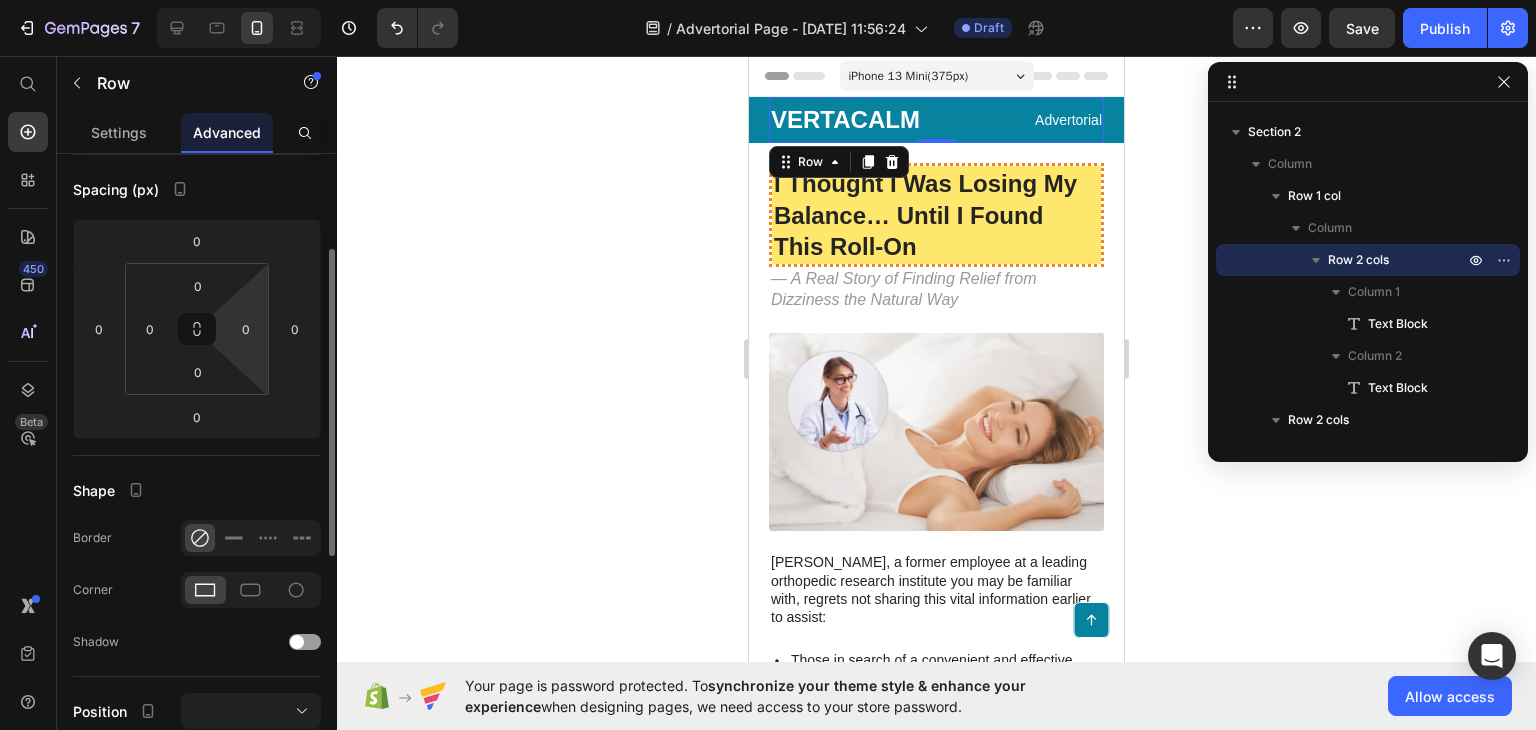 scroll, scrollTop: 0, scrollLeft: 0, axis: both 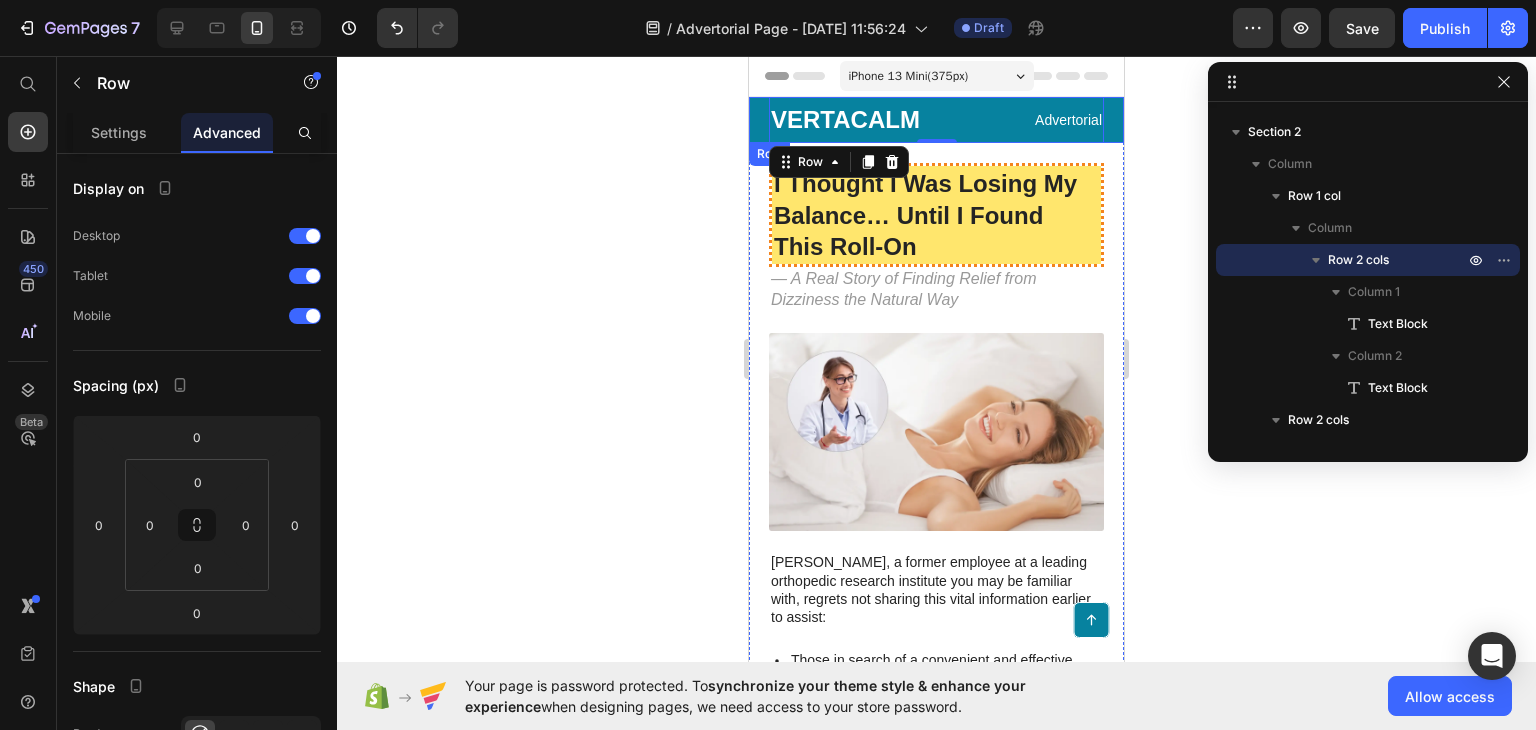click on "VERTACALM Text Block Advertorial Text Block Row   0 Row" at bounding box center (936, 120) 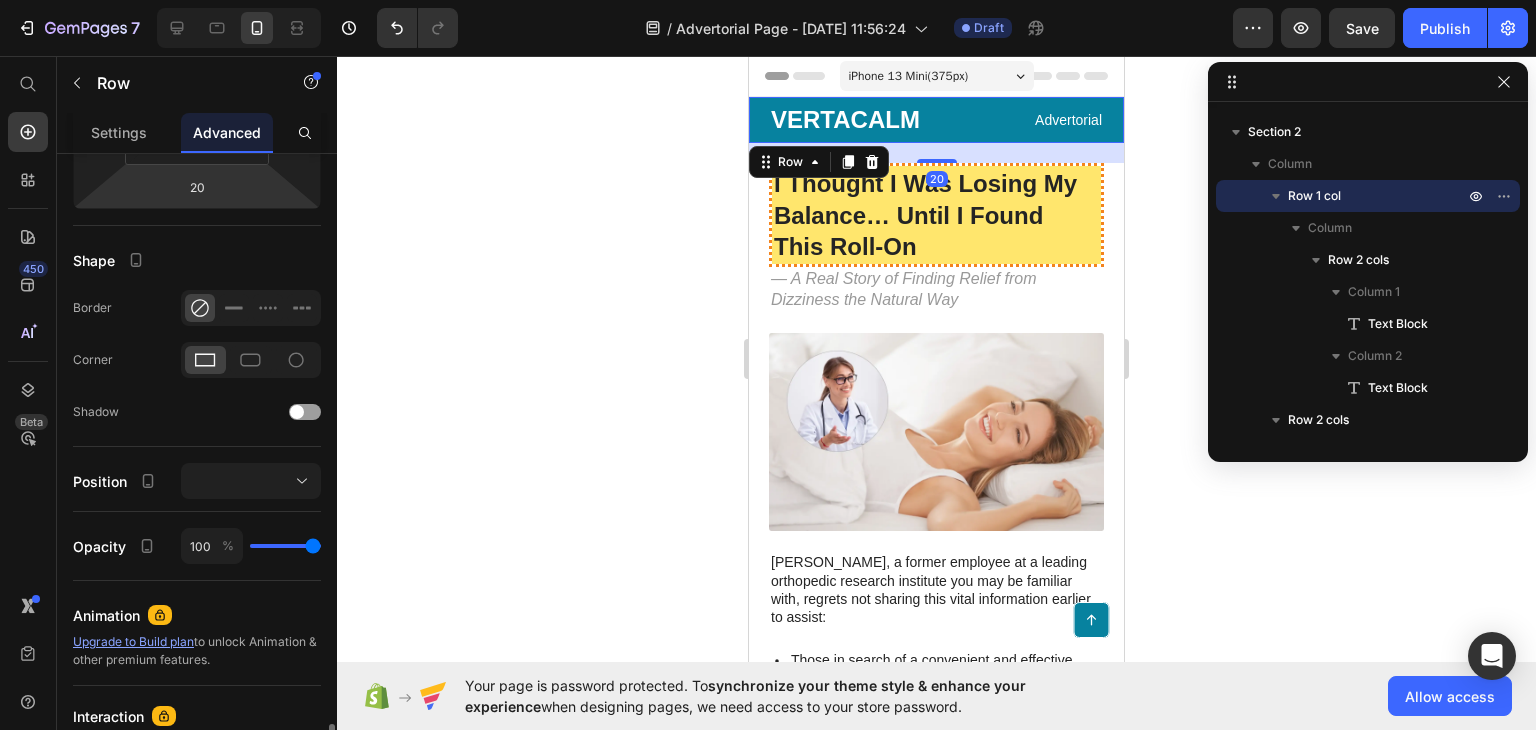 scroll, scrollTop: 670, scrollLeft: 0, axis: vertical 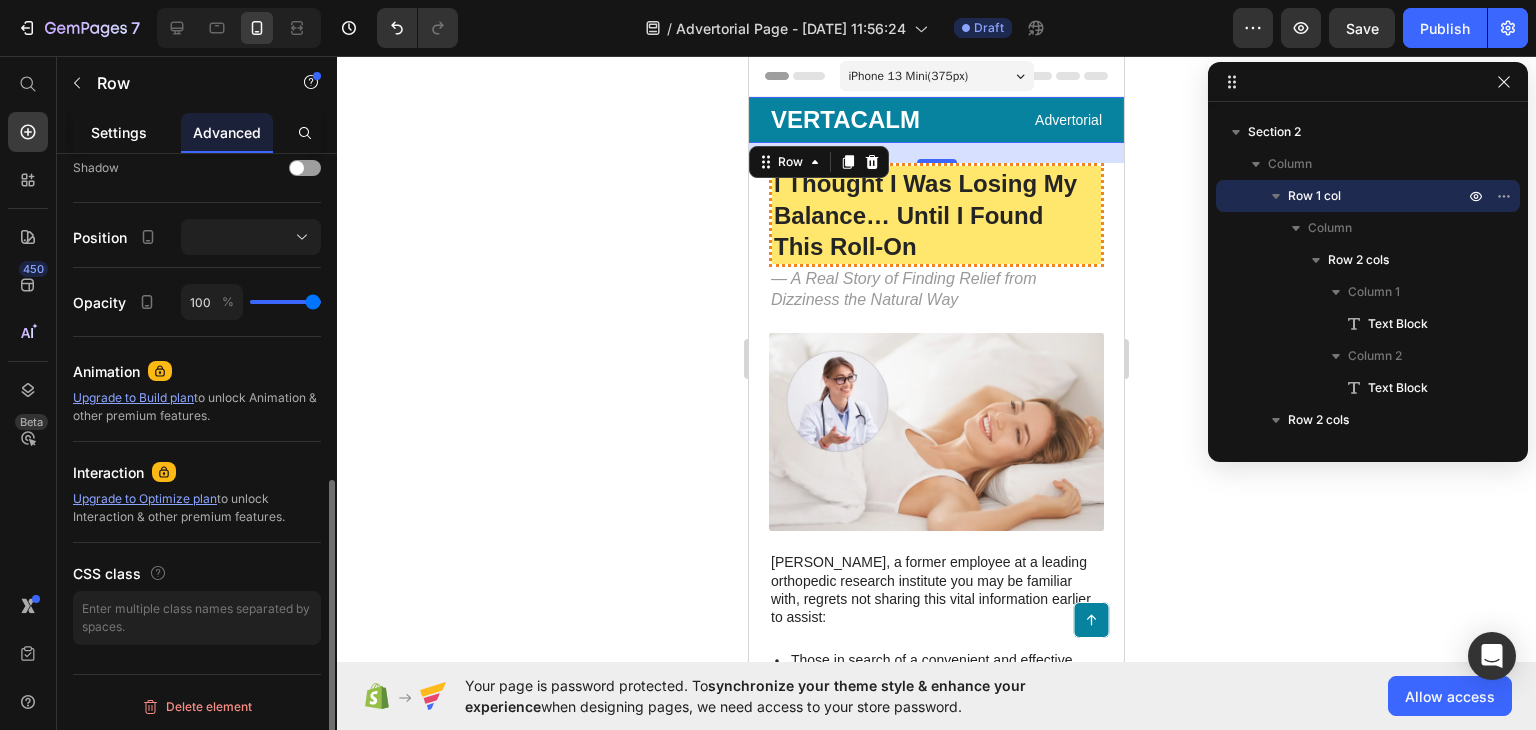click on "Settings" 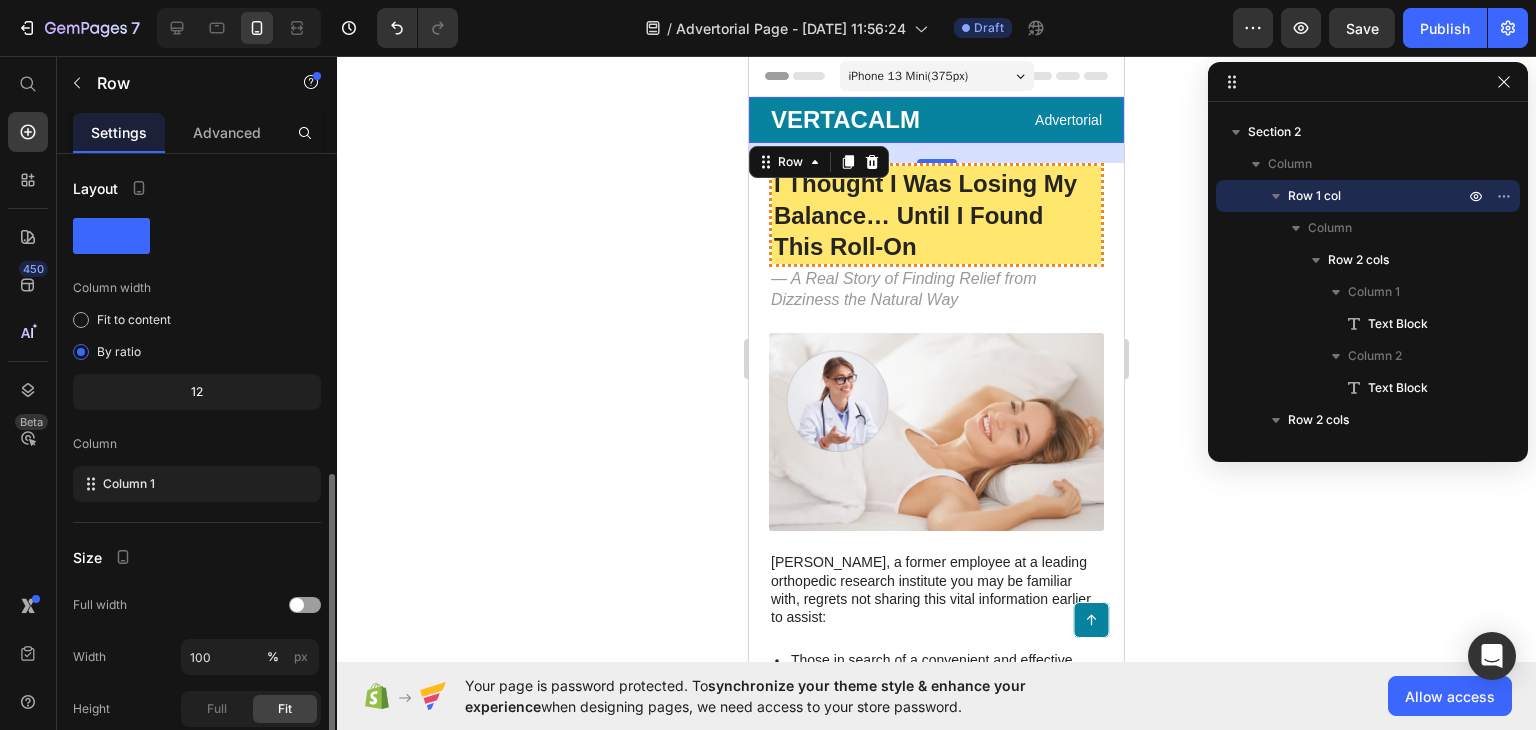 scroll, scrollTop: 233, scrollLeft: 0, axis: vertical 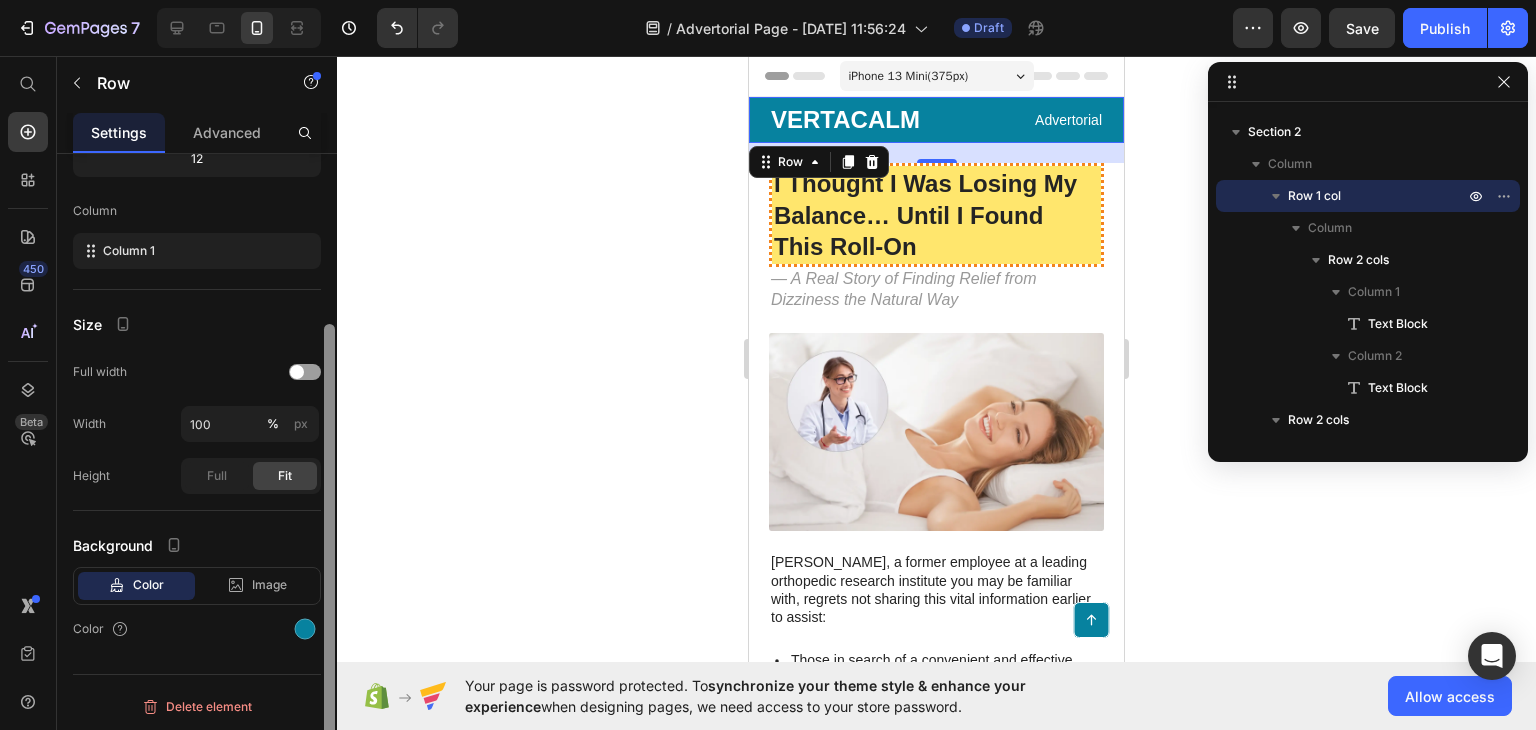 click at bounding box center [329, 470] 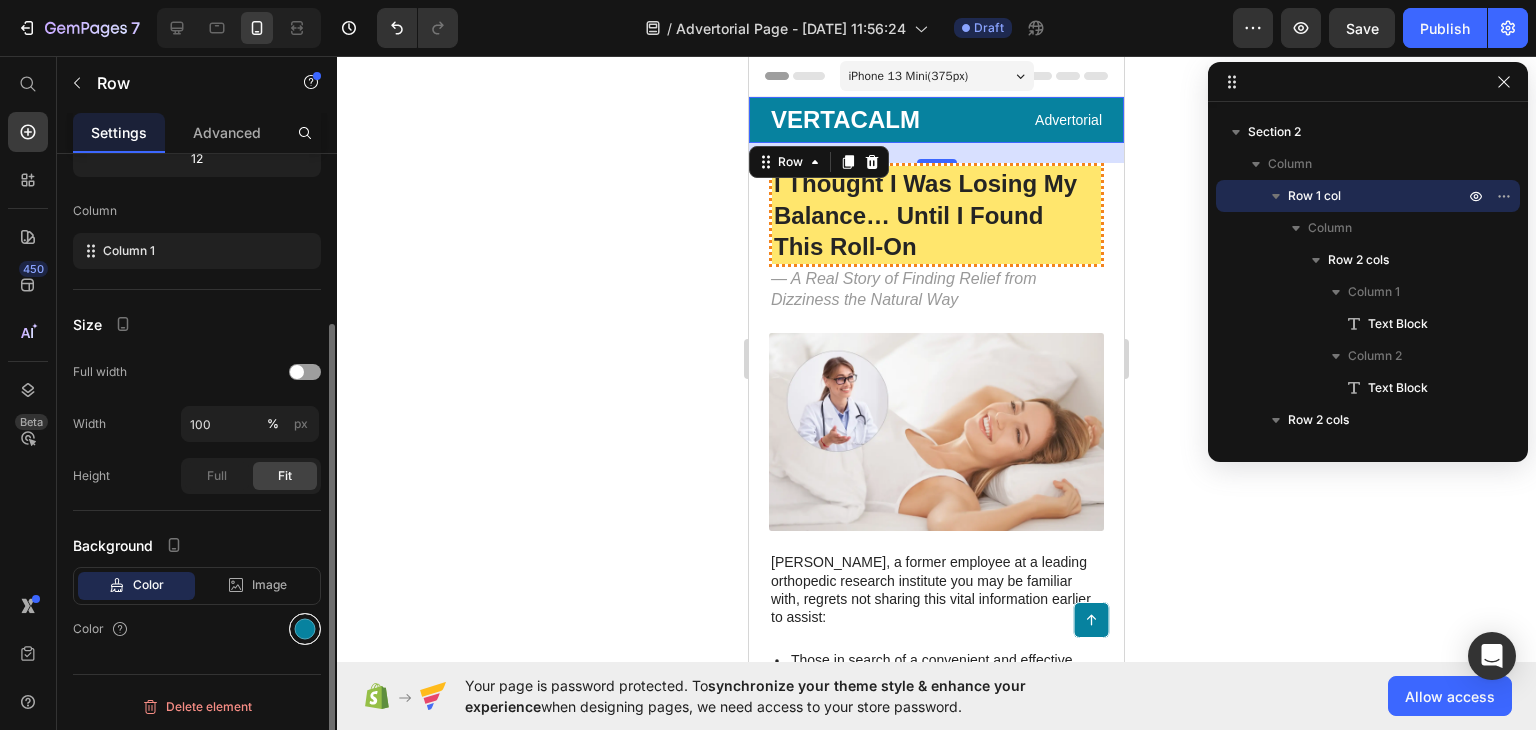 click at bounding box center (305, 629) 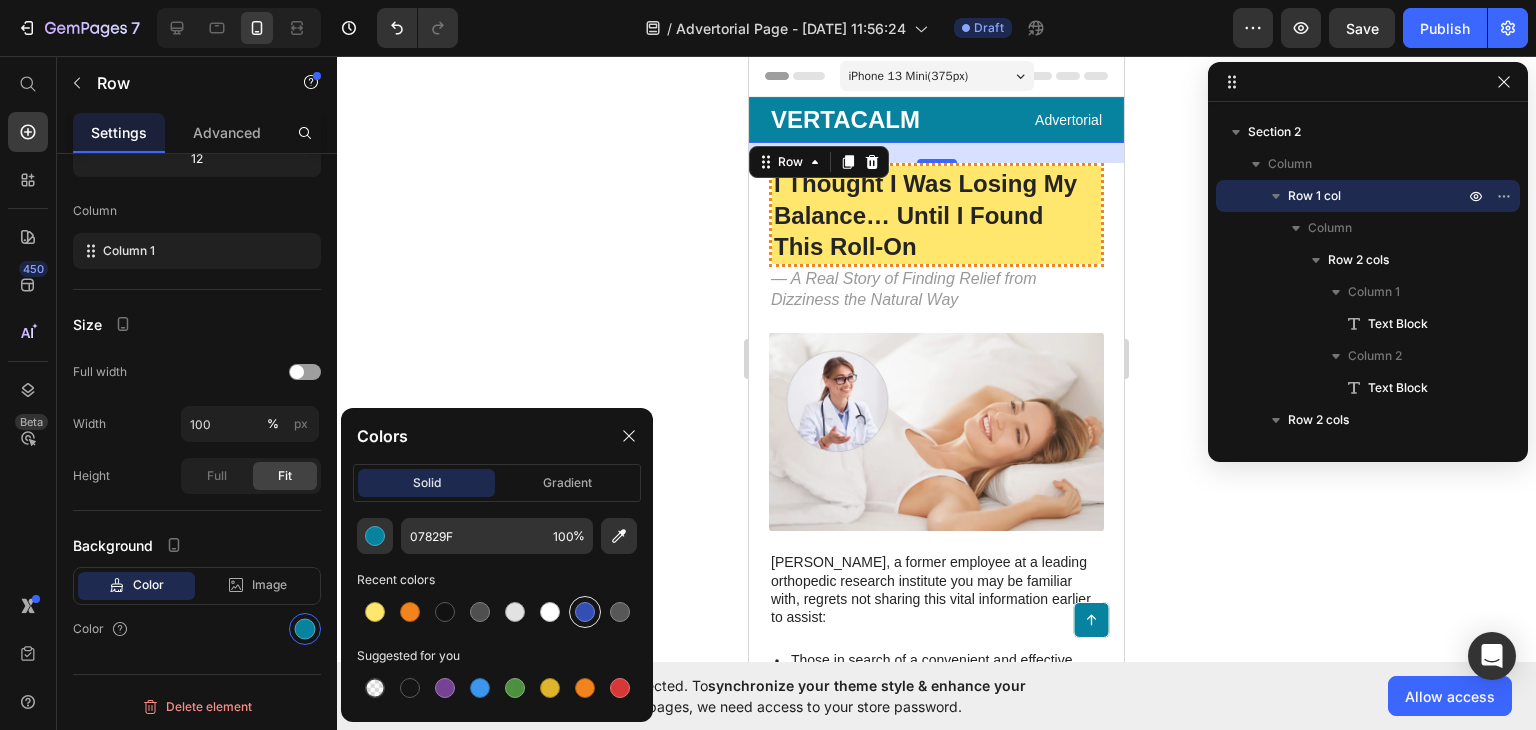 click at bounding box center [585, 612] 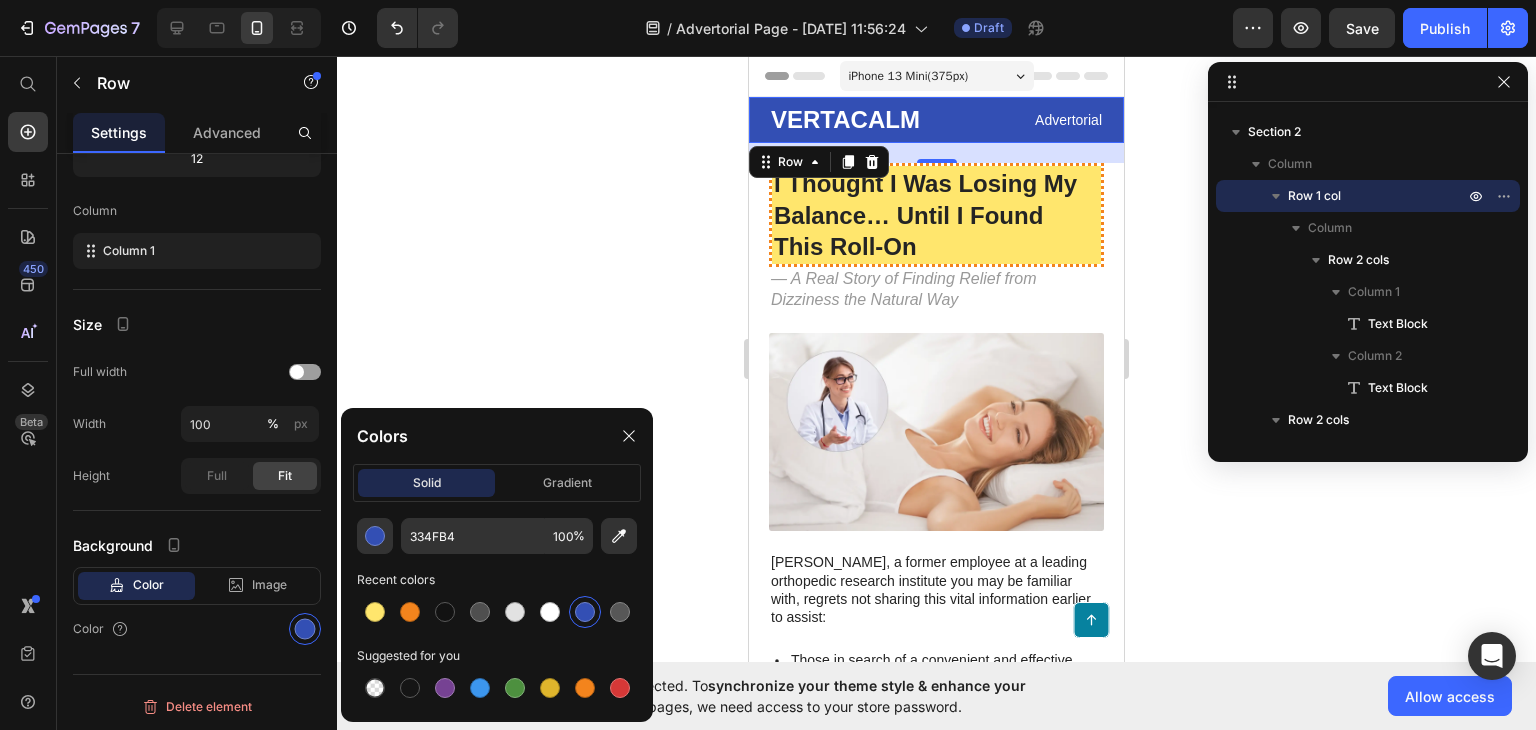 click 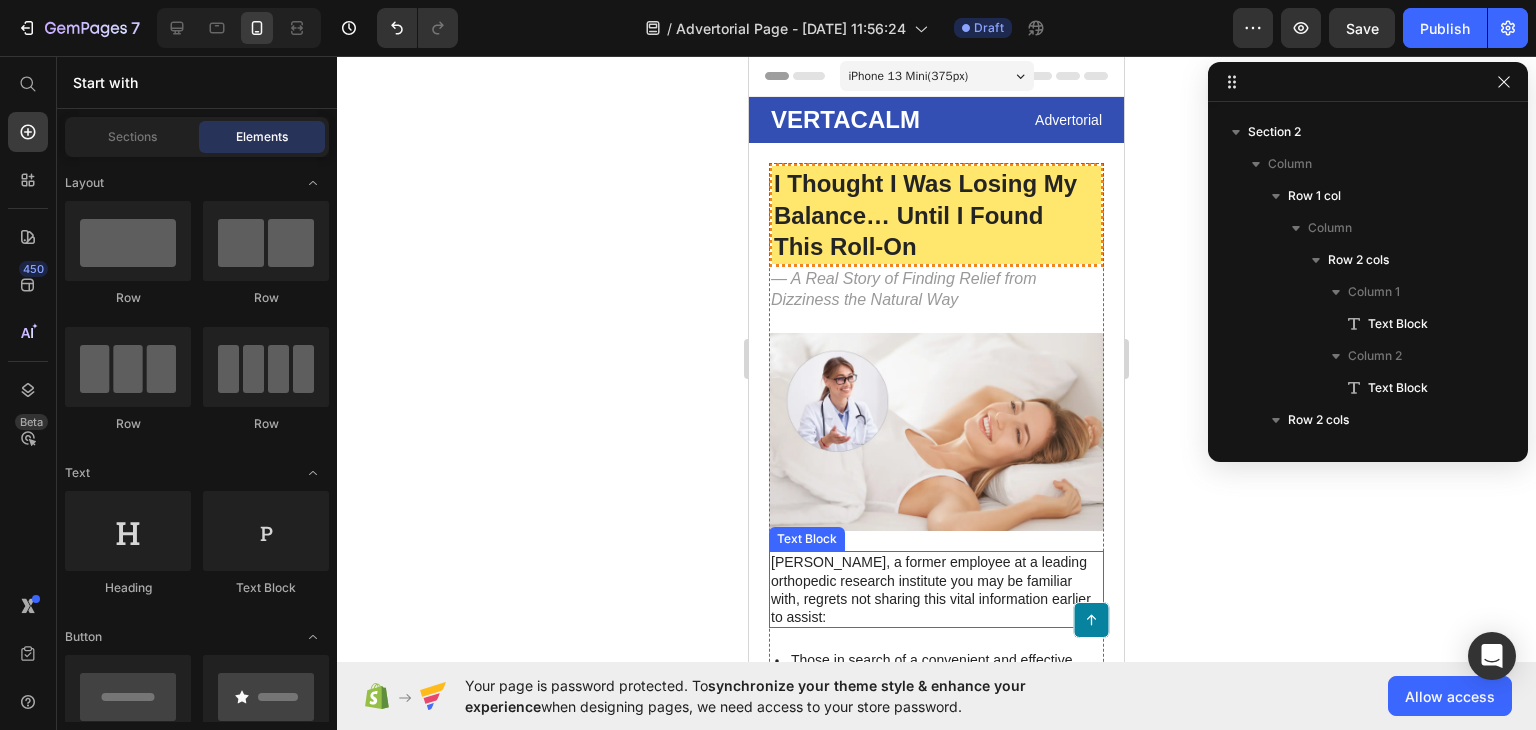click on "[PERSON_NAME], a former employee at a leading orthopedic research institute you may be familiar with, regrets not sharing this vital information earlier to assist:" at bounding box center [936, 589] 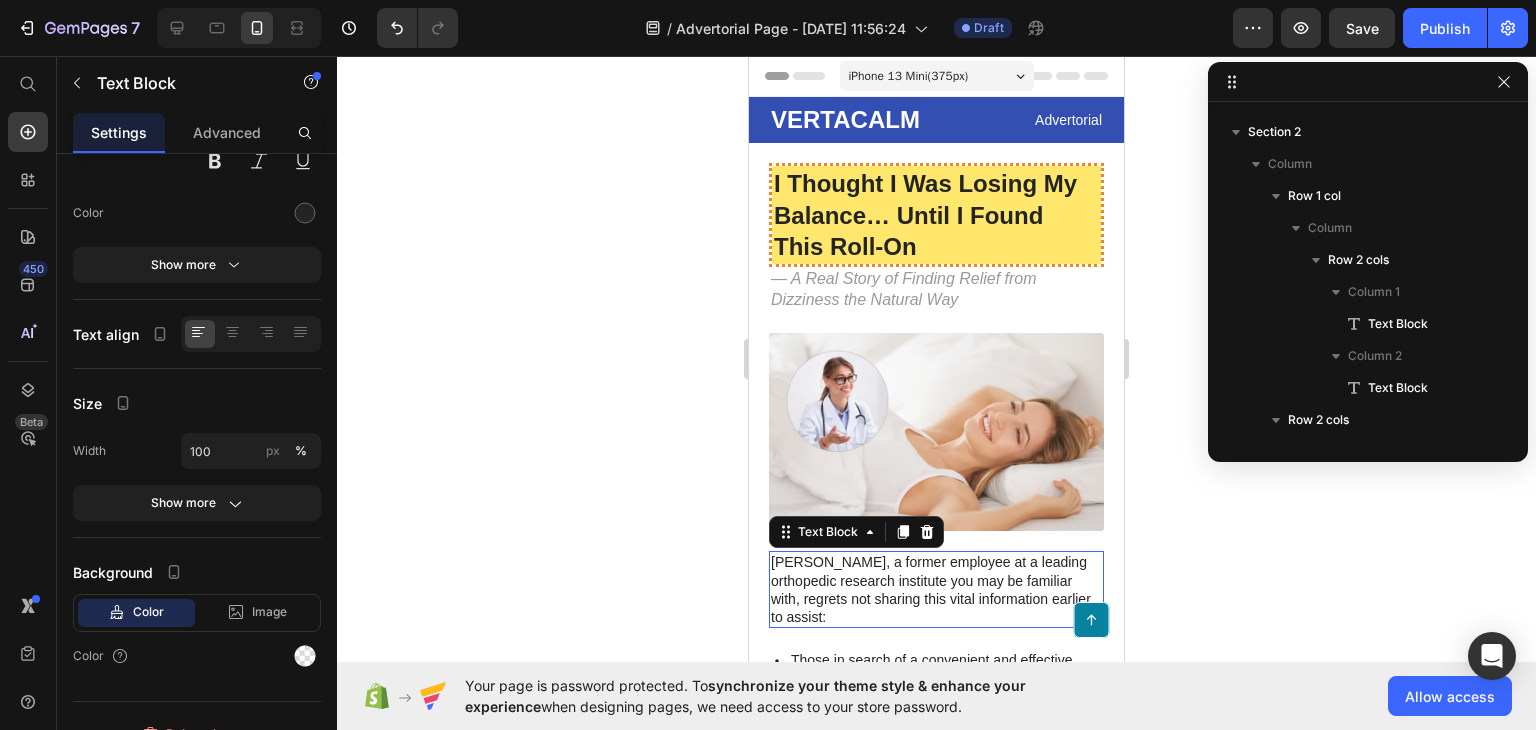 scroll, scrollTop: 410, scrollLeft: 0, axis: vertical 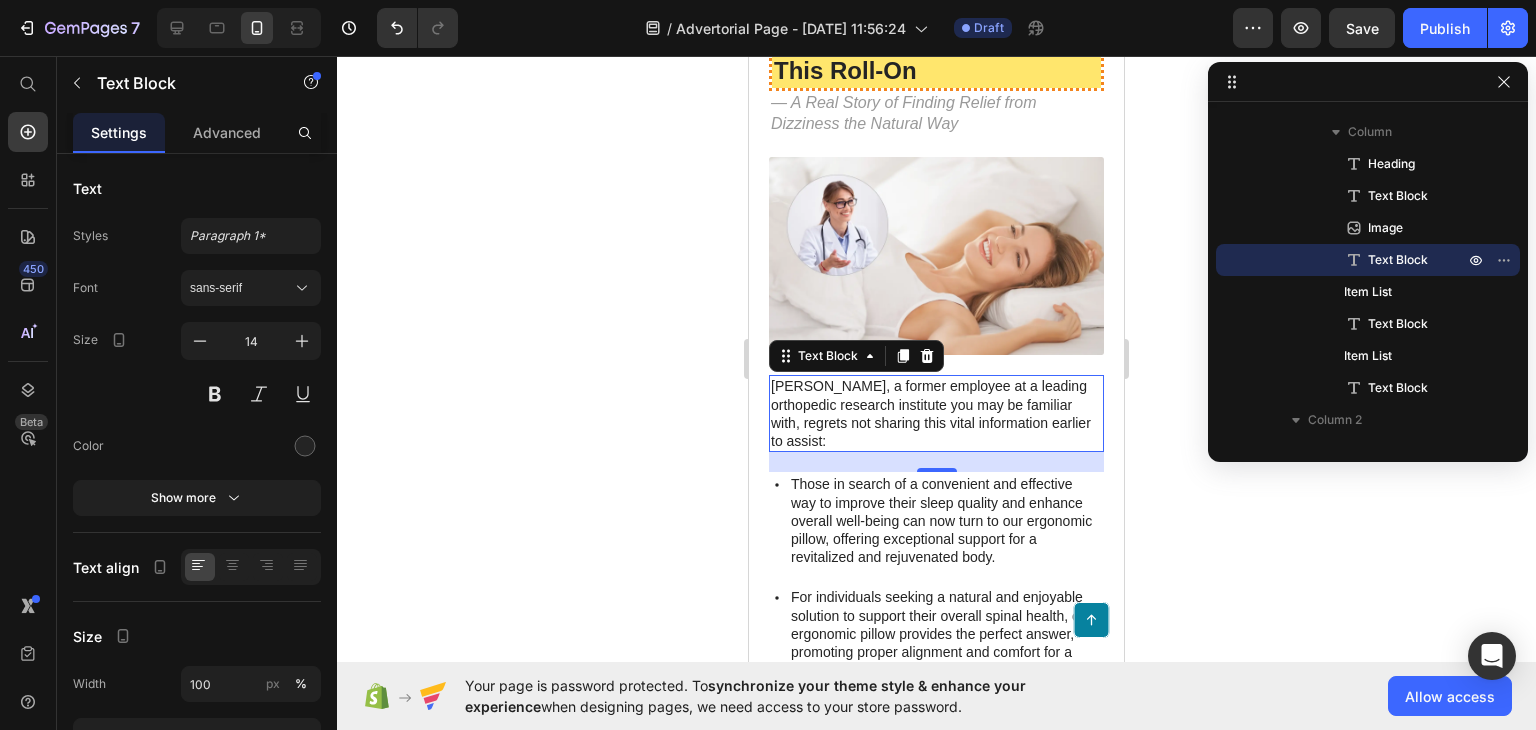 click 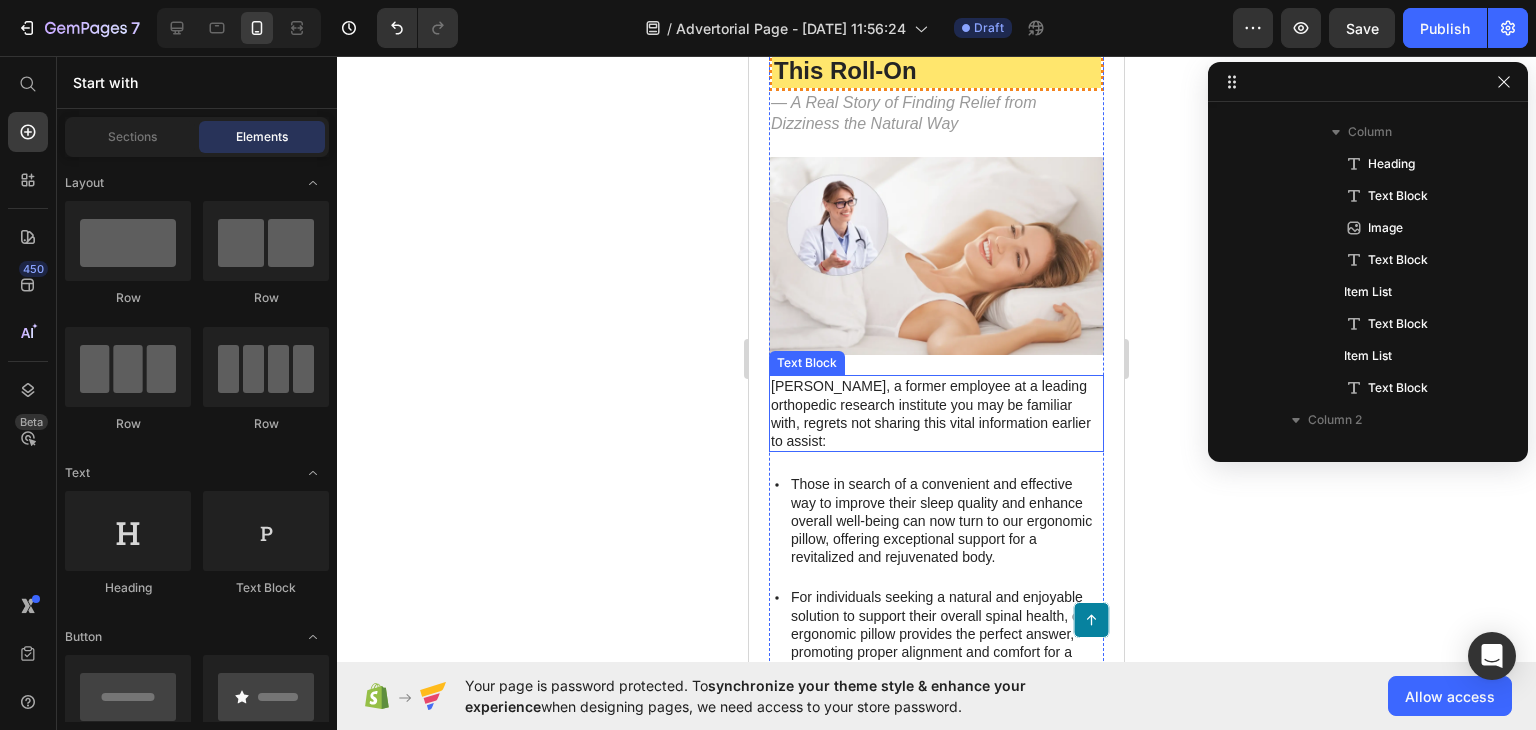 scroll, scrollTop: 140, scrollLeft: 0, axis: vertical 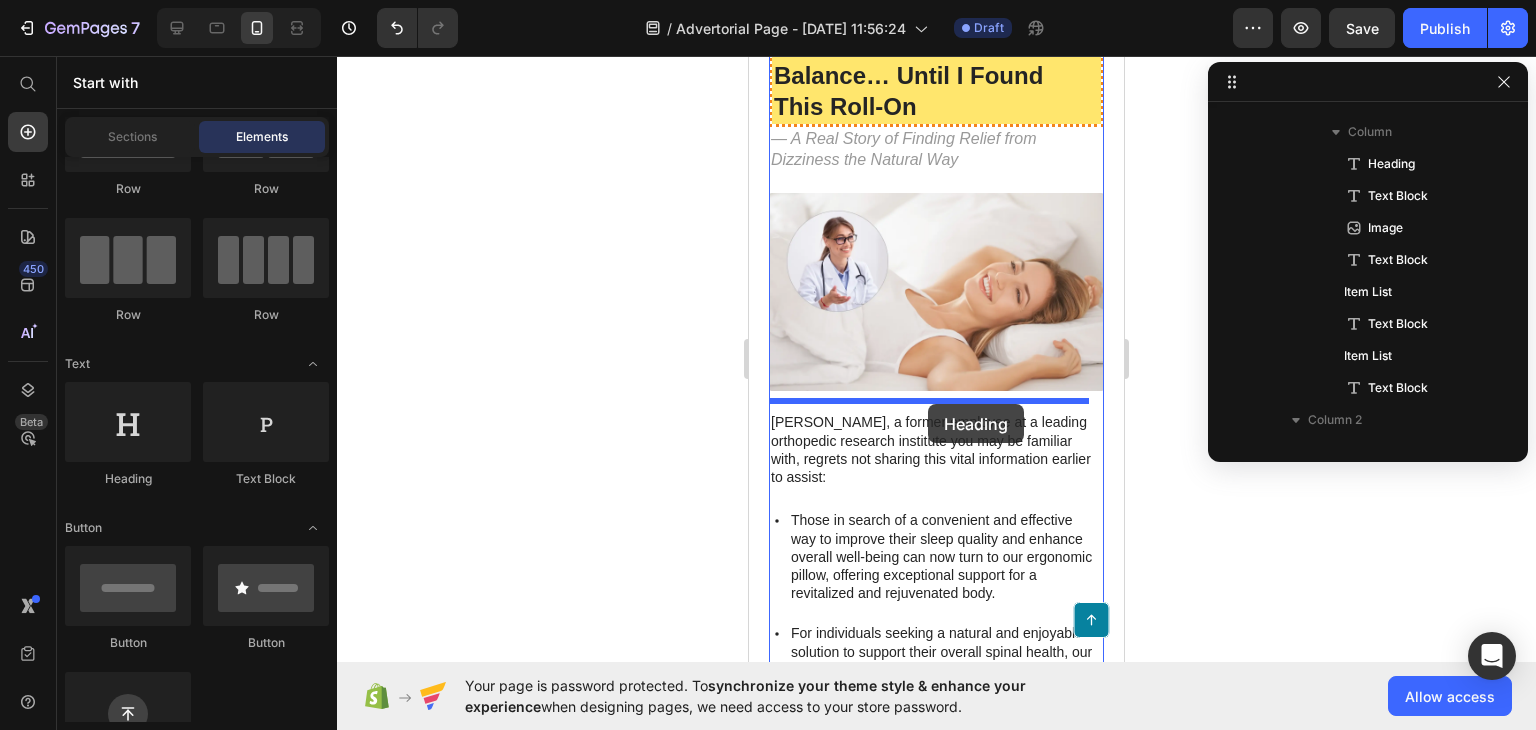 drag, startPoint x: 868, startPoint y: 501, endPoint x: 928, endPoint y: 404, distance: 114.05701 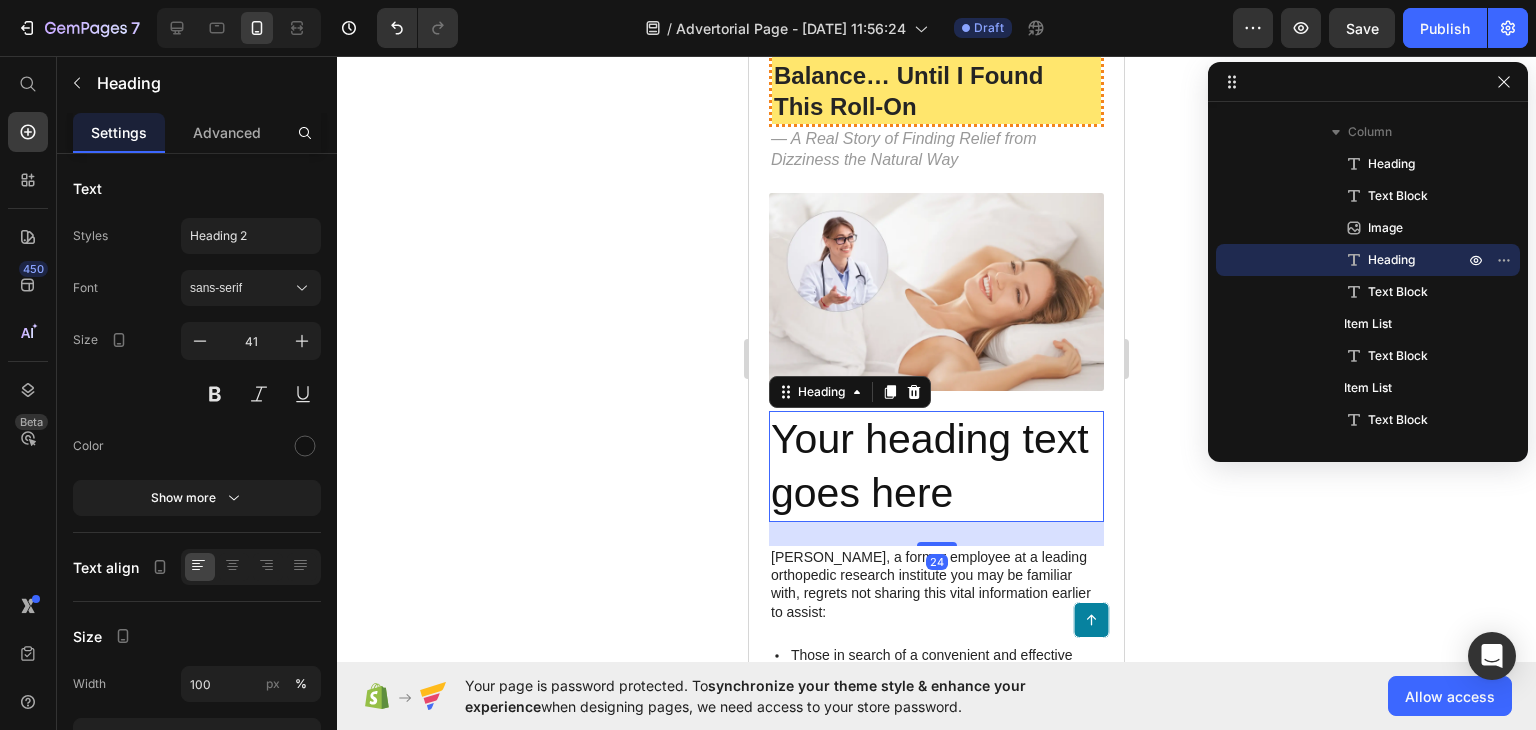 click on "Your heading text goes here" at bounding box center (936, 466) 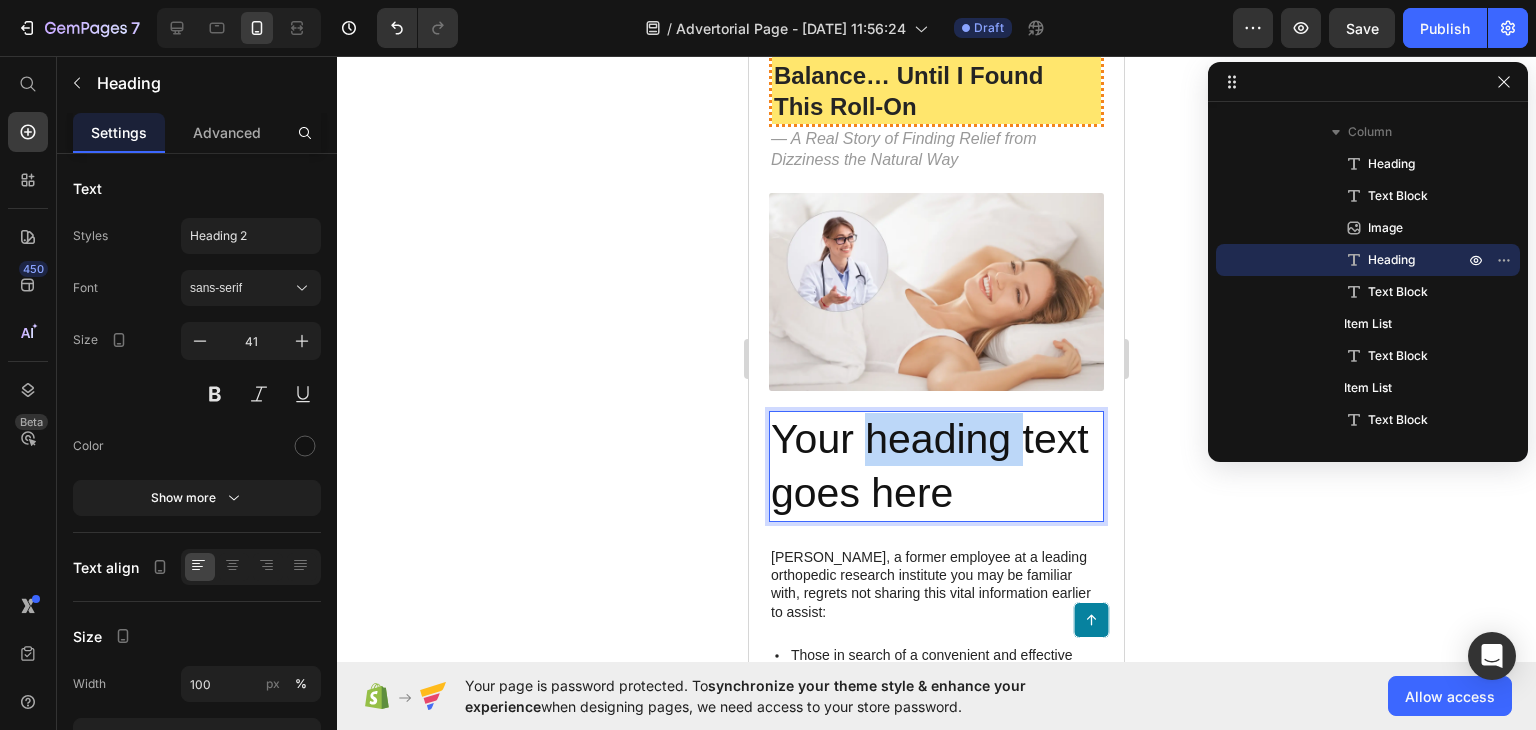 click on "Your heading text goes here" at bounding box center [936, 466] 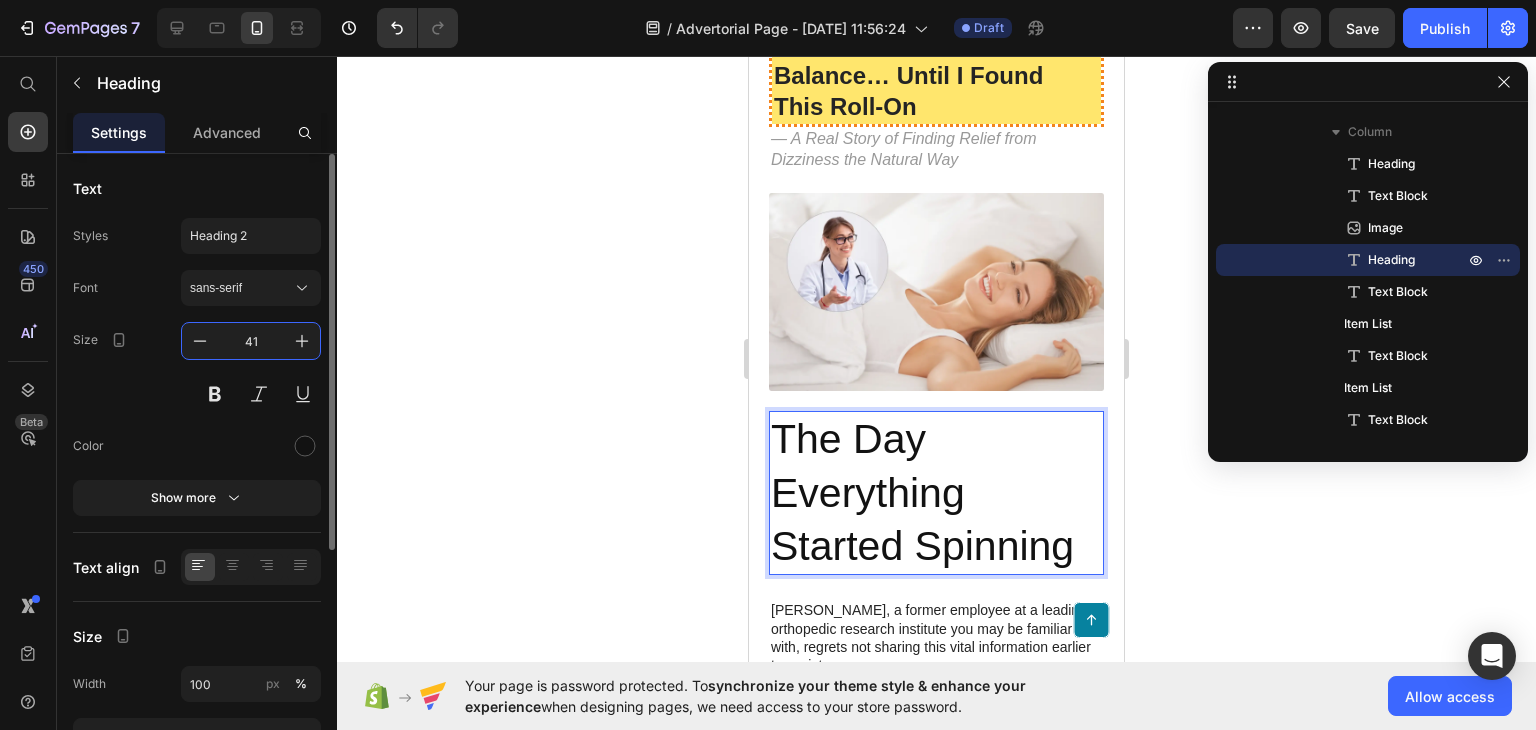 click on "41" at bounding box center (251, 341) 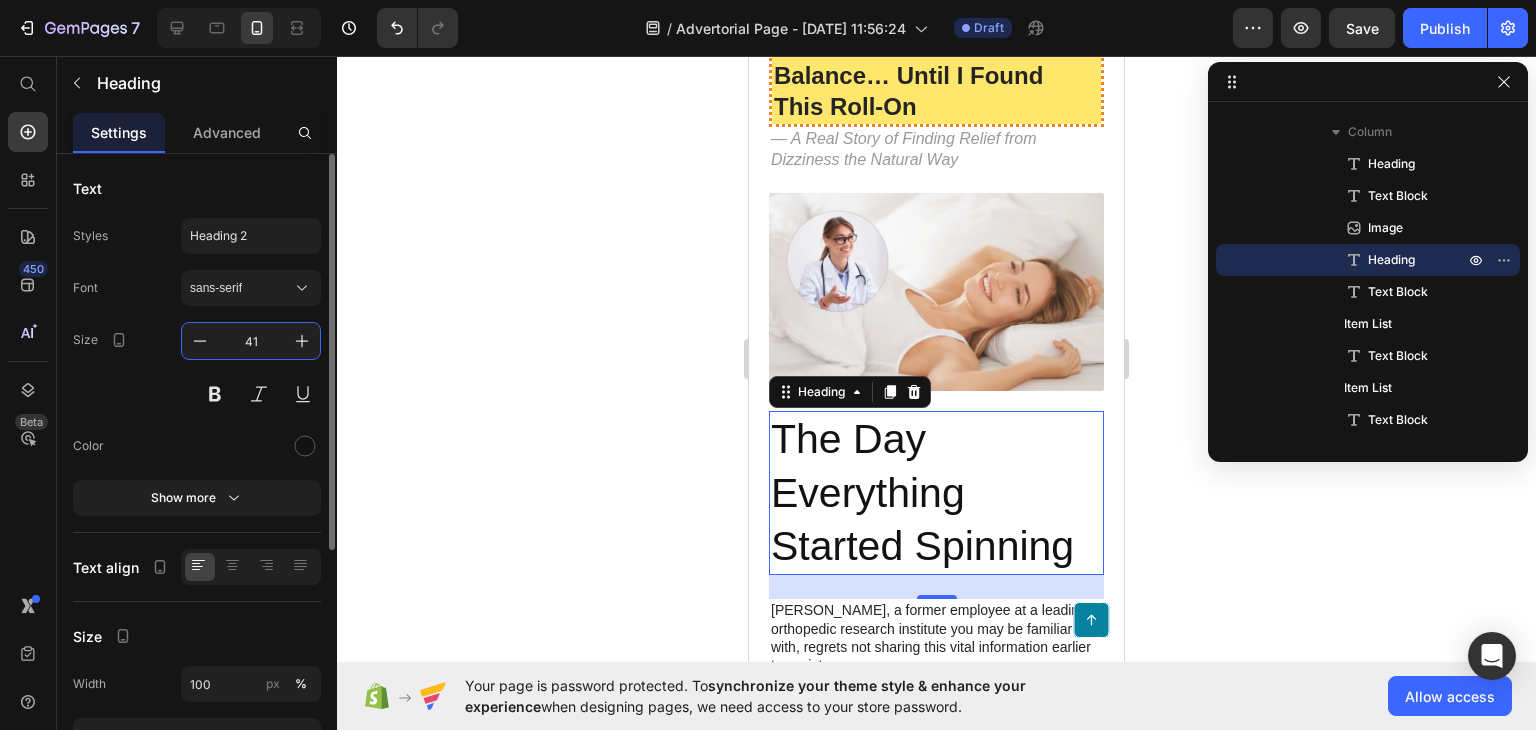 click on "41" at bounding box center (251, 341) 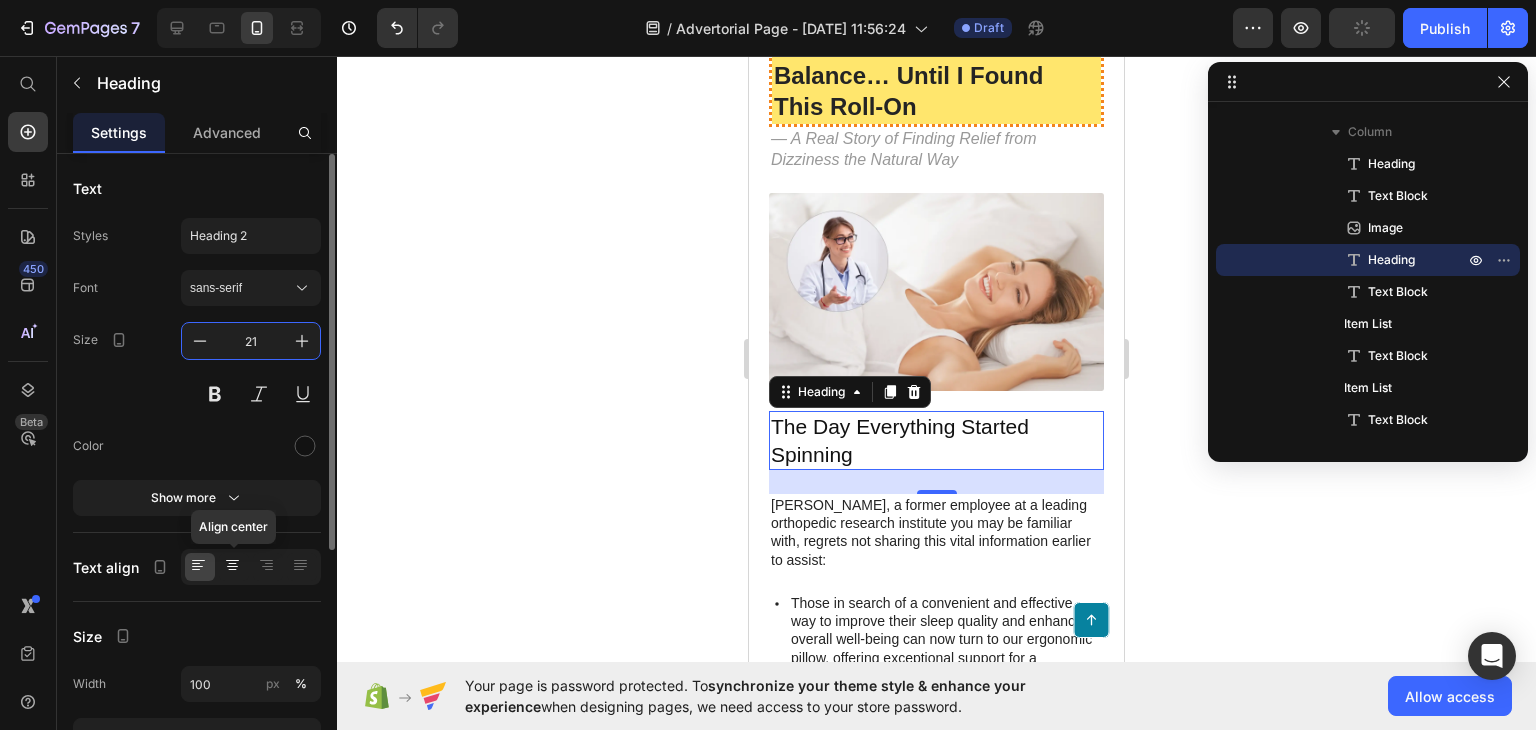 type on "21" 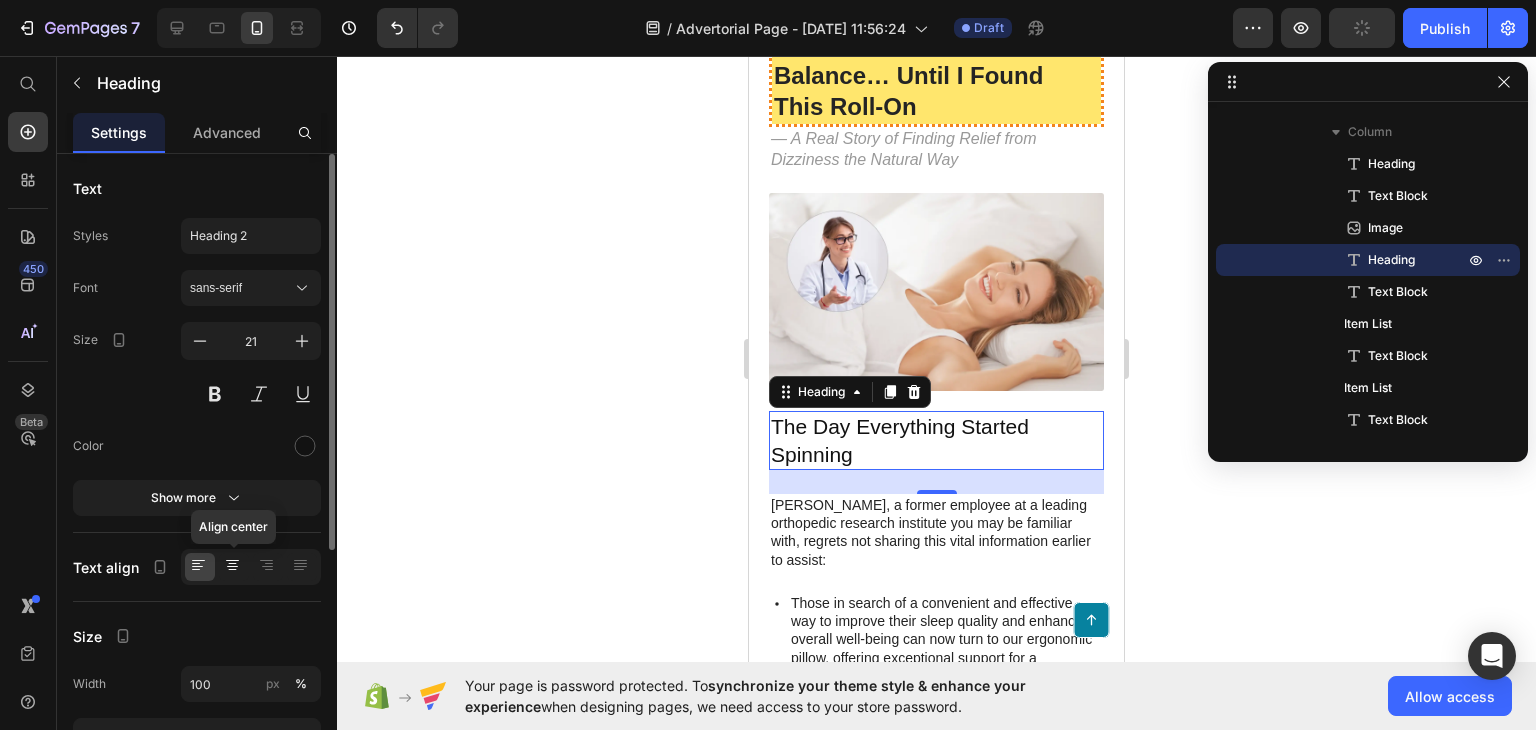 click 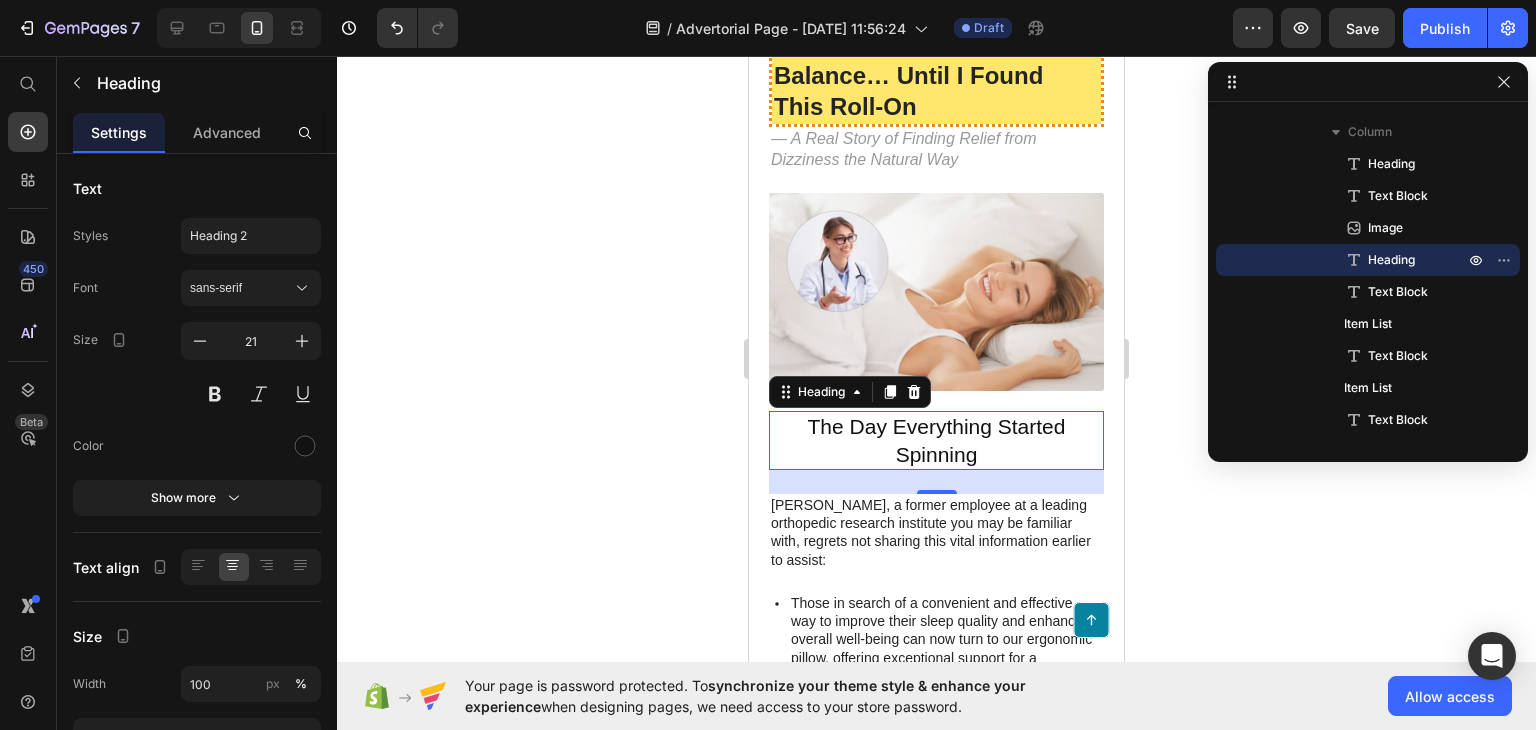 click 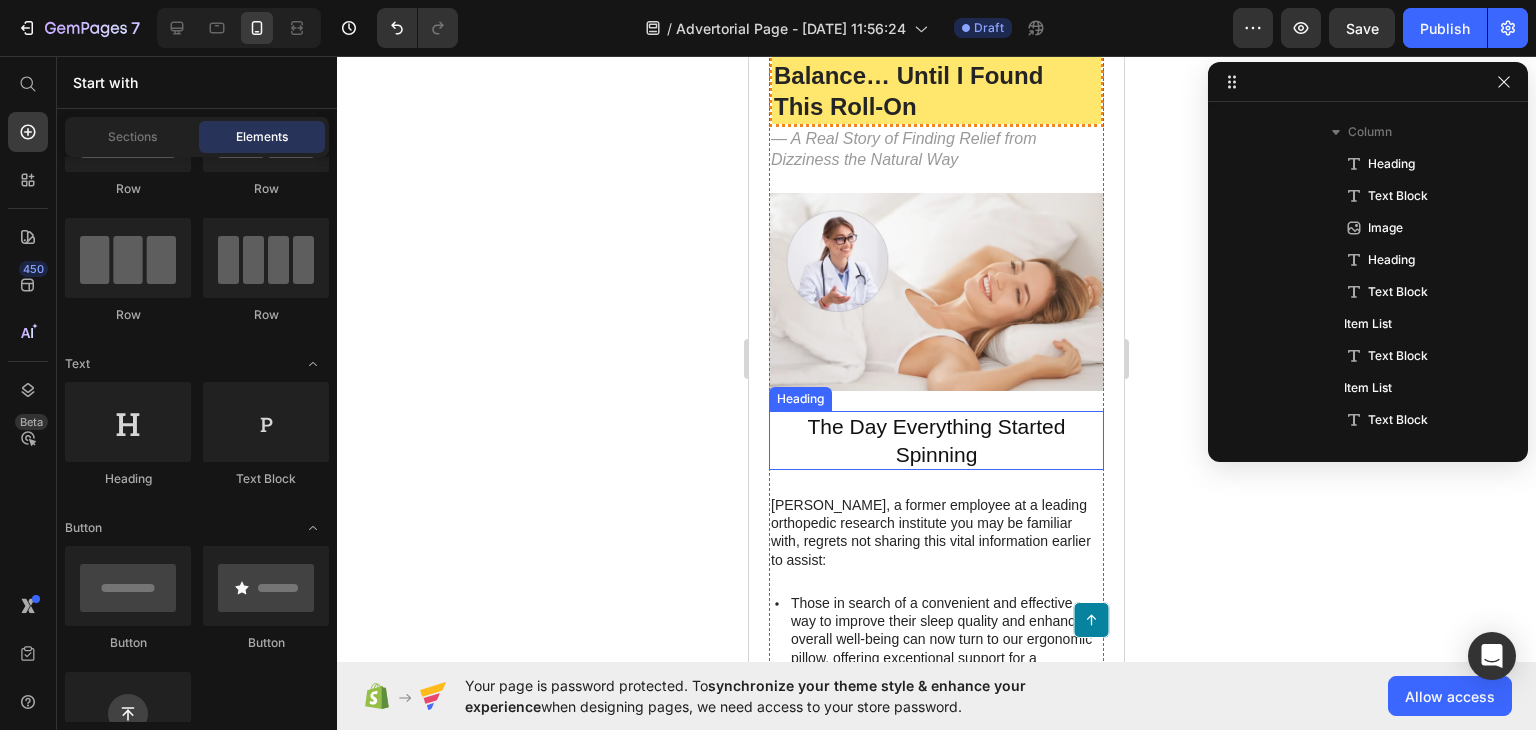 click on "The Day Everything Started Spinning" at bounding box center (936, 440) 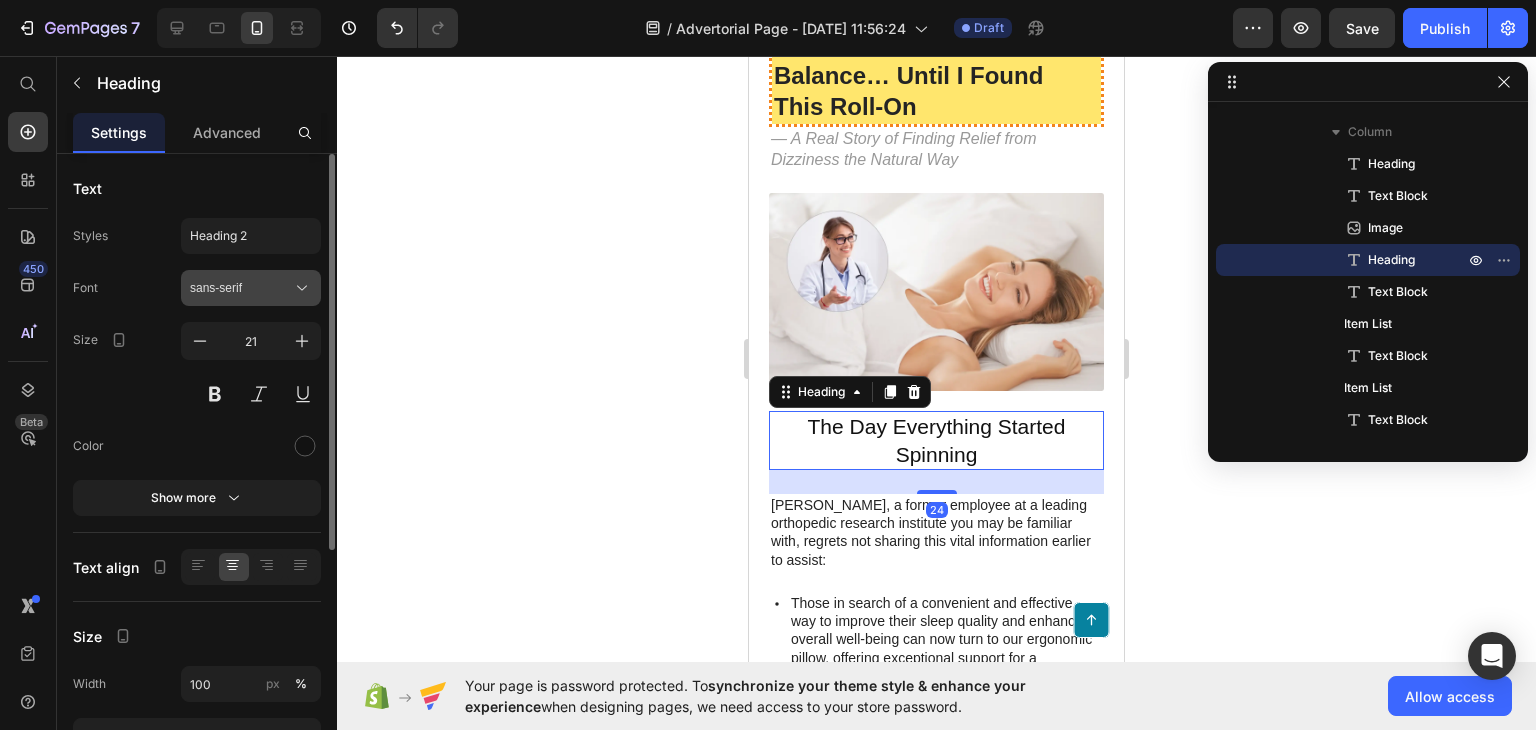 click on "sans-serif" at bounding box center (241, 288) 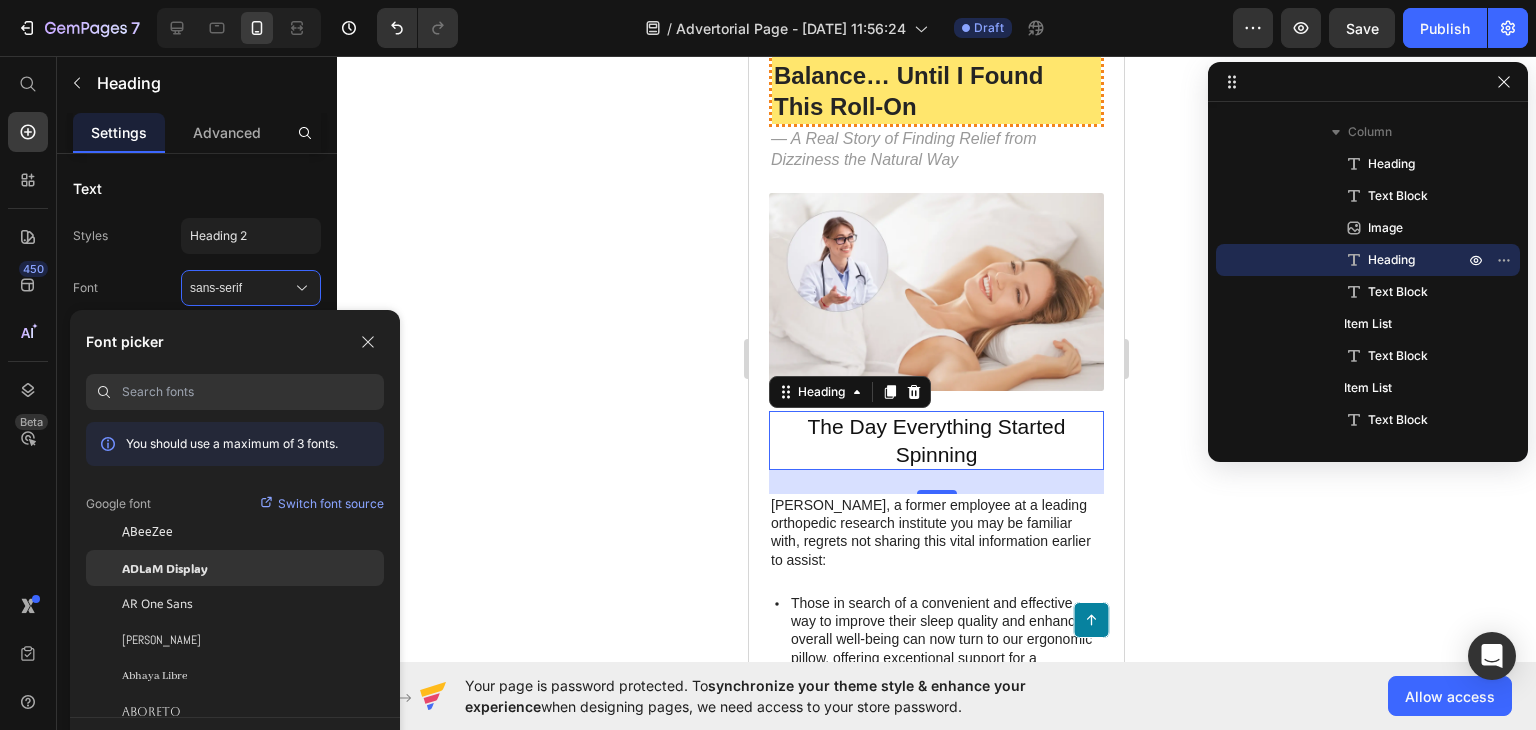 click on "ADLaM Display" 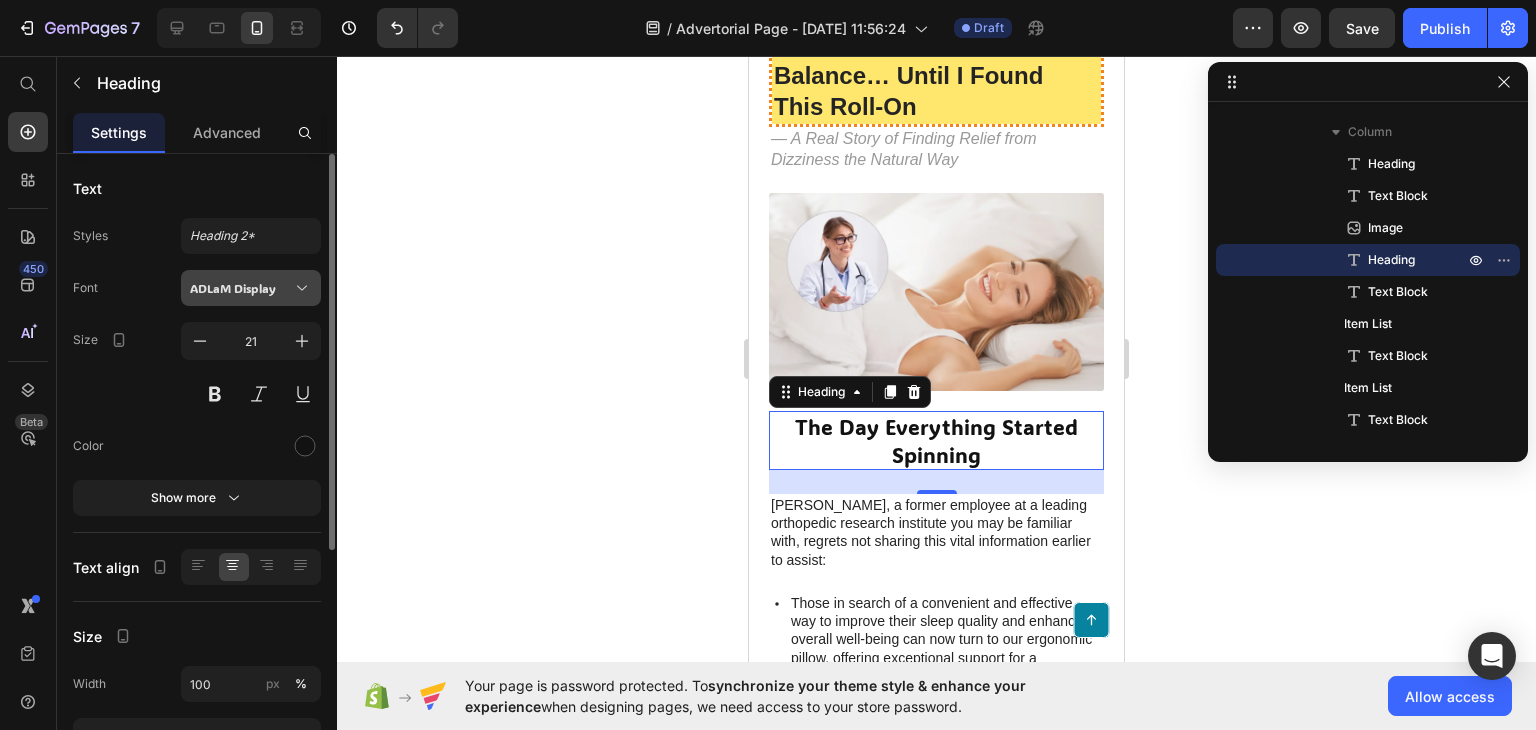 click on "ADLaM Display" at bounding box center [251, 288] 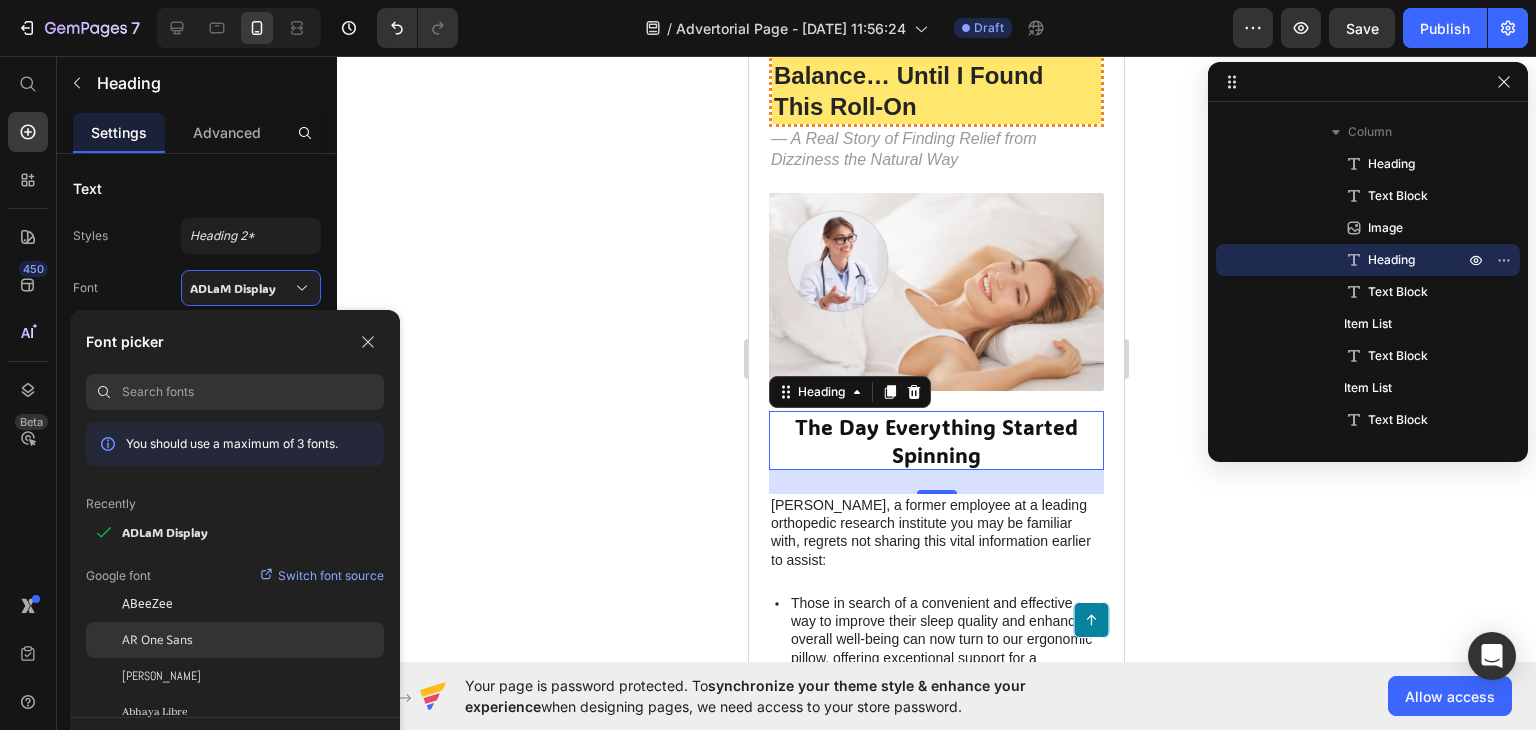 scroll, scrollTop: 52, scrollLeft: 0, axis: vertical 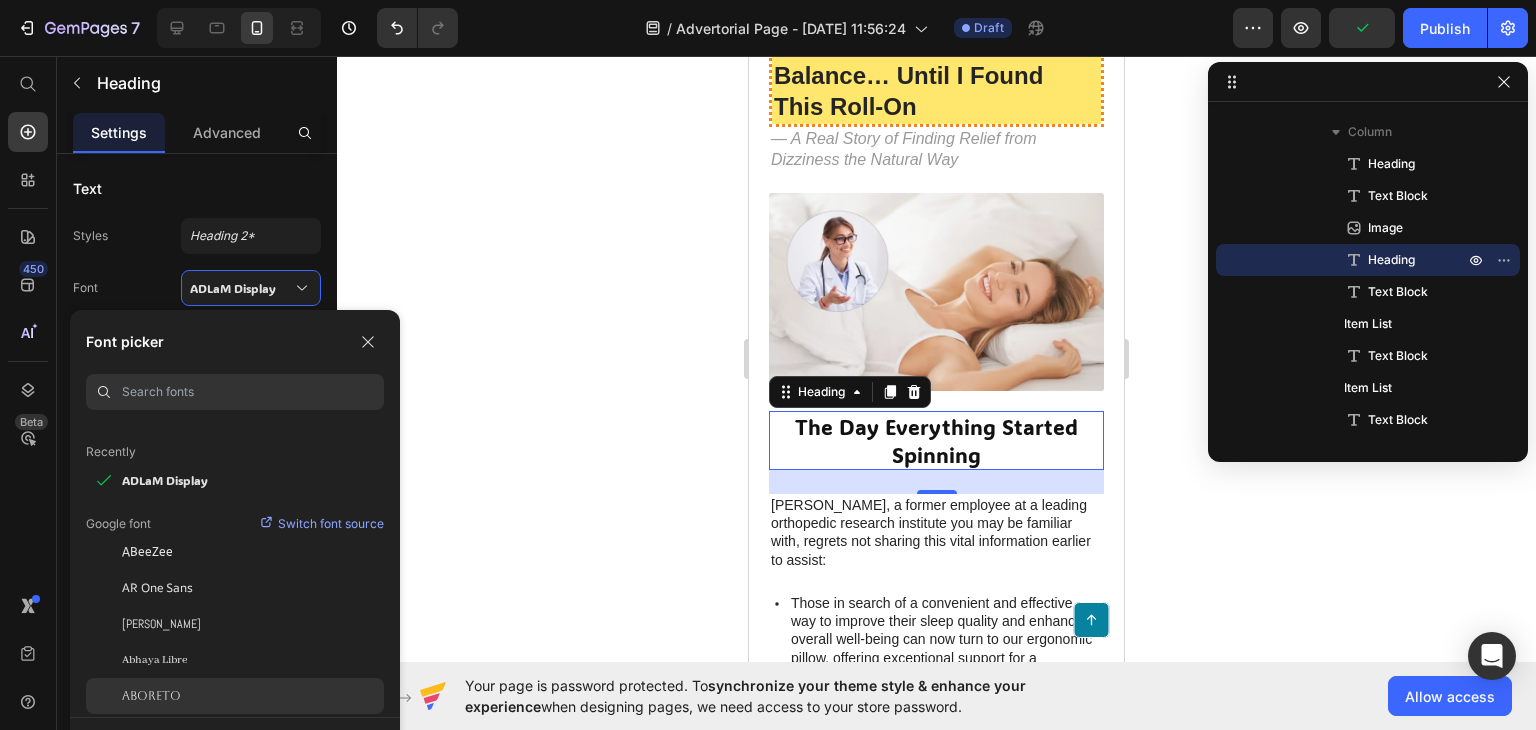 click on "Aboreto" 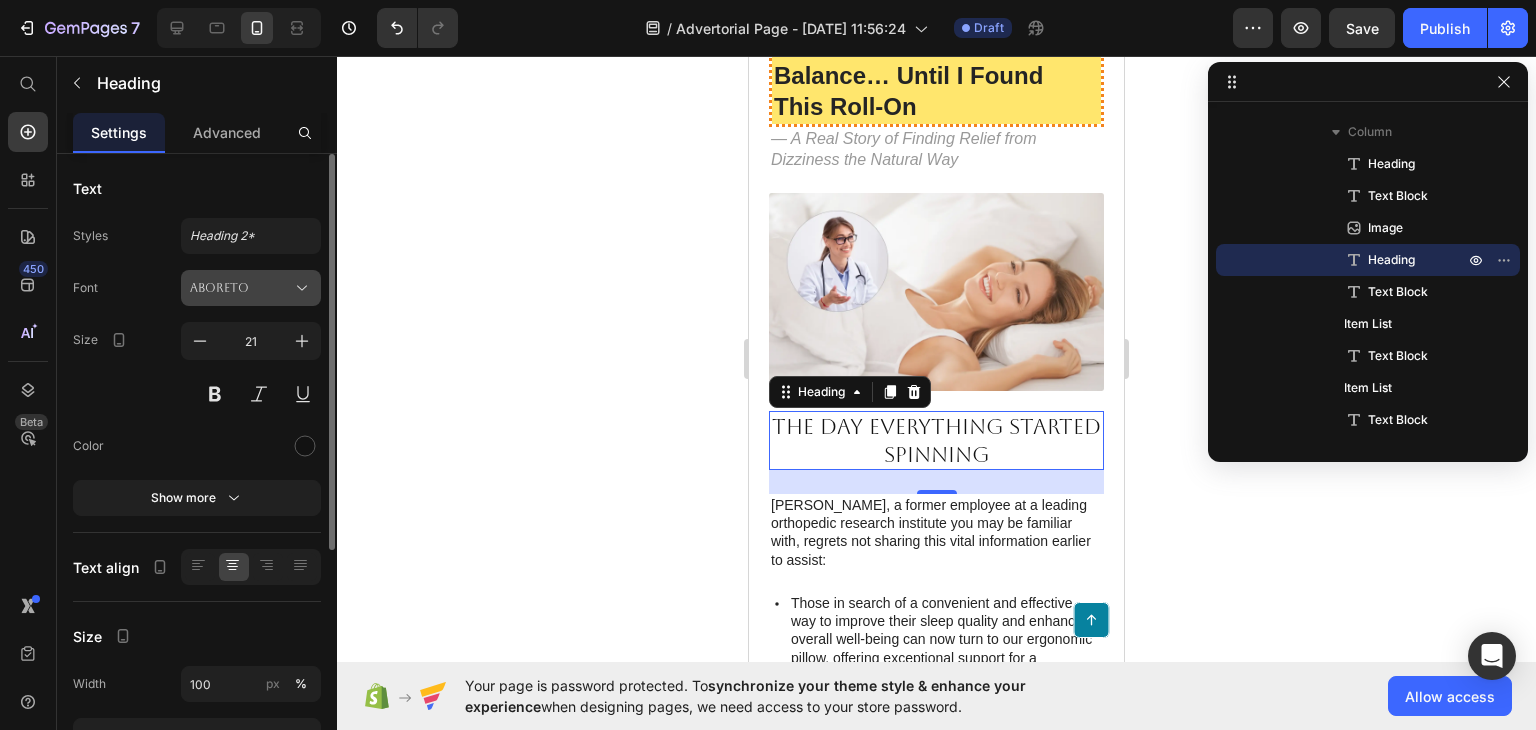 click on "Aboreto" at bounding box center (241, 288) 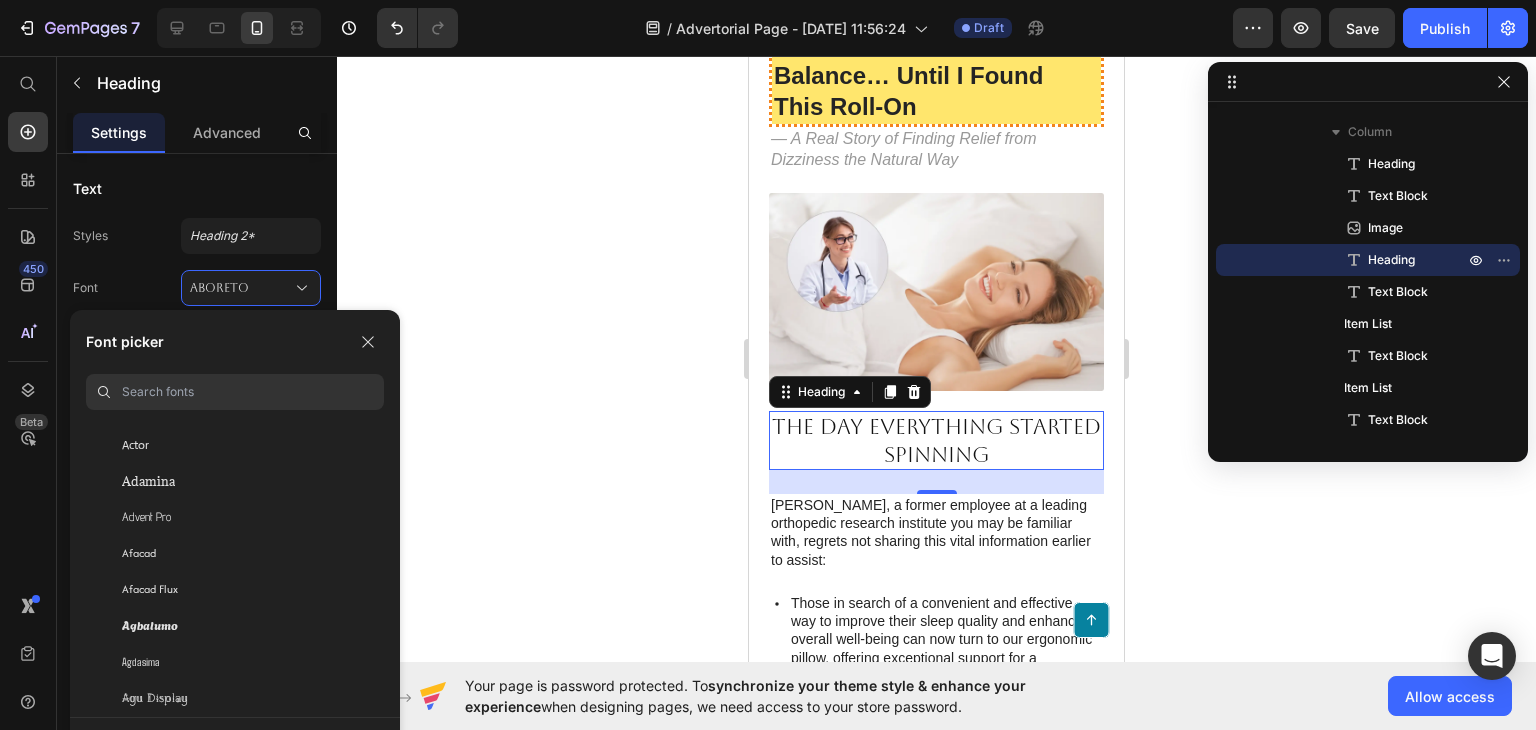 scroll, scrollTop: 482, scrollLeft: 0, axis: vertical 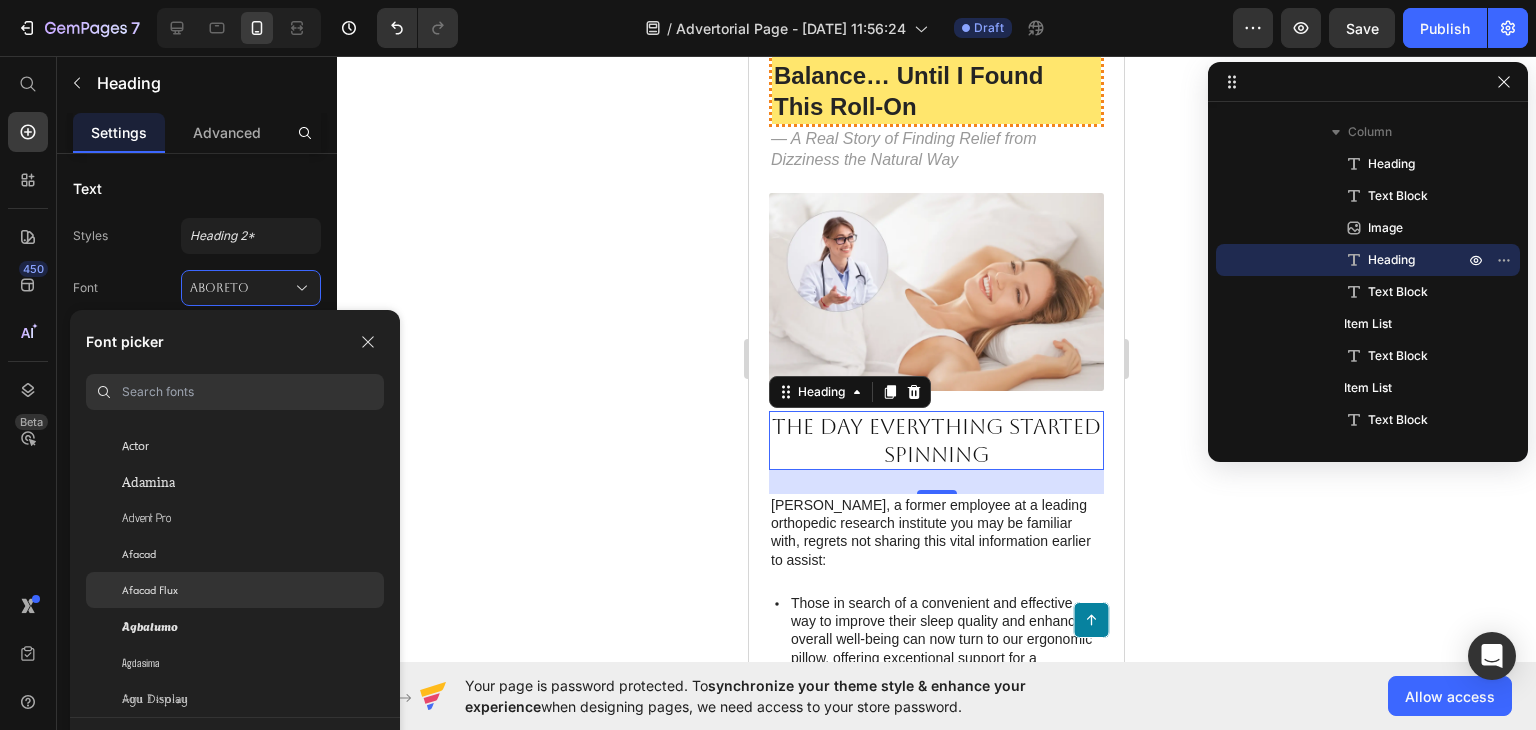 click on "Afacad Flux" 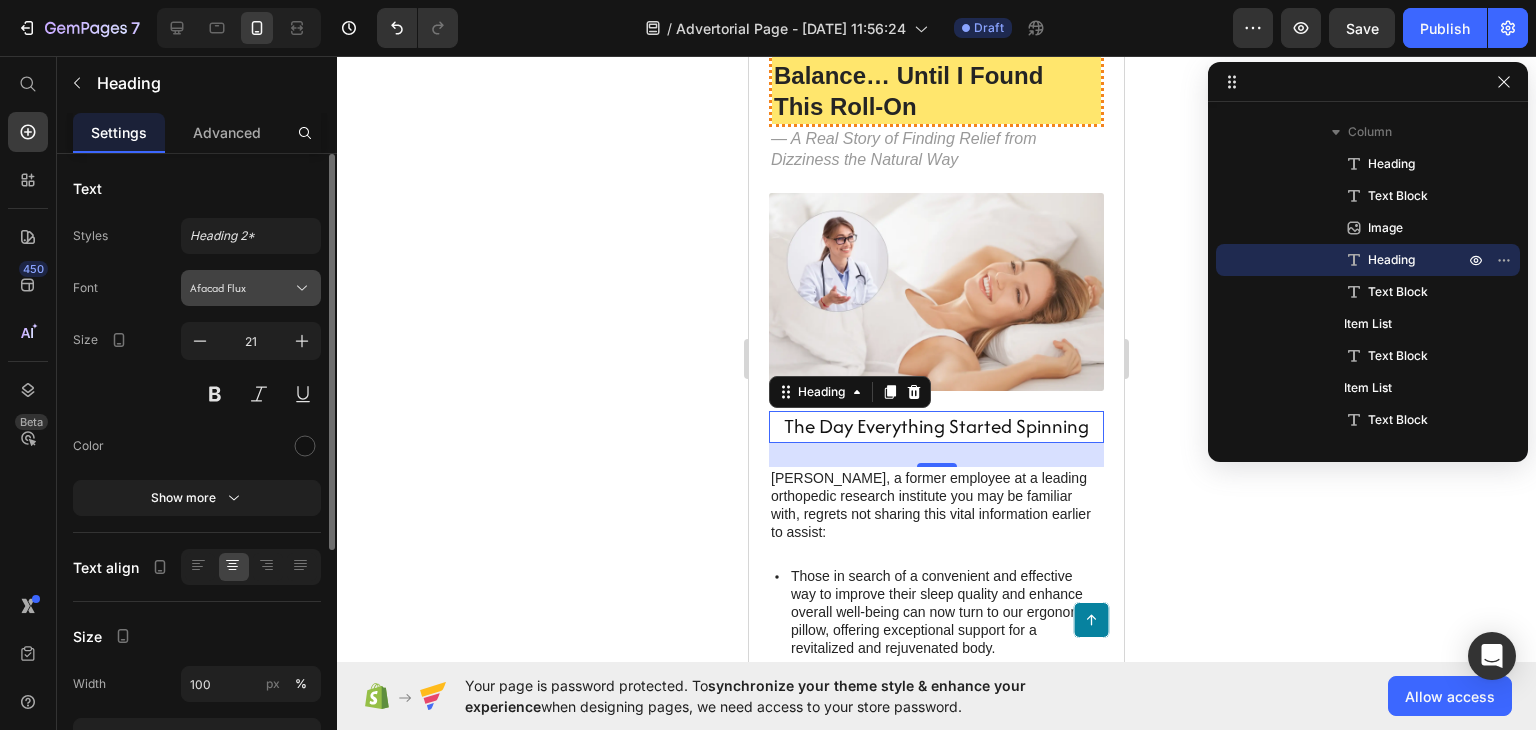click on "Afacad Flux" at bounding box center (251, 288) 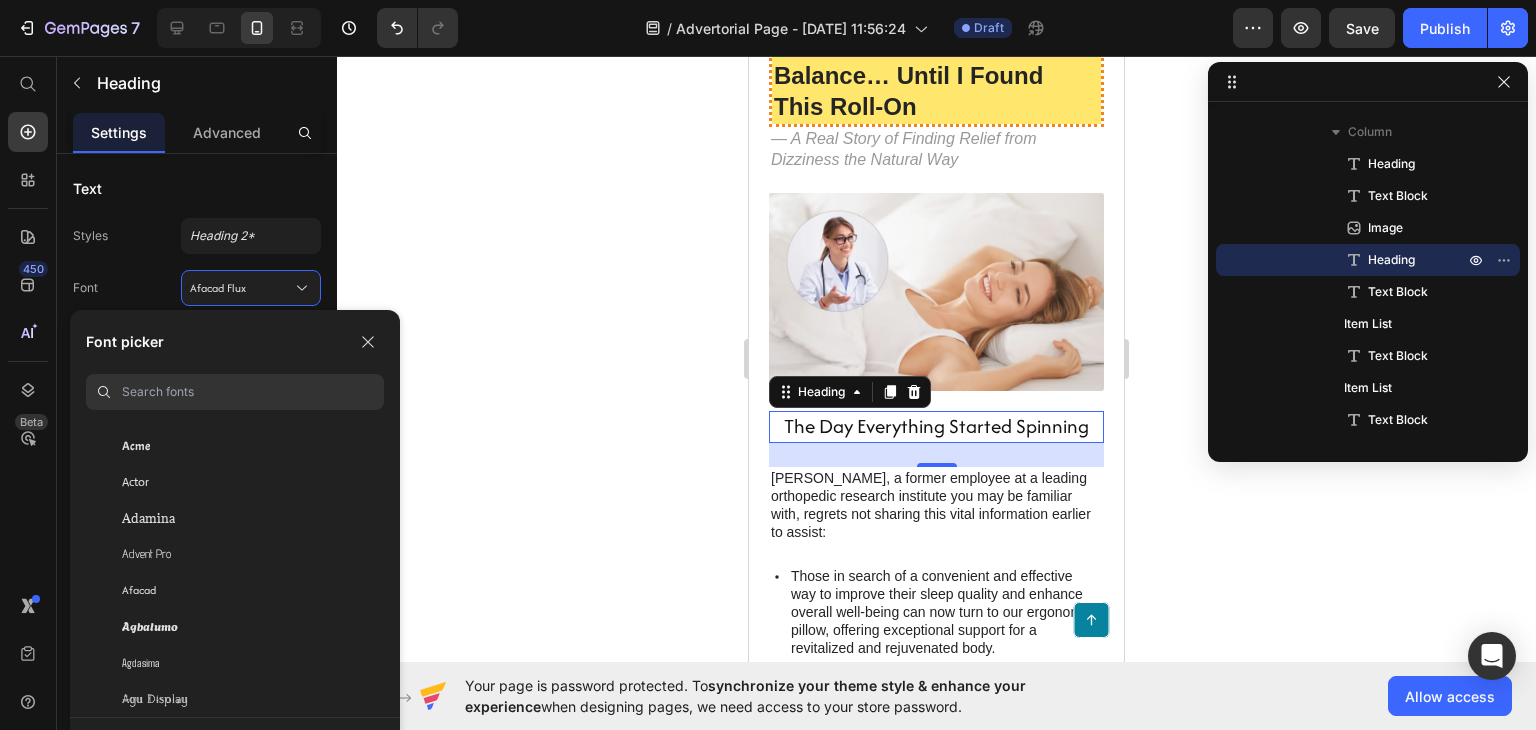 paste on "[PERSON_NAME]" 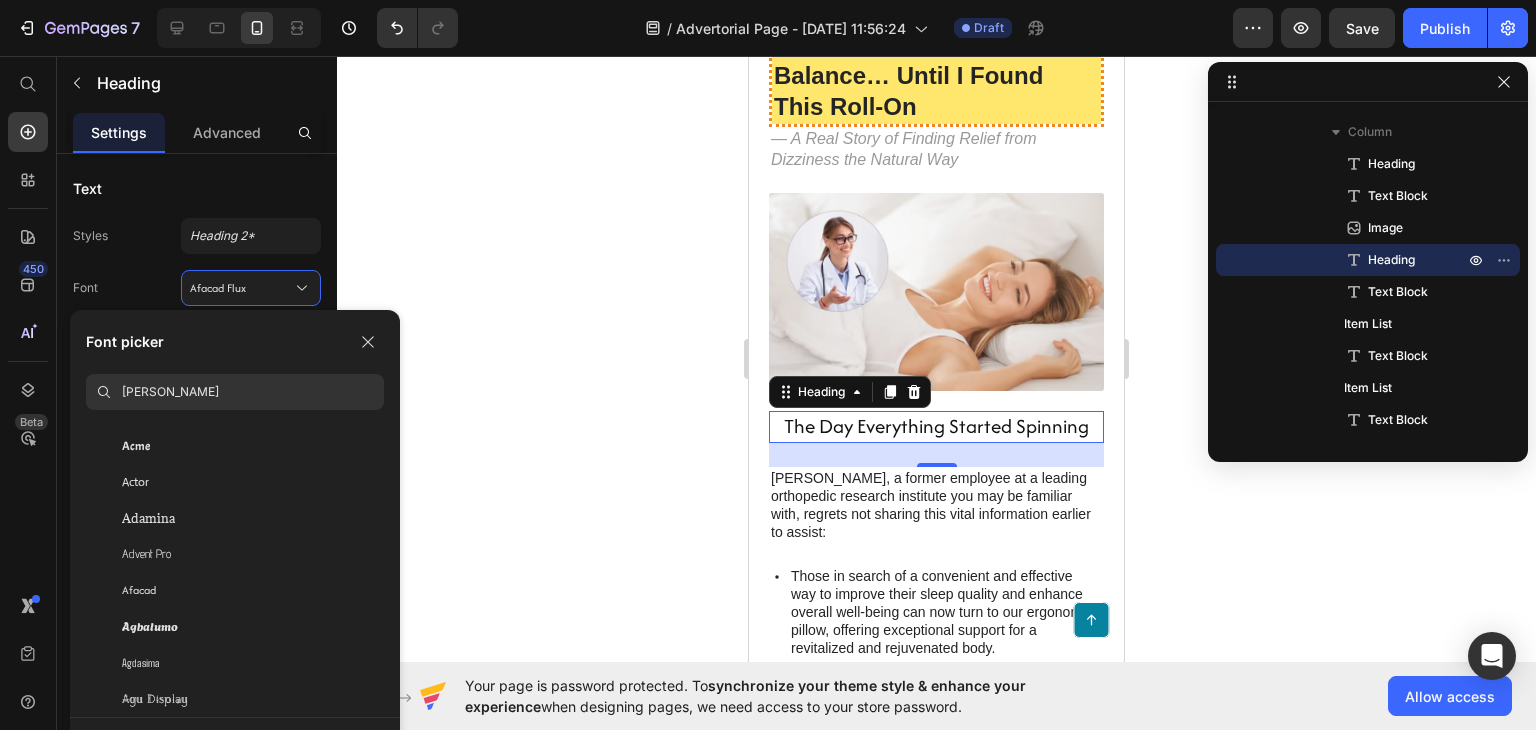 scroll, scrollTop: 0, scrollLeft: 0, axis: both 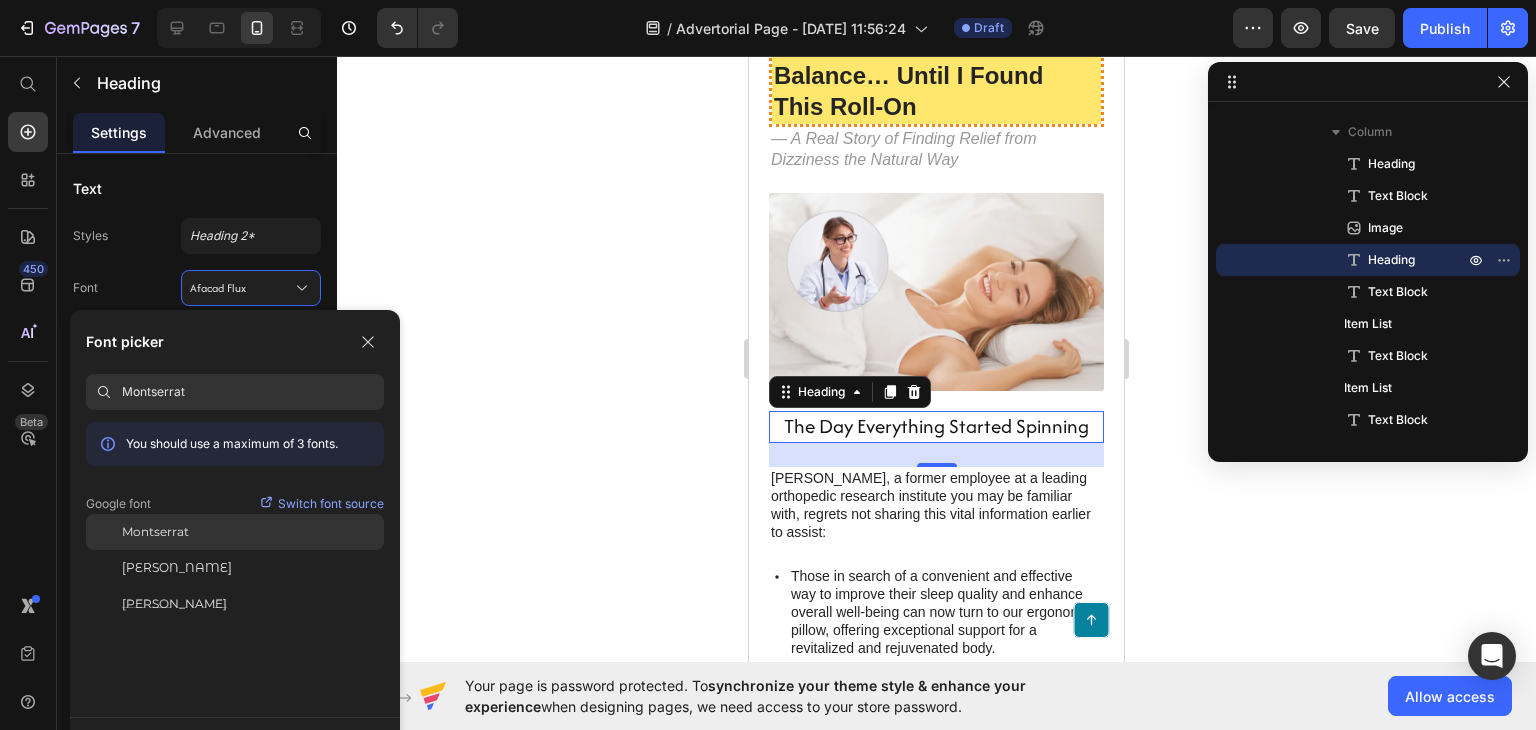 type on "Montserrat" 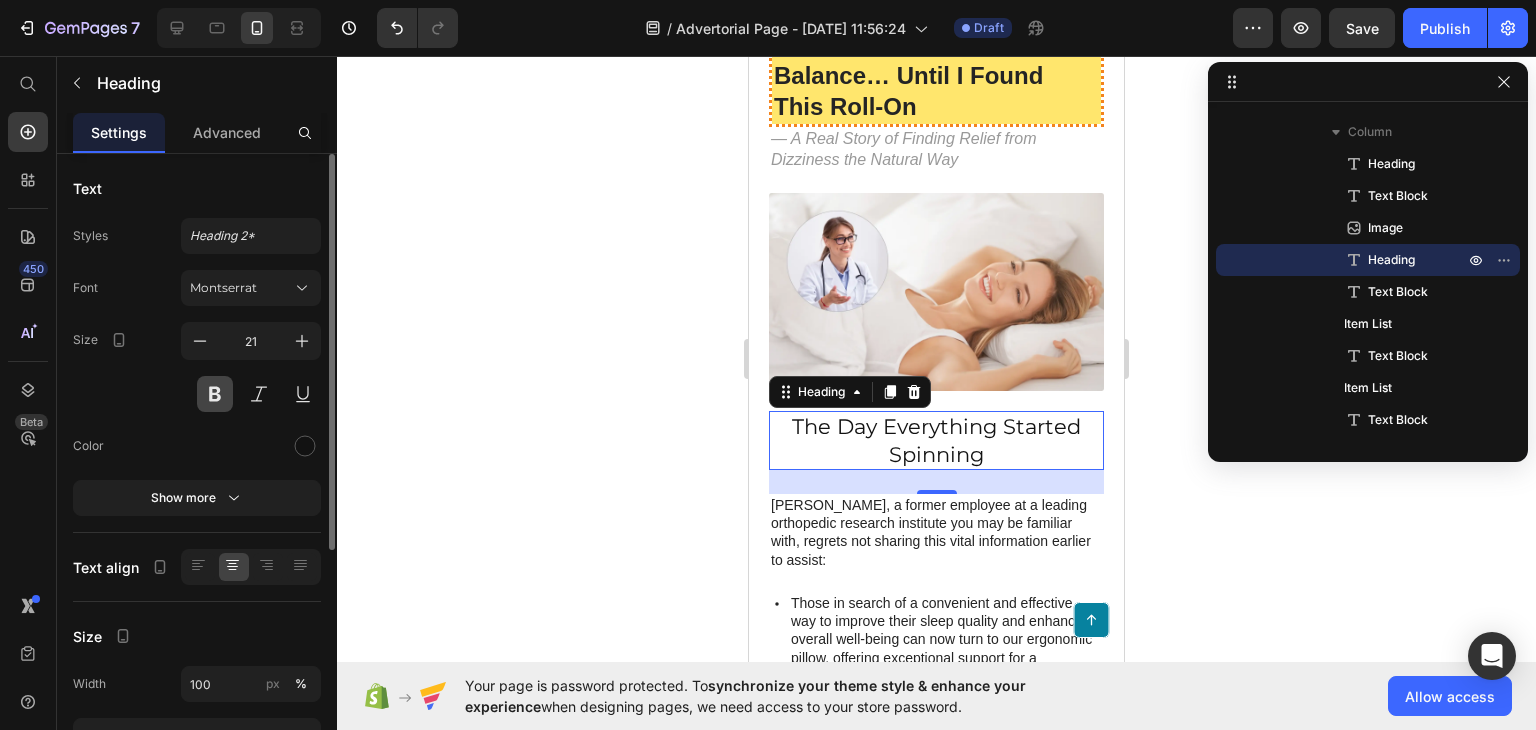 click at bounding box center (215, 394) 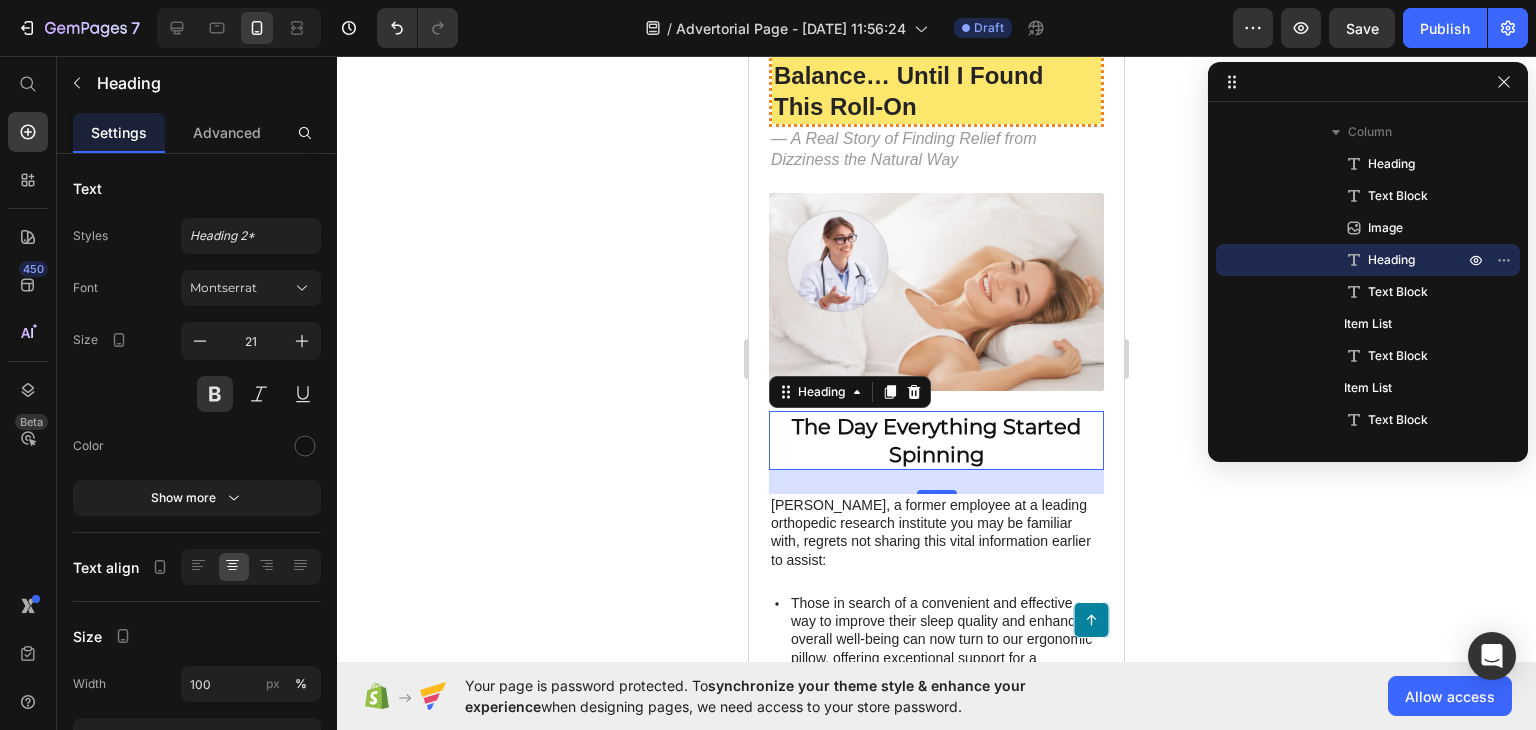 click 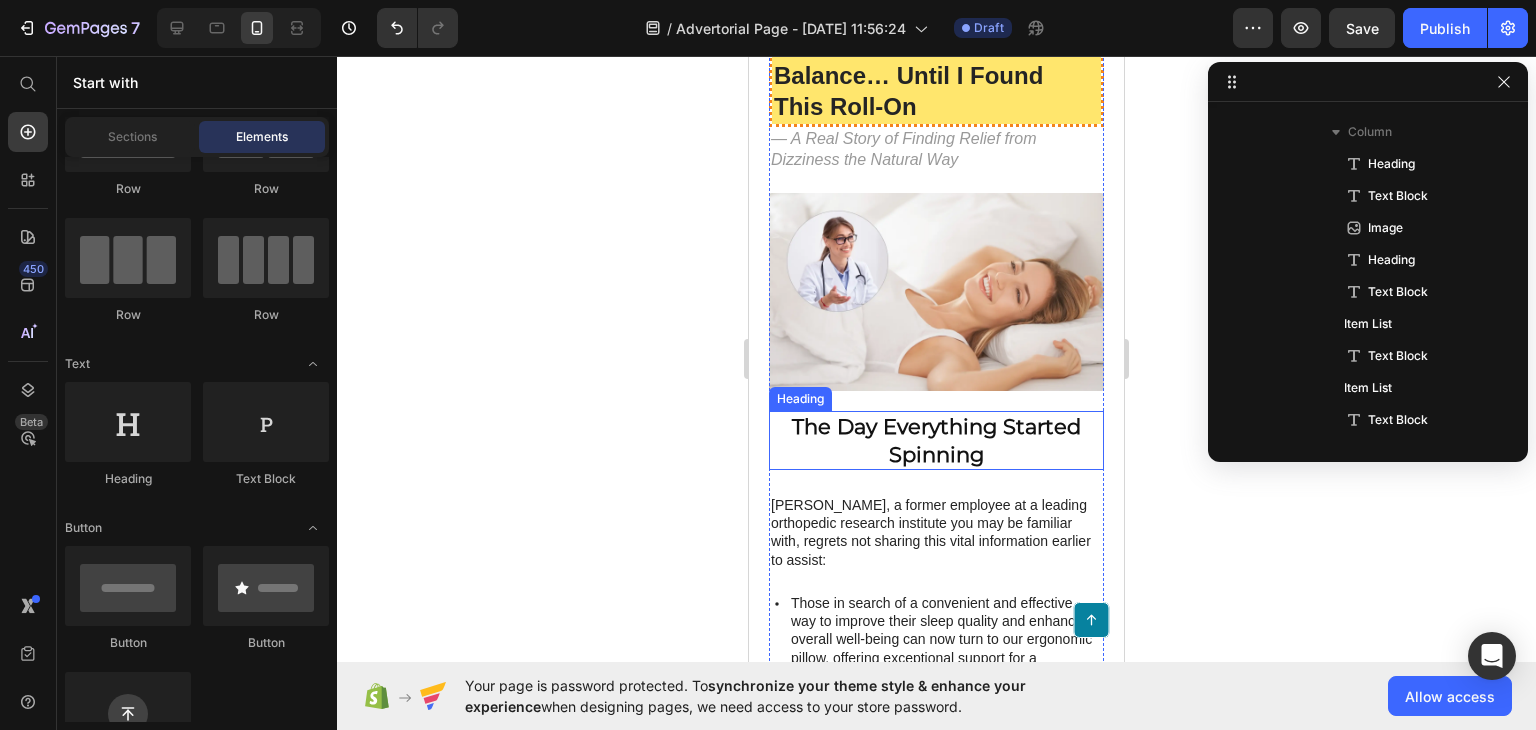 click on "The Day Everything Started Spinning" at bounding box center [936, 440] 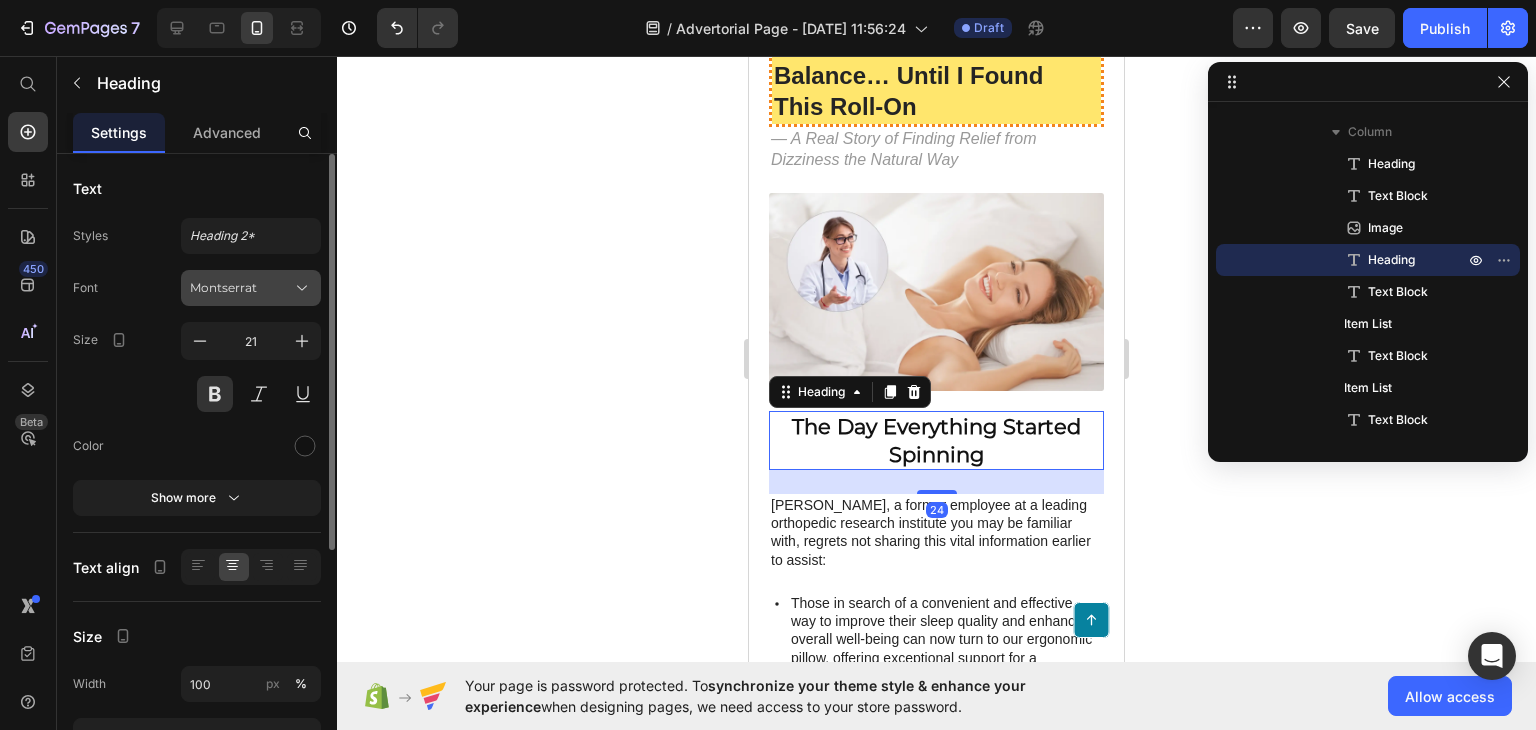 click on "Montserrat" at bounding box center (251, 288) 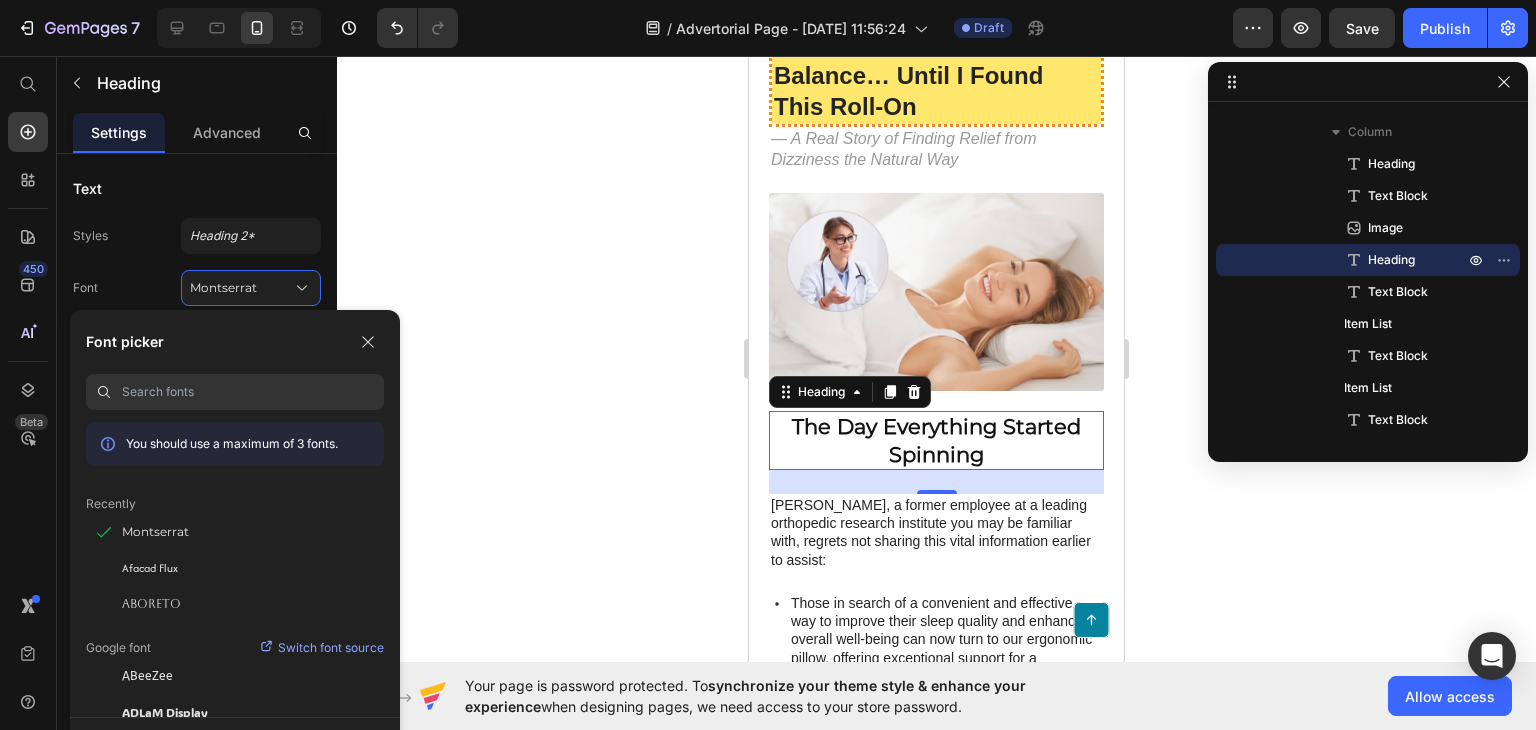 paste on "Playfair Display" 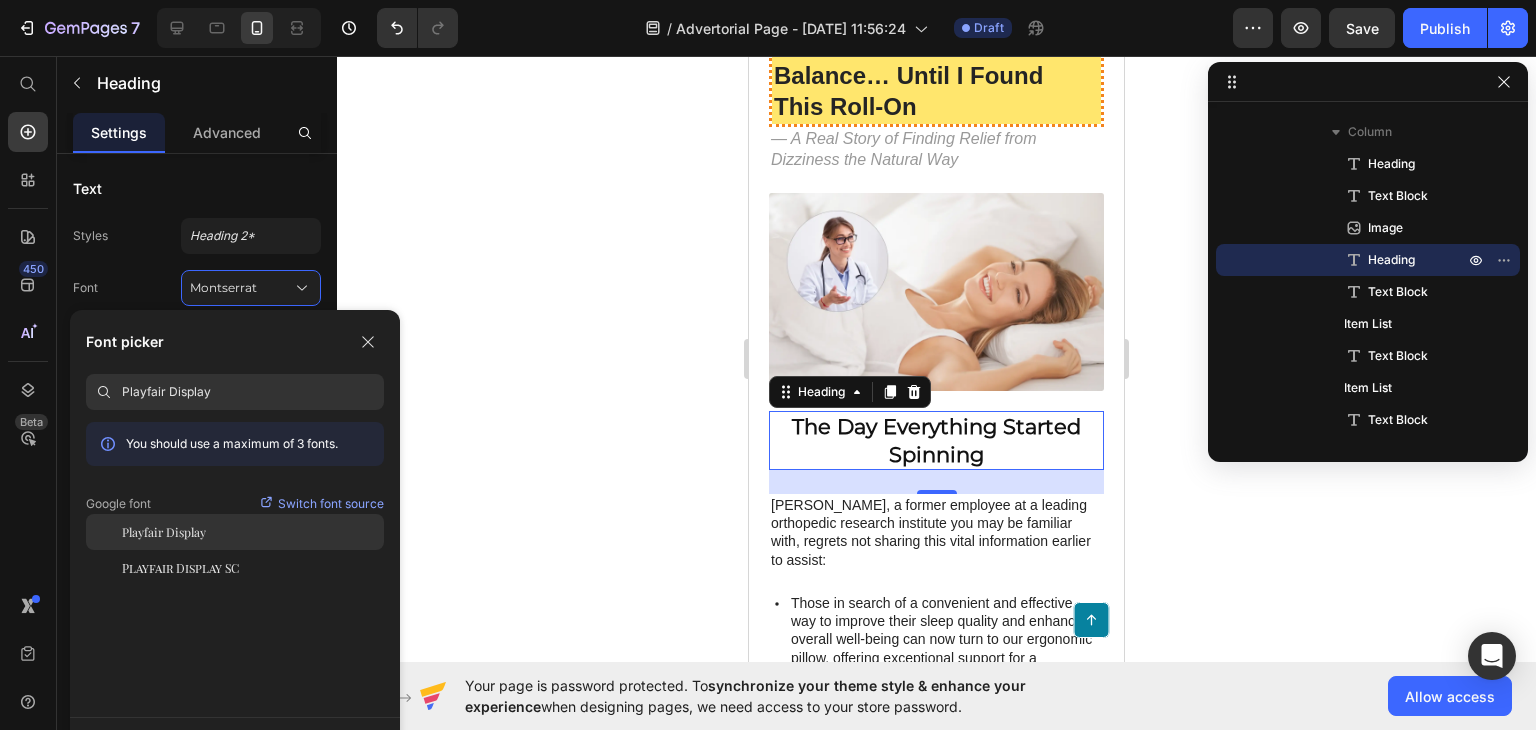 type on "Playfair Display" 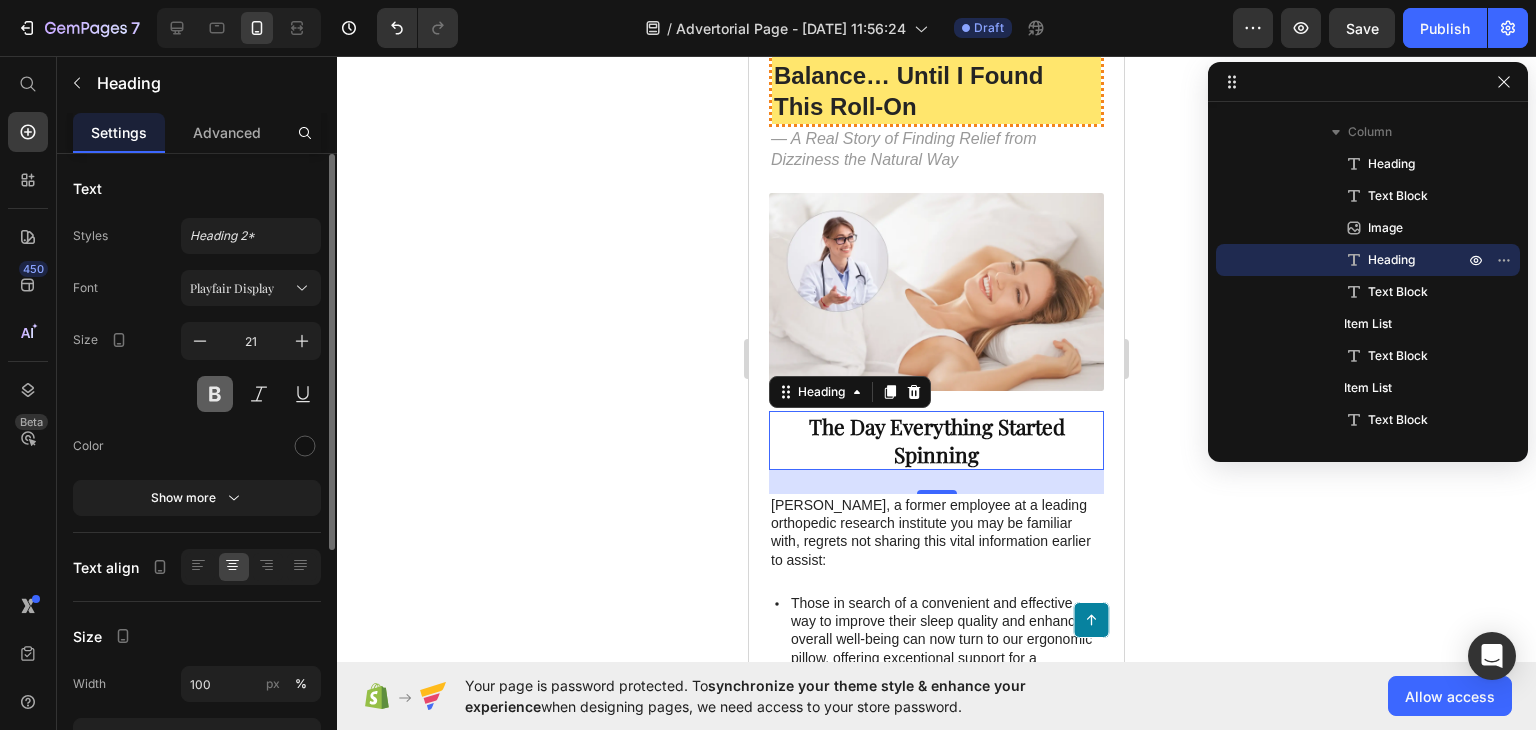 click at bounding box center (215, 394) 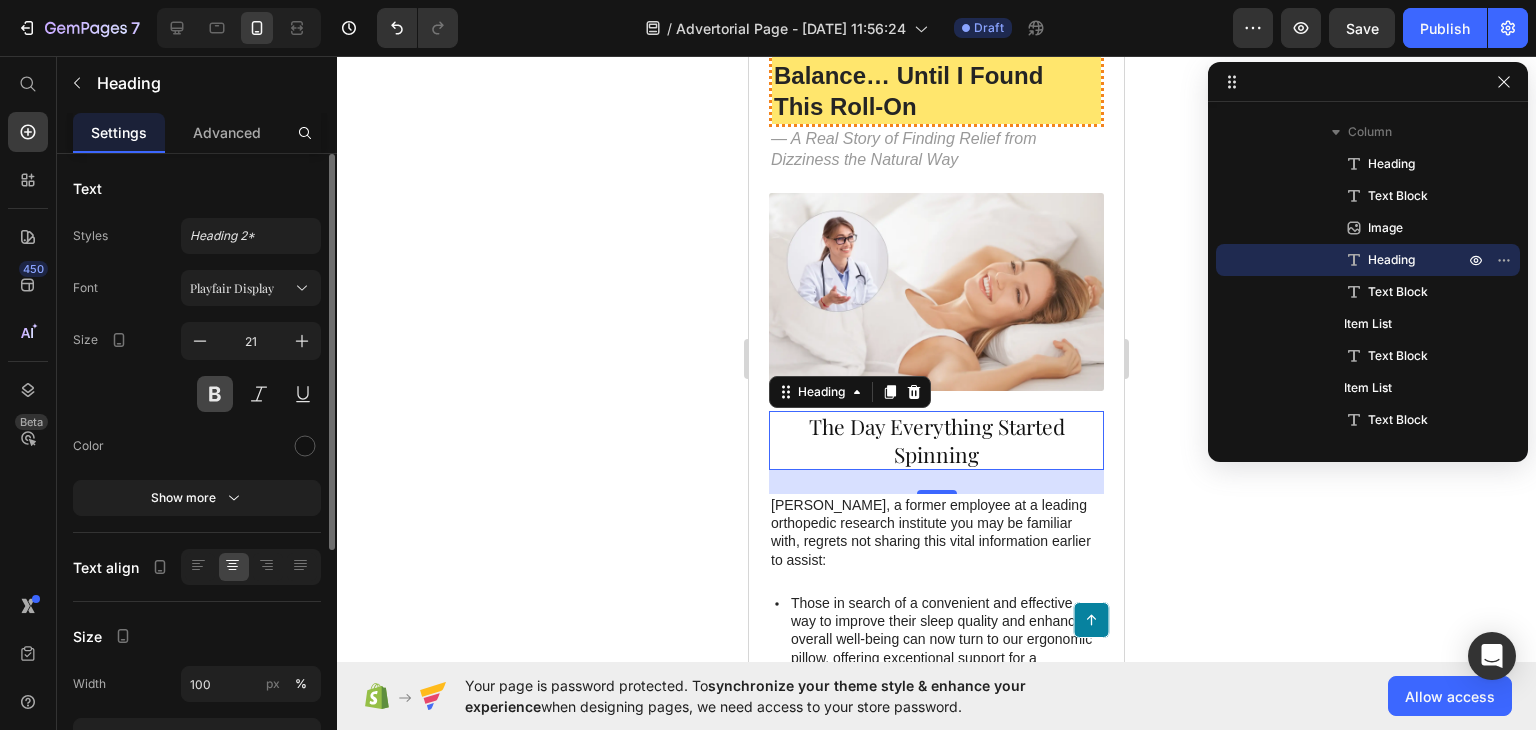 click at bounding box center [215, 394] 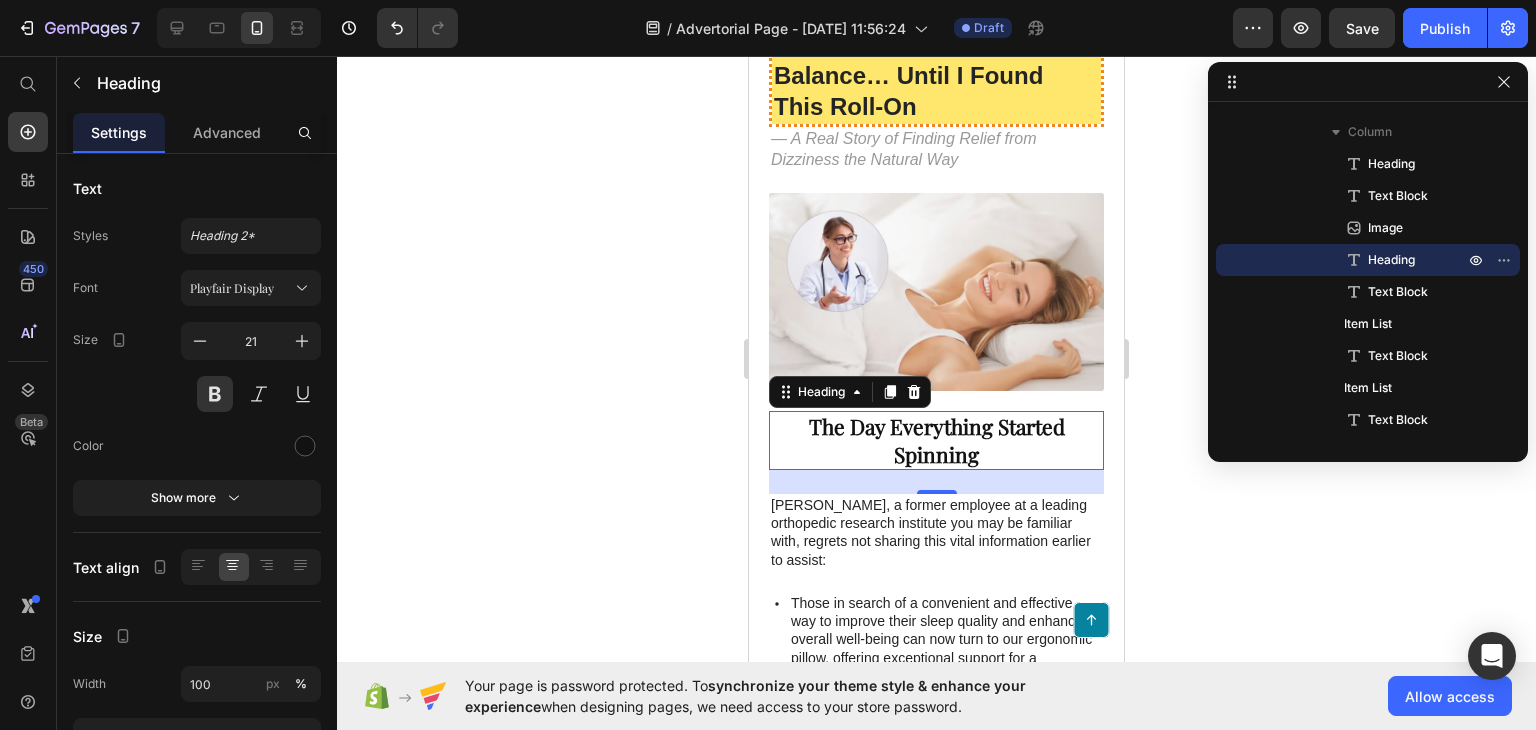 click 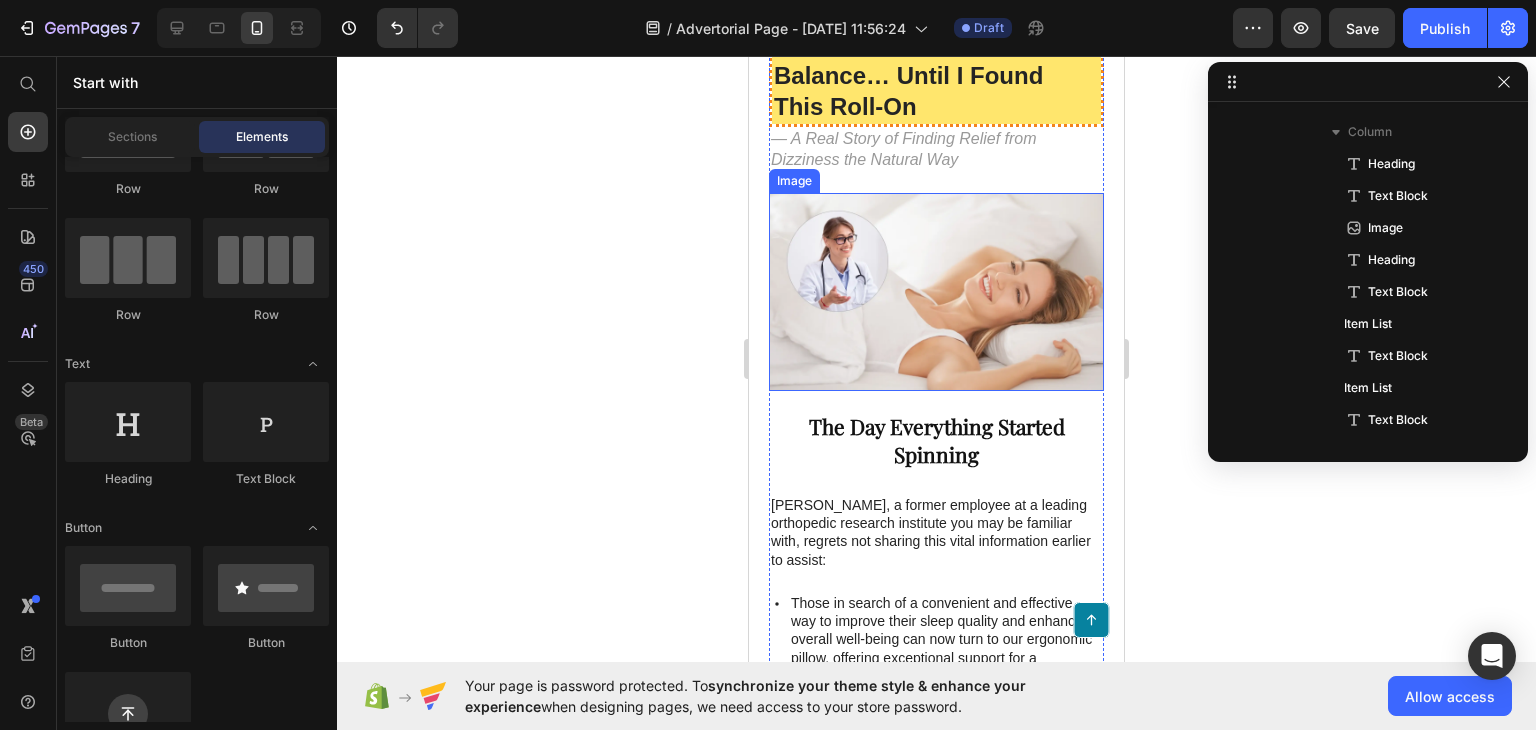 scroll, scrollTop: 0, scrollLeft: 0, axis: both 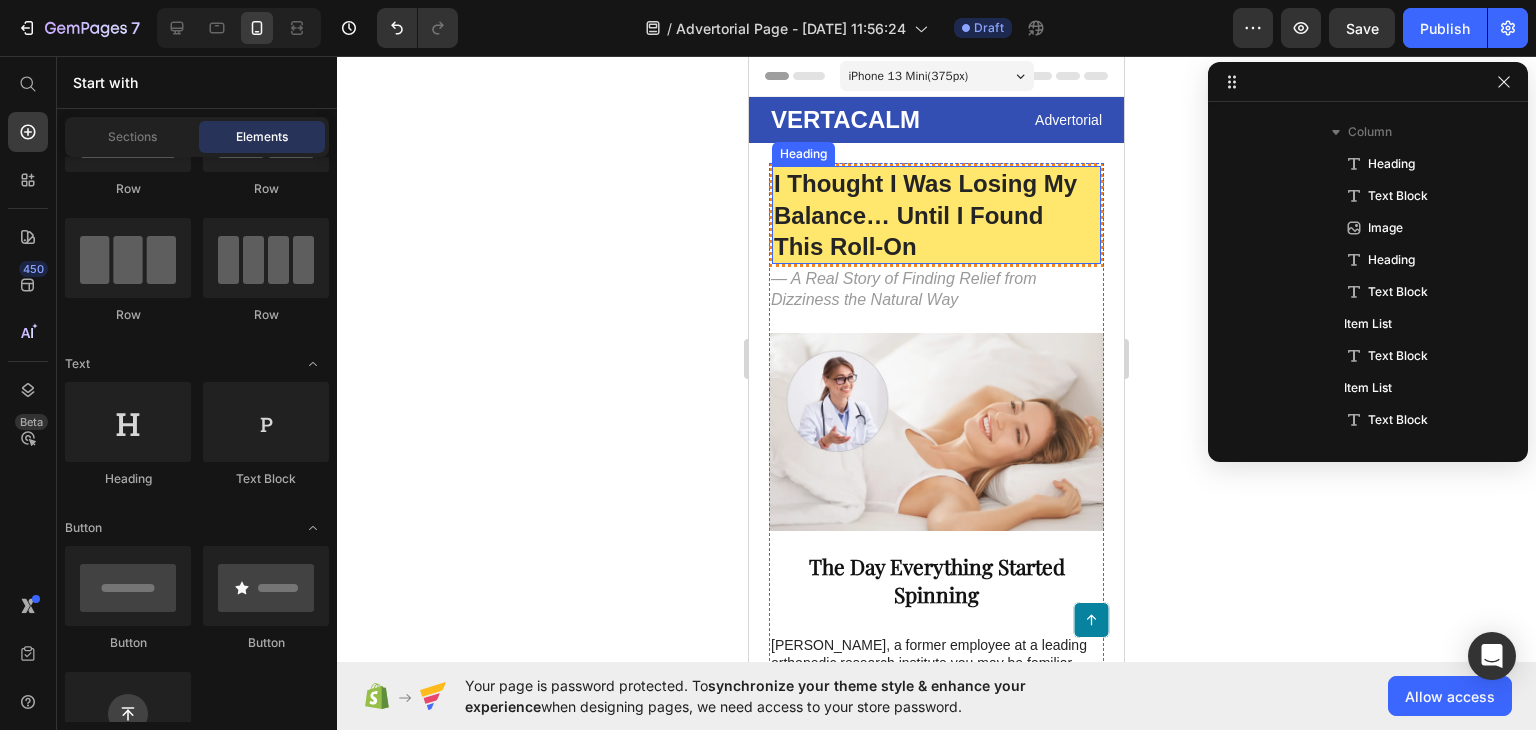 click on "I Thought I Was Losing My Balance… Until I Found This Roll-On" at bounding box center [936, 215] 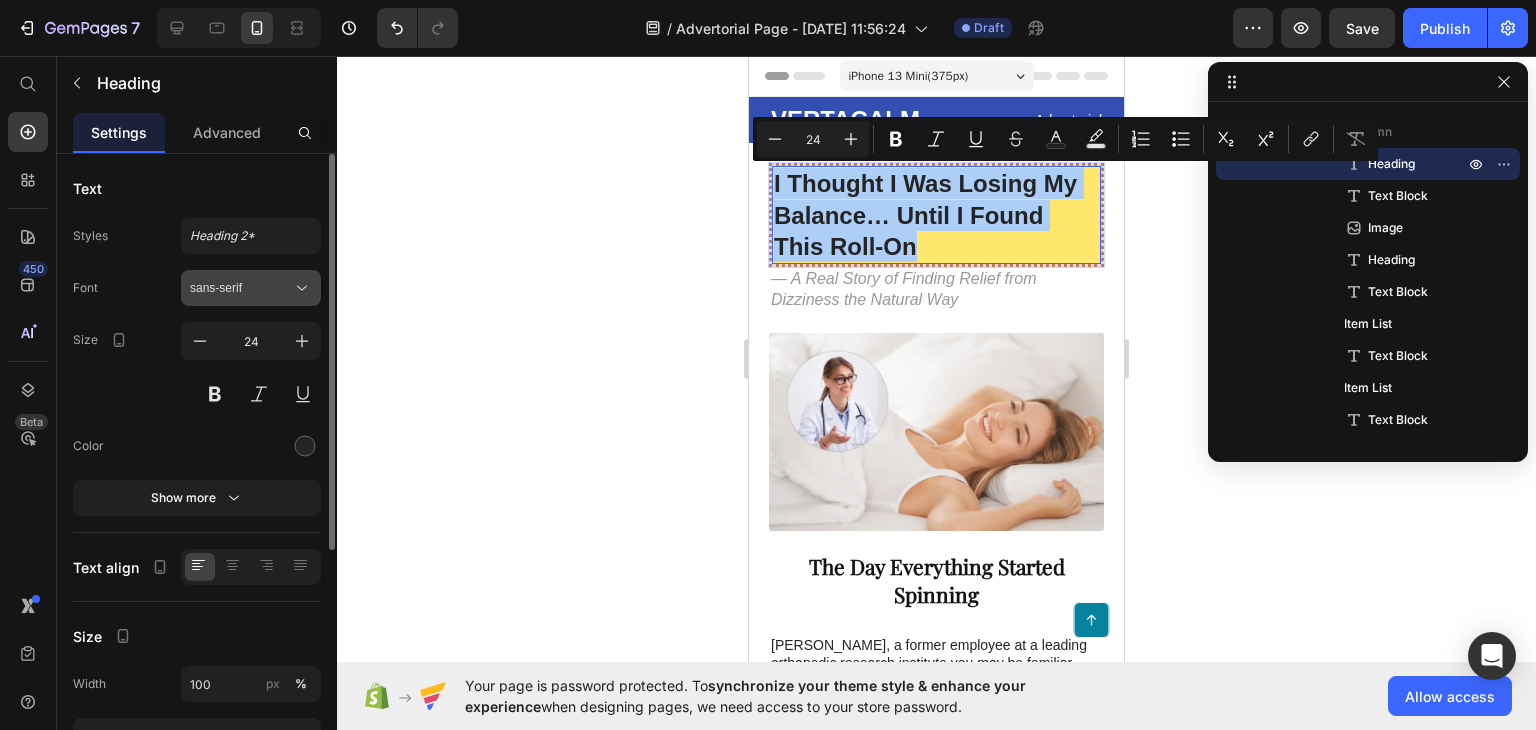 click on "sans-serif" at bounding box center (251, 288) 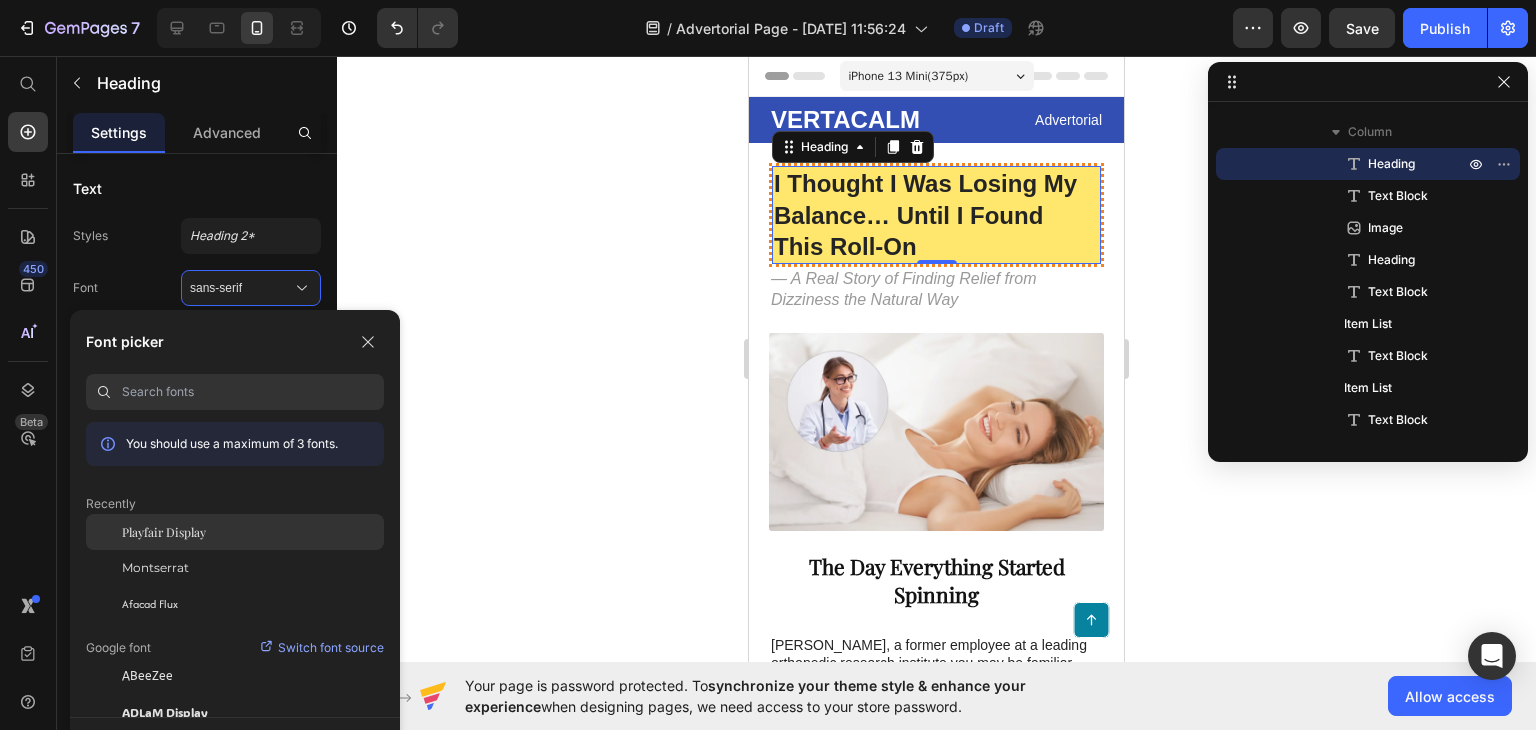 click on "Playfair Display" 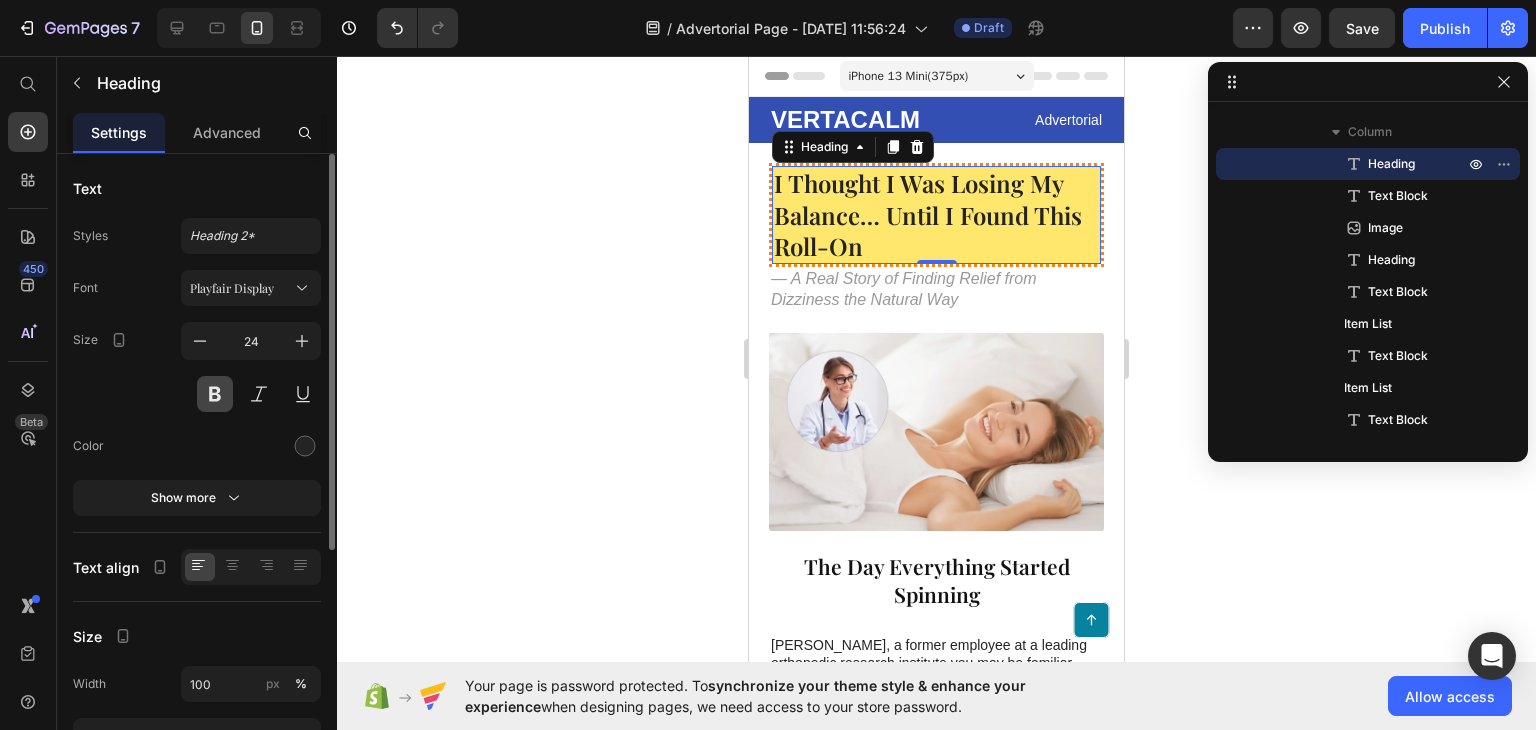click at bounding box center (215, 394) 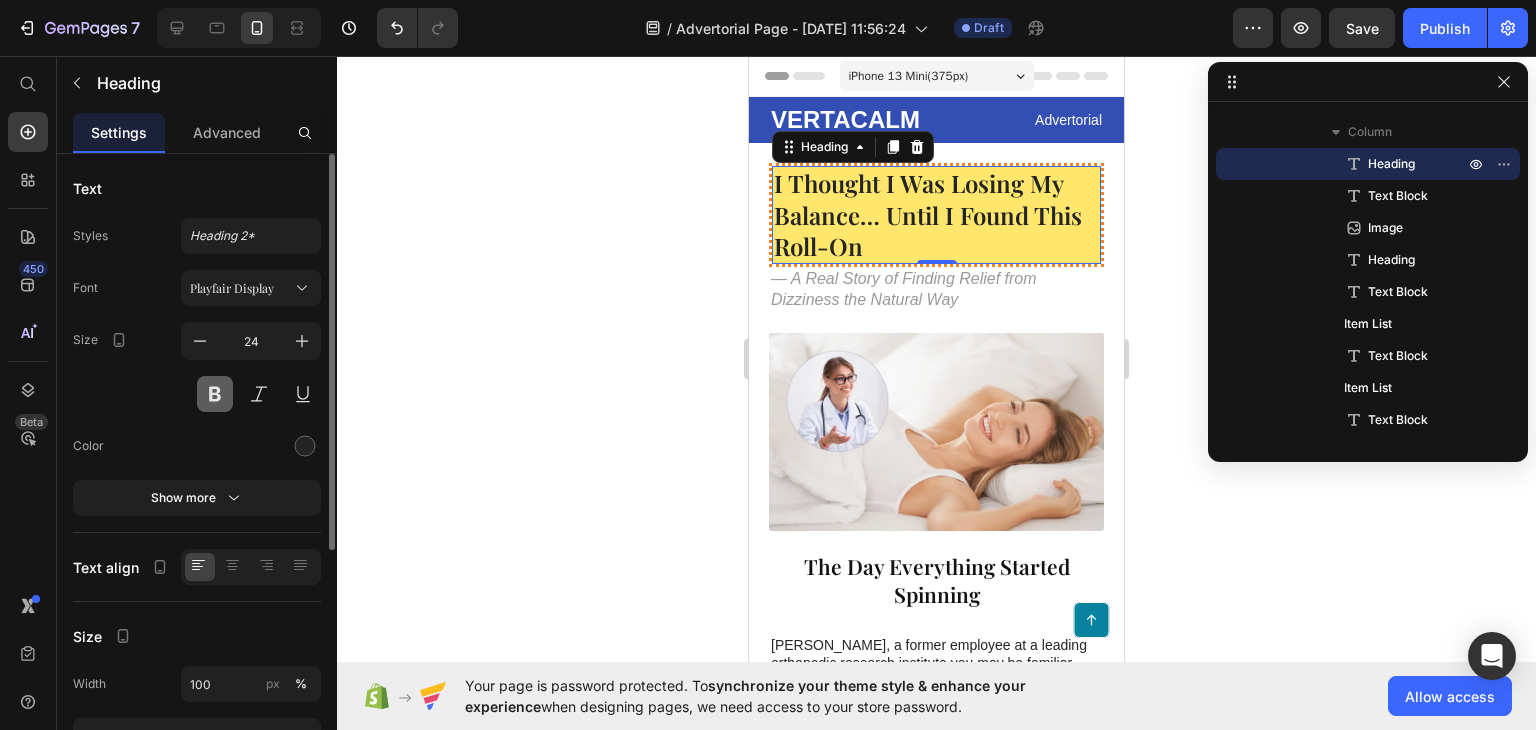 click at bounding box center [215, 394] 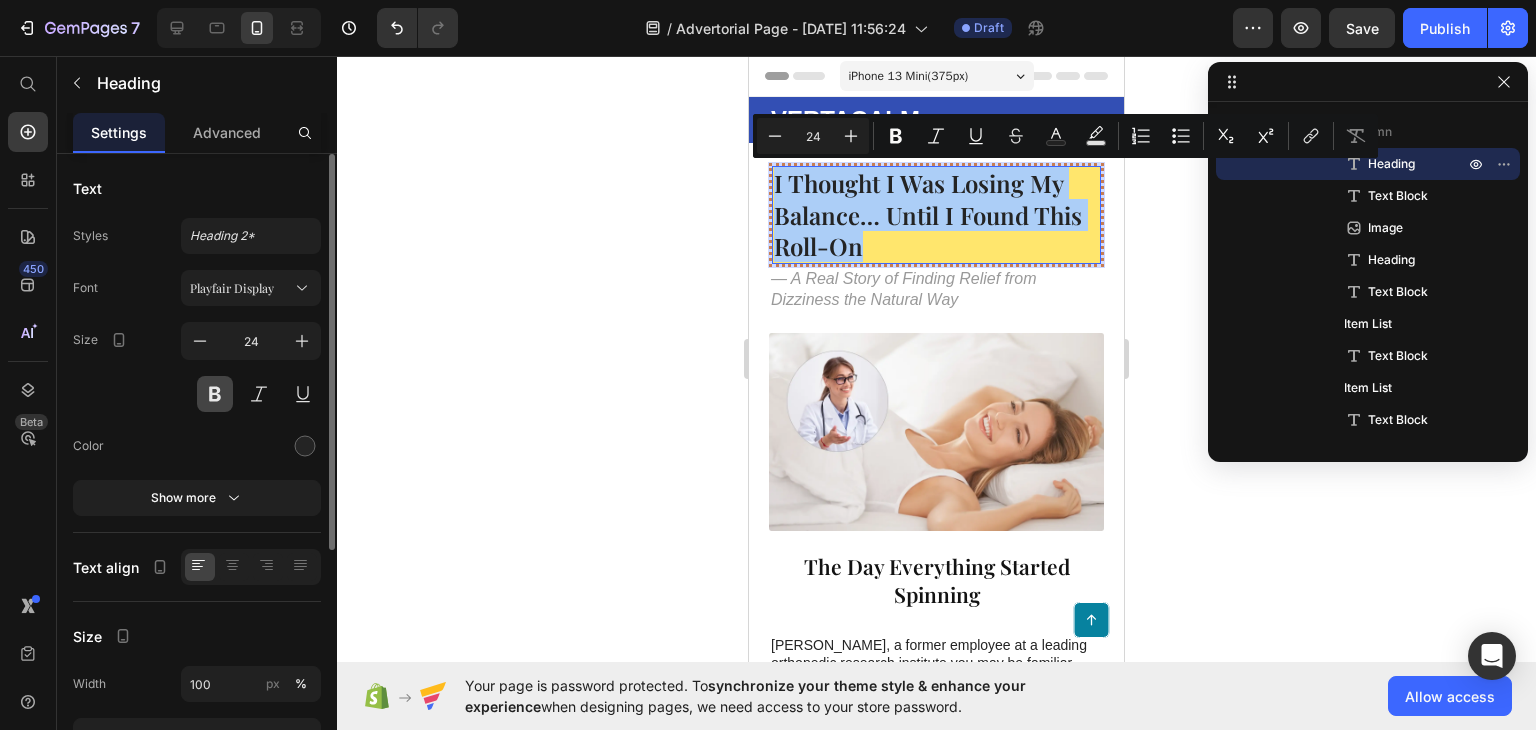 click at bounding box center [215, 394] 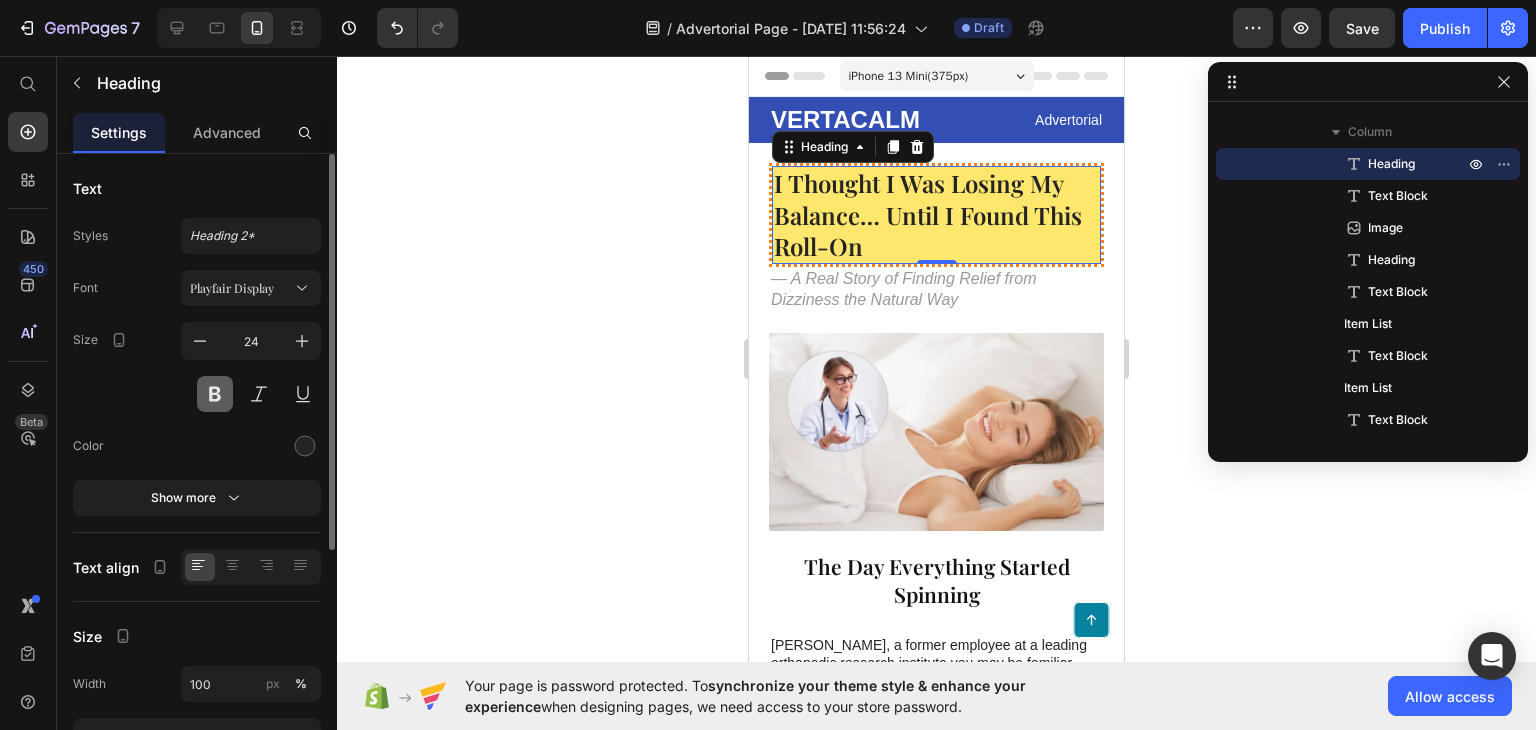 click at bounding box center (215, 394) 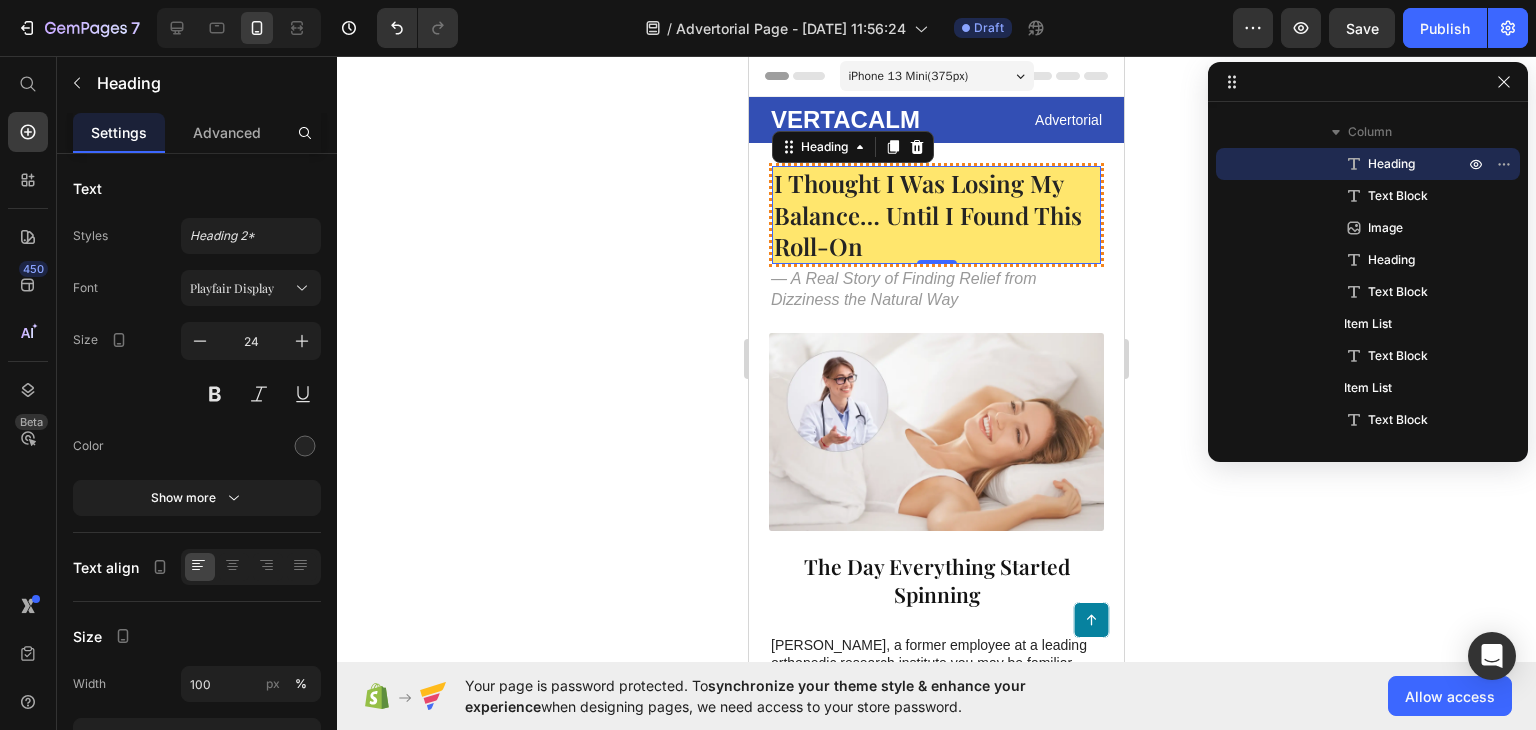 click 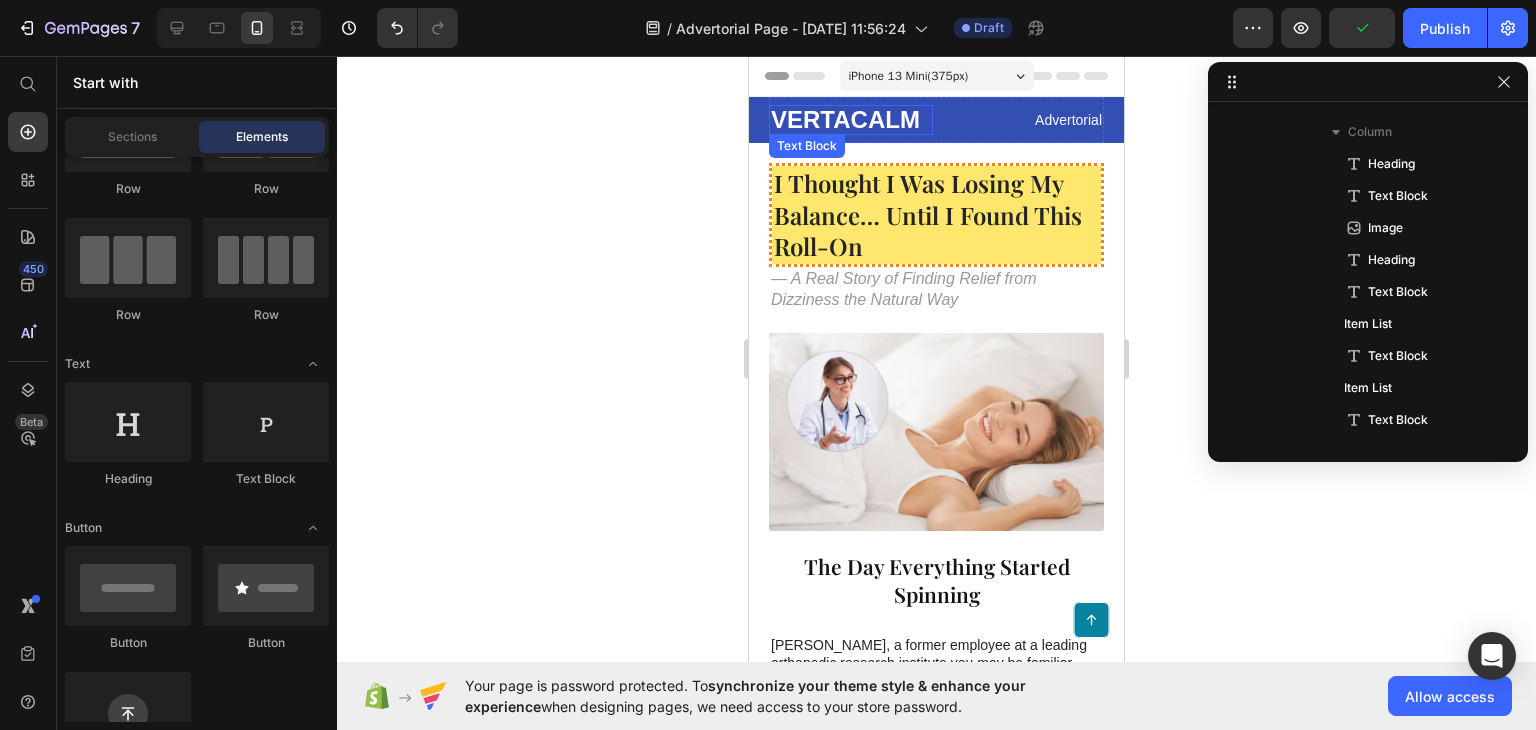 click on "VERTACALM" at bounding box center [851, 120] 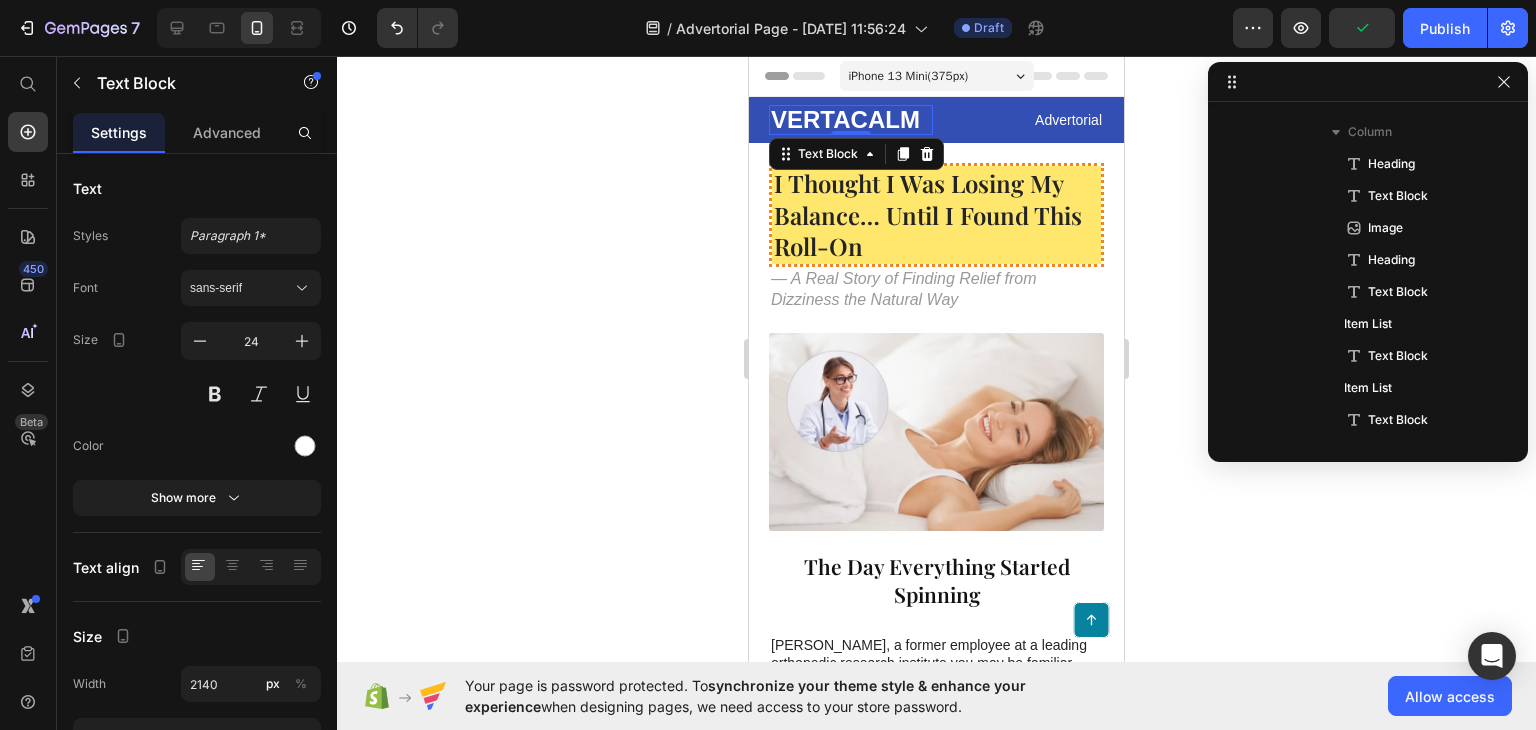 scroll, scrollTop: 90, scrollLeft: 0, axis: vertical 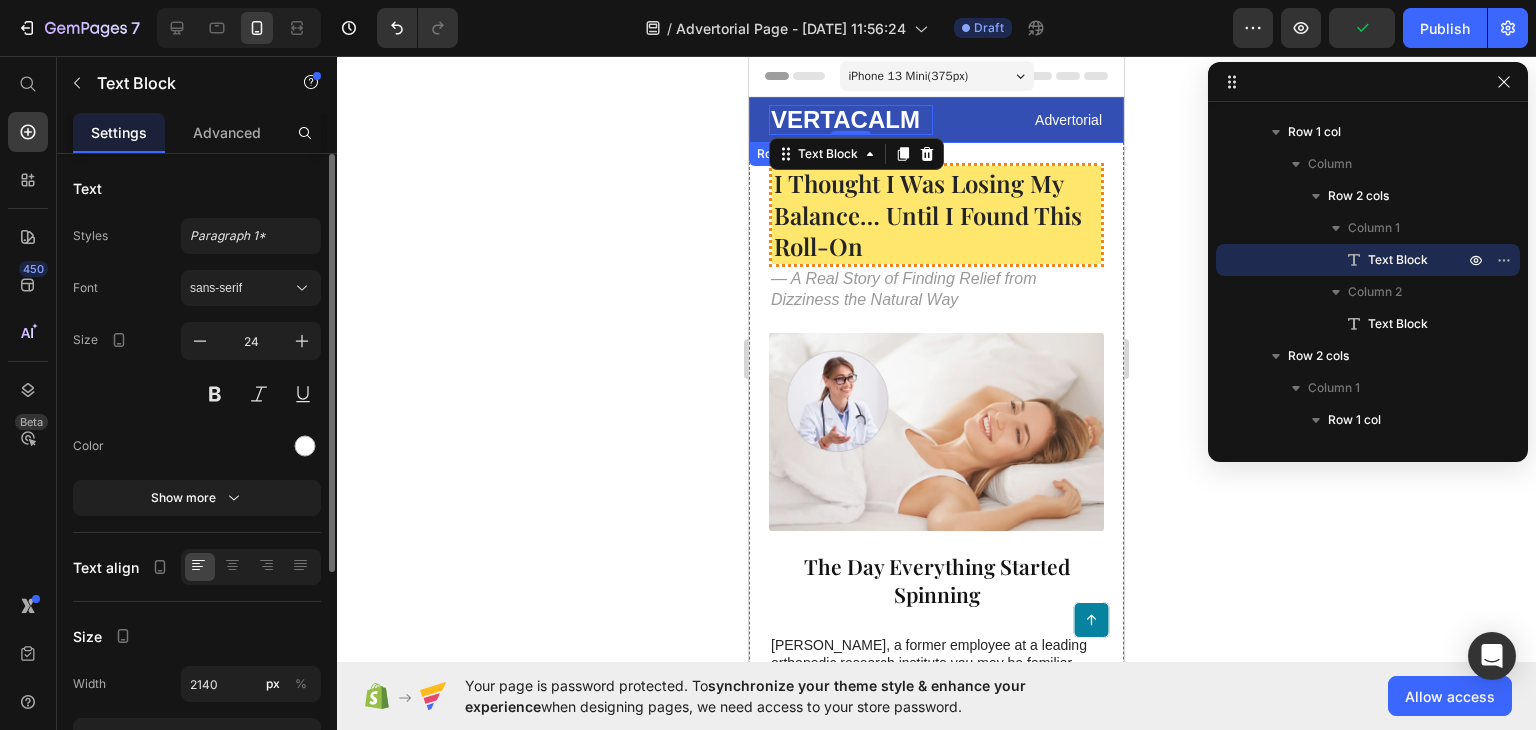 click on "Font sans-serif Size 24 Color Show more" at bounding box center [197, 393] 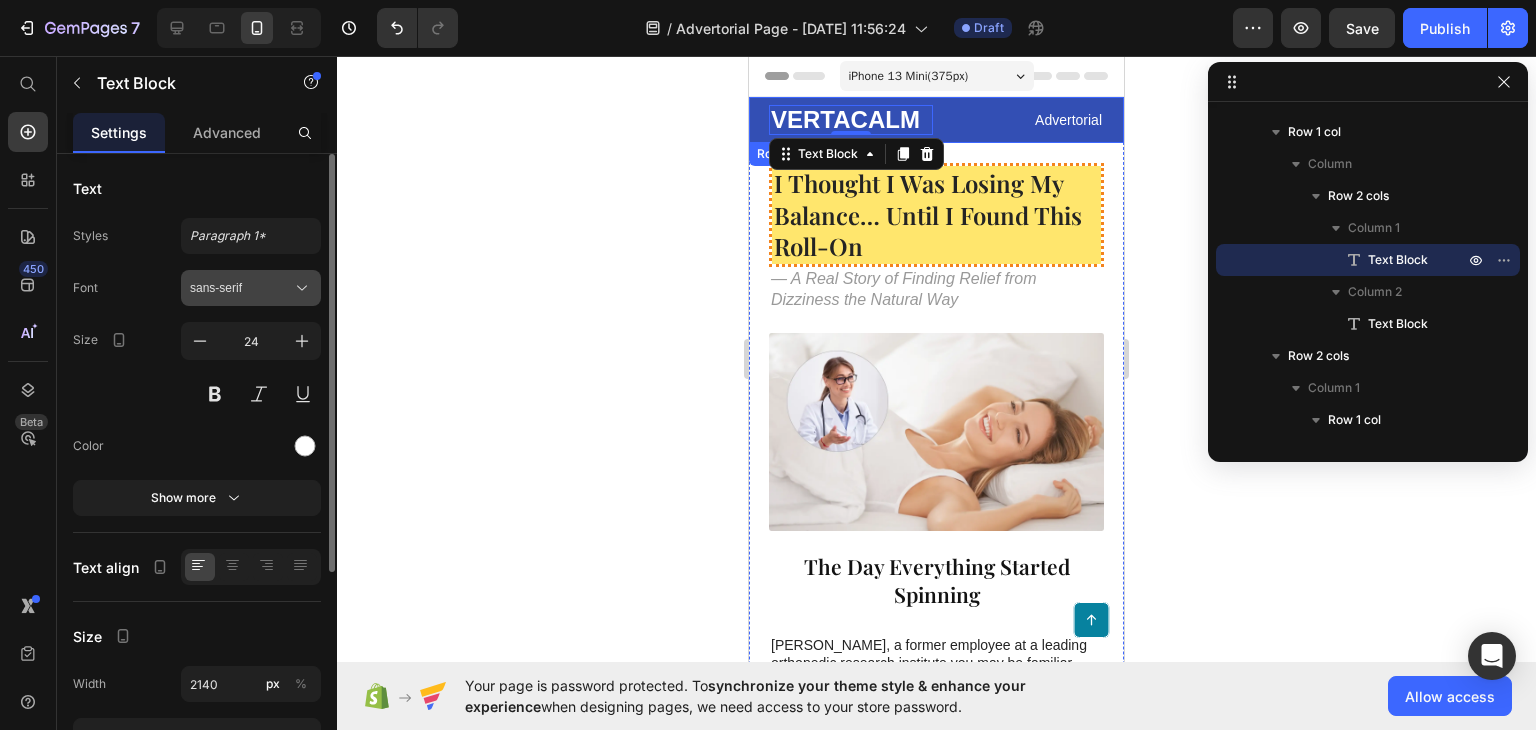 click on "sans-serif" at bounding box center [241, 288] 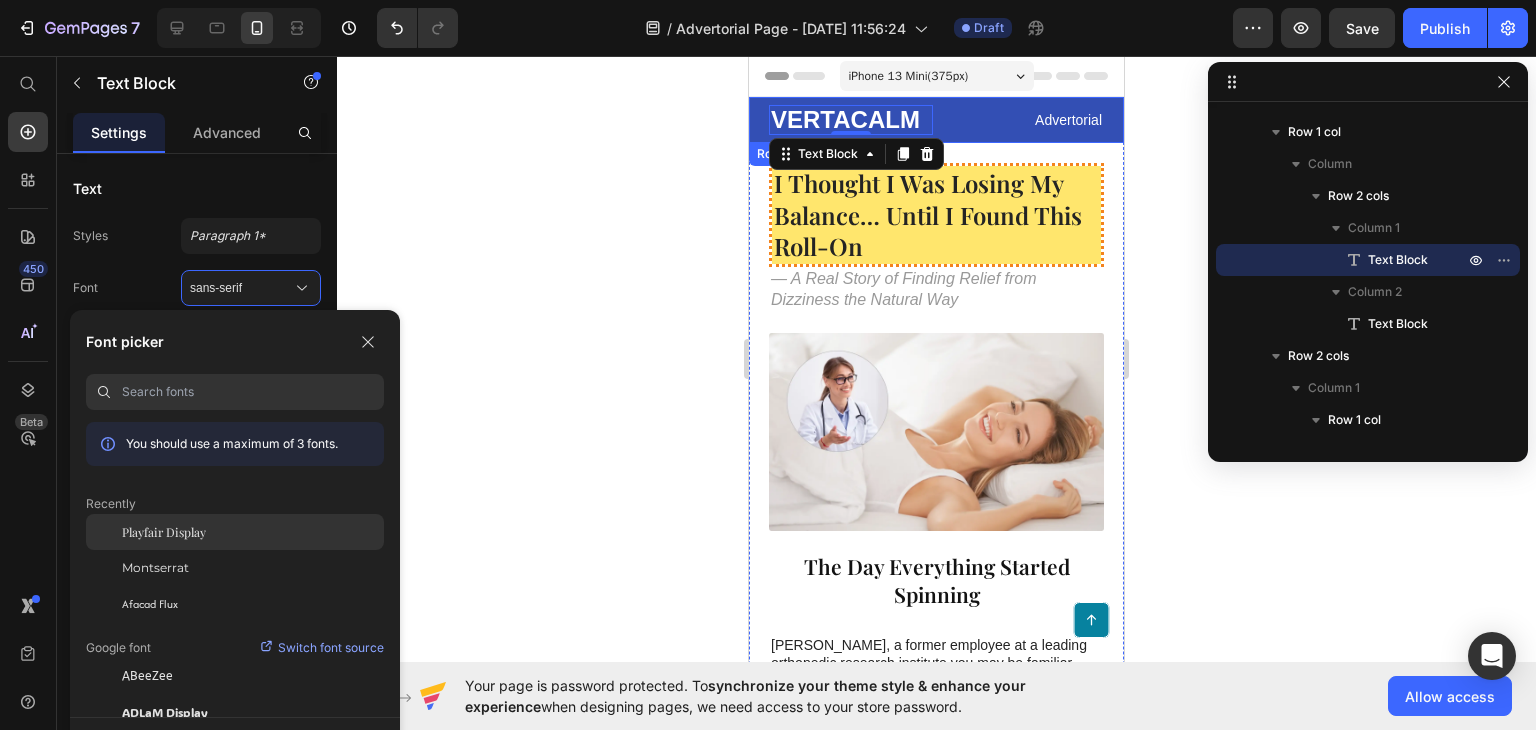 click on "Playfair Display" 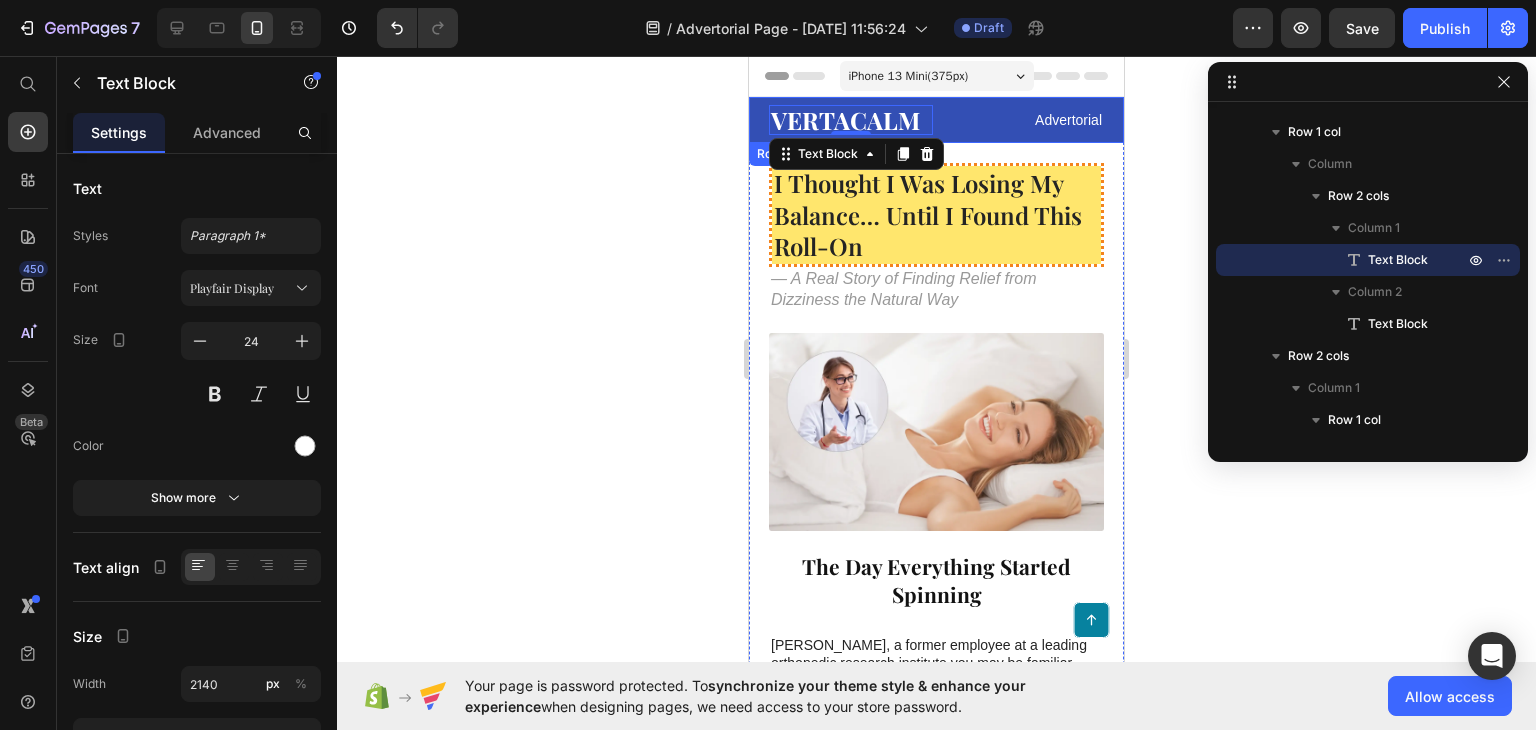 click 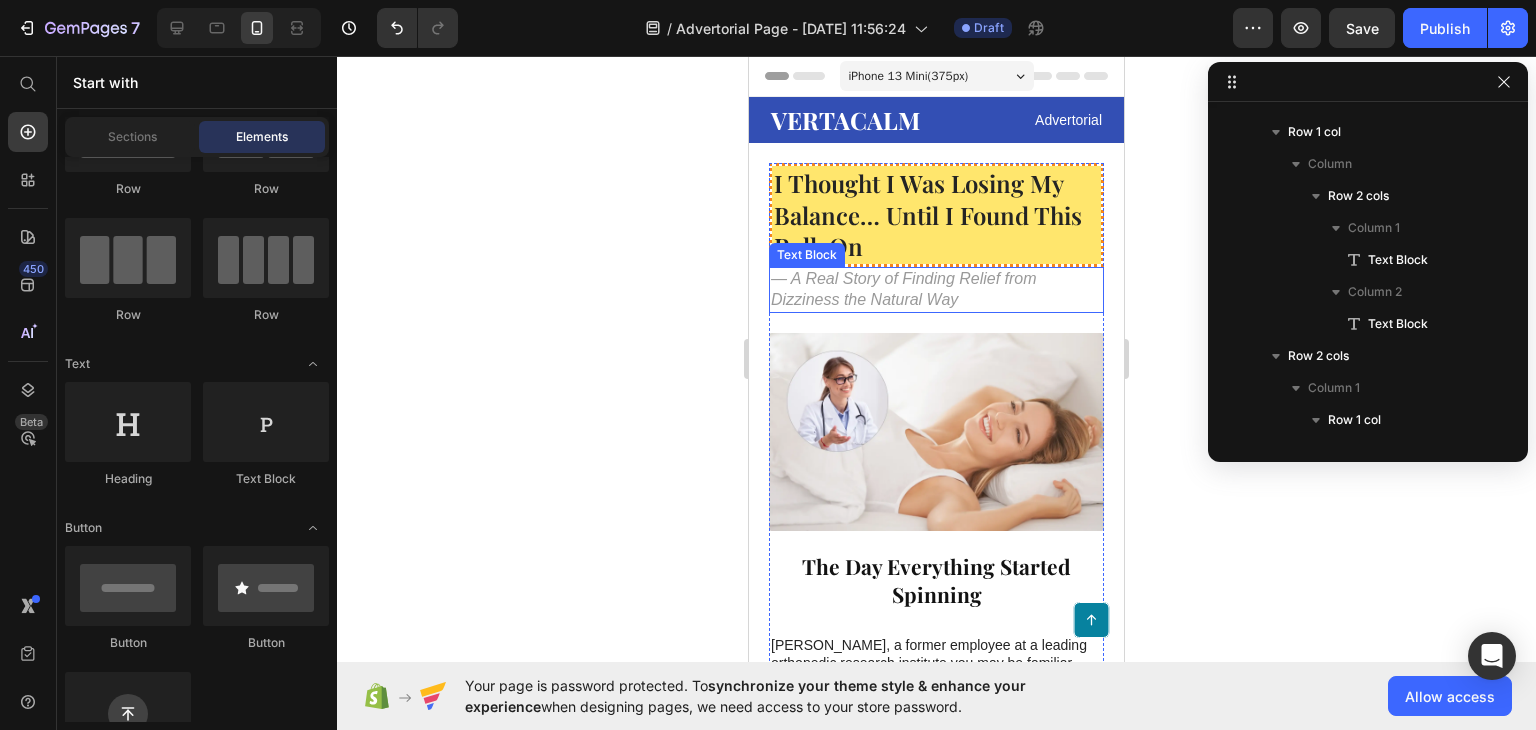 click on "— A Real Story of Finding Relief from Dizziness the Natural Way" at bounding box center [936, 290] 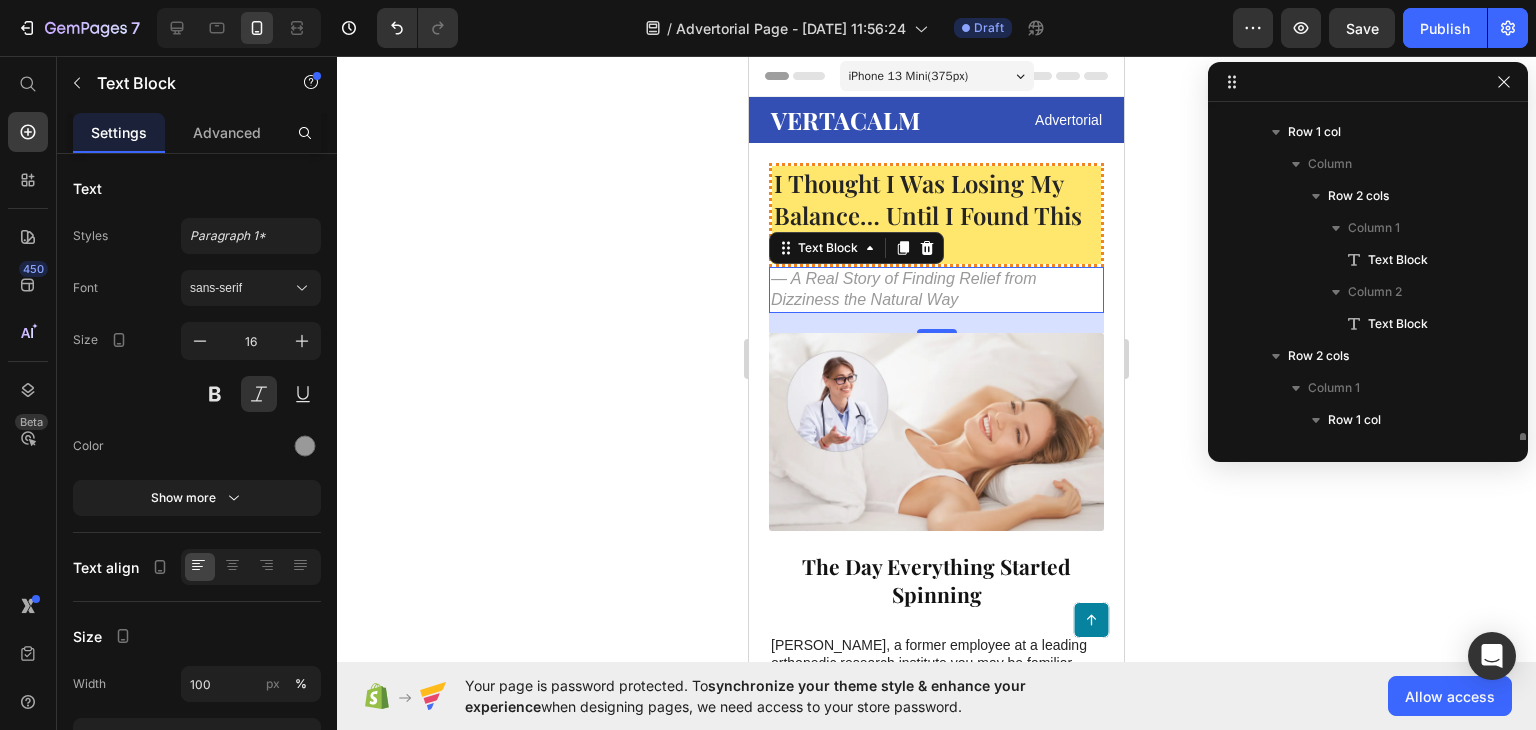scroll, scrollTop: 346, scrollLeft: 0, axis: vertical 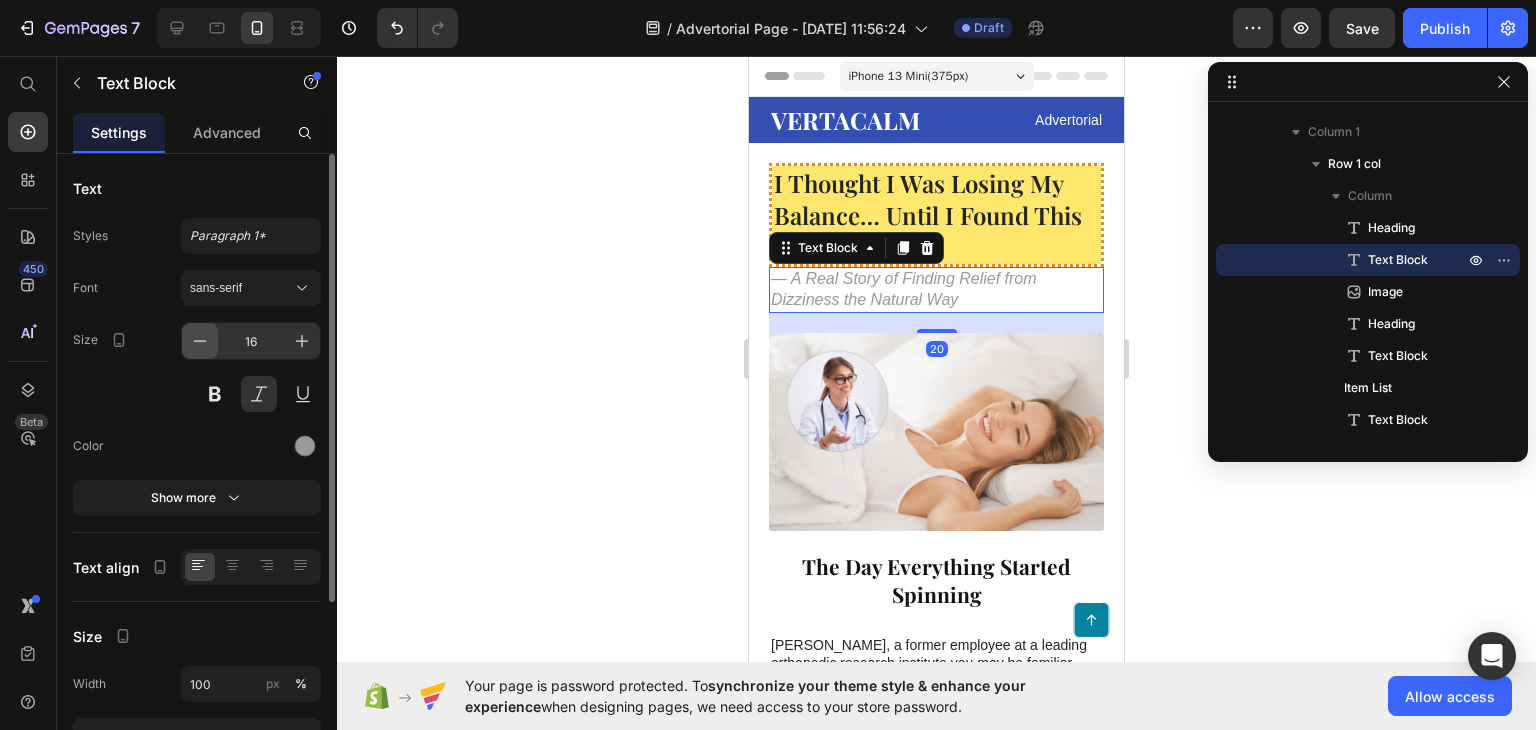 click 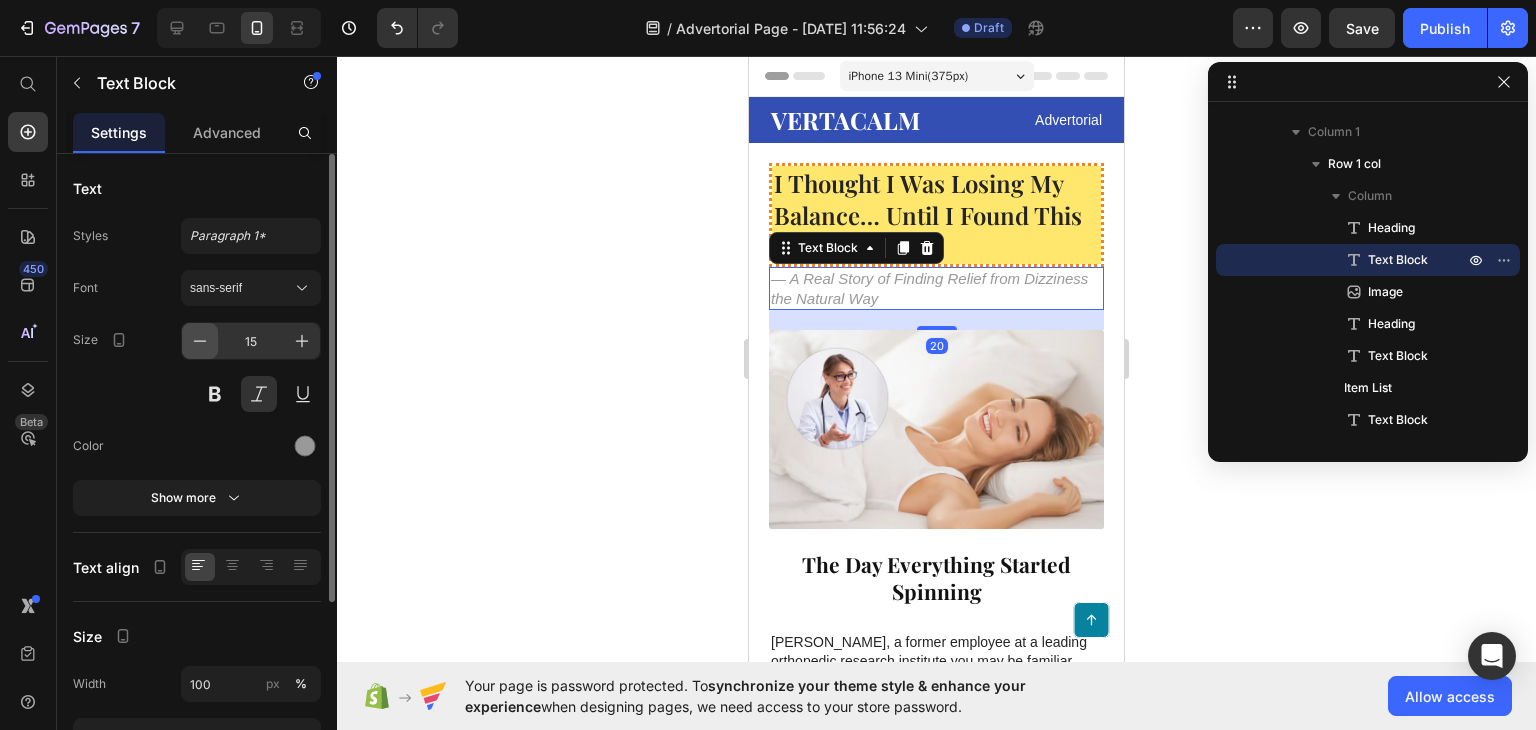 click 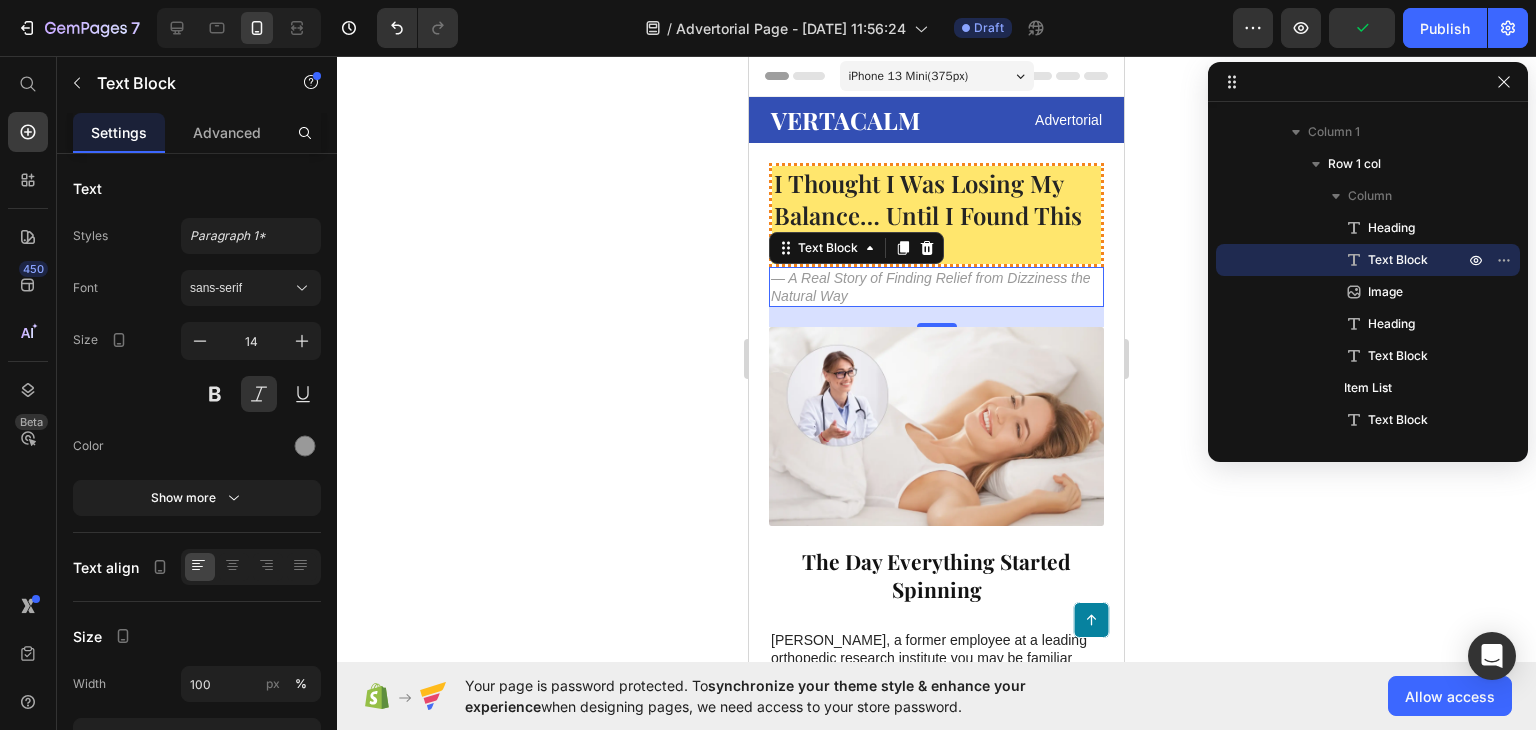 click 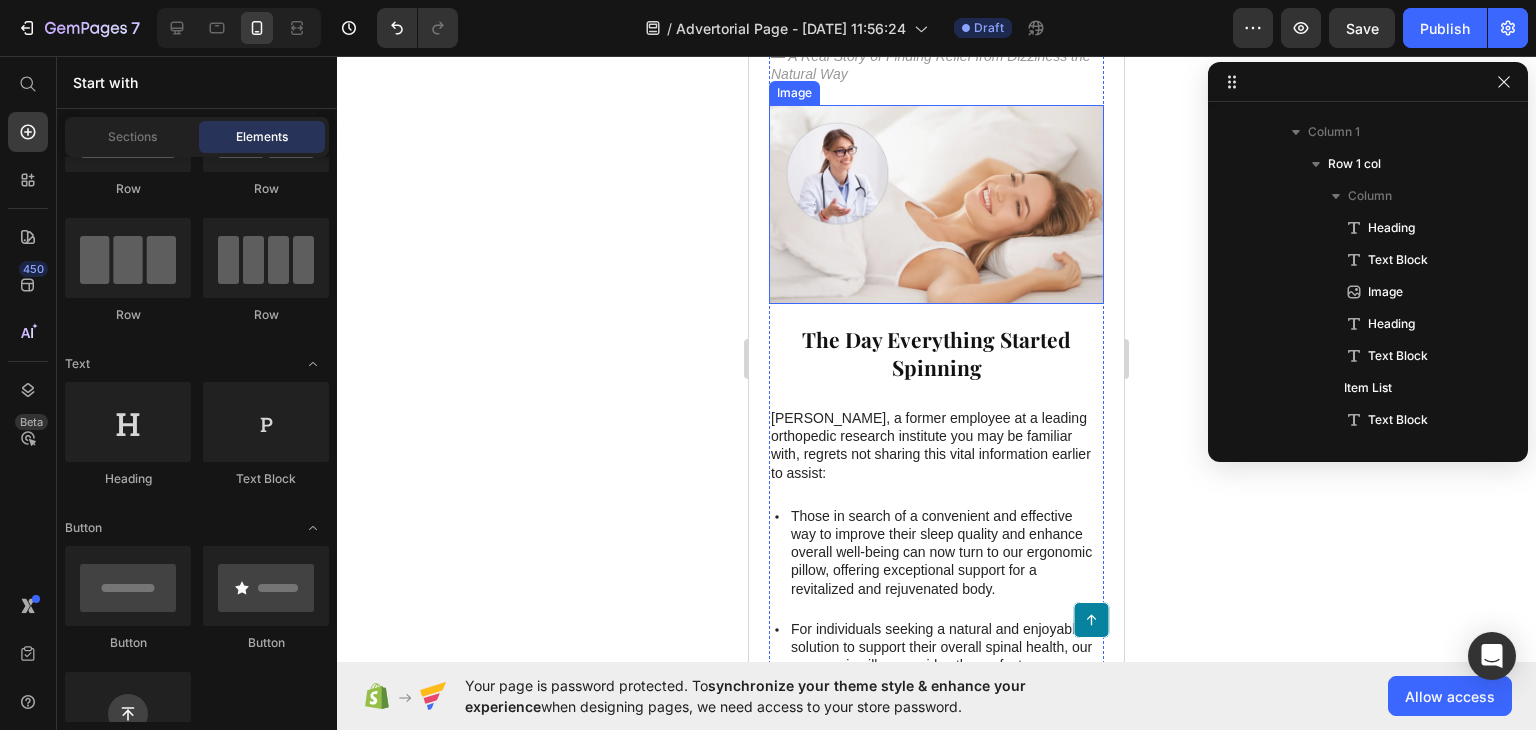 scroll, scrollTop: 258, scrollLeft: 0, axis: vertical 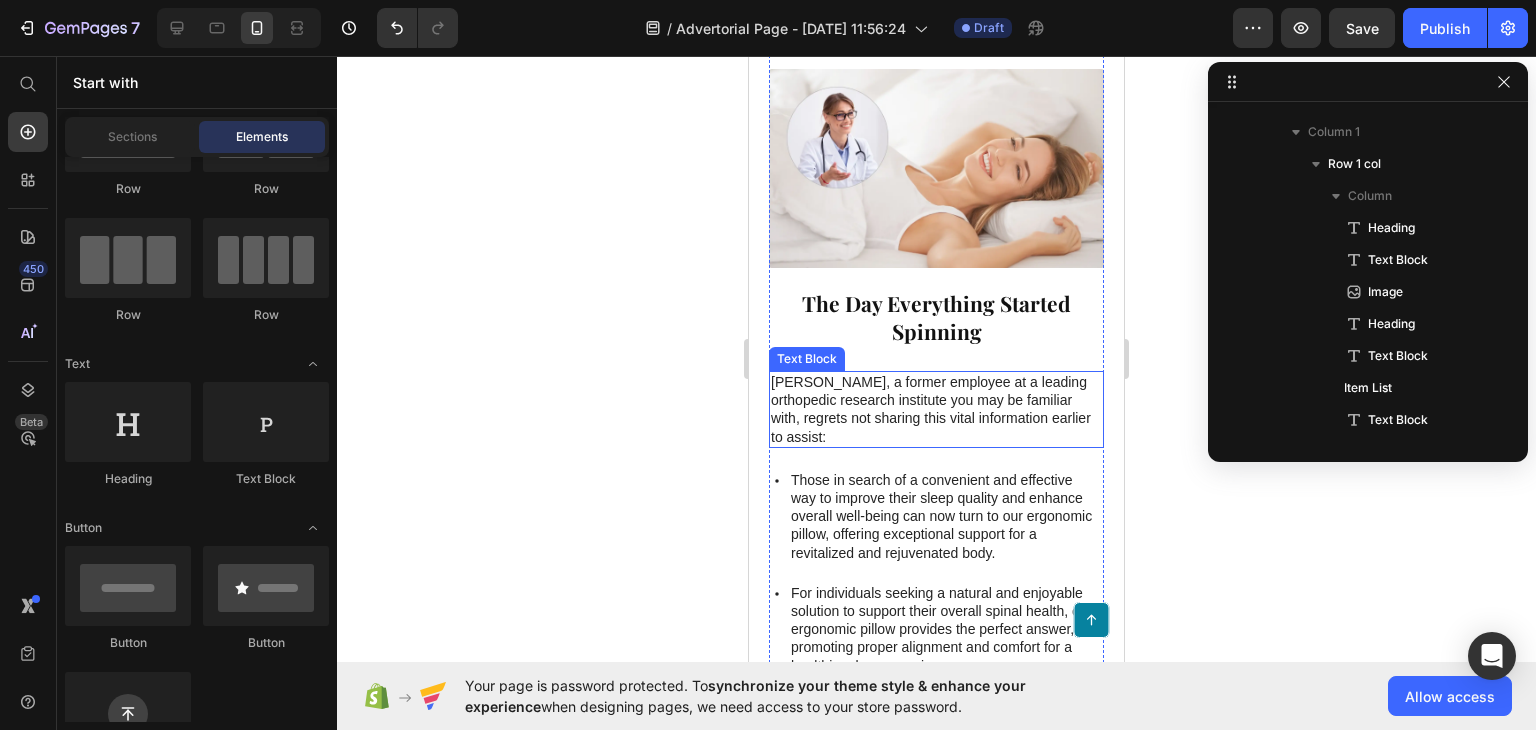 click on "[PERSON_NAME], a former employee at a leading orthopedic research institute you may be familiar with, regrets not sharing this vital information earlier to assist:" at bounding box center (936, 409) 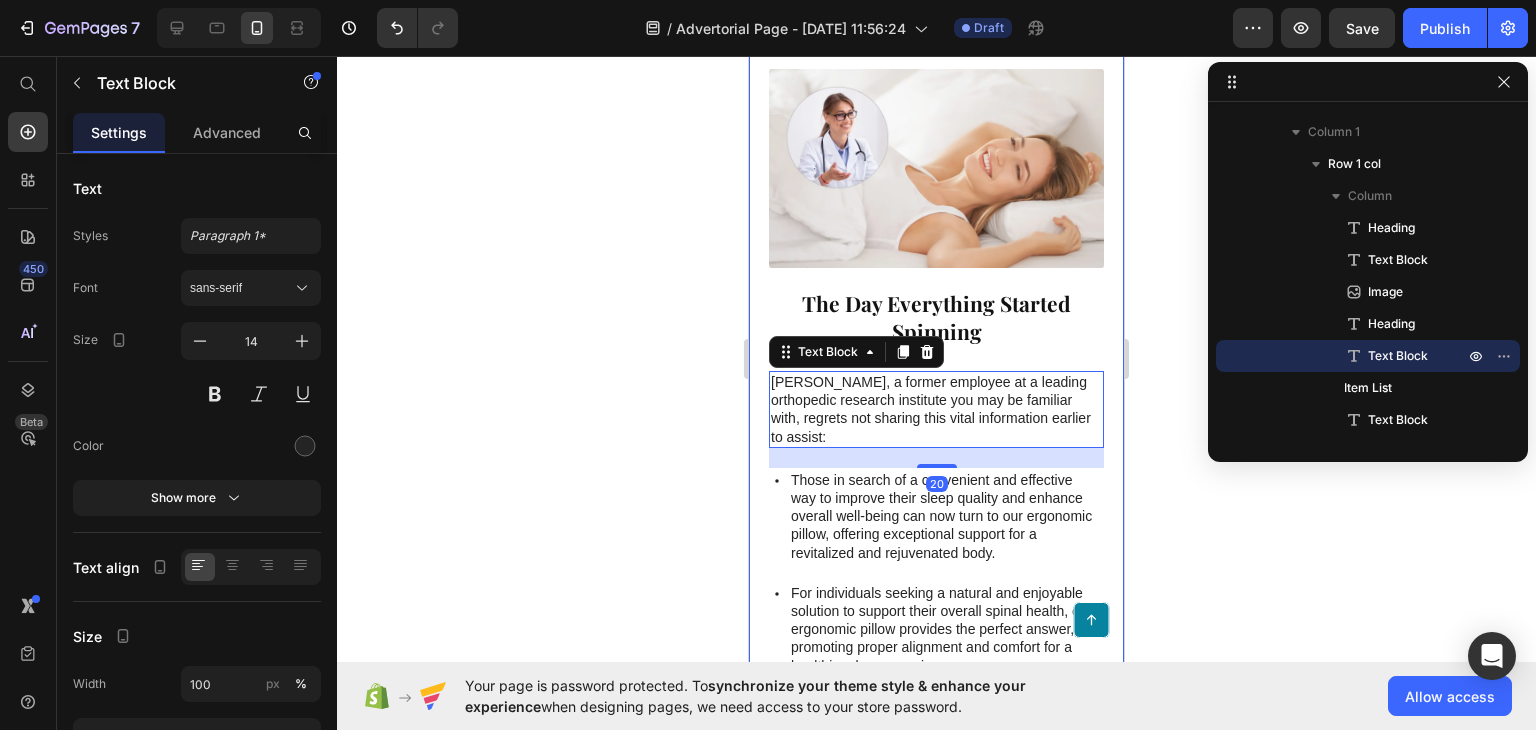 click 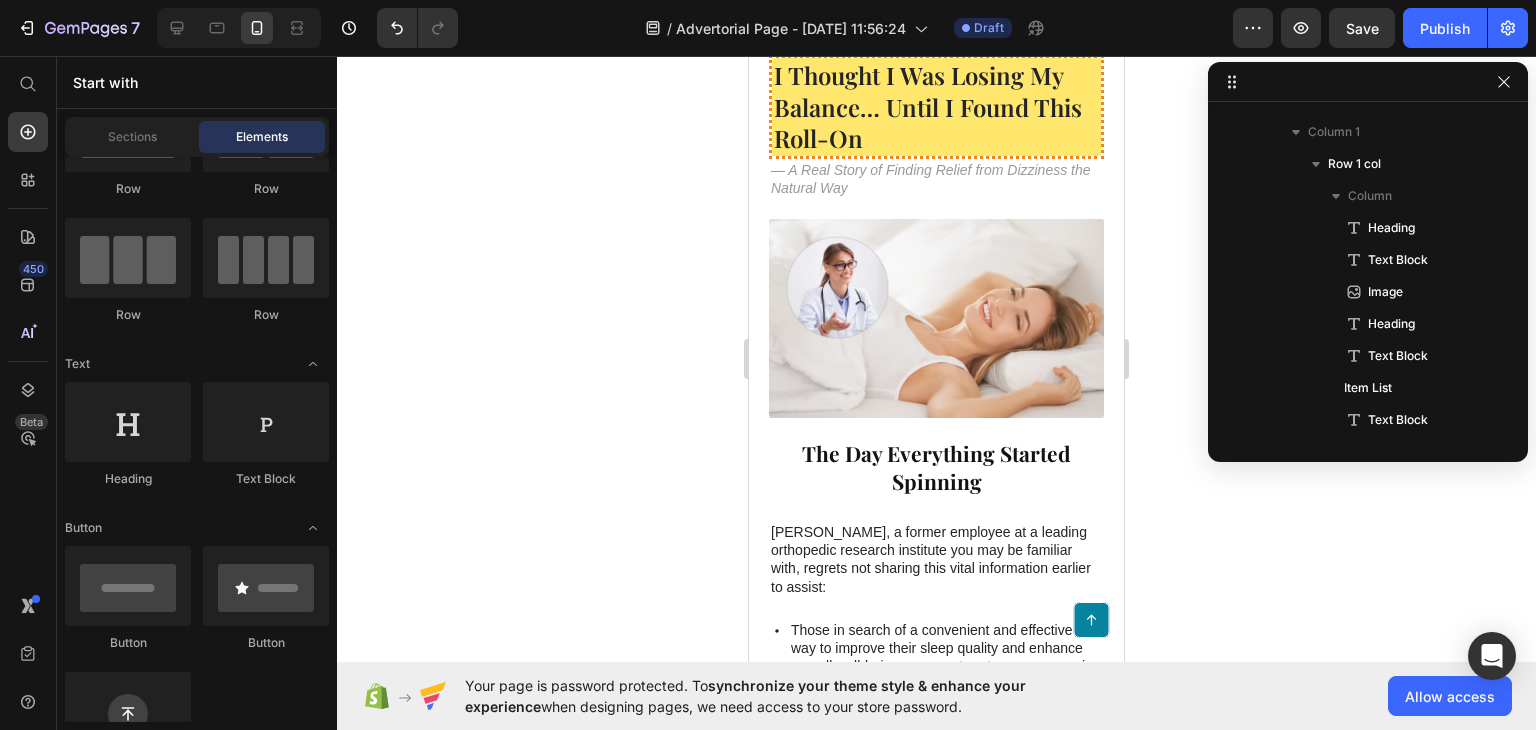 scroll, scrollTop: 106, scrollLeft: 0, axis: vertical 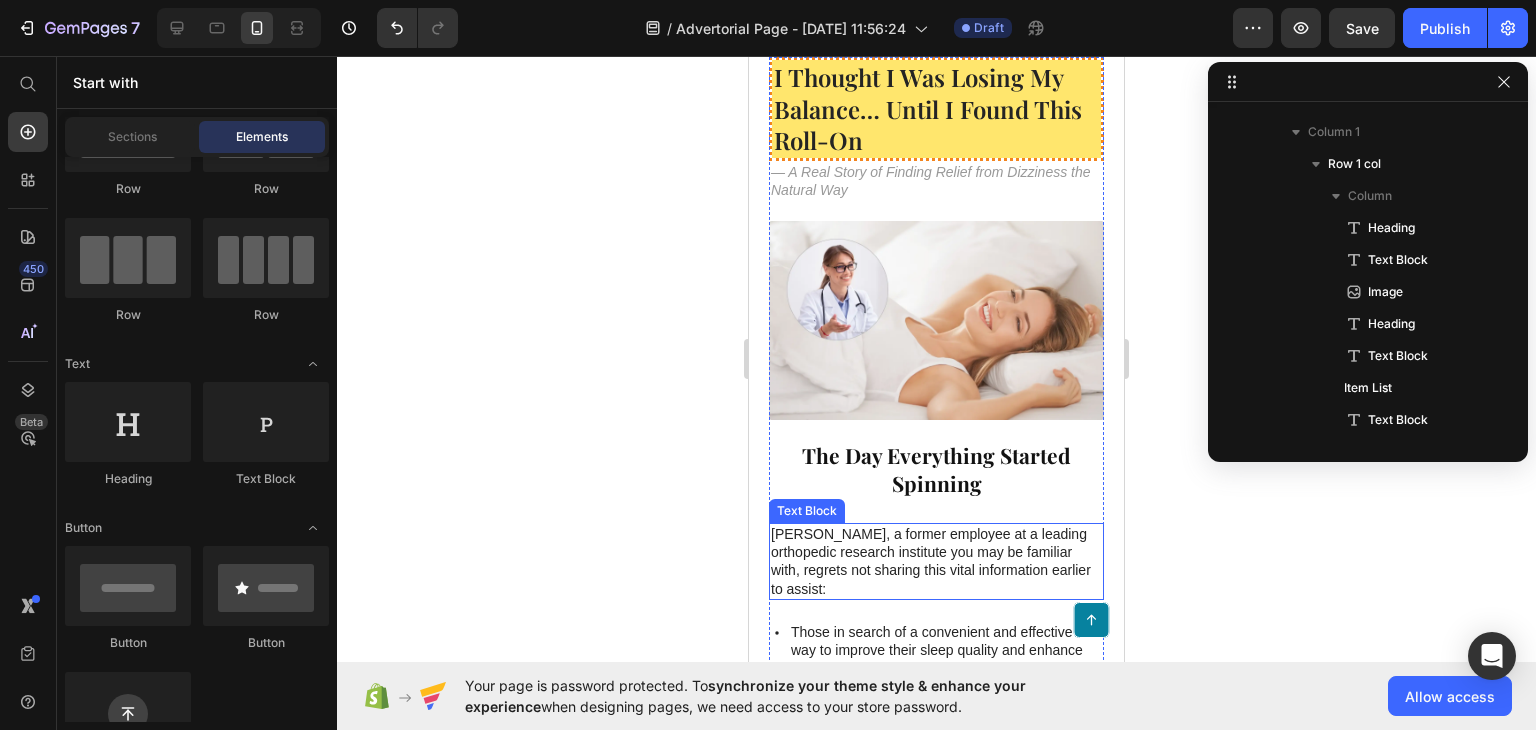 click on "[PERSON_NAME], a former employee at a leading orthopedic research institute you may be familiar with, regrets not sharing this vital information earlier to assist:" at bounding box center (936, 561) 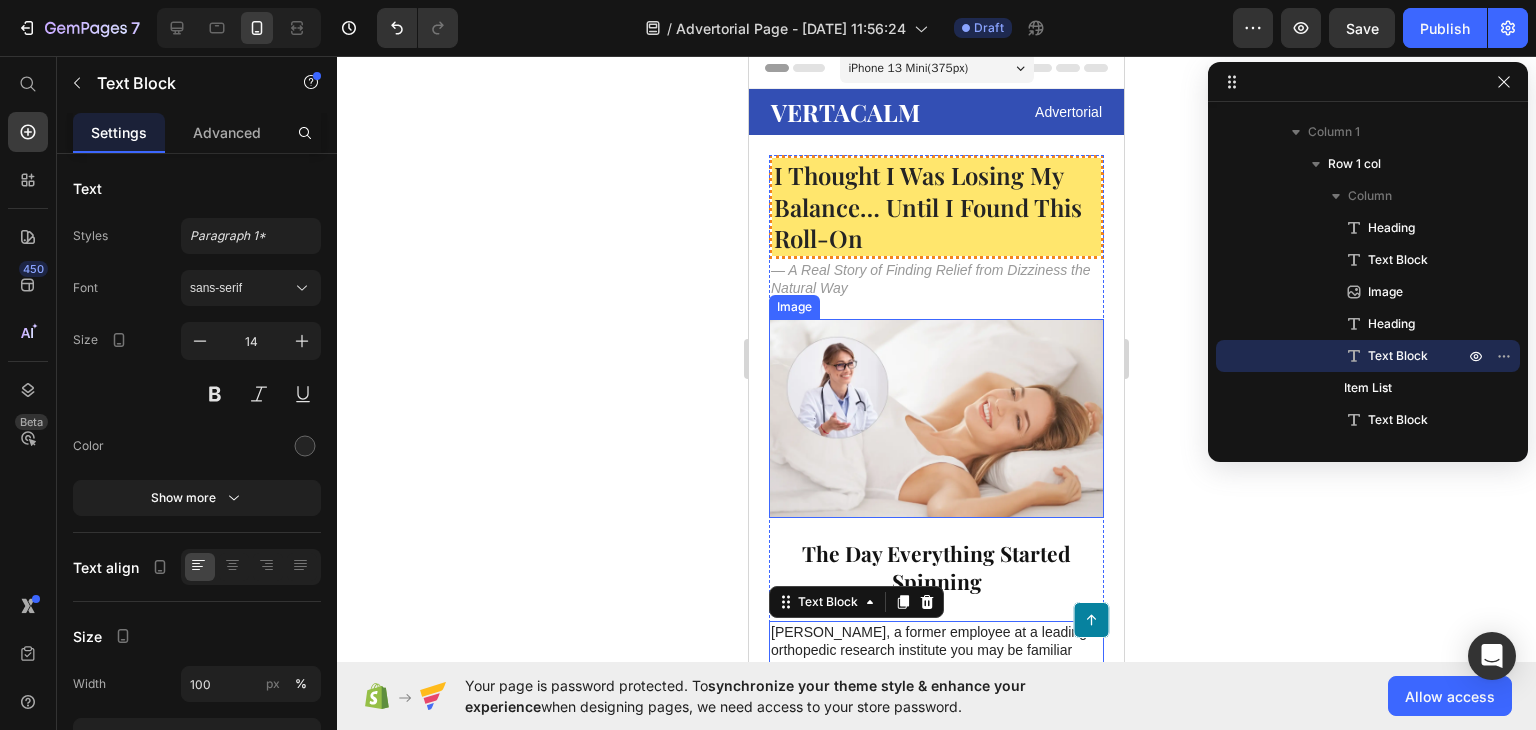 scroll, scrollTop: 7, scrollLeft: 0, axis: vertical 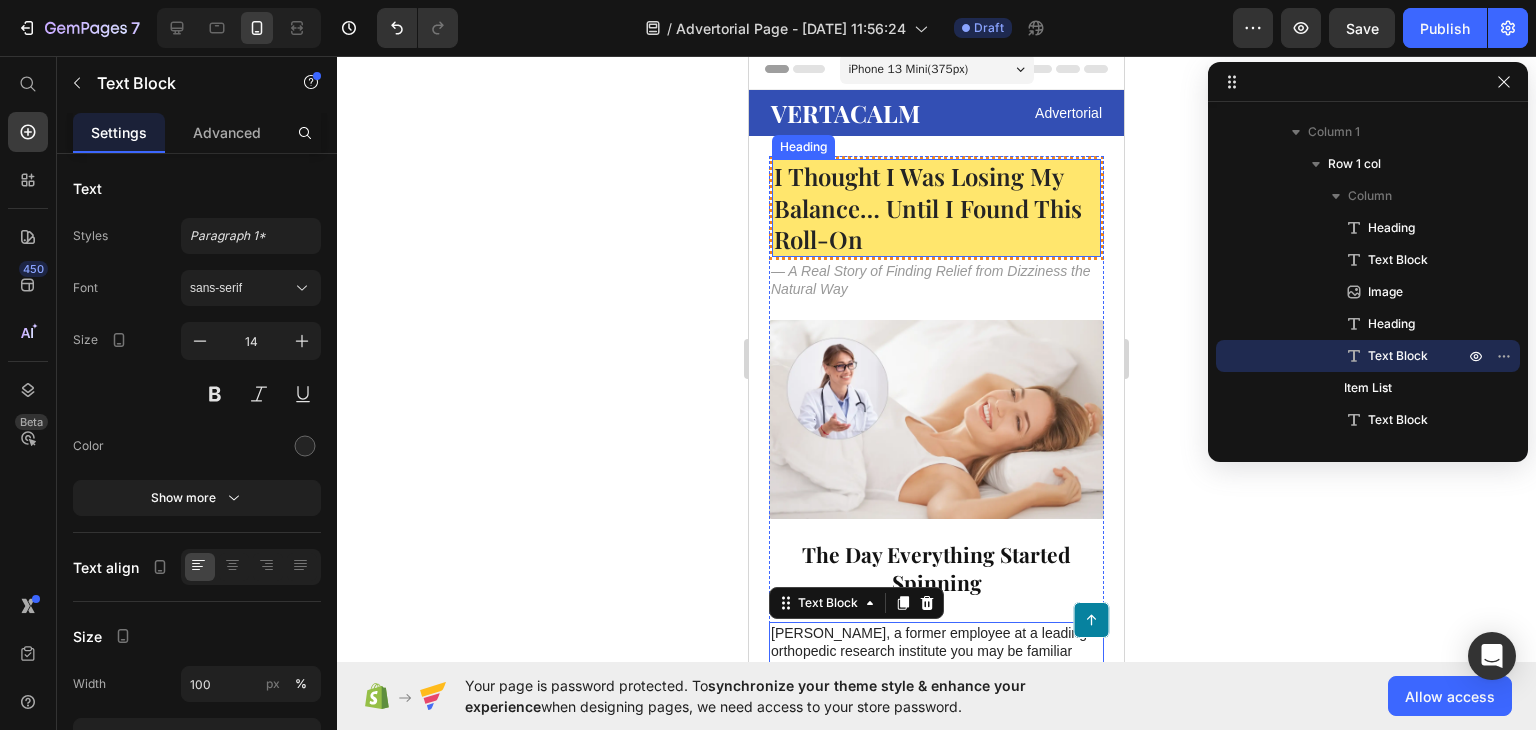 click on "I Thought I Was Losing My Balance… Until I Found This Roll-On" at bounding box center (936, 208) 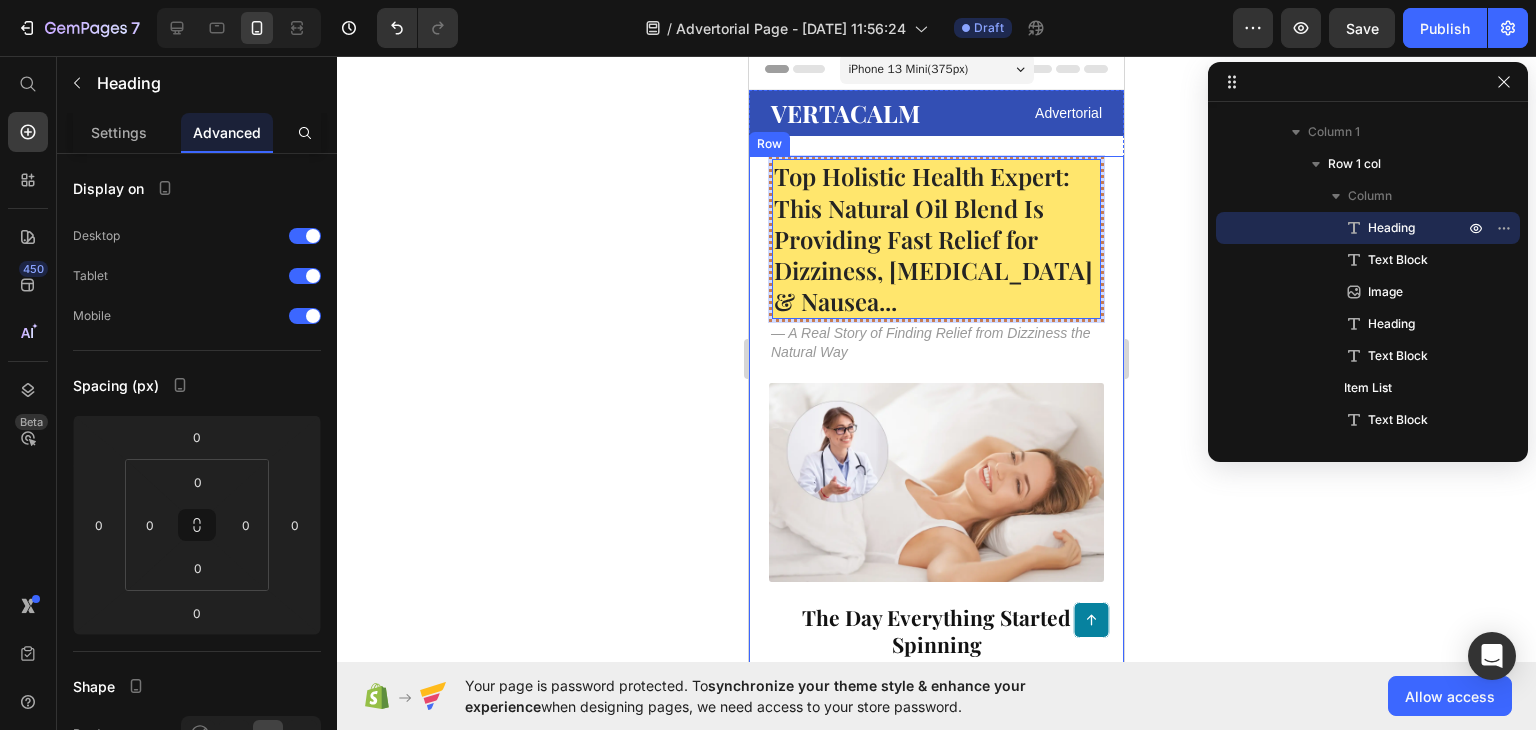 click 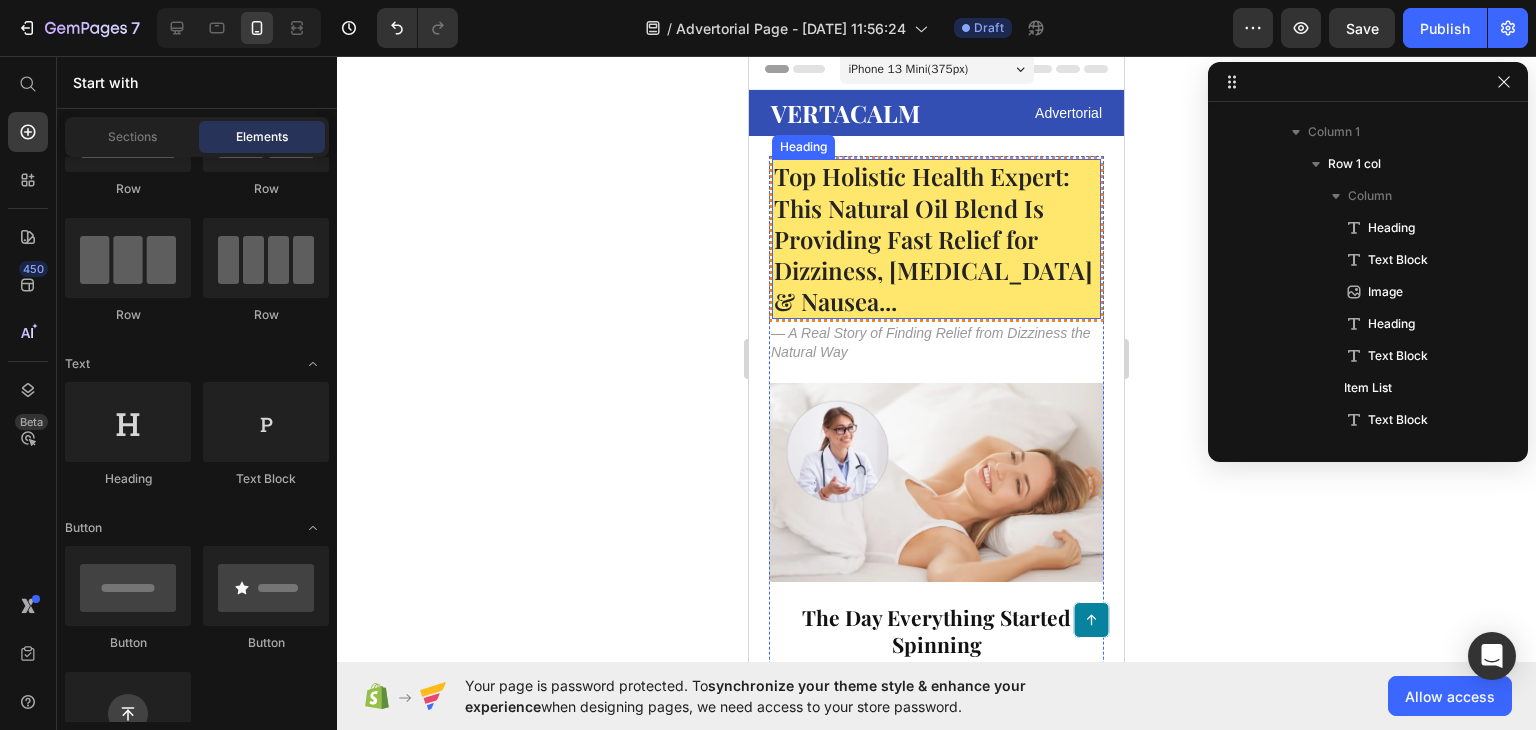 click on "Top Holistic Health Expert: This Natural Oil Blend Is Providing Fast Relief for Dizziness, [MEDICAL_DATA] & Nausea..." at bounding box center [936, 239] 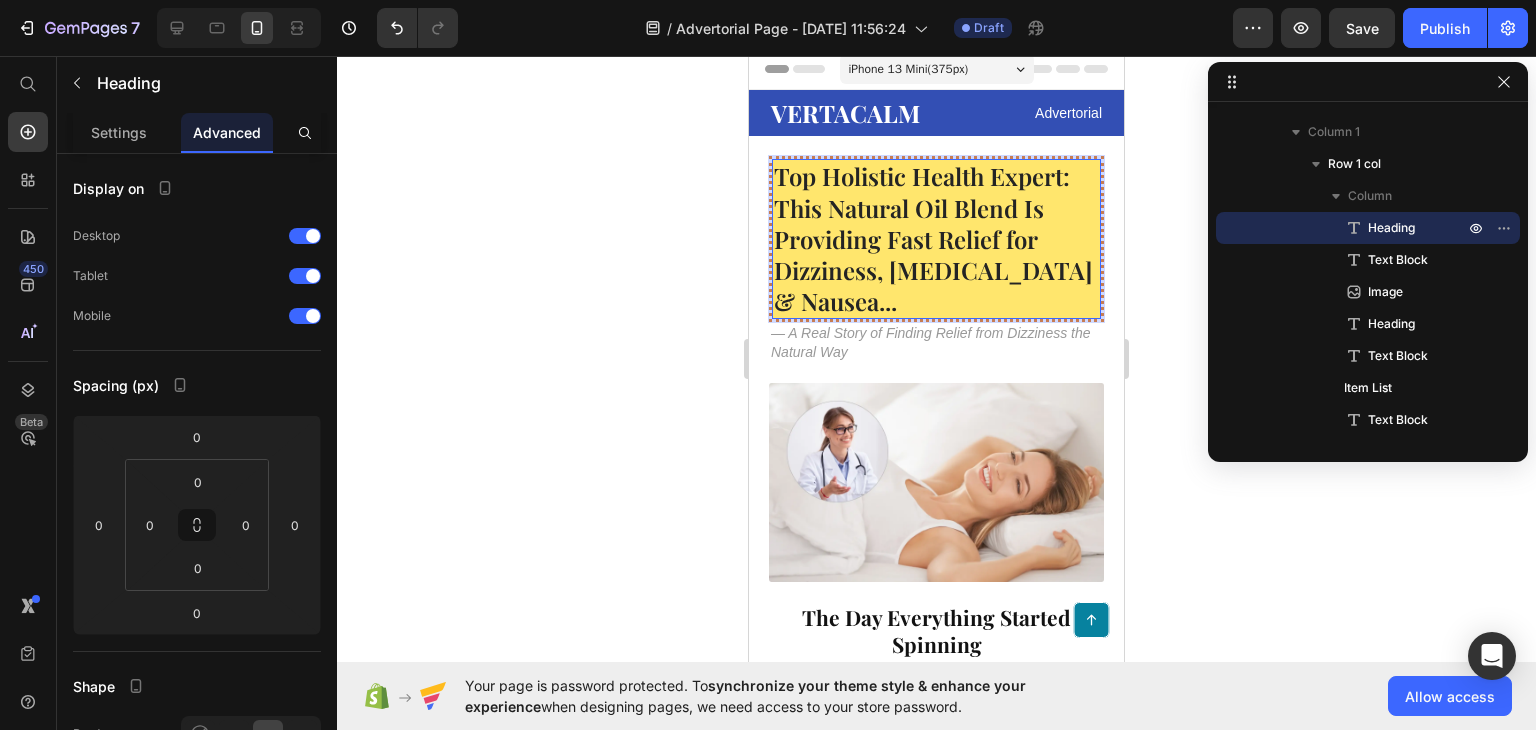 click on "Top Holistic Health Expert: This Natural Oil Blend Is Providing Fast Relief for Dizziness, [MEDICAL_DATA] & Nausea..." at bounding box center [936, 239] 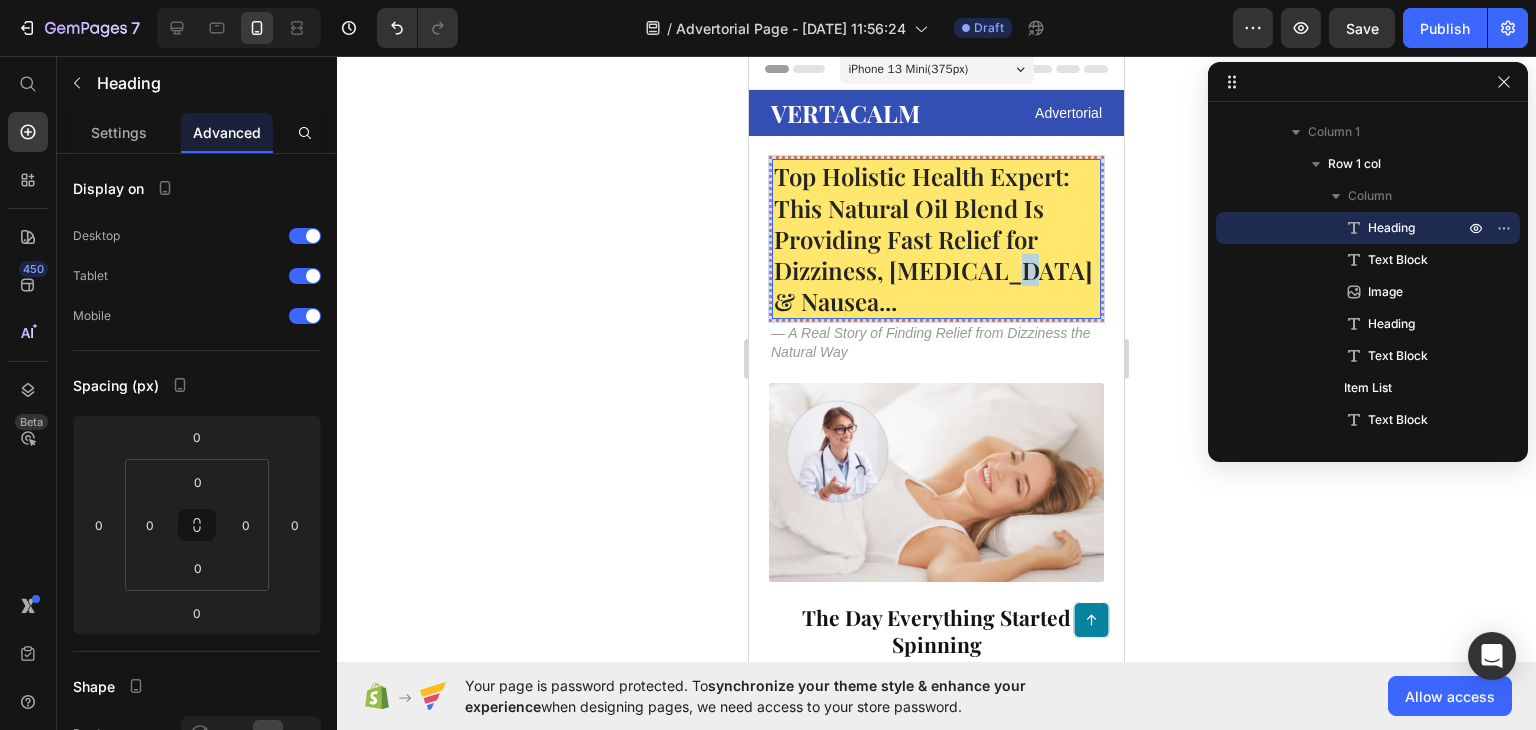 click on "Top Holistic Health Expert: This Natural Oil Blend Is Providing Fast Relief for Dizziness, [MEDICAL_DATA] & Nausea..." at bounding box center [936, 239] 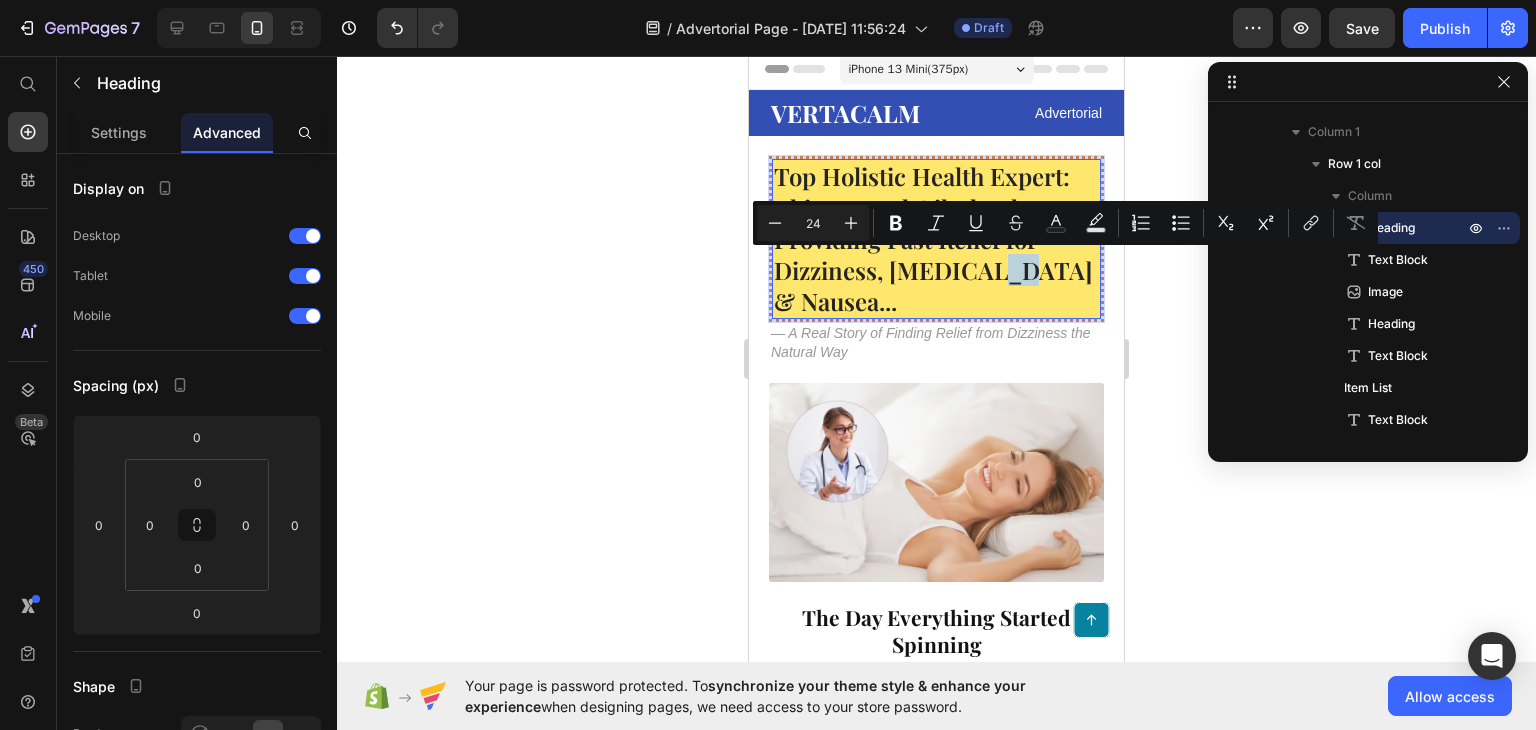click on "Top Holistic Health Expert: This Natural Oil Blend Is Providing Fast Relief for Dizziness, [MEDICAL_DATA] & Nausea..." at bounding box center [936, 239] 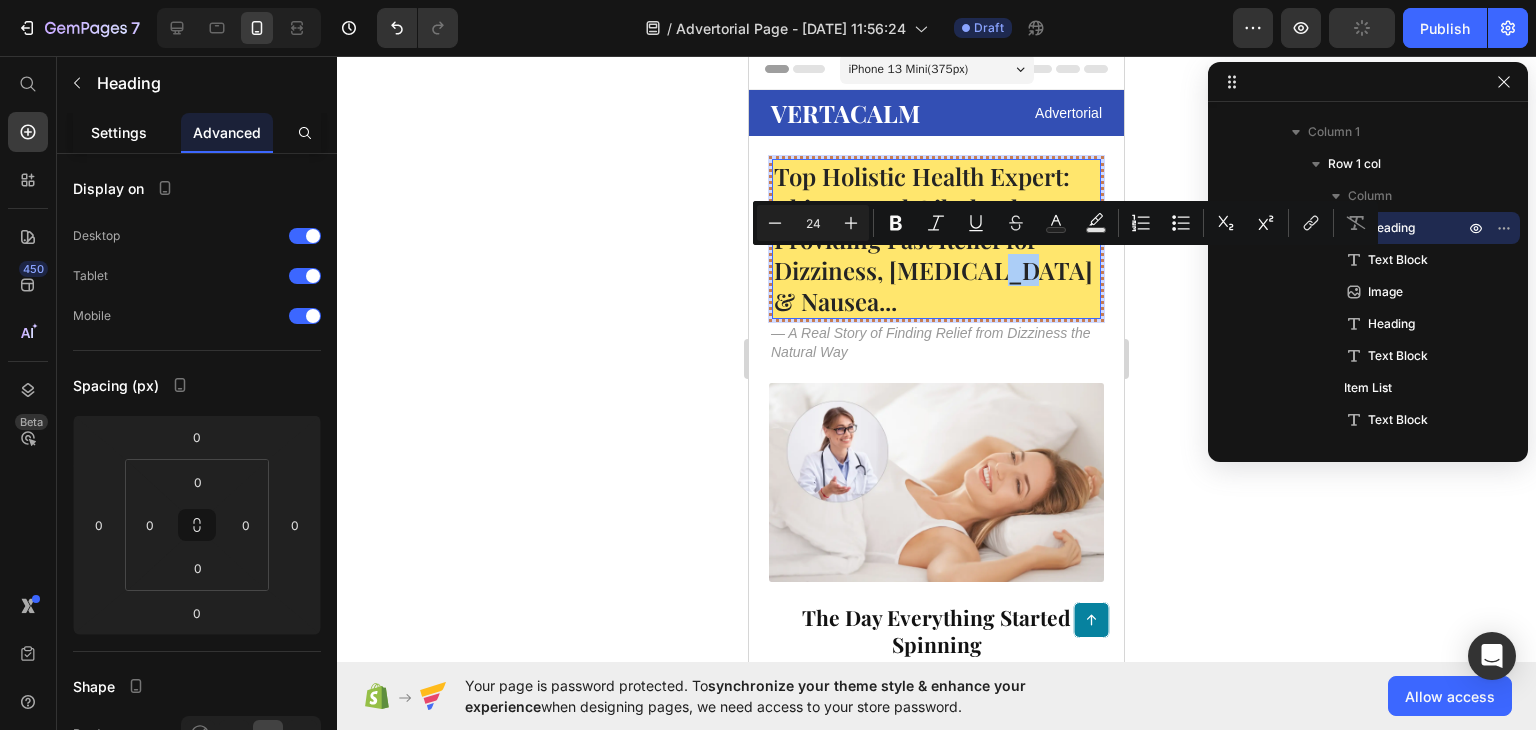 click on "Settings" at bounding box center (119, 132) 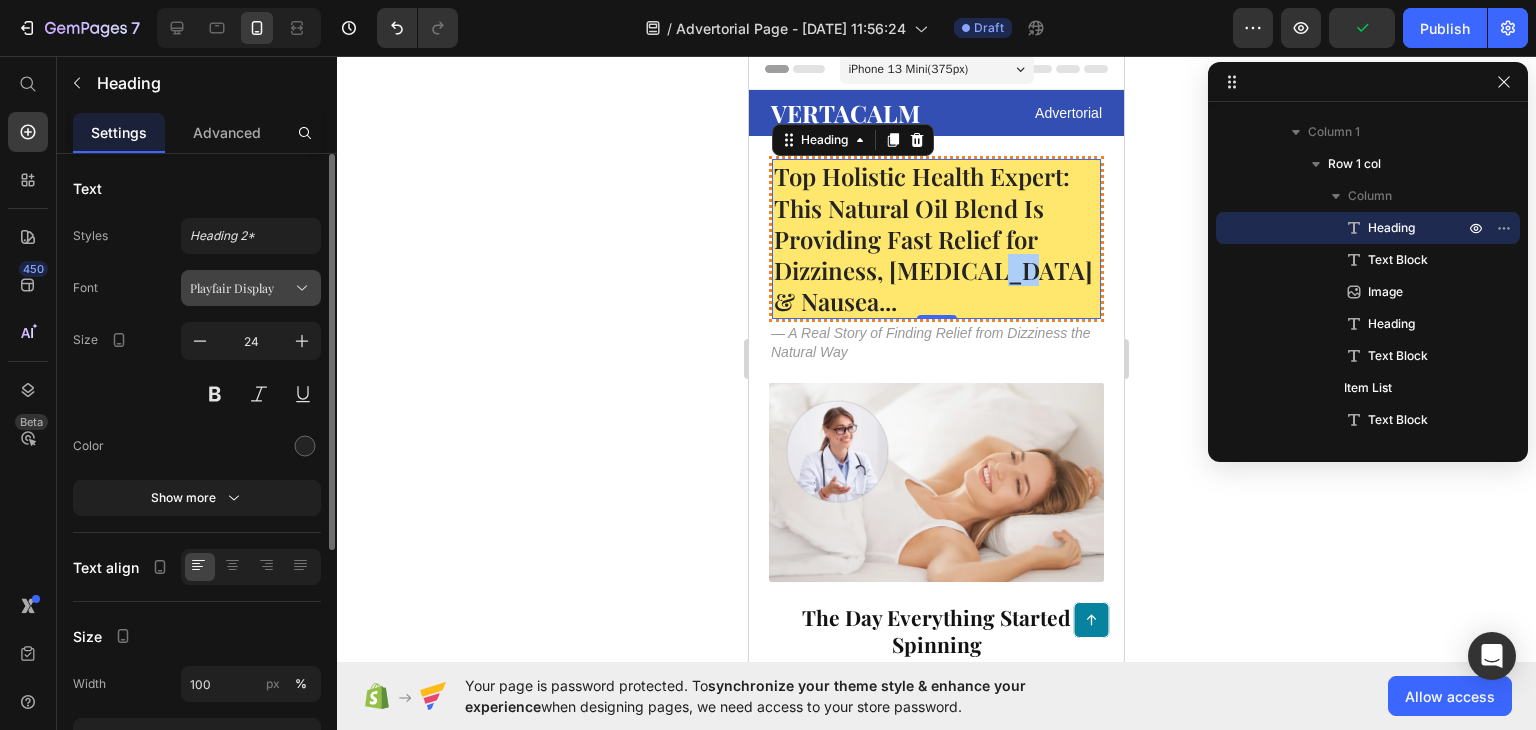 click on "Playfair Display" at bounding box center [251, 288] 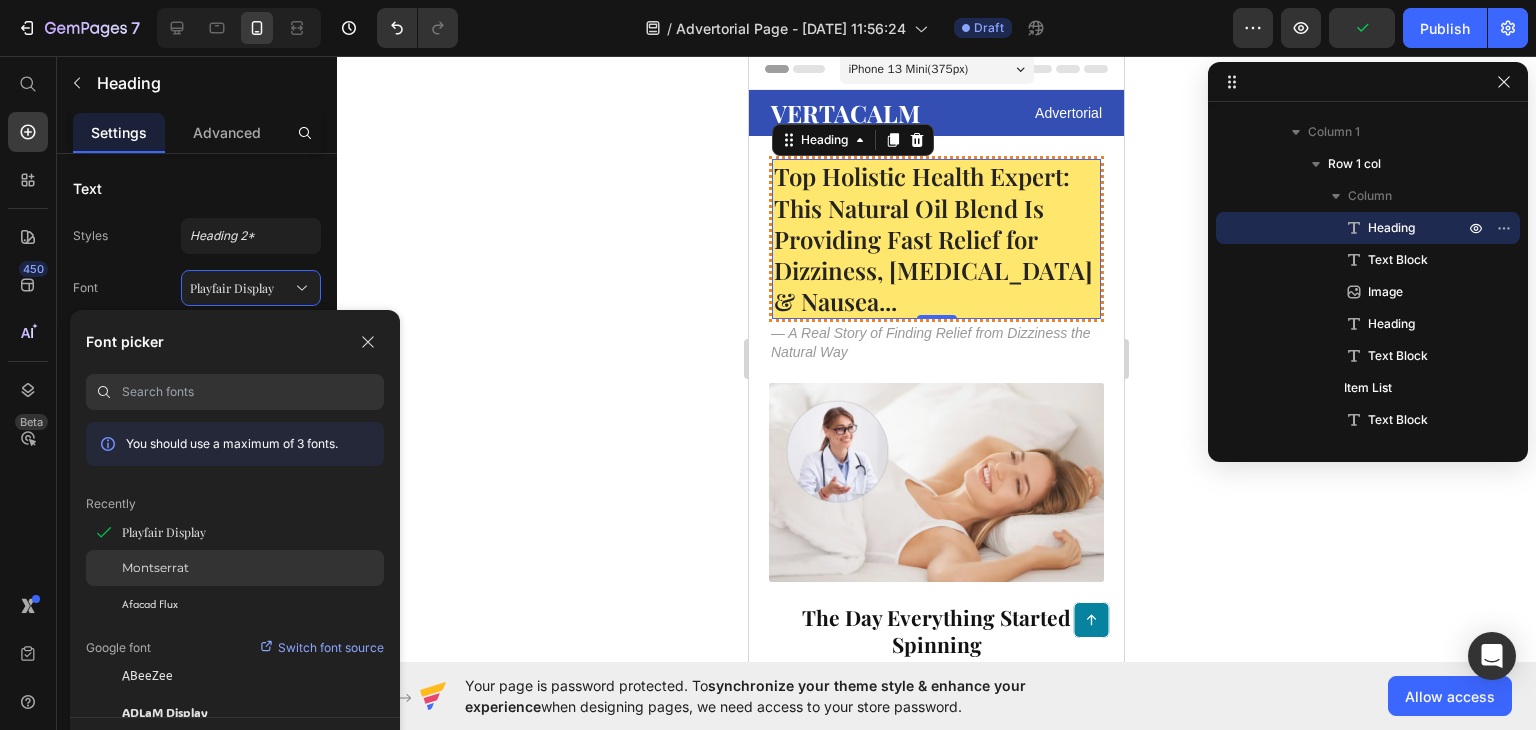 click on "Montserrat" 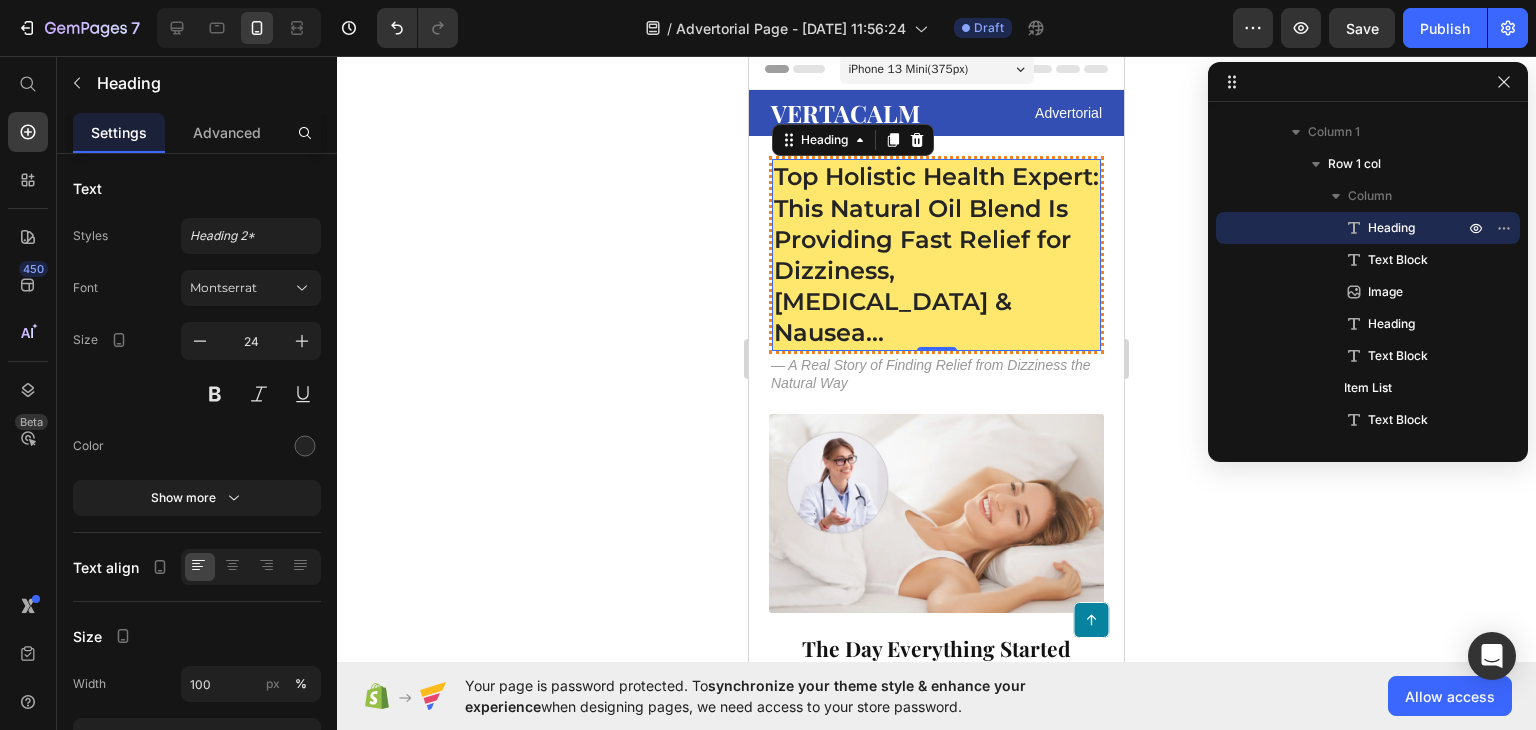 click 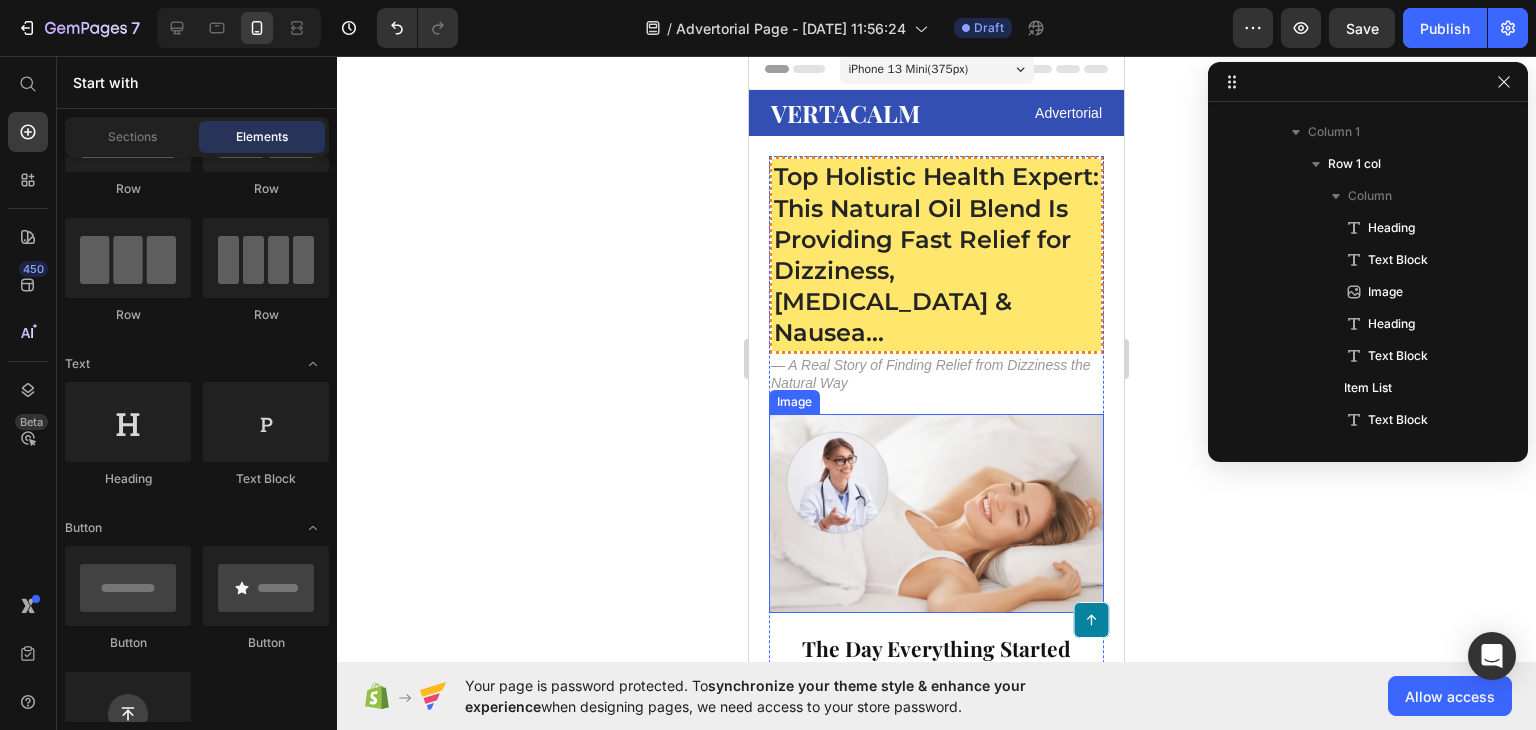 scroll, scrollTop: 36, scrollLeft: 0, axis: vertical 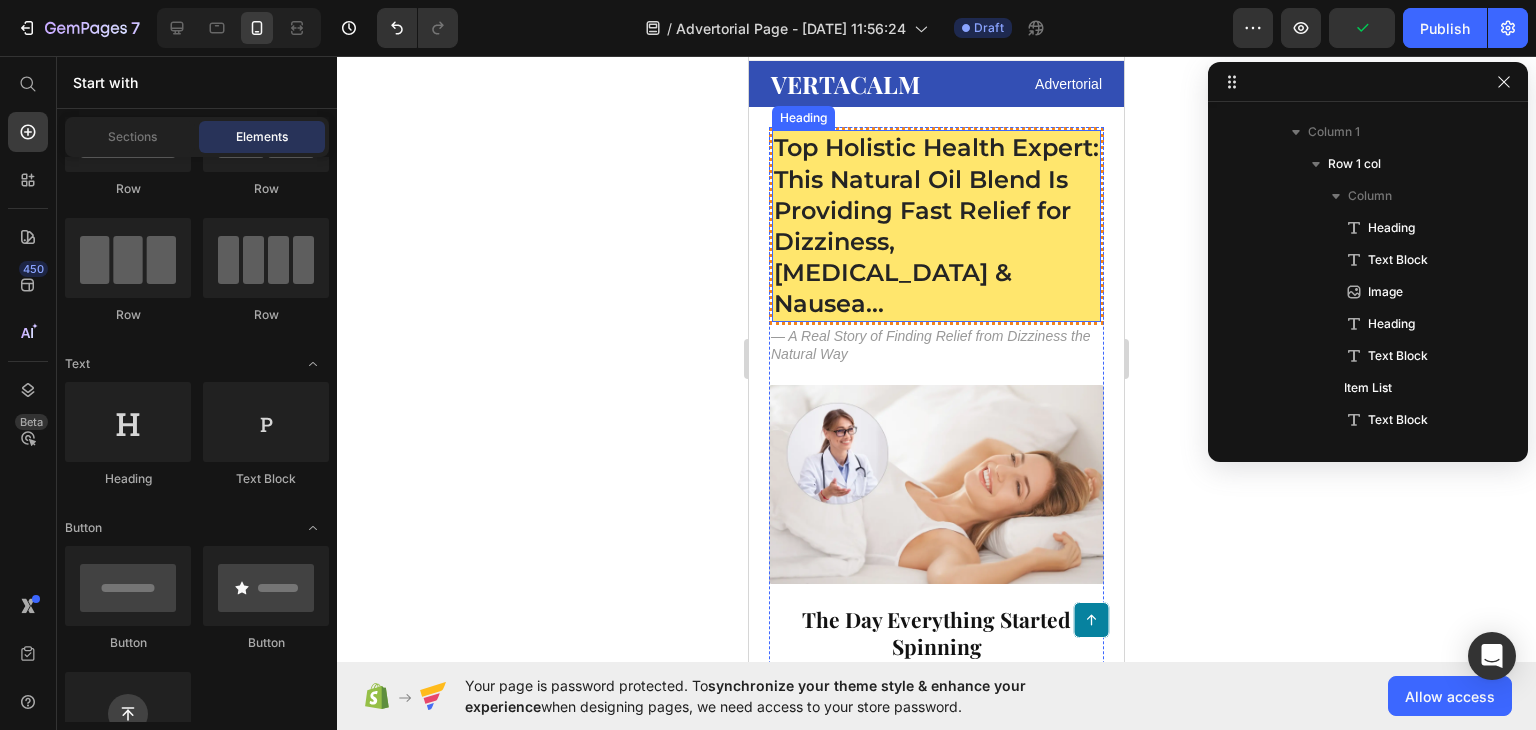 click on "Top Holistic Health Expert: This Natural Oil Blend Is Providing Fast Relief for Dizziness, [MEDICAL_DATA] & Nausea..." at bounding box center (936, 225) 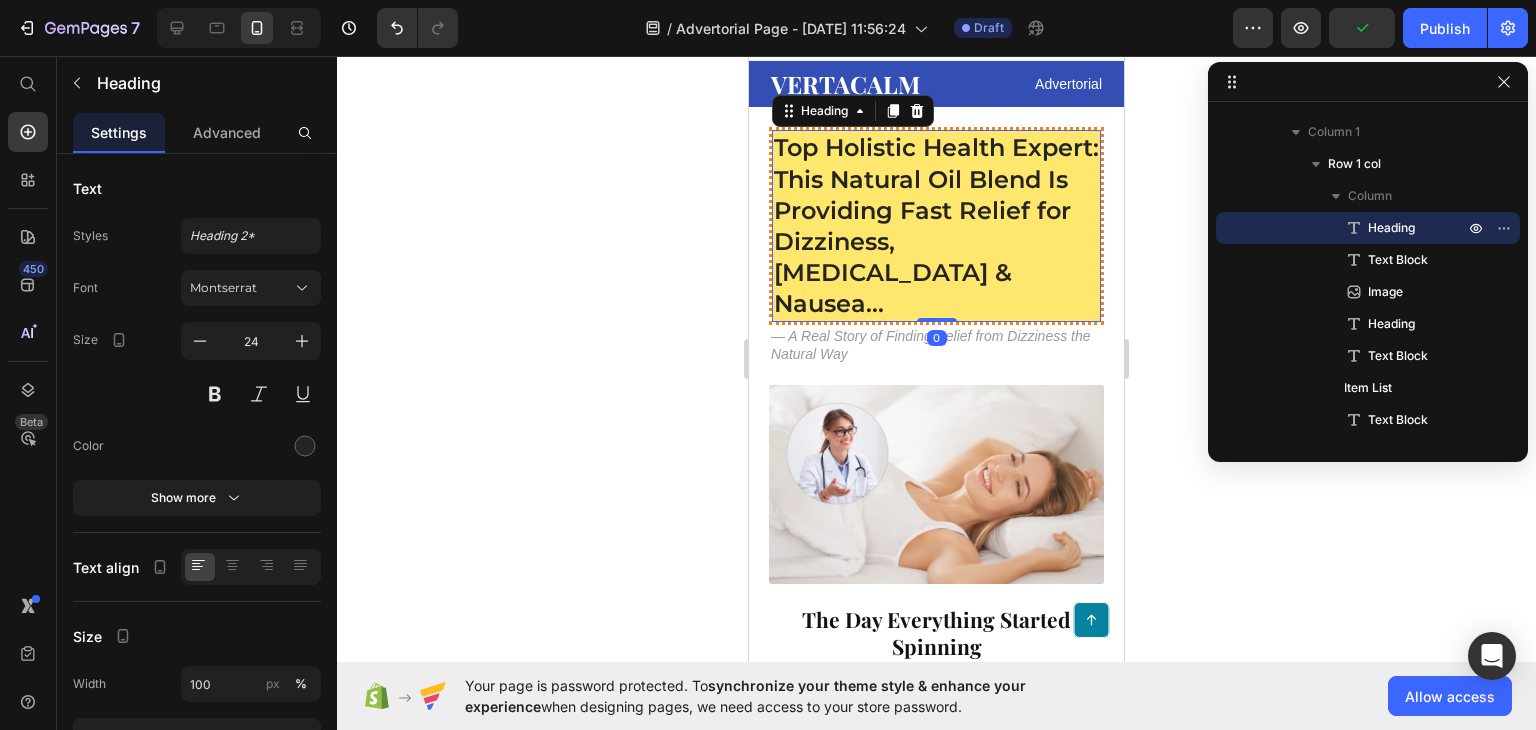 click 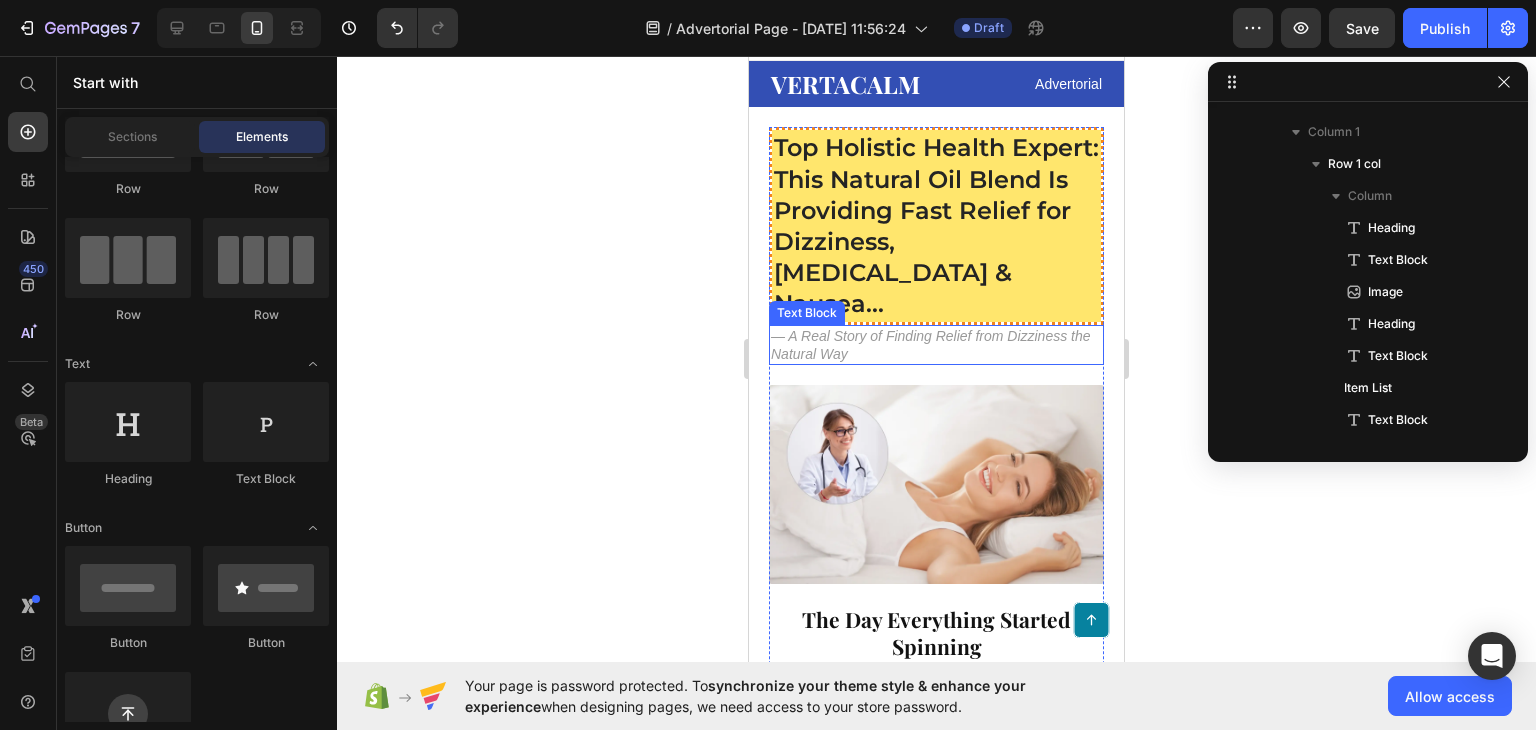 click on "Top Holistic Health Expert: This Natural Oil Blend Is Providing Fast Relief for Dizziness, [MEDICAL_DATA] & Nausea..." at bounding box center [936, 225] 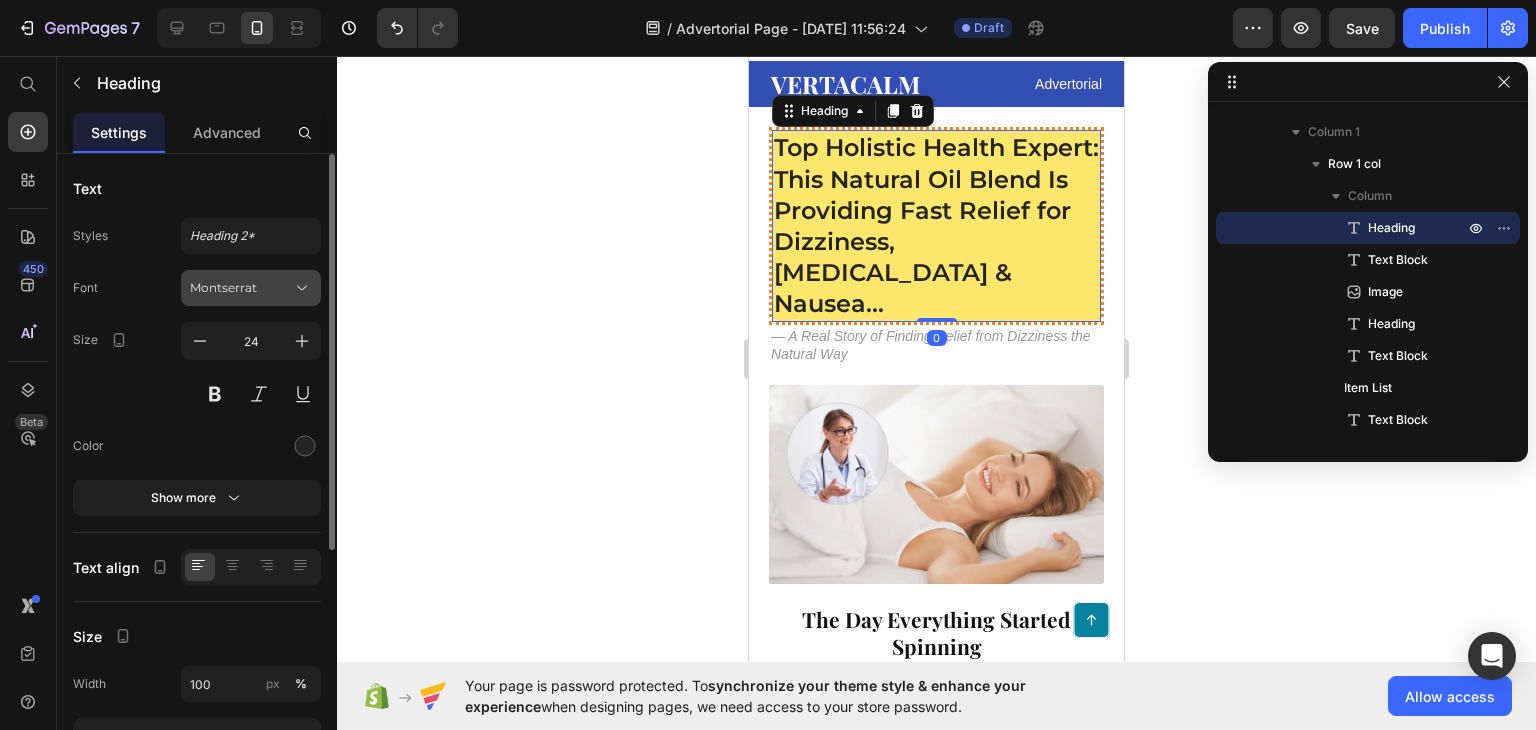 click on "Montserrat" at bounding box center (241, 288) 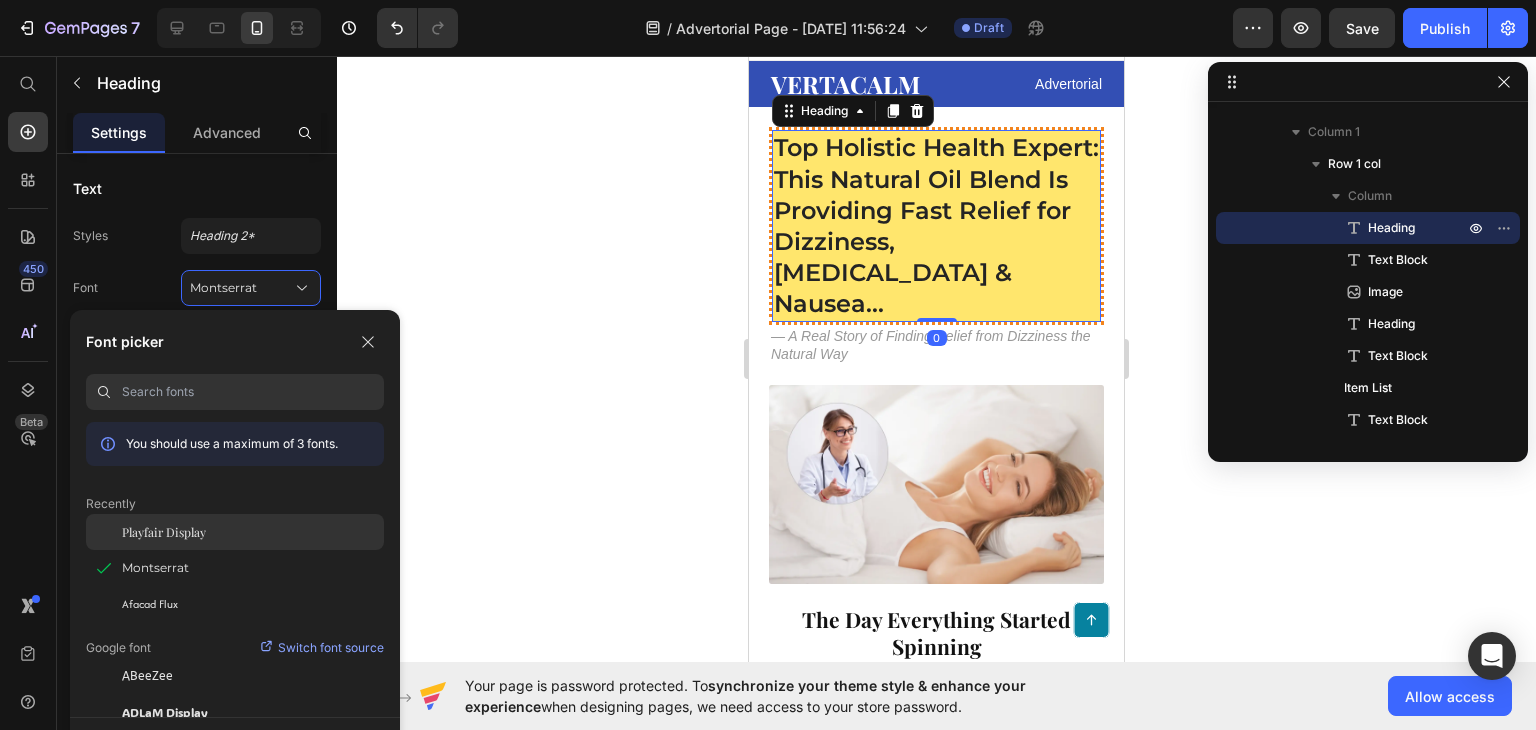 click on "Playfair Display" 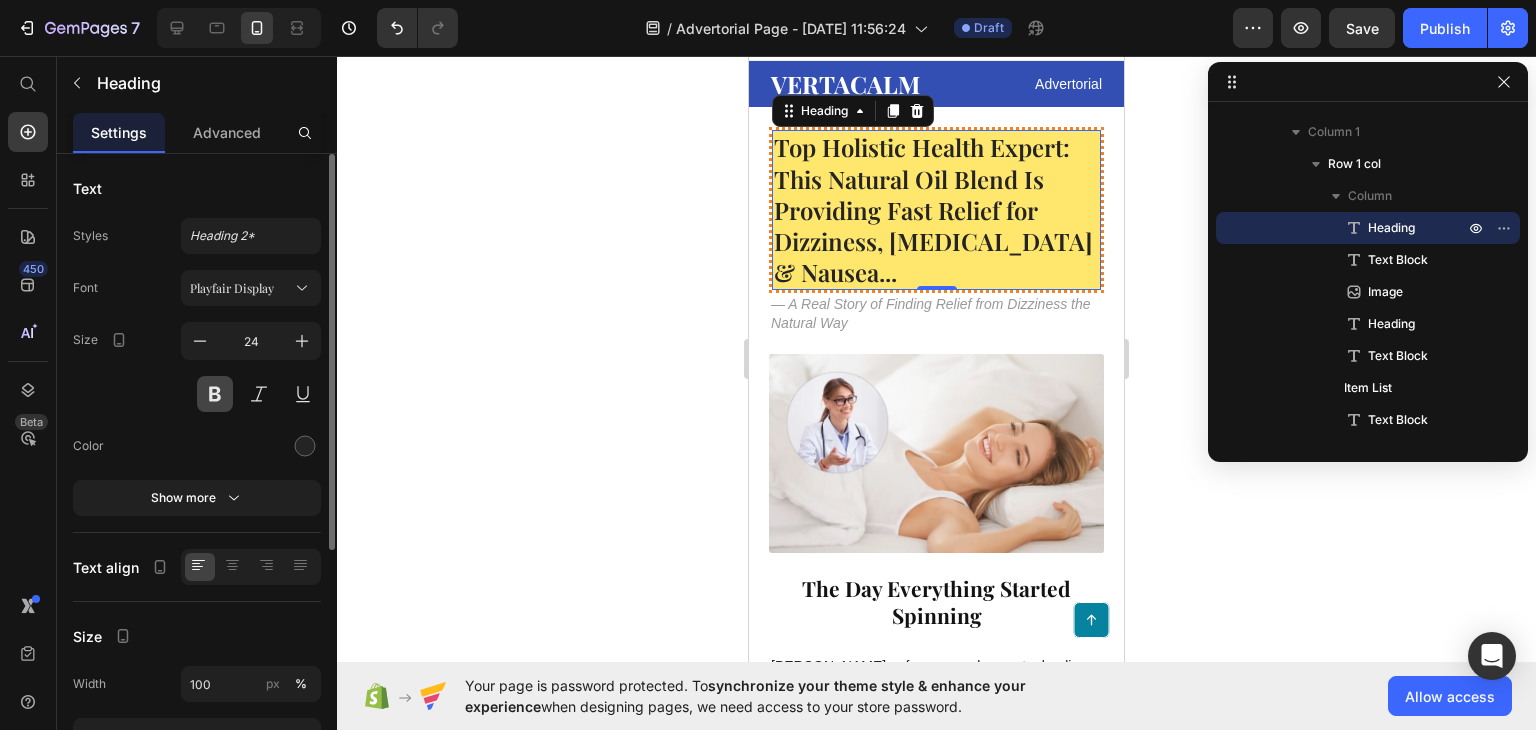 click at bounding box center (215, 394) 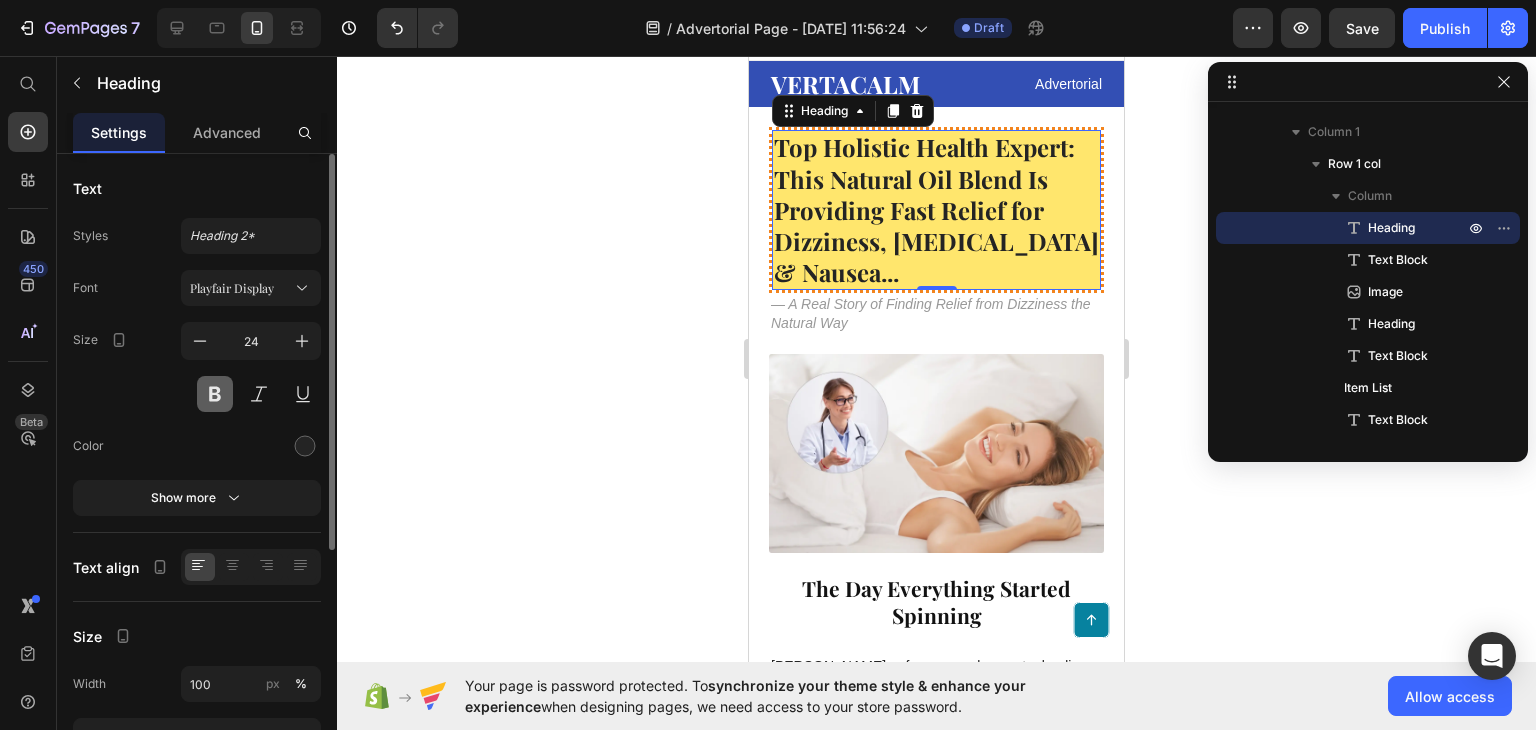 click at bounding box center (215, 394) 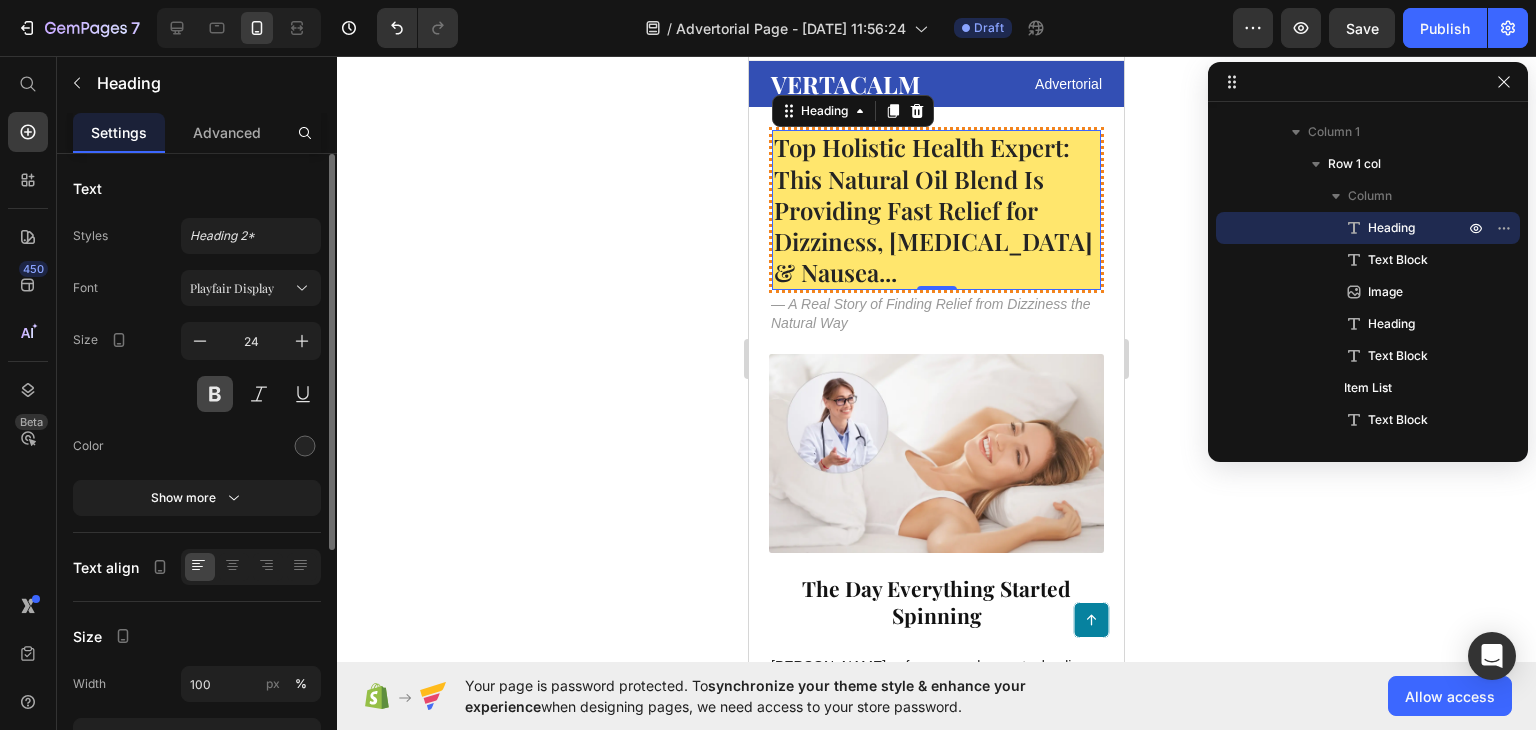 click at bounding box center (215, 394) 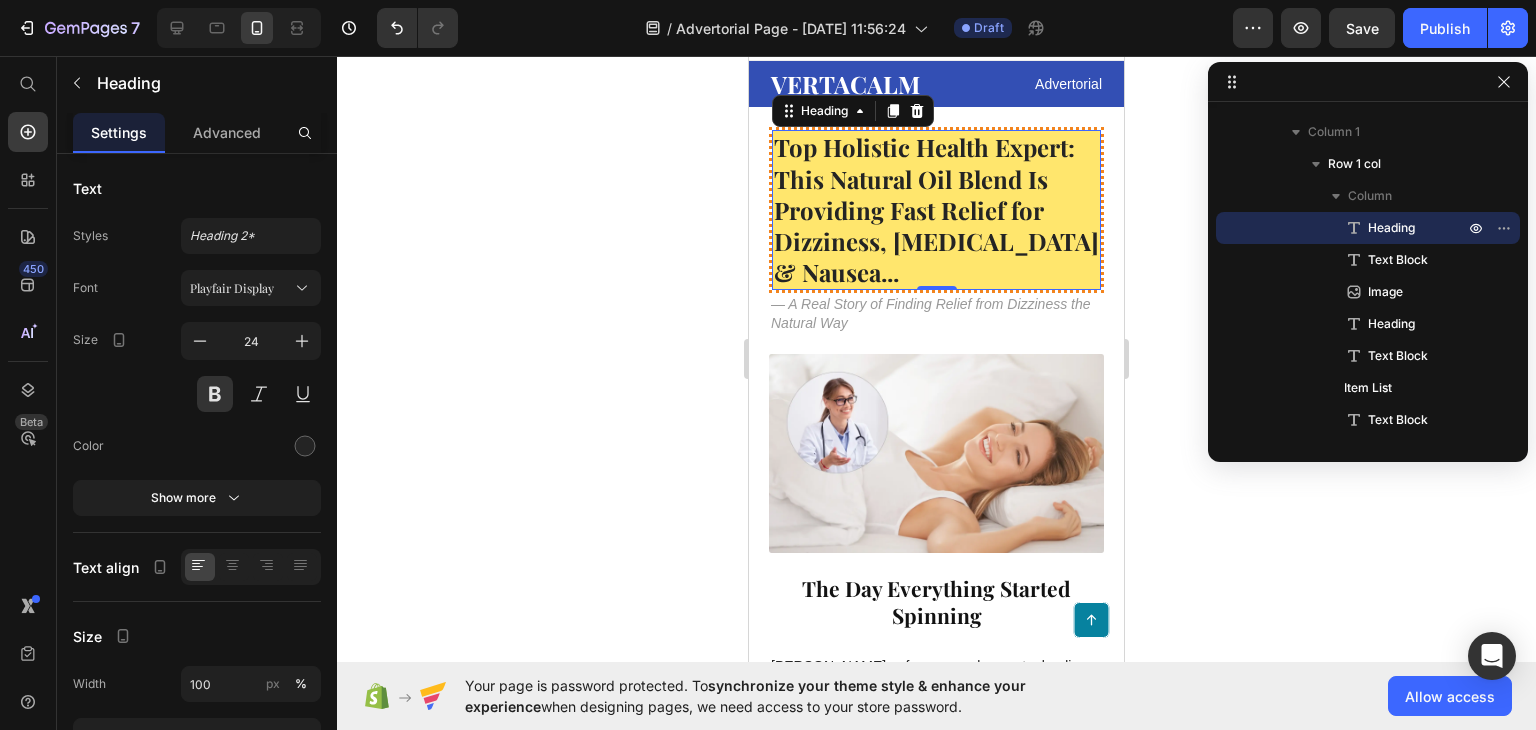 click 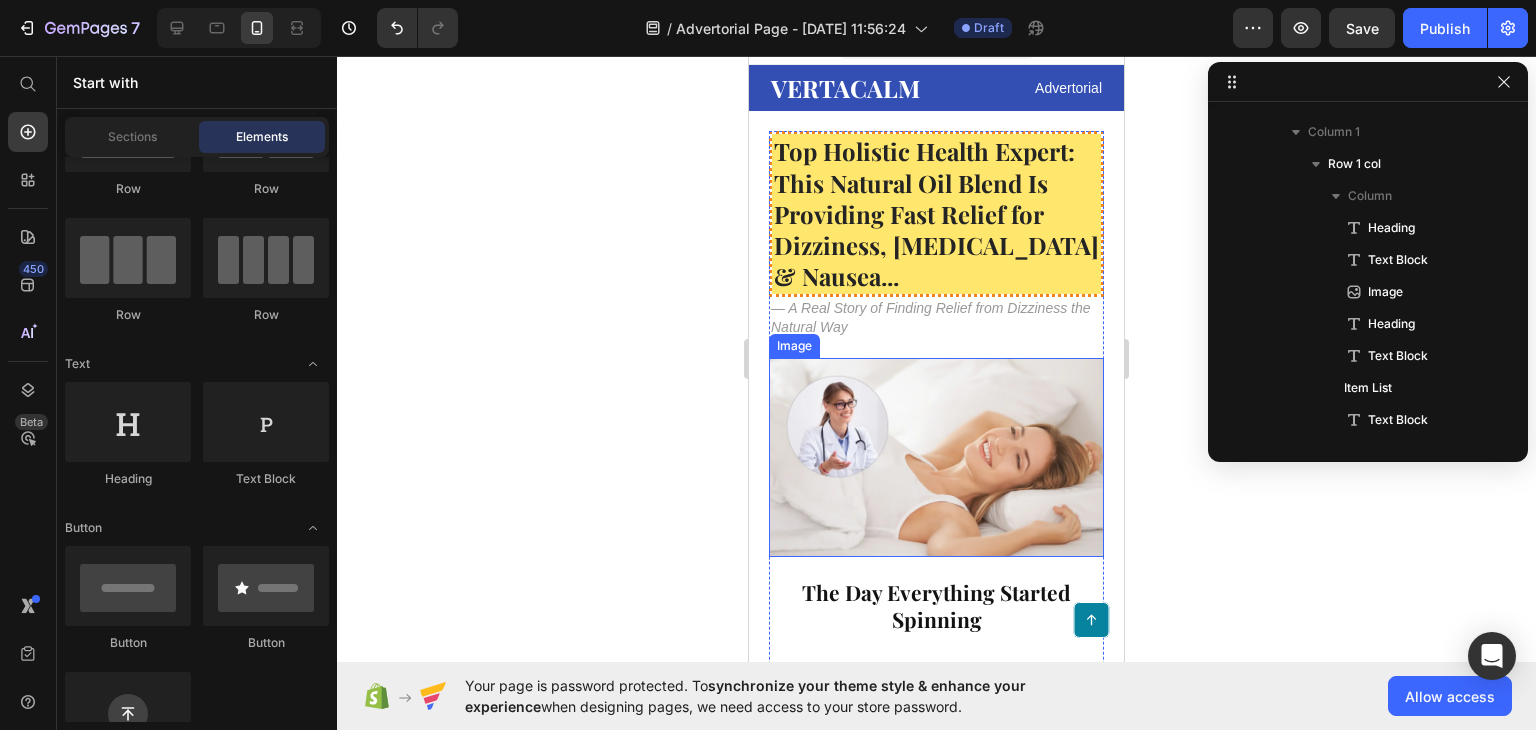 scroll, scrollTop: 32, scrollLeft: 0, axis: vertical 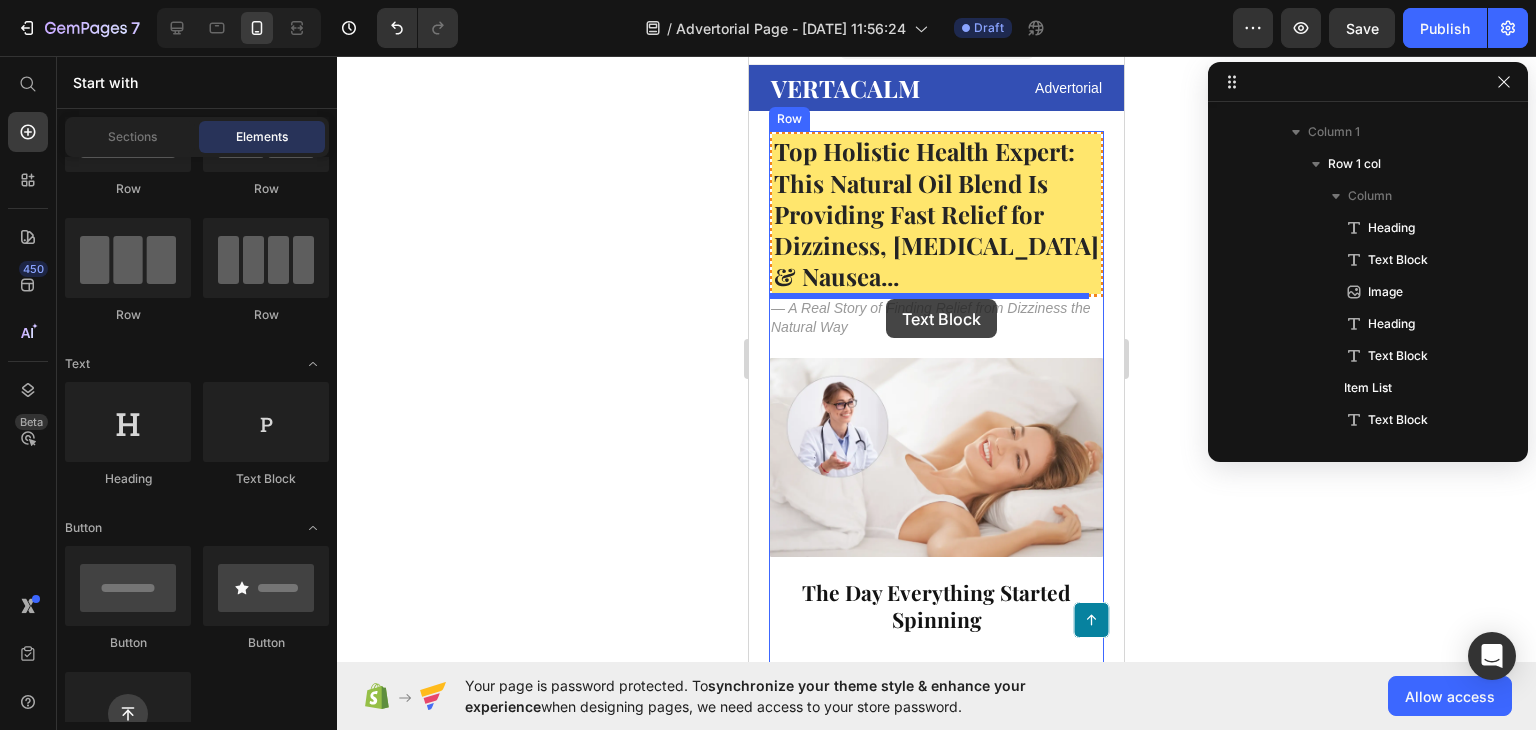 drag, startPoint x: 784, startPoint y: 309, endPoint x: 886, endPoint y: 299, distance: 102.48902 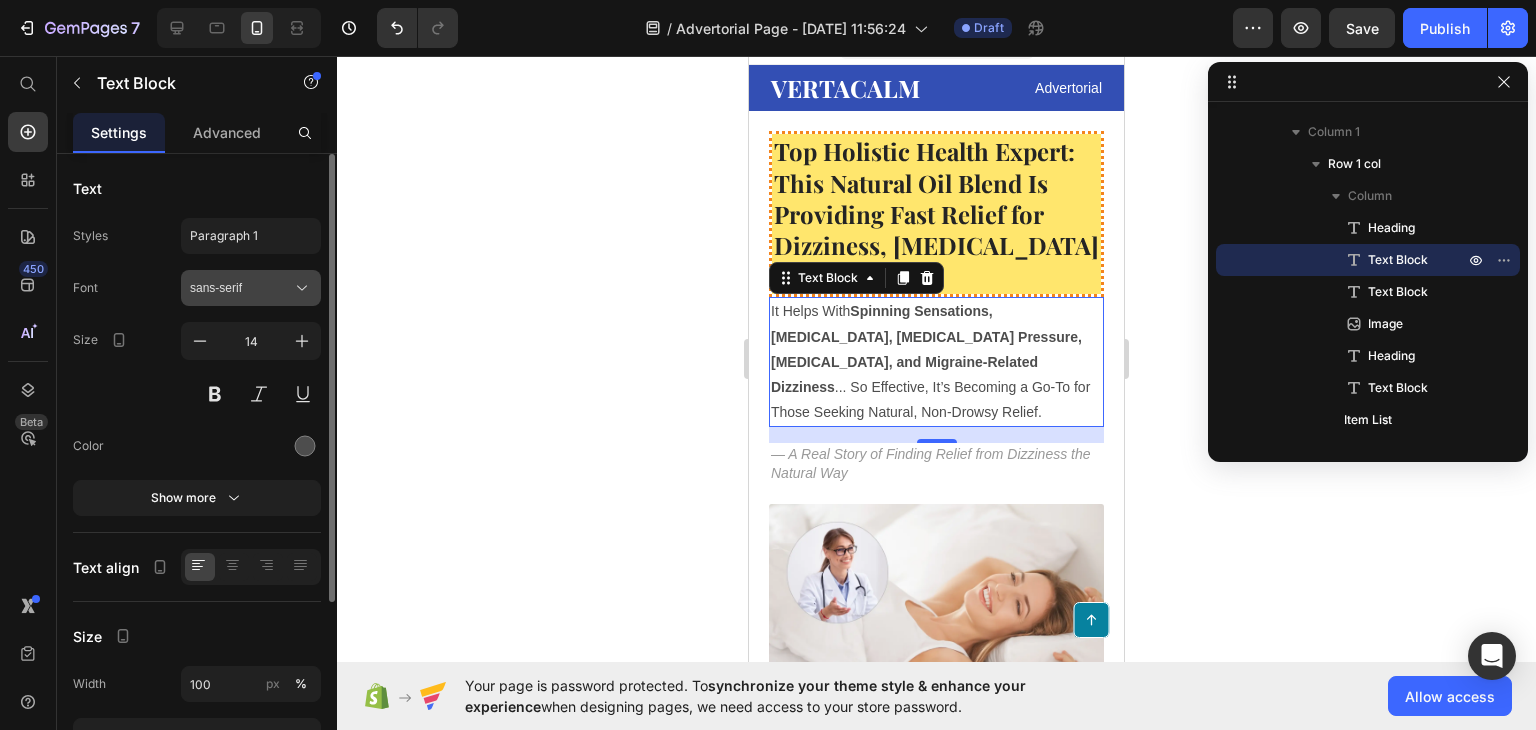 click on "sans-serif" at bounding box center [251, 288] 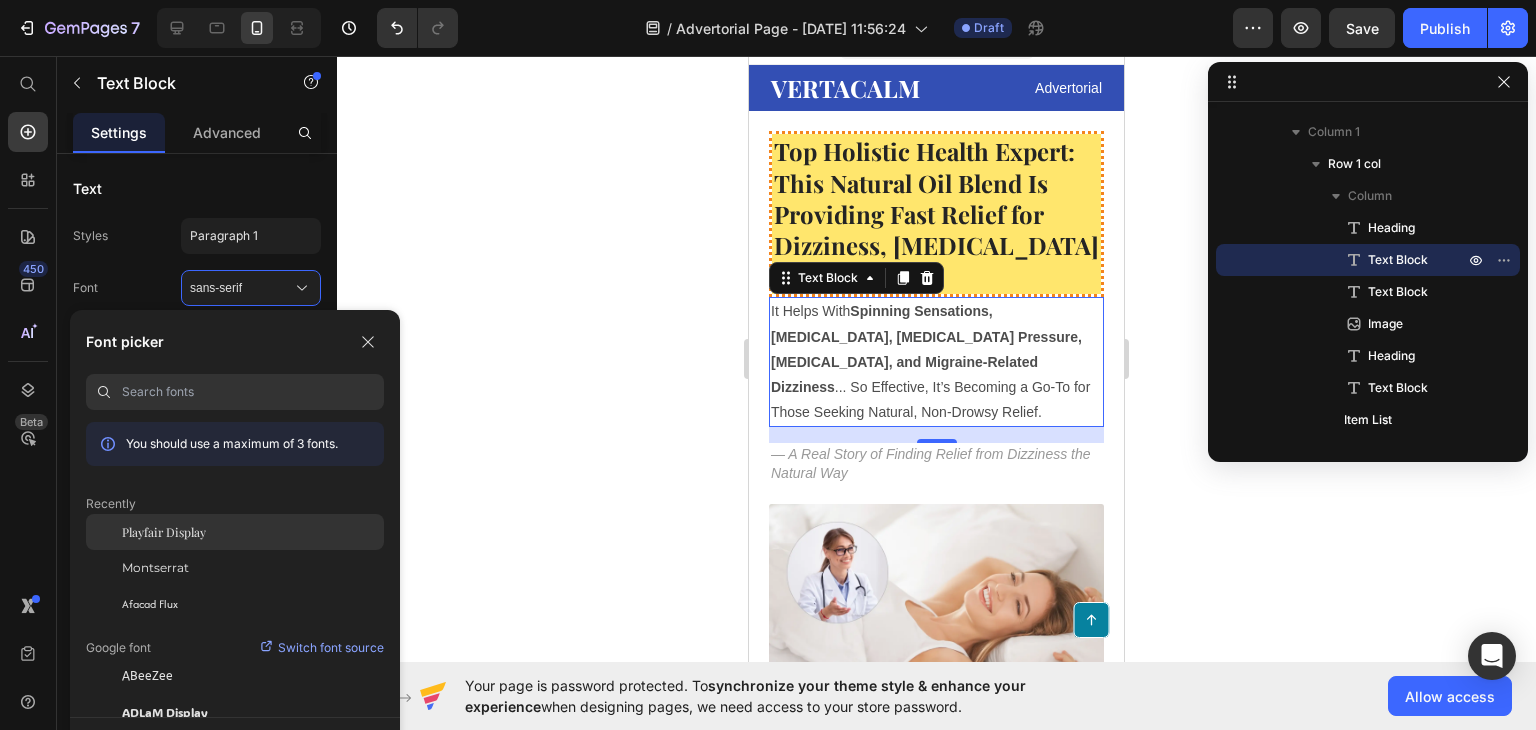 click on "Playfair Display" 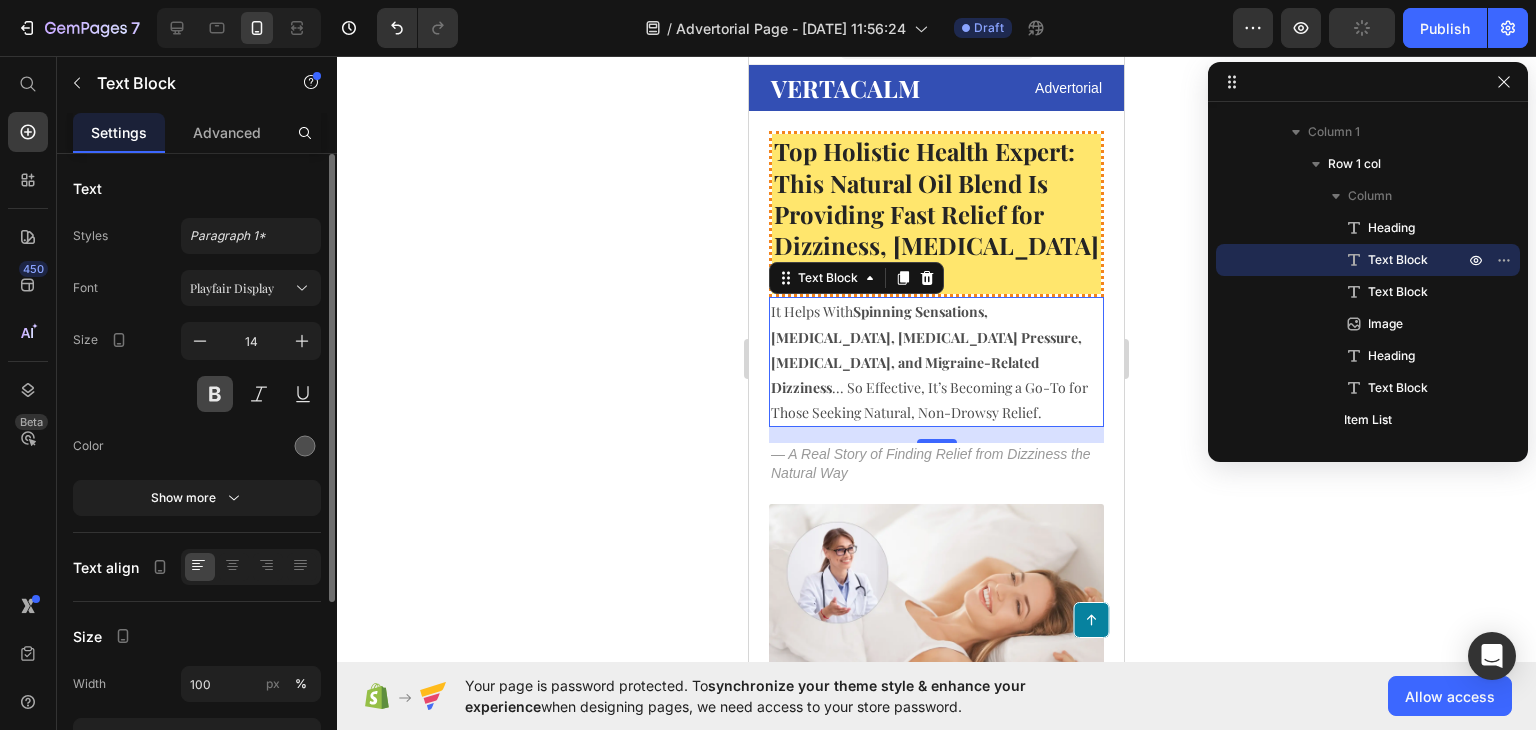 click at bounding box center [215, 394] 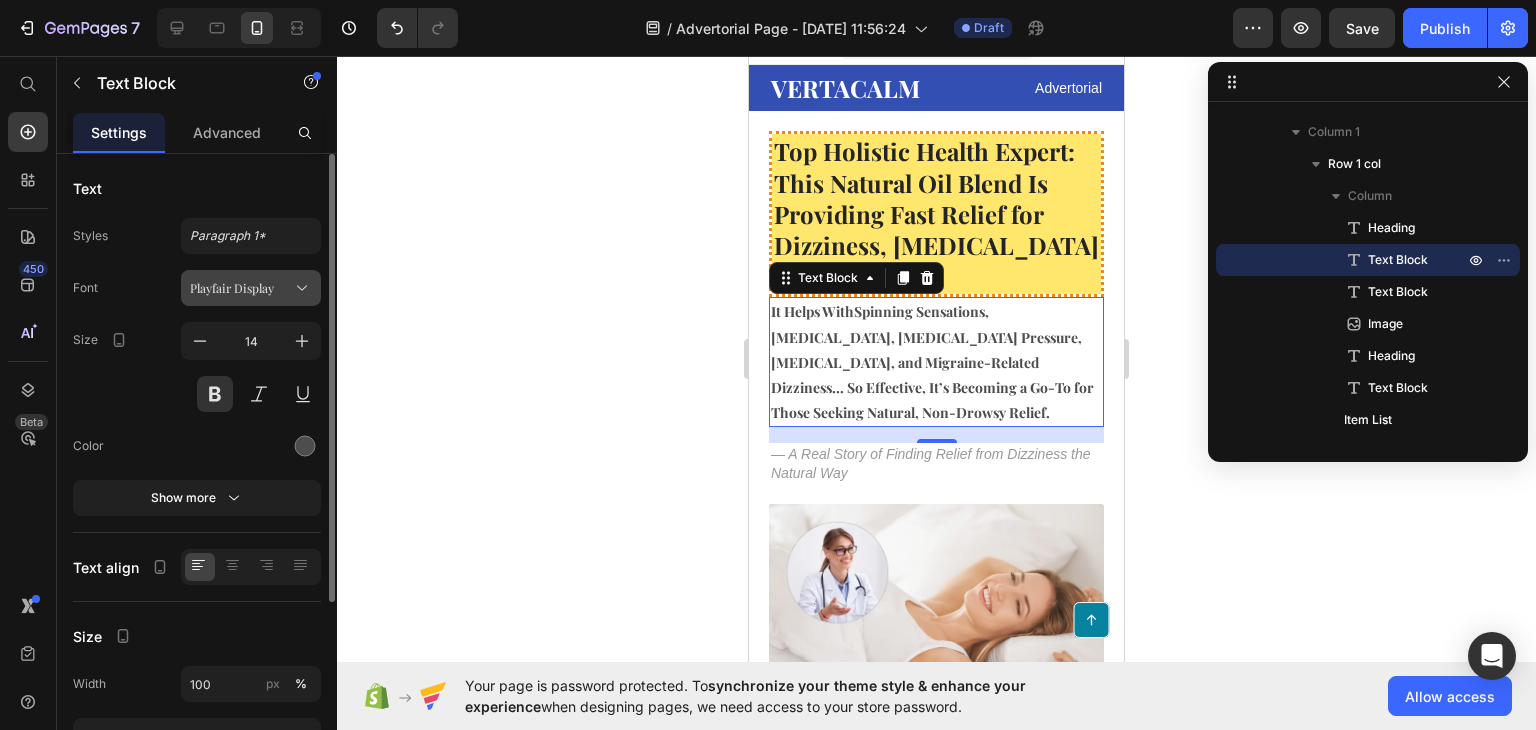 click on "Playfair Display" at bounding box center (241, 288) 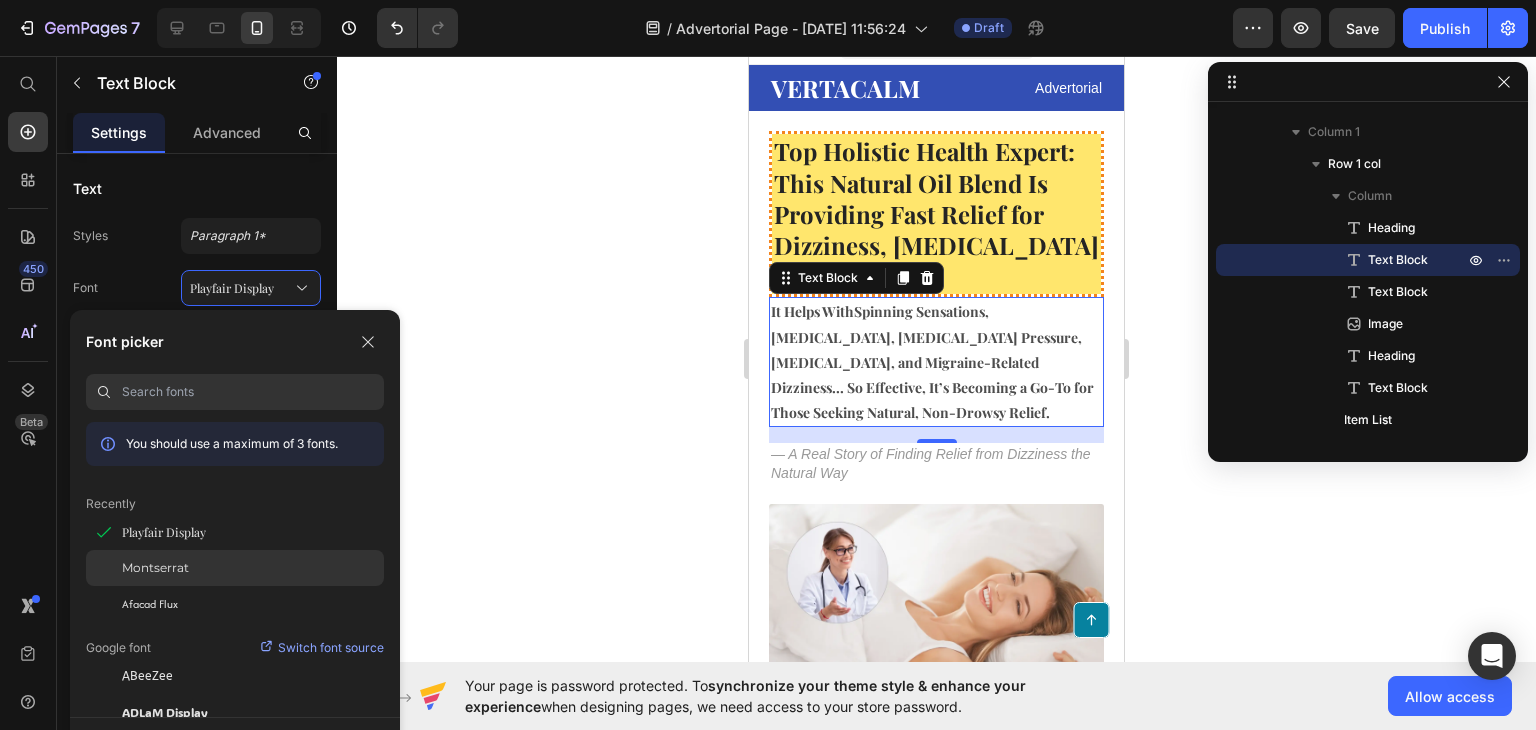 click on "Montserrat" 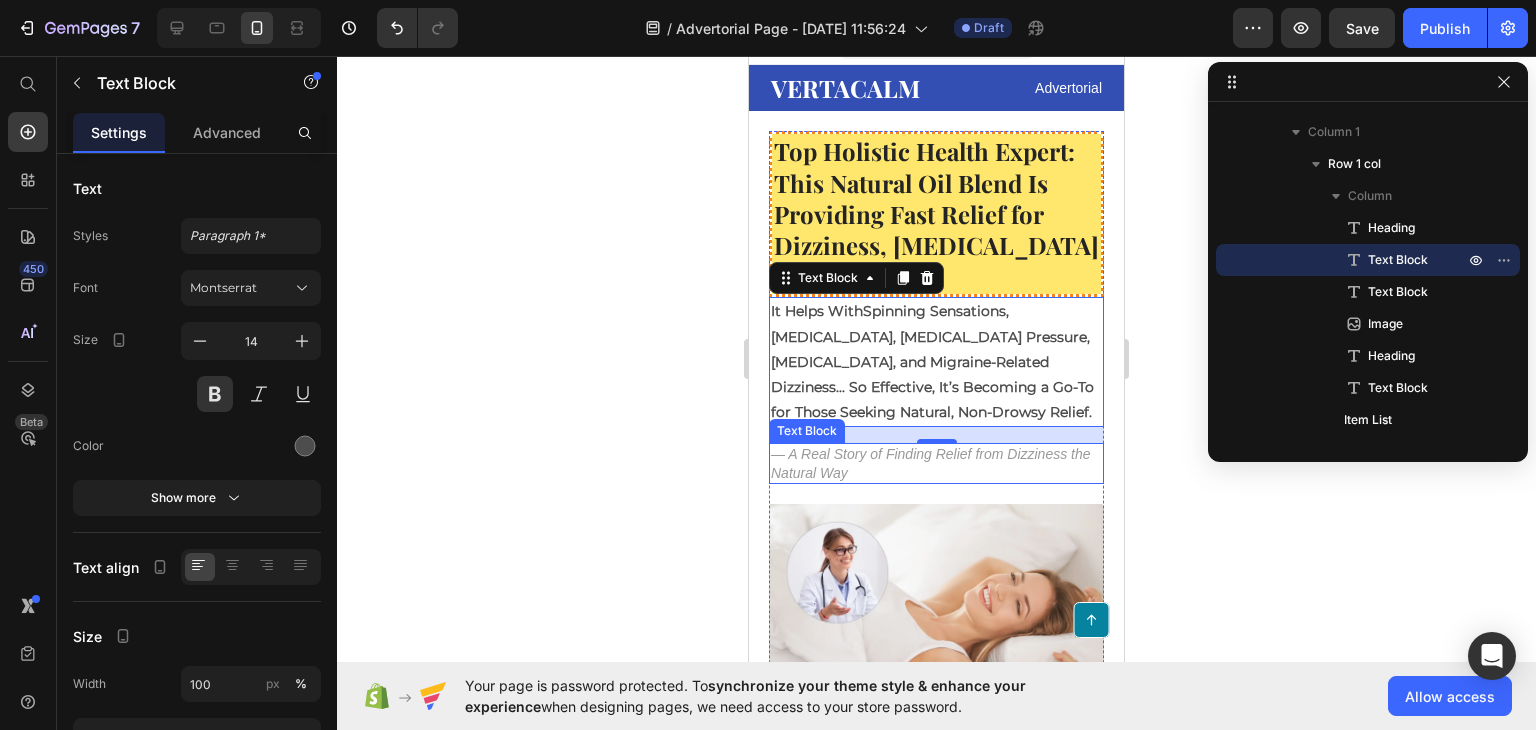 click on "— A Real Story of Finding Relief from Dizziness the Natural Way" at bounding box center [936, 463] 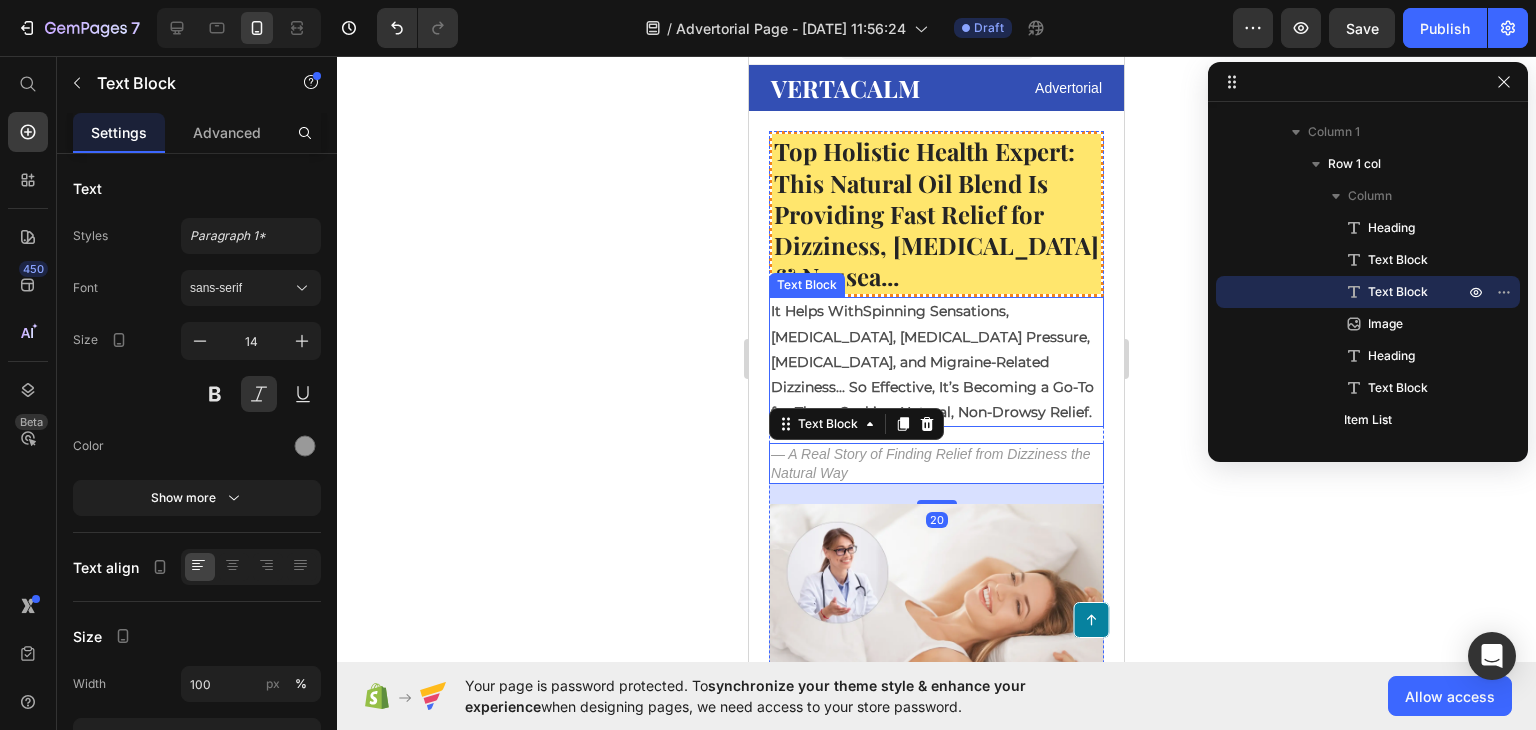 click on "It Helps With  Spinning Sensations, [MEDICAL_DATA], [MEDICAL_DATA] Pressure, [MEDICAL_DATA], and Migraine-Related Dizziness ... So Effective, It’s Becoming a Go-To for Those Seeking Natural, Non-Drowsy Relief." at bounding box center (936, 362) 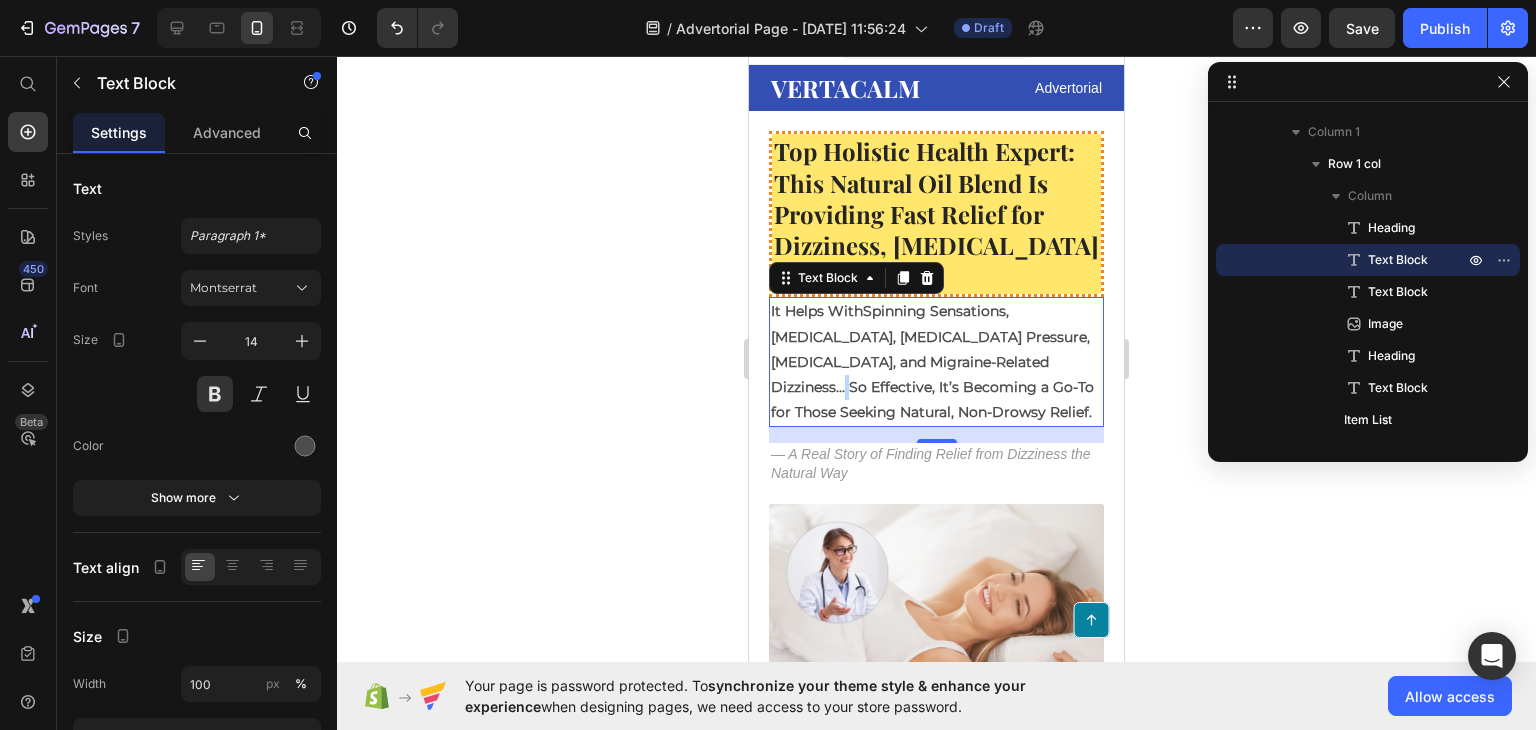click on "It Helps With  Spinning Sensations, [MEDICAL_DATA], [MEDICAL_DATA] Pressure, [MEDICAL_DATA], and Migraine-Related Dizziness ... So Effective, It’s Becoming a Go-To for Those Seeking Natural, Non-Drowsy Relief." at bounding box center (936, 362) 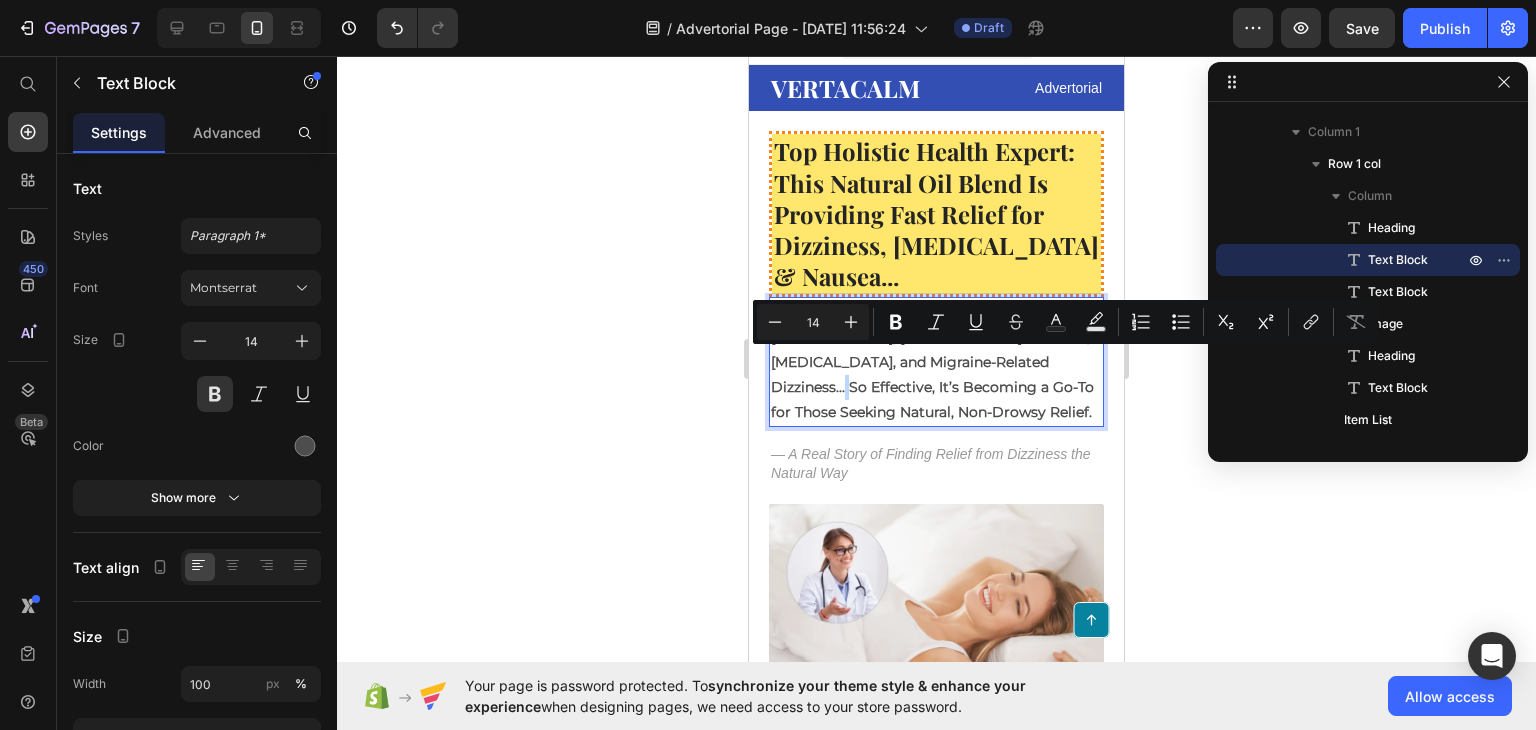 click on "It Helps With  Spinning Sensations, [MEDICAL_DATA], [MEDICAL_DATA] Pressure, [MEDICAL_DATA], and Migraine-Related Dizziness ... So Effective, It’s Becoming a Go-To for Those Seeking Natural, Non-Drowsy Relief." at bounding box center [936, 362] 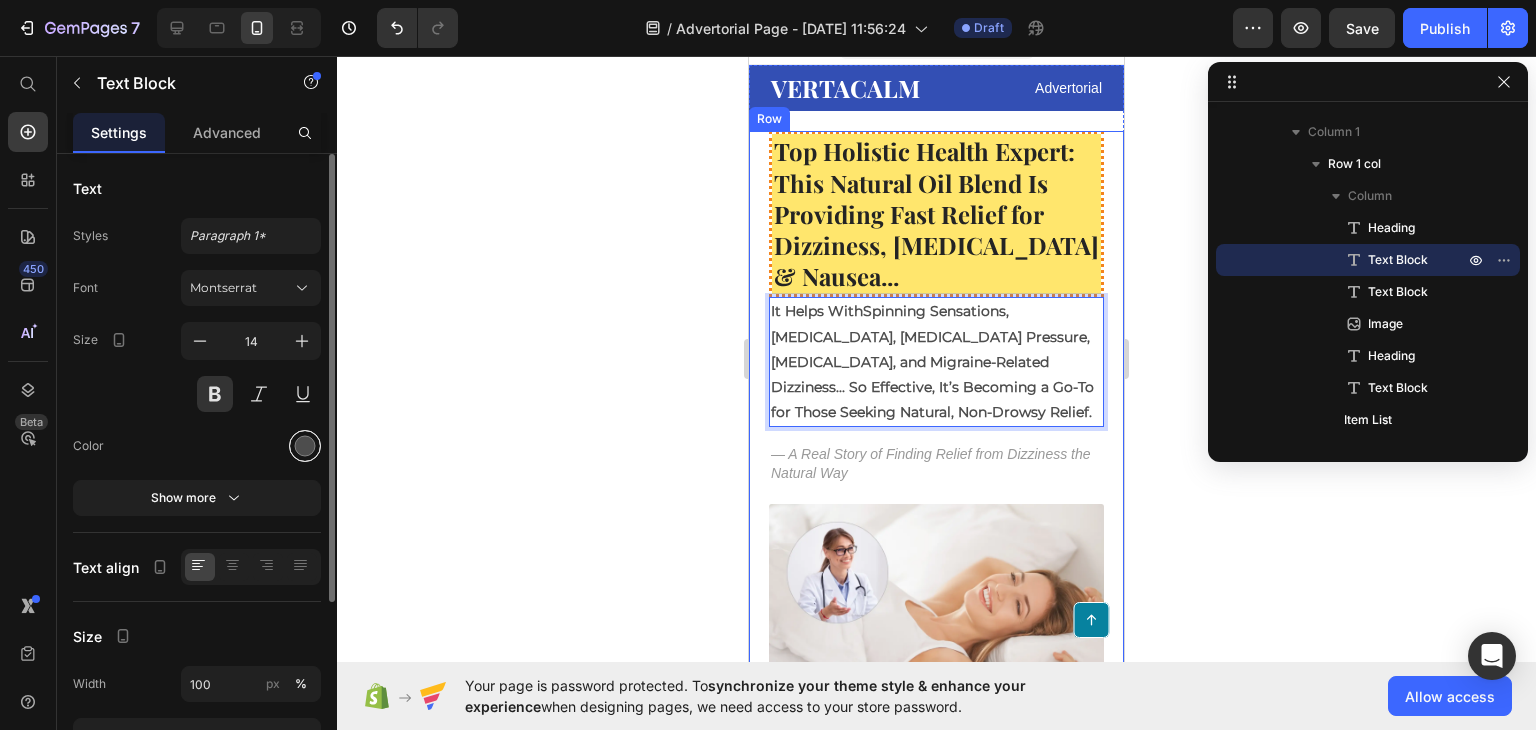 click at bounding box center [305, 446] 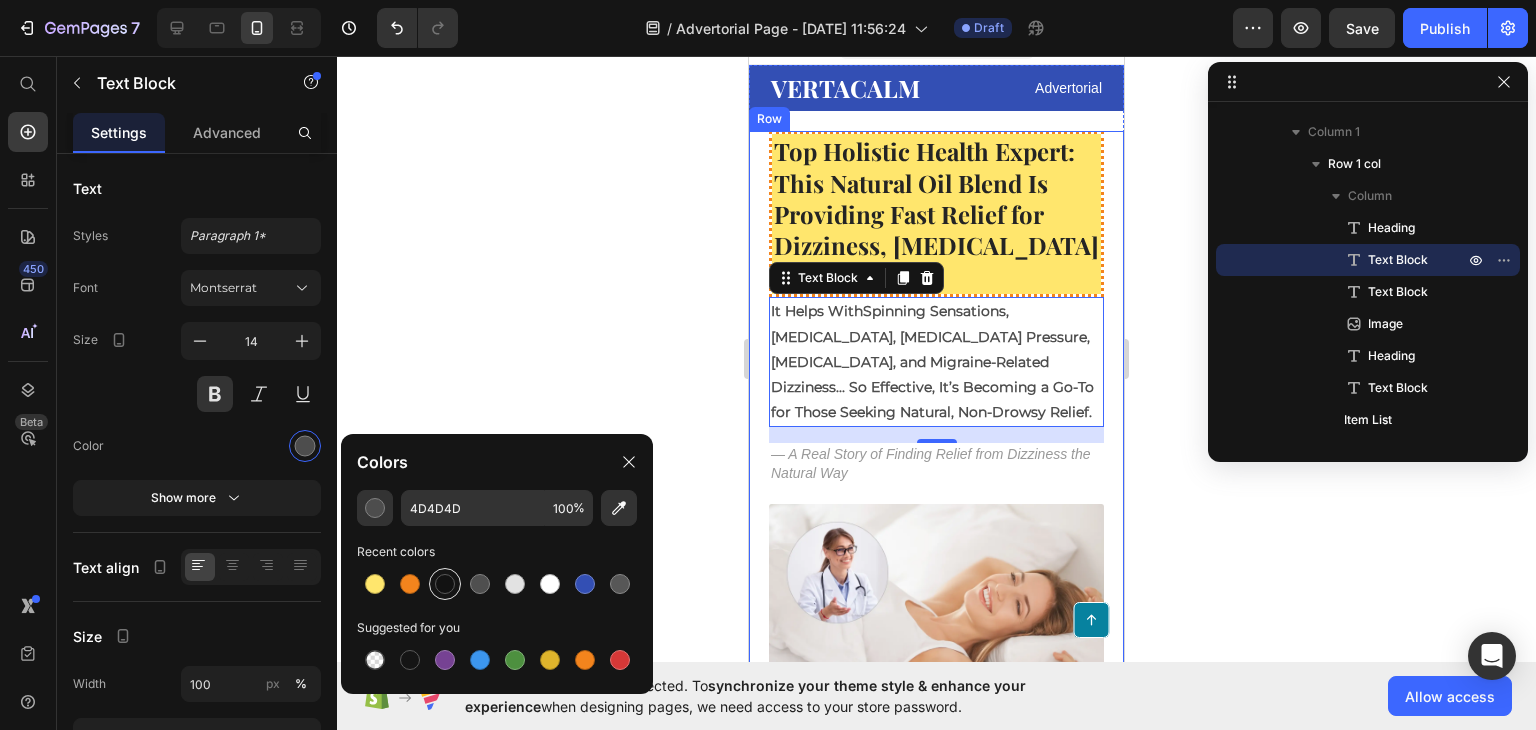 click at bounding box center (445, 584) 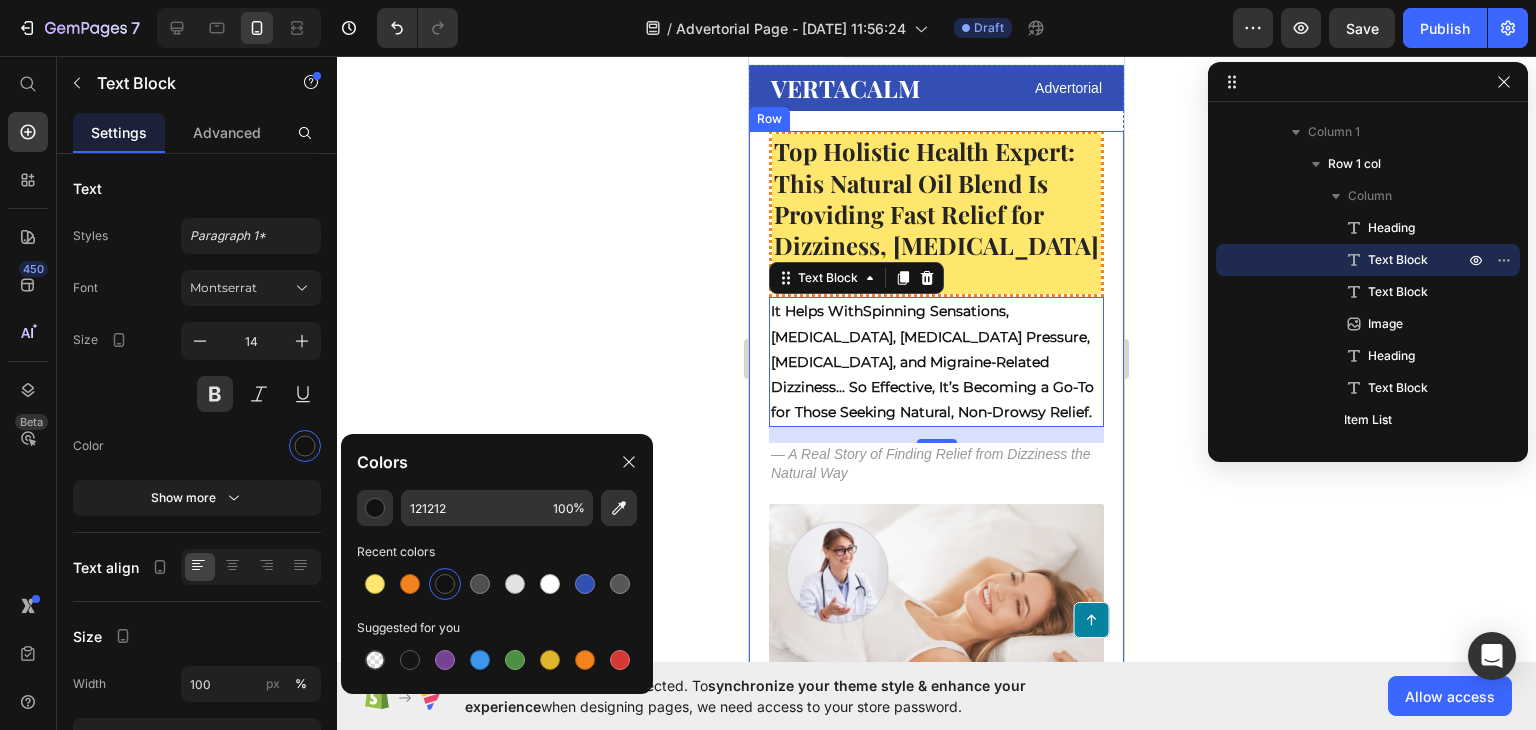 click 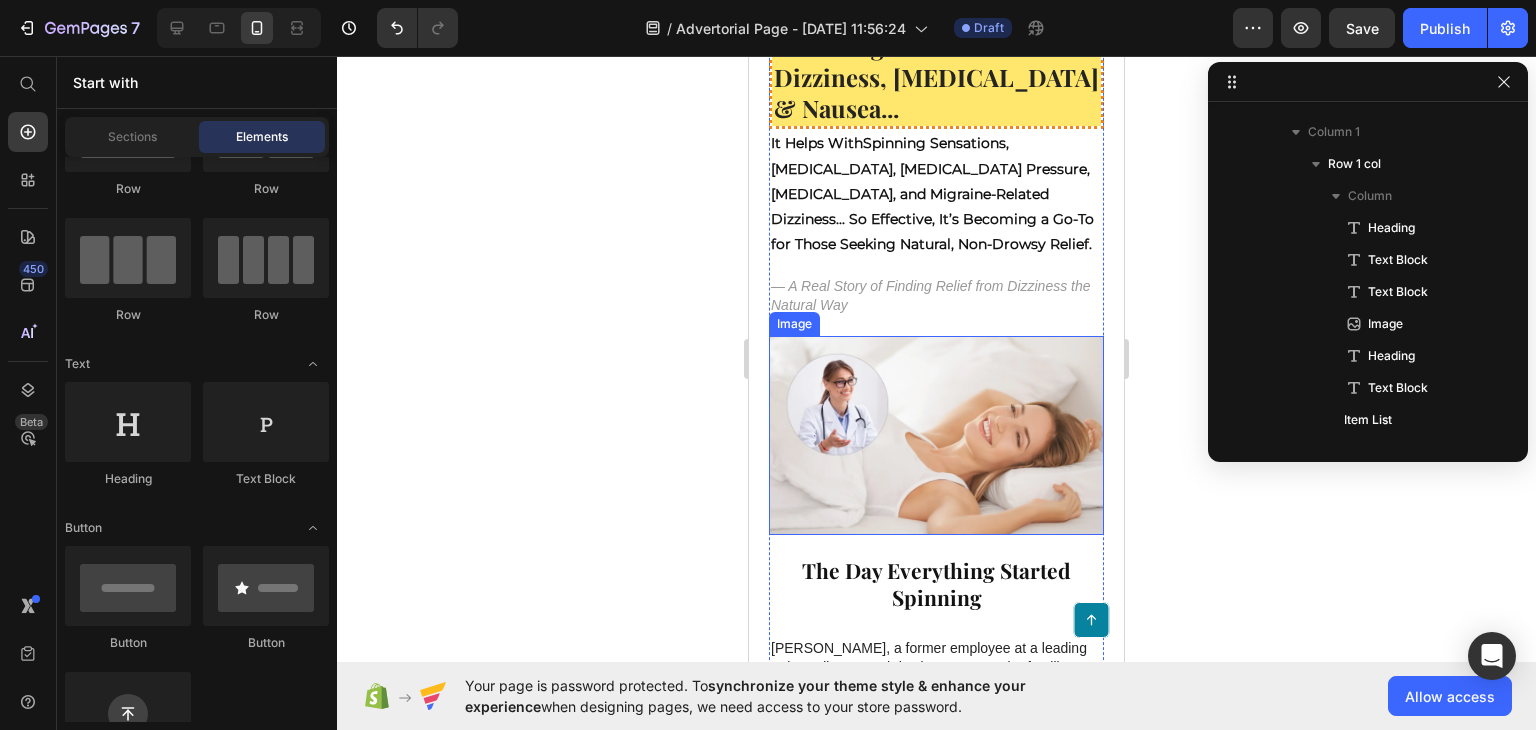 scroll, scrollTop: 211, scrollLeft: 0, axis: vertical 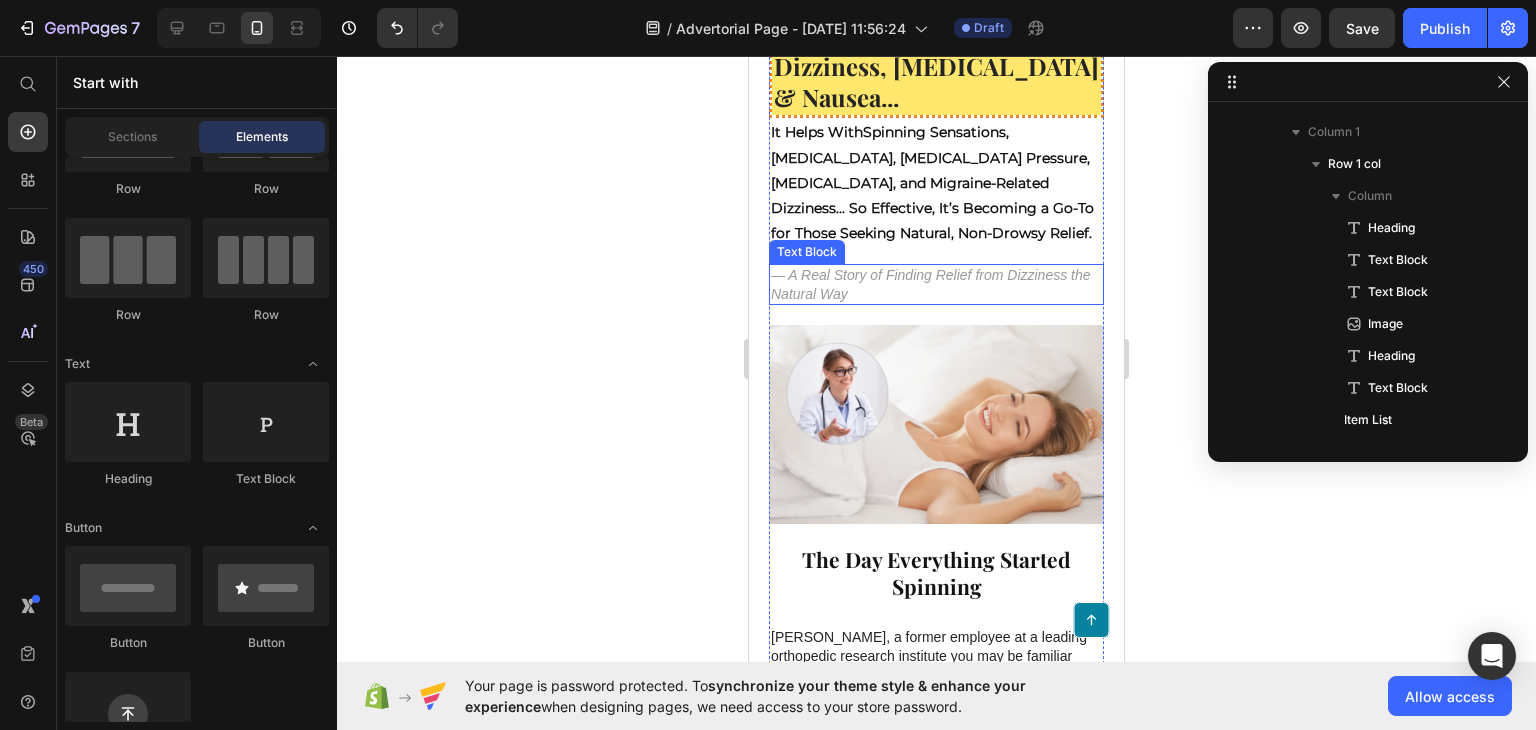 click on "— A Real Story of Finding Relief from Dizziness the Natural Way" at bounding box center [936, 284] 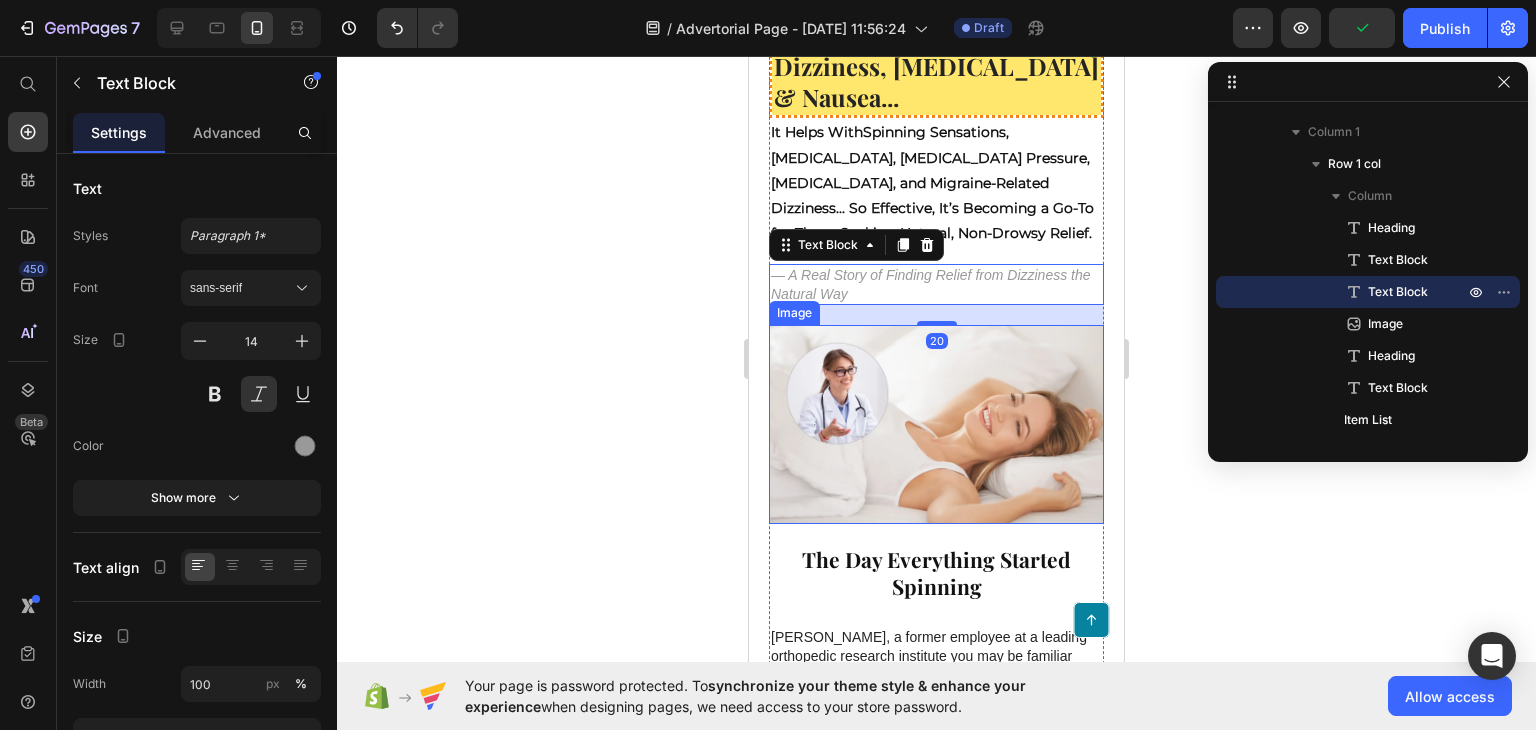 click at bounding box center (936, 424) 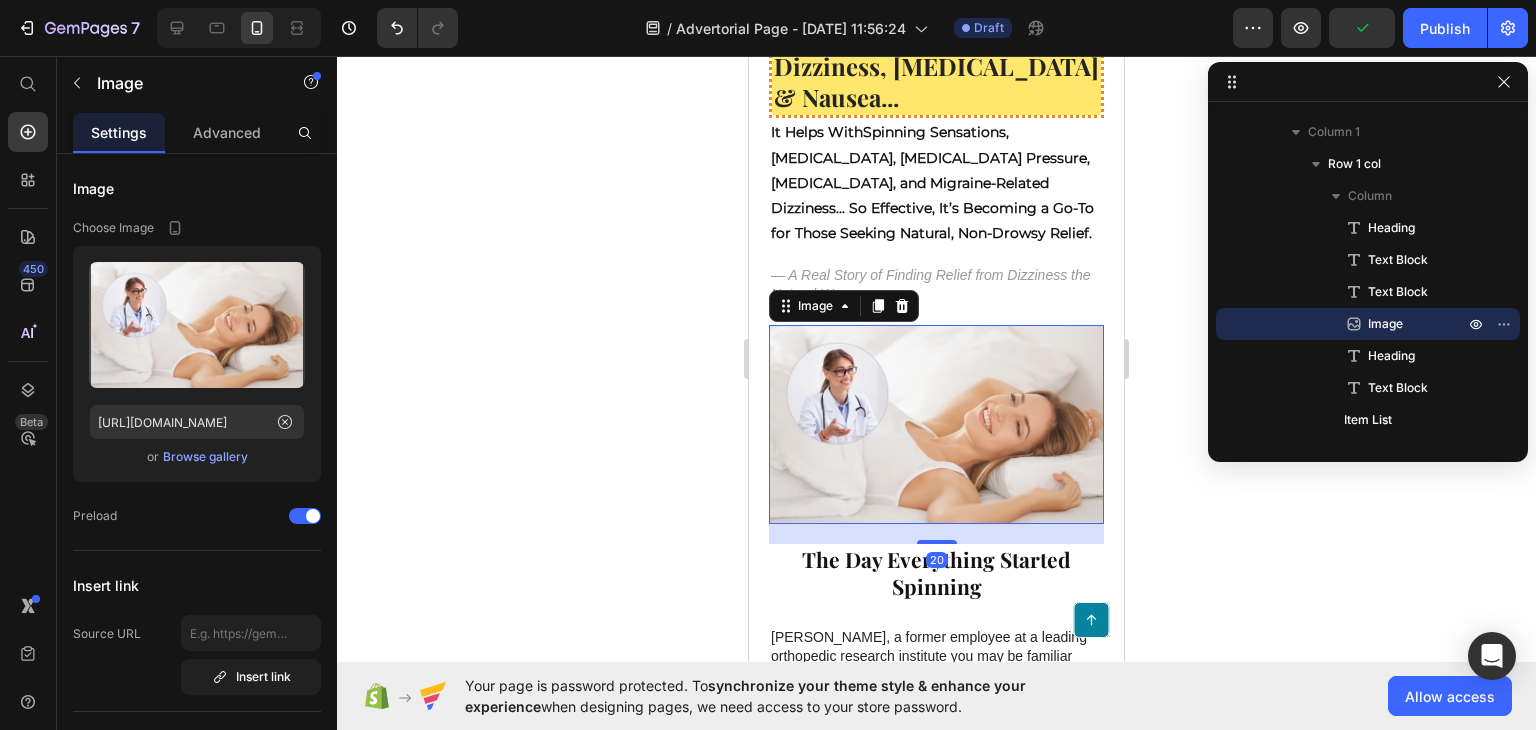 click 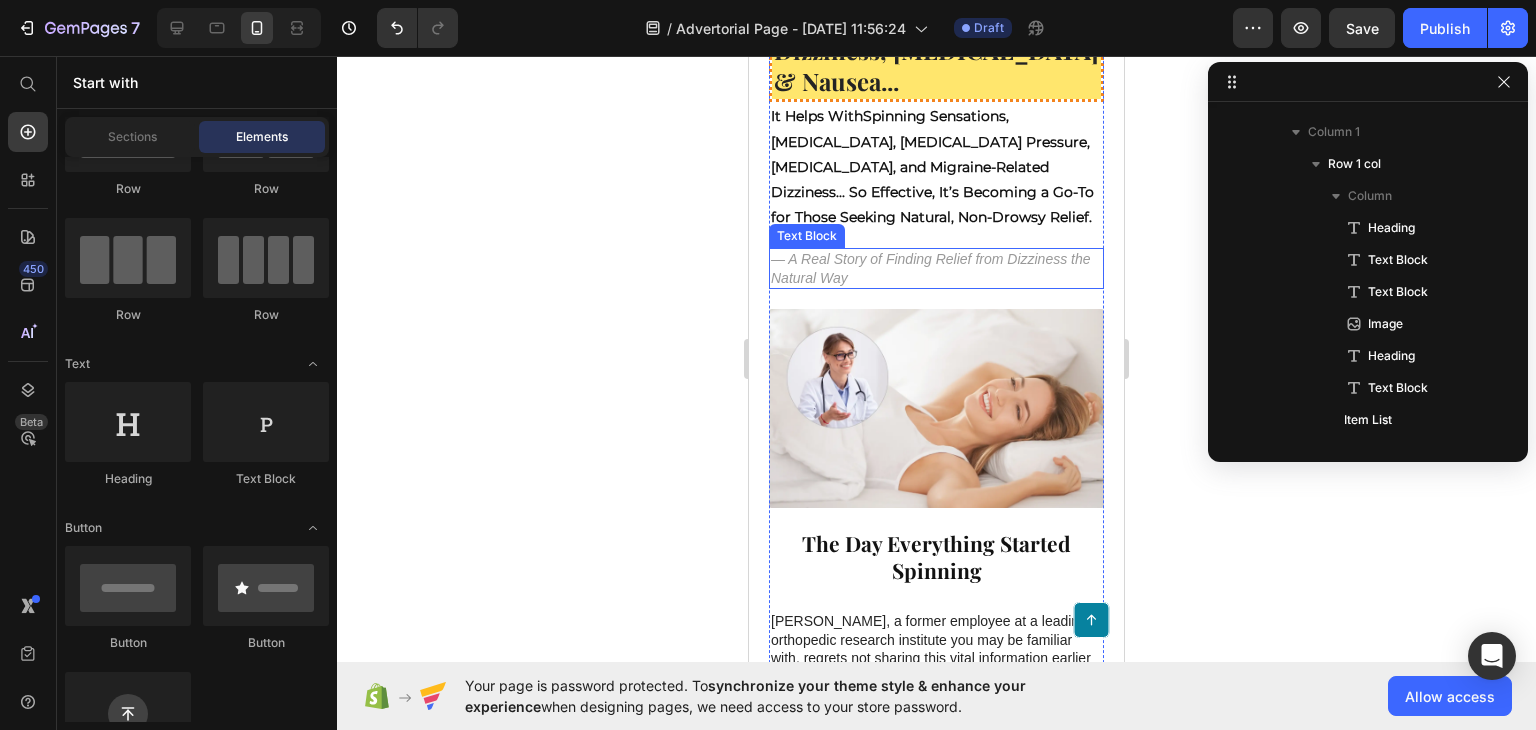 scroll, scrollTop: 226, scrollLeft: 0, axis: vertical 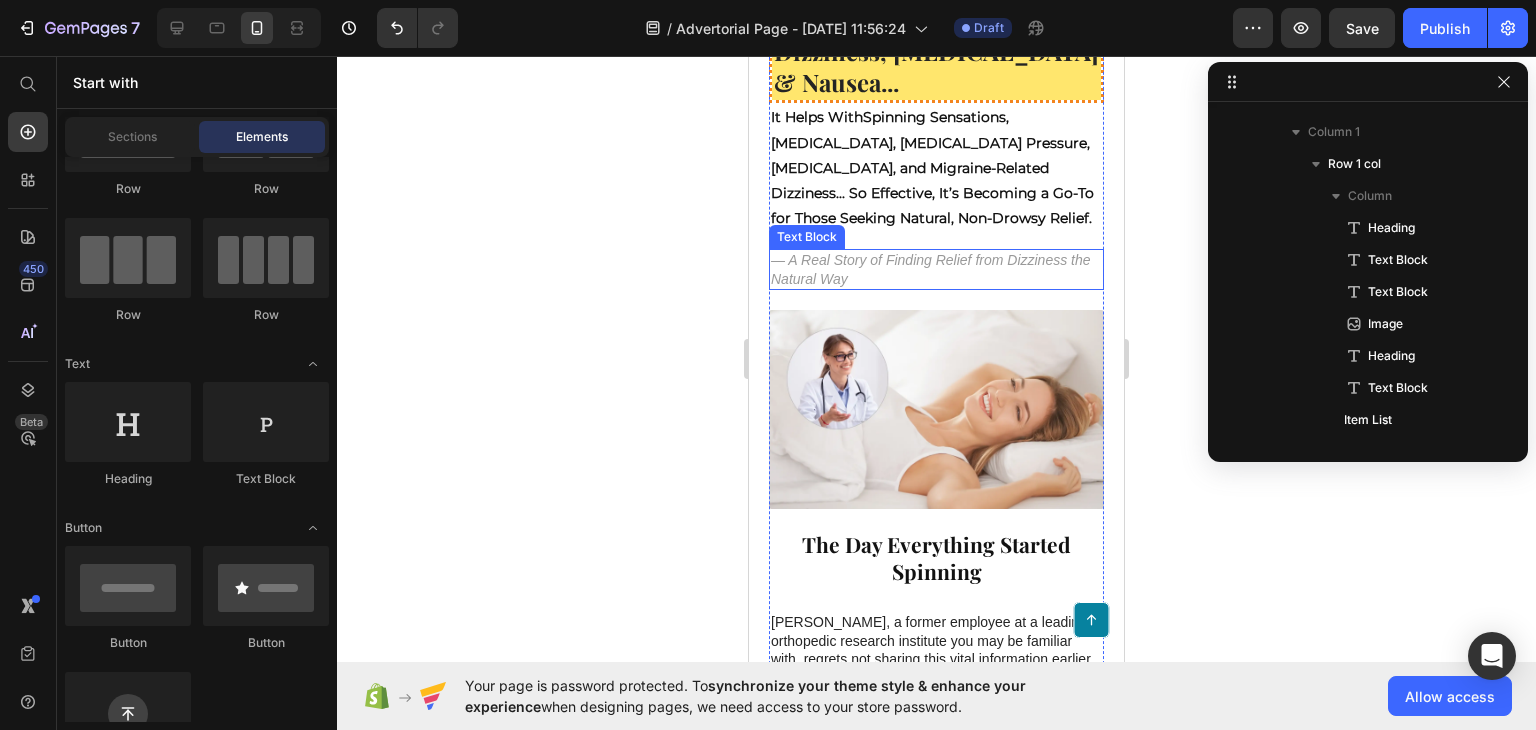 click on "— A Real Story of Finding Relief from Dizziness the Natural Way" at bounding box center [936, 269] 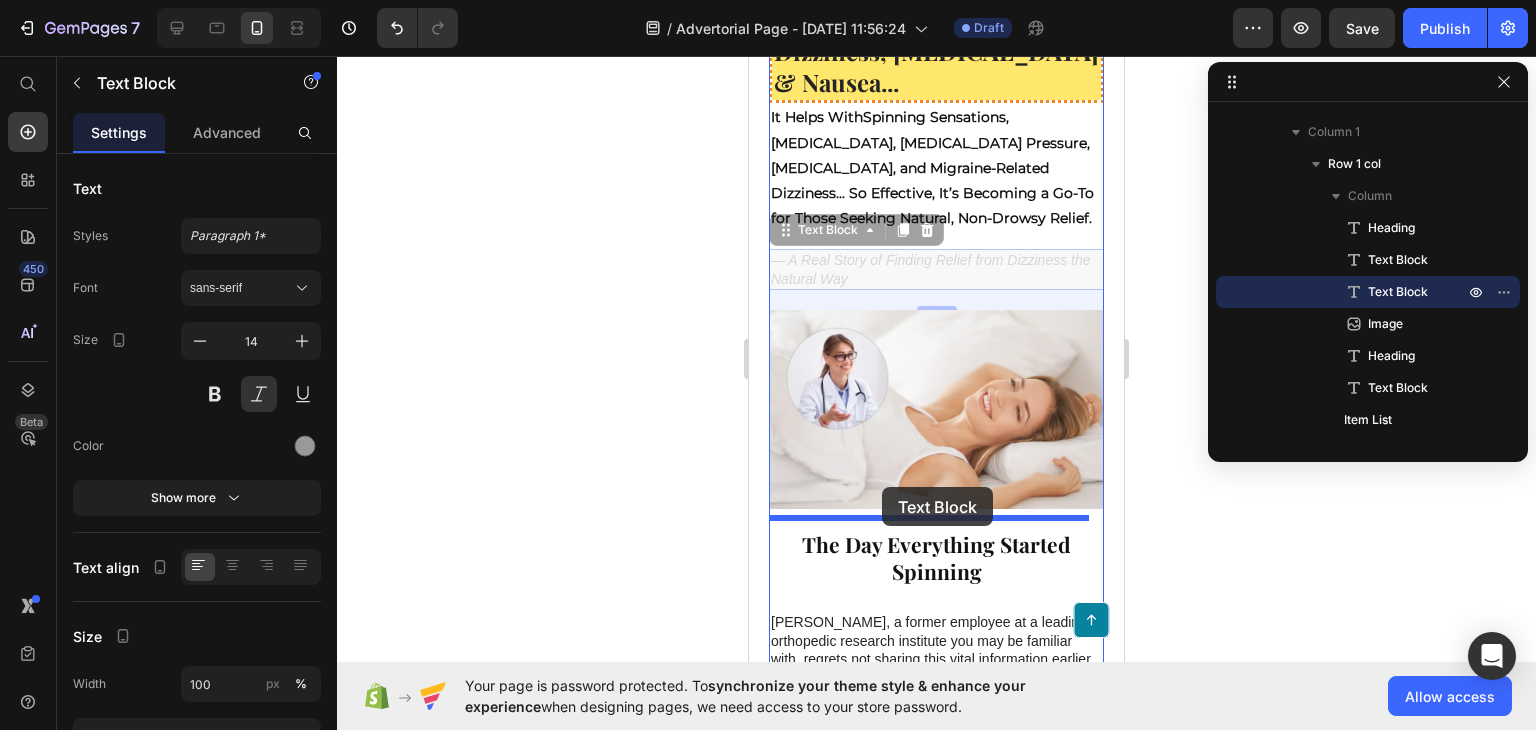 drag, startPoint x: 787, startPoint y: 232, endPoint x: 882, endPoint y: 487, distance: 272.1213 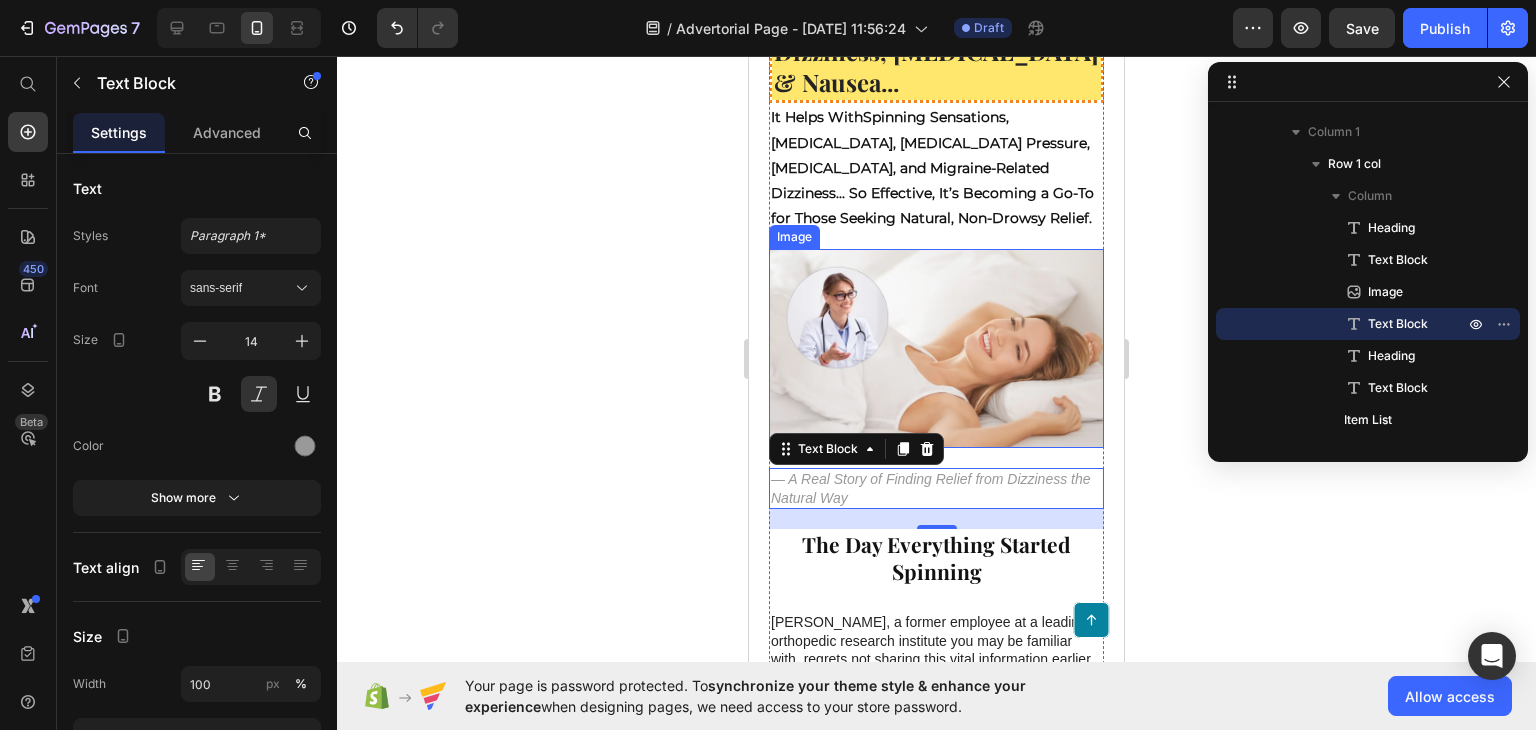 click at bounding box center (936, 348) 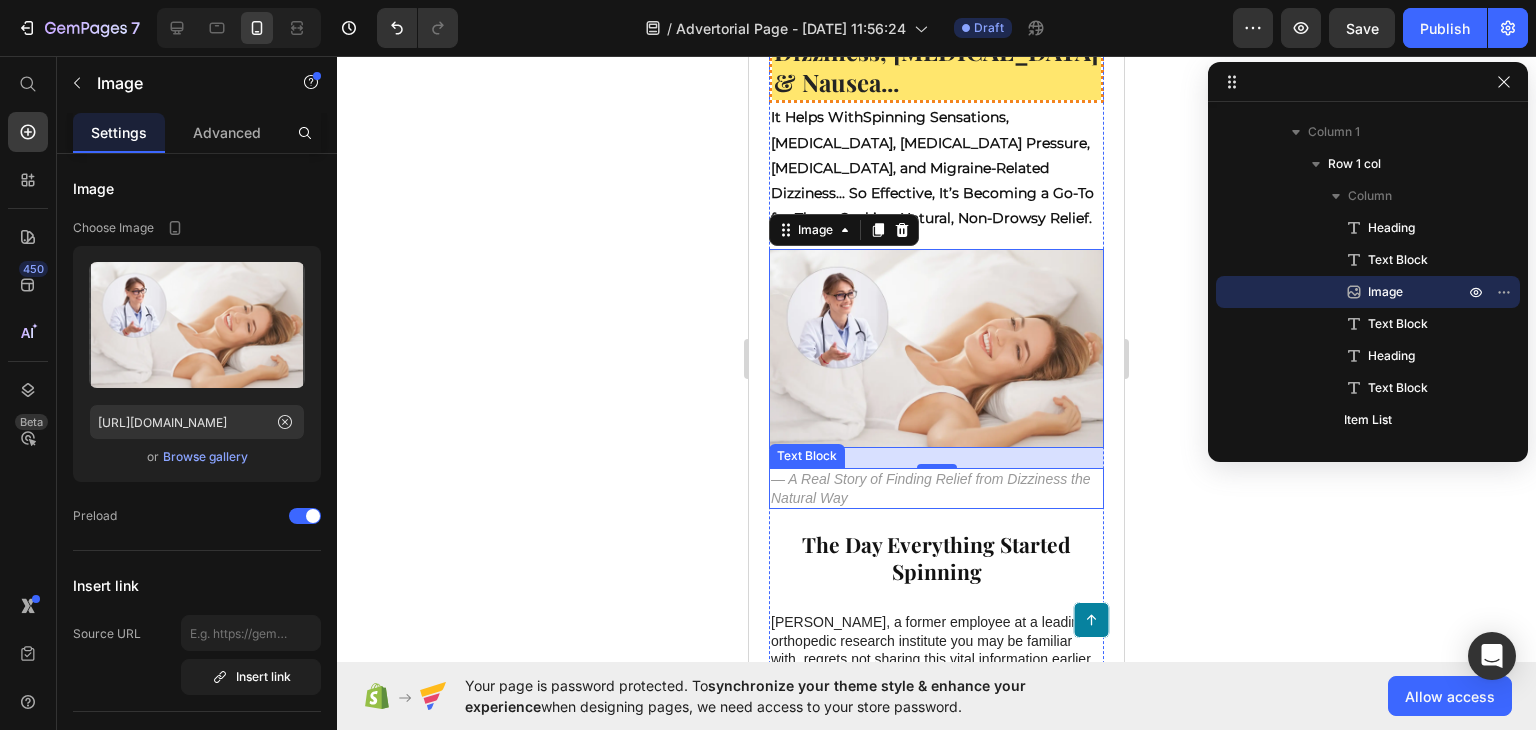click on "— A Real Story of Finding Relief from Dizziness the Natural Way" at bounding box center (936, 488) 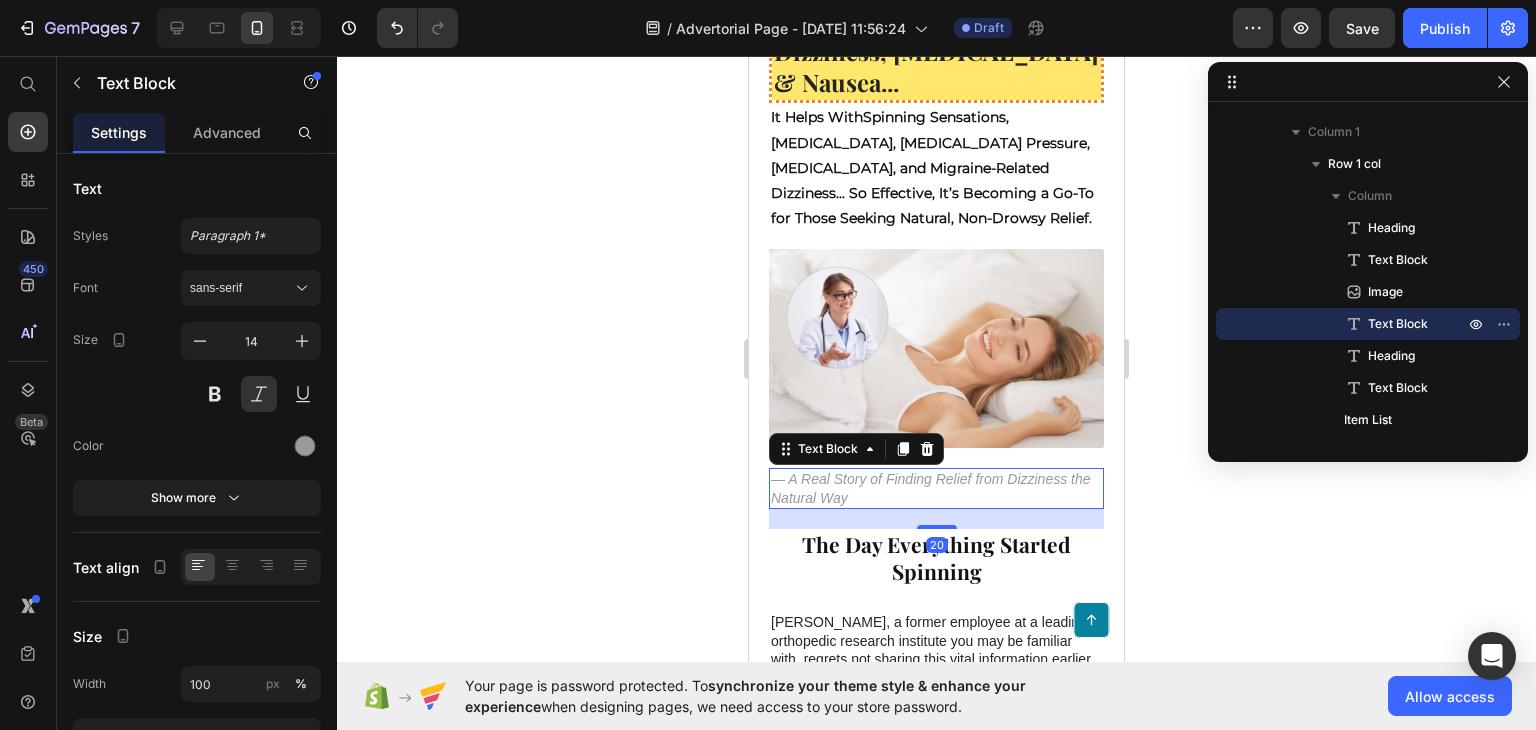 click on "— A Real Story of Finding Relief from Dizziness the Natural Way" at bounding box center (936, 488) 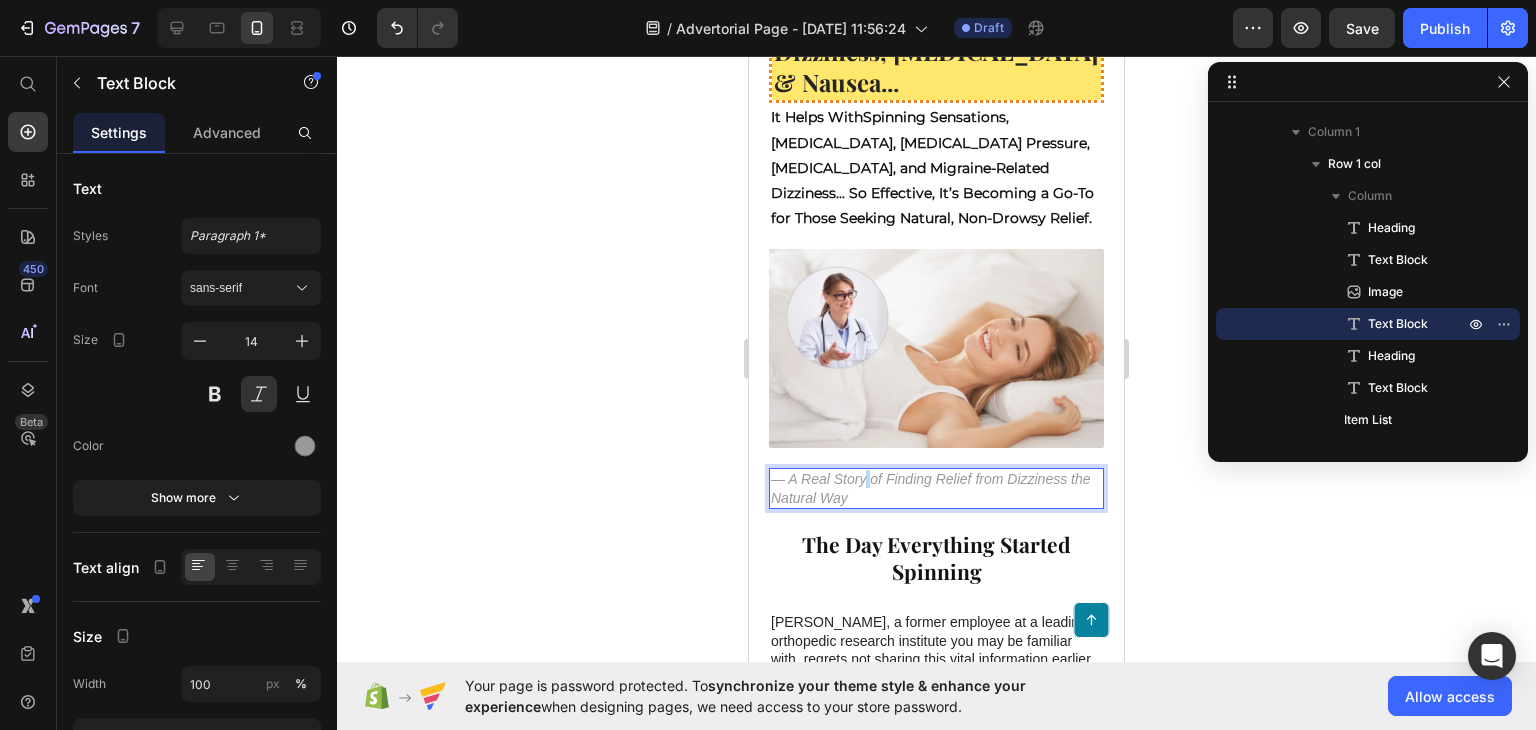 click on "— A Real Story of Finding Relief from Dizziness the Natural Way" at bounding box center (936, 488) 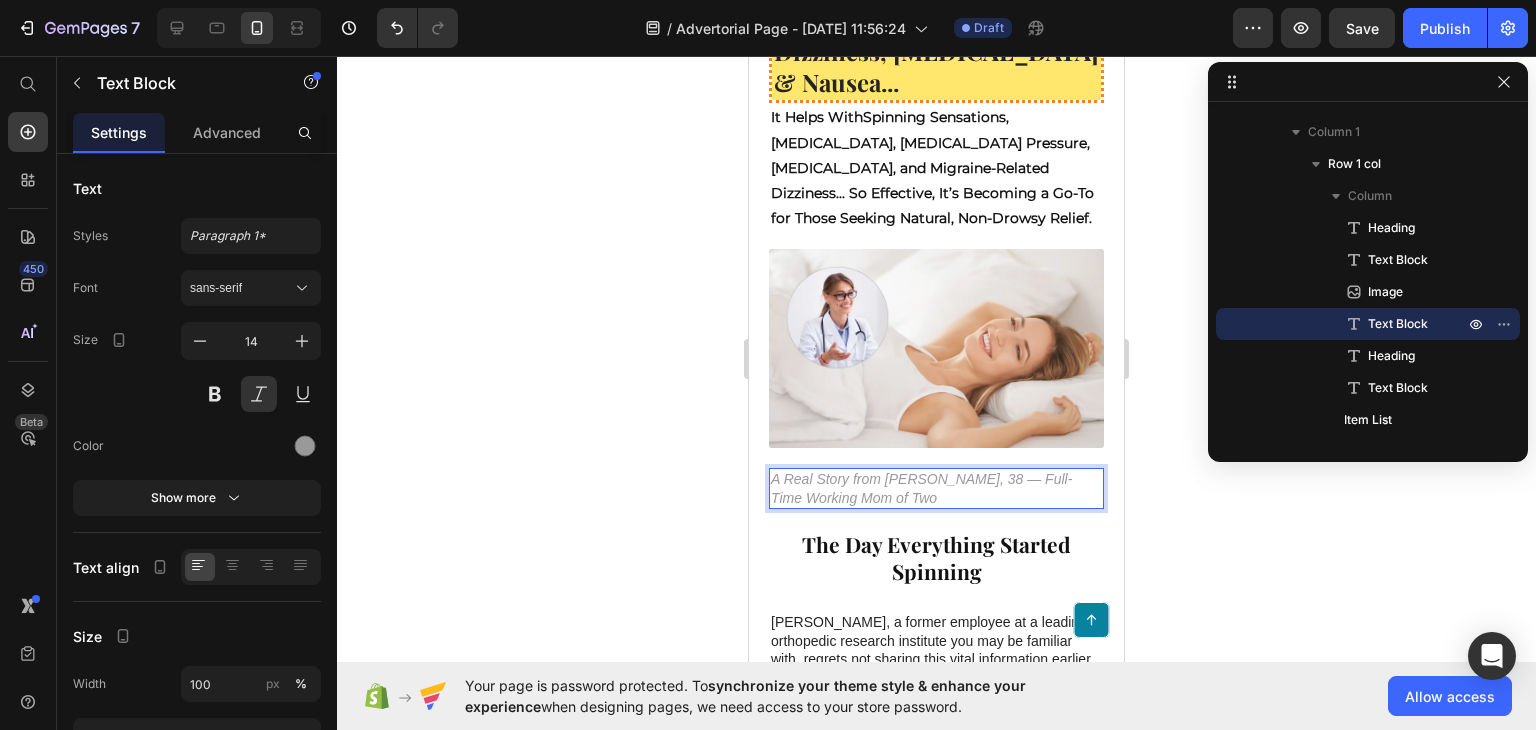click on "A Real Story from [PERSON_NAME], 38 — Full-Time Working Mom of Two" at bounding box center [936, 488] 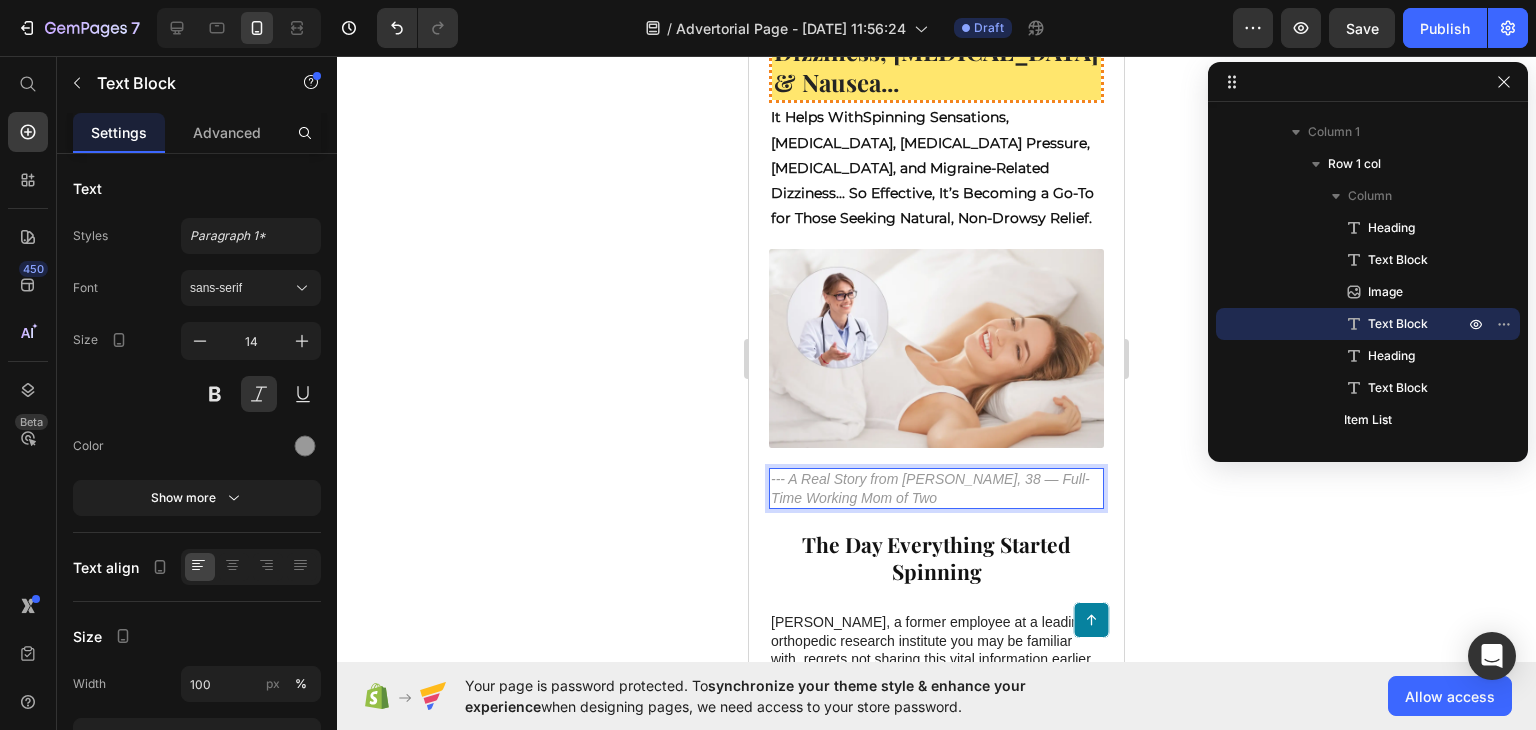 click on "--- A Real Story from [PERSON_NAME], 38 — Full-Time Working Mom of Two" at bounding box center [936, 488] 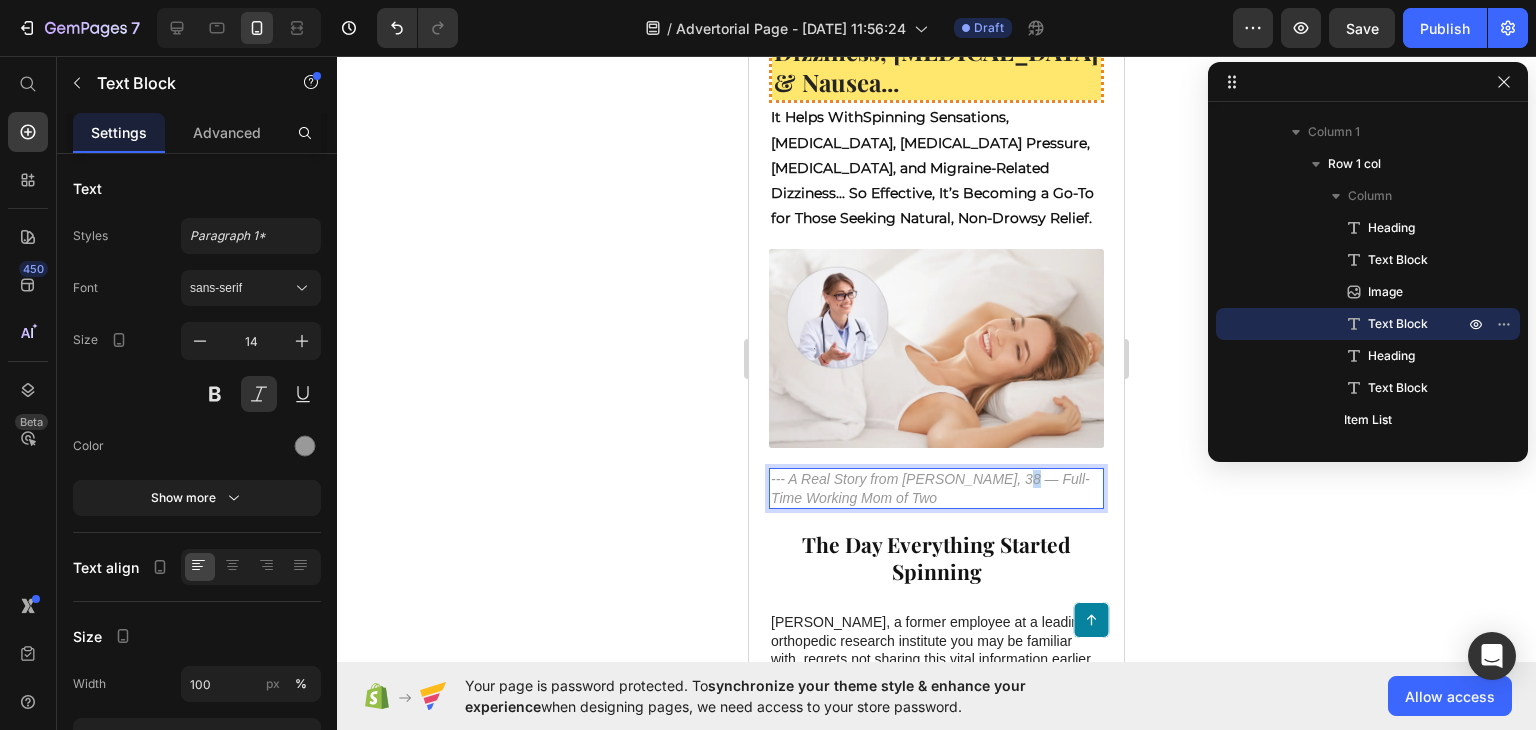 click on "--- A Real Story from [PERSON_NAME], 38 — Full-Time Working Mom of Two" at bounding box center [936, 488] 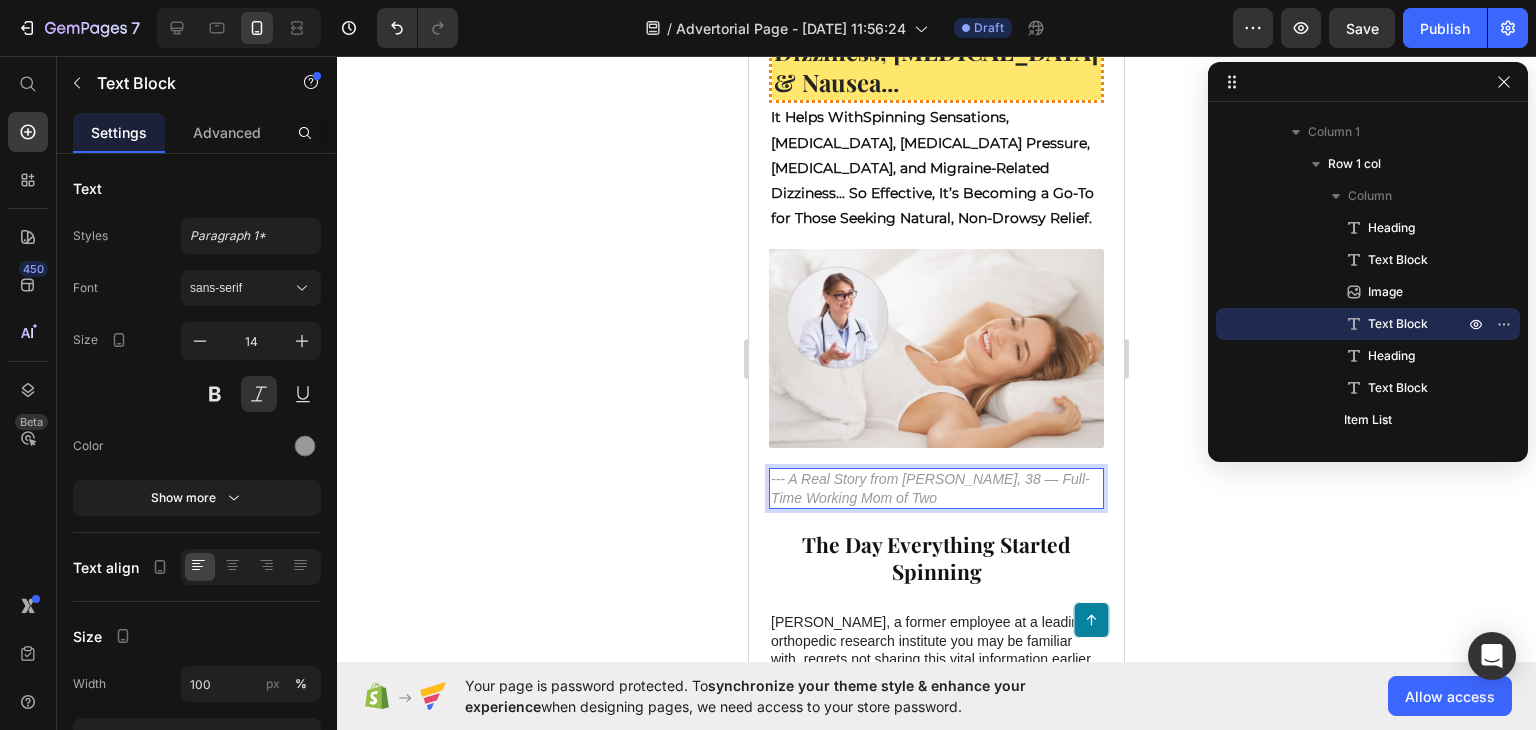 click on "--- A Real Story from [PERSON_NAME], 38 — Full-Time Working Mom of Two" at bounding box center [936, 488] 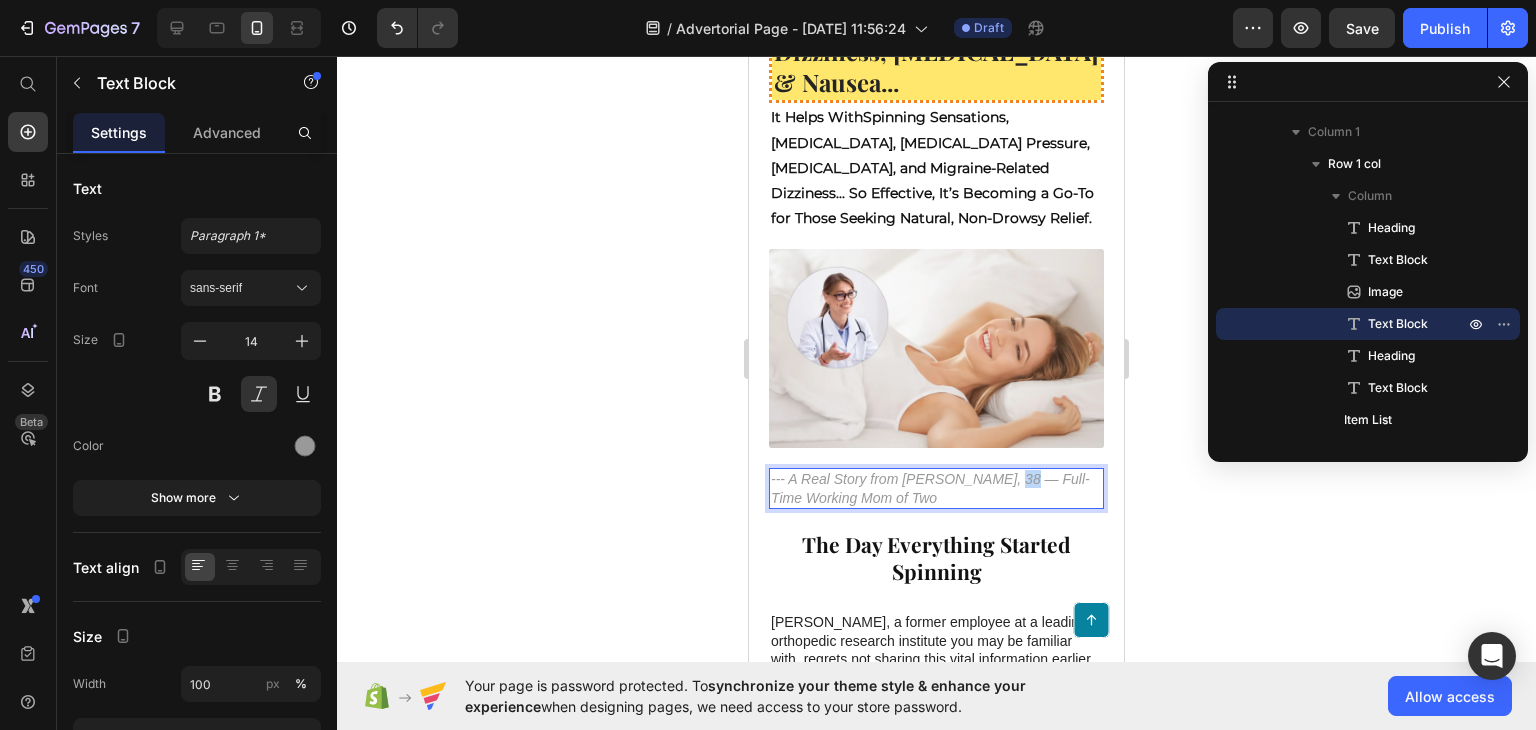 click on "--- A Real Story from [PERSON_NAME], 38 — Full-Time Working Mom of Two" at bounding box center [936, 488] 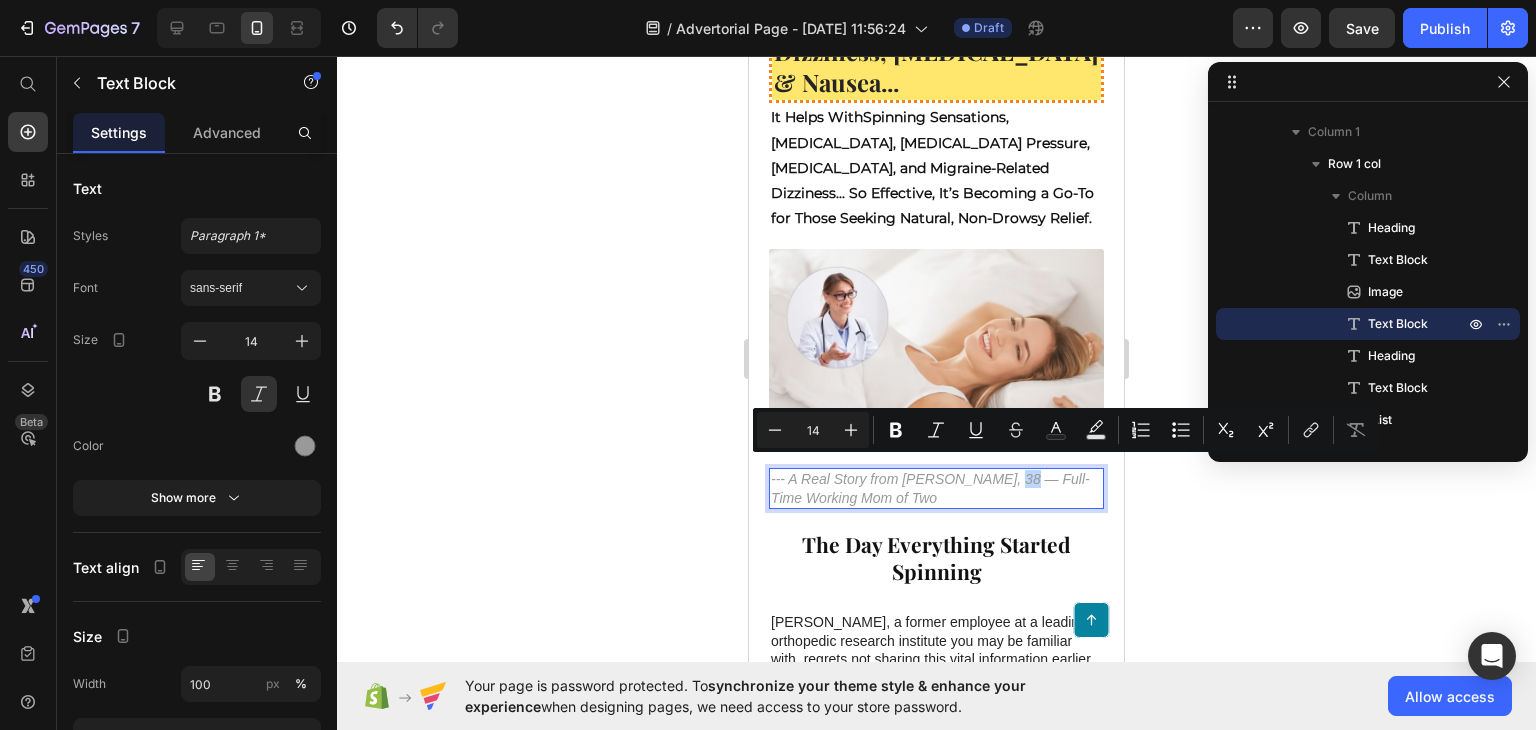 copy on "—" 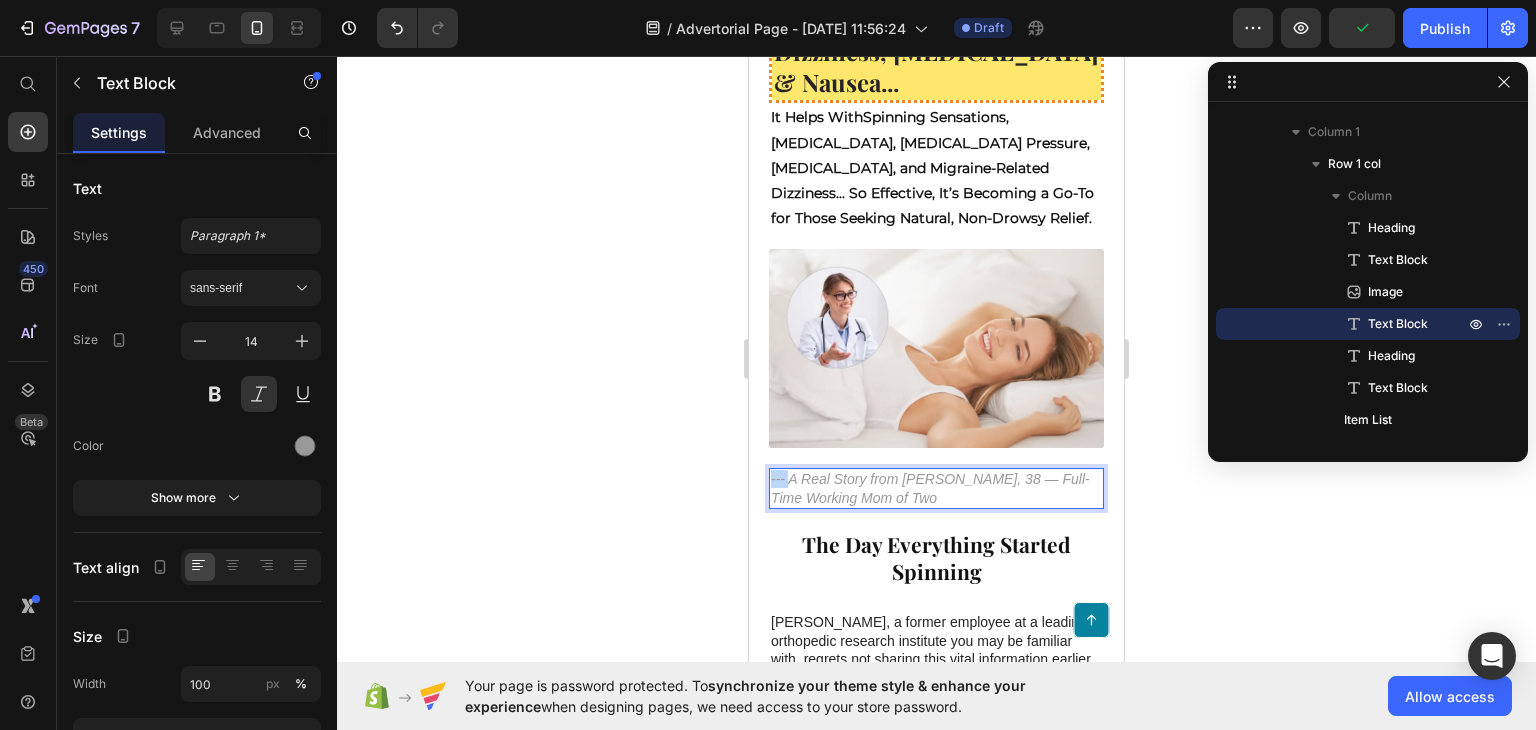 drag, startPoint x: 790, startPoint y: 467, endPoint x: 769, endPoint y: 467, distance: 21 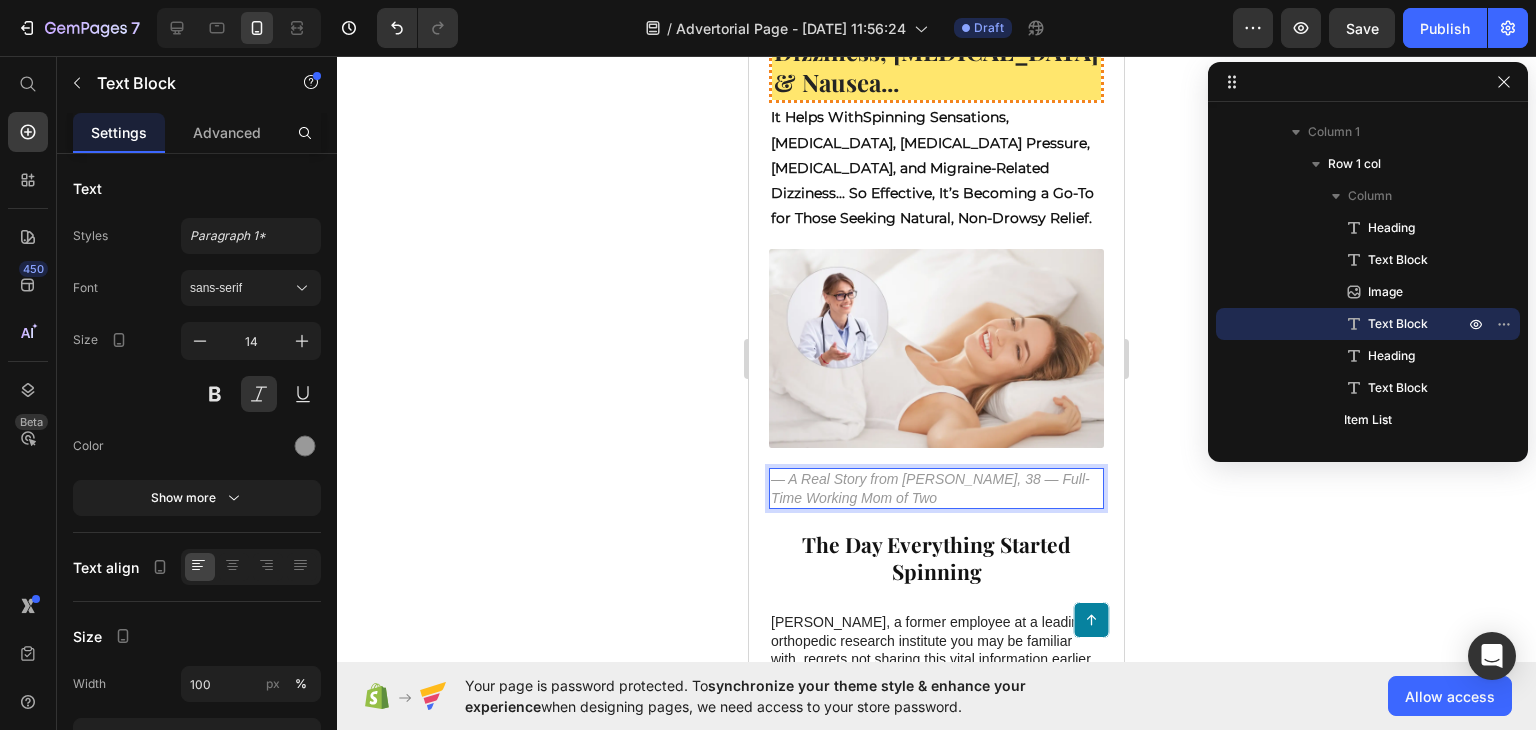 click on "— A Real Story from [PERSON_NAME], 38 — Full-Time Working Mom of Two" at bounding box center [936, 488] 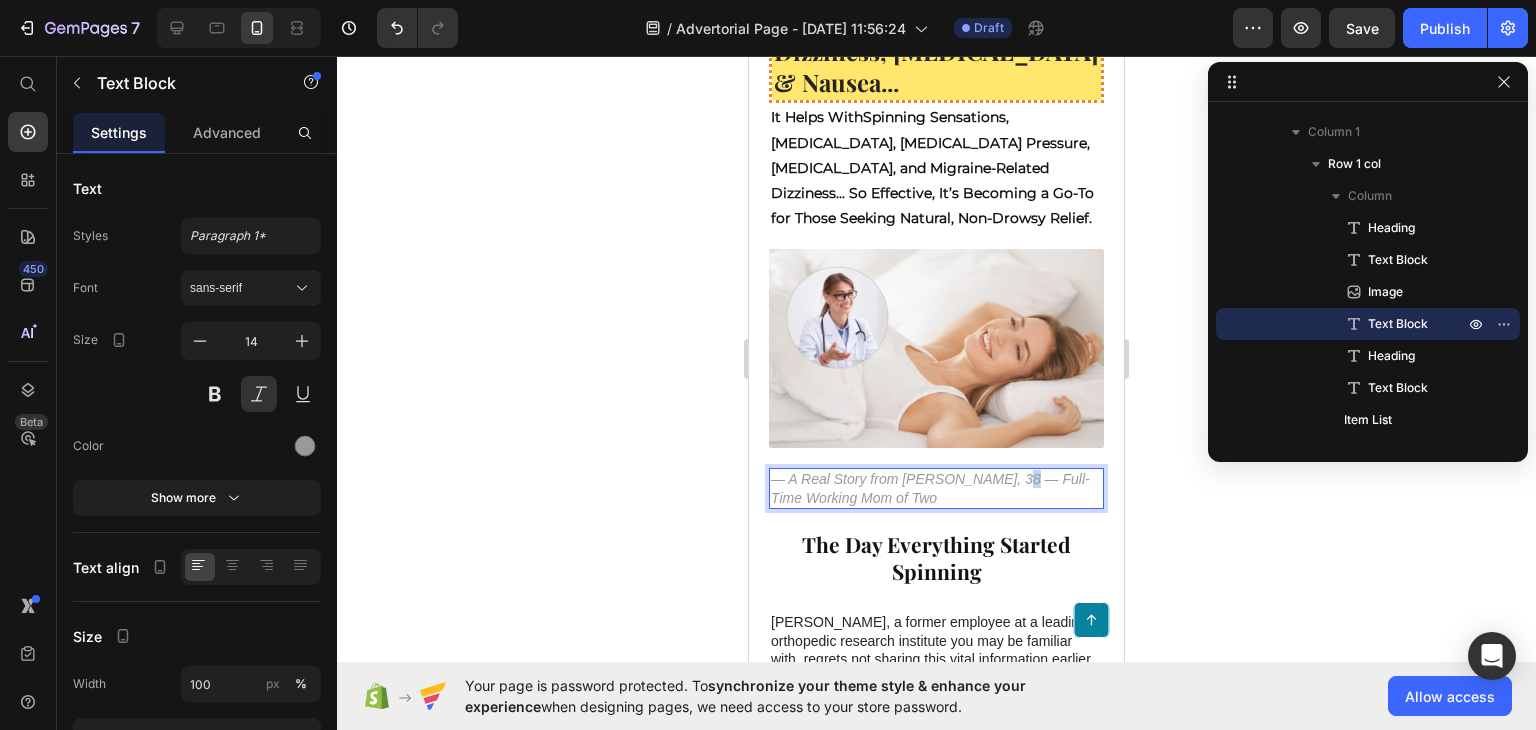 click on "— A Real Story from [PERSON_NAME], 38 — Full-Time Working Mom of Two" at bounding box center [936, 488] 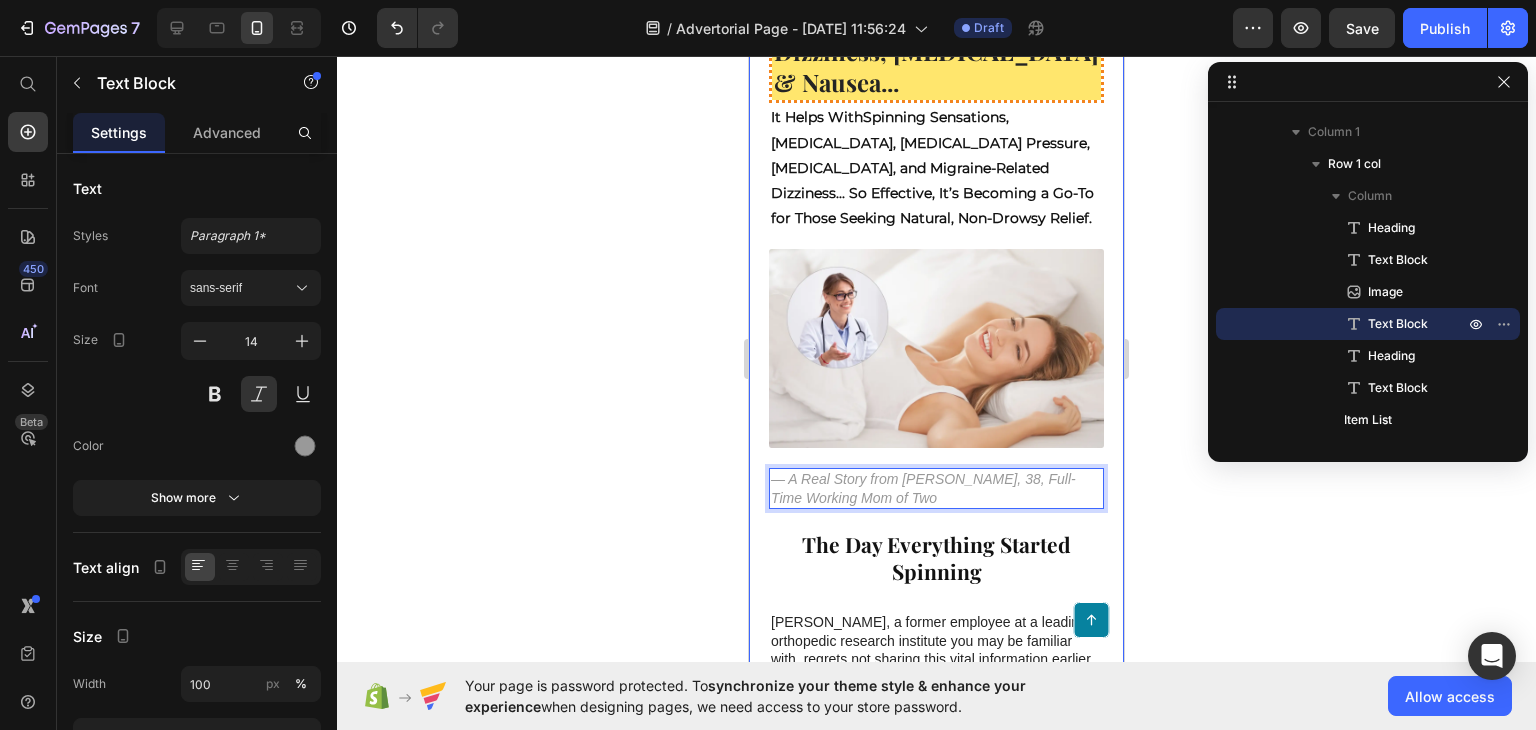 click 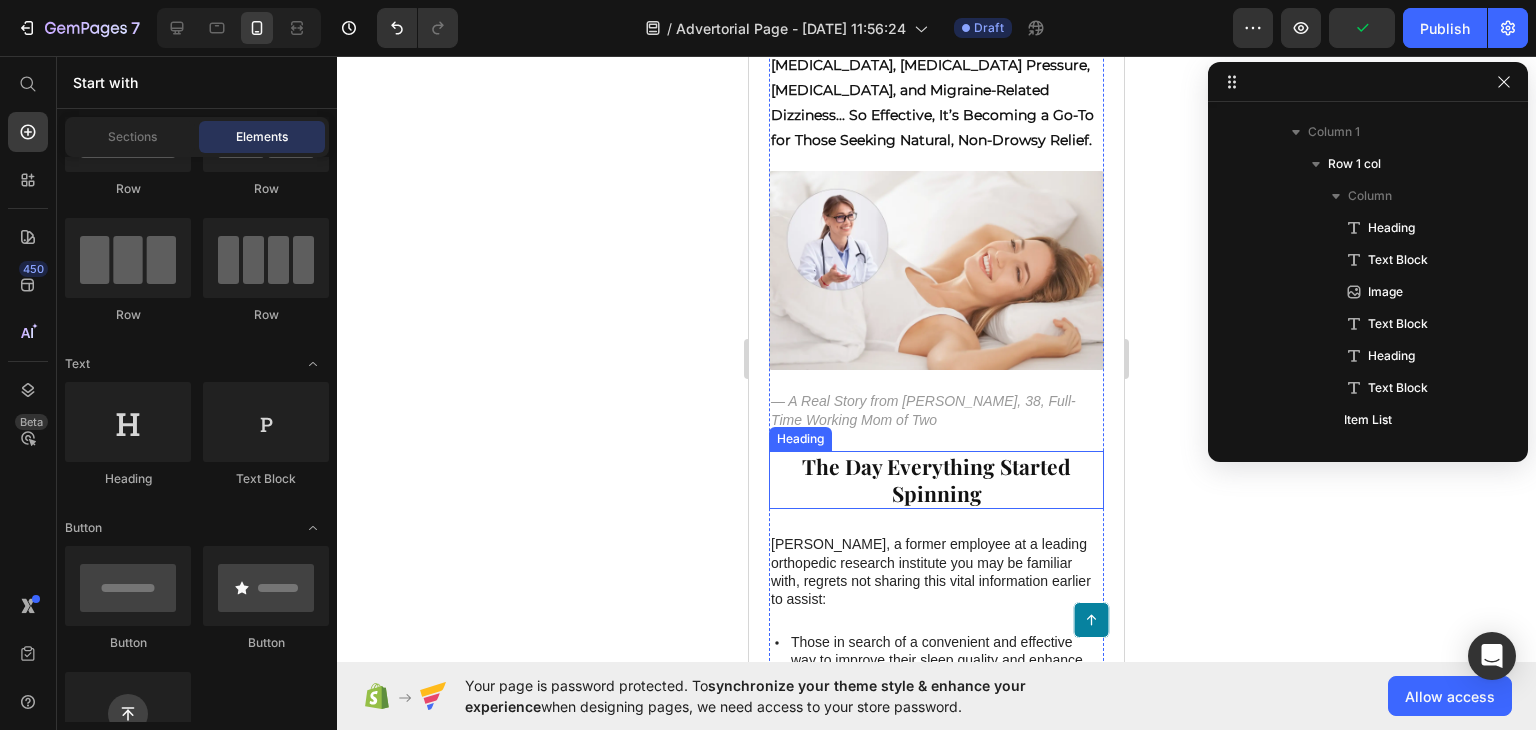 scroll, scrollTop: 292, scrollLeft: 0, axis: vertical 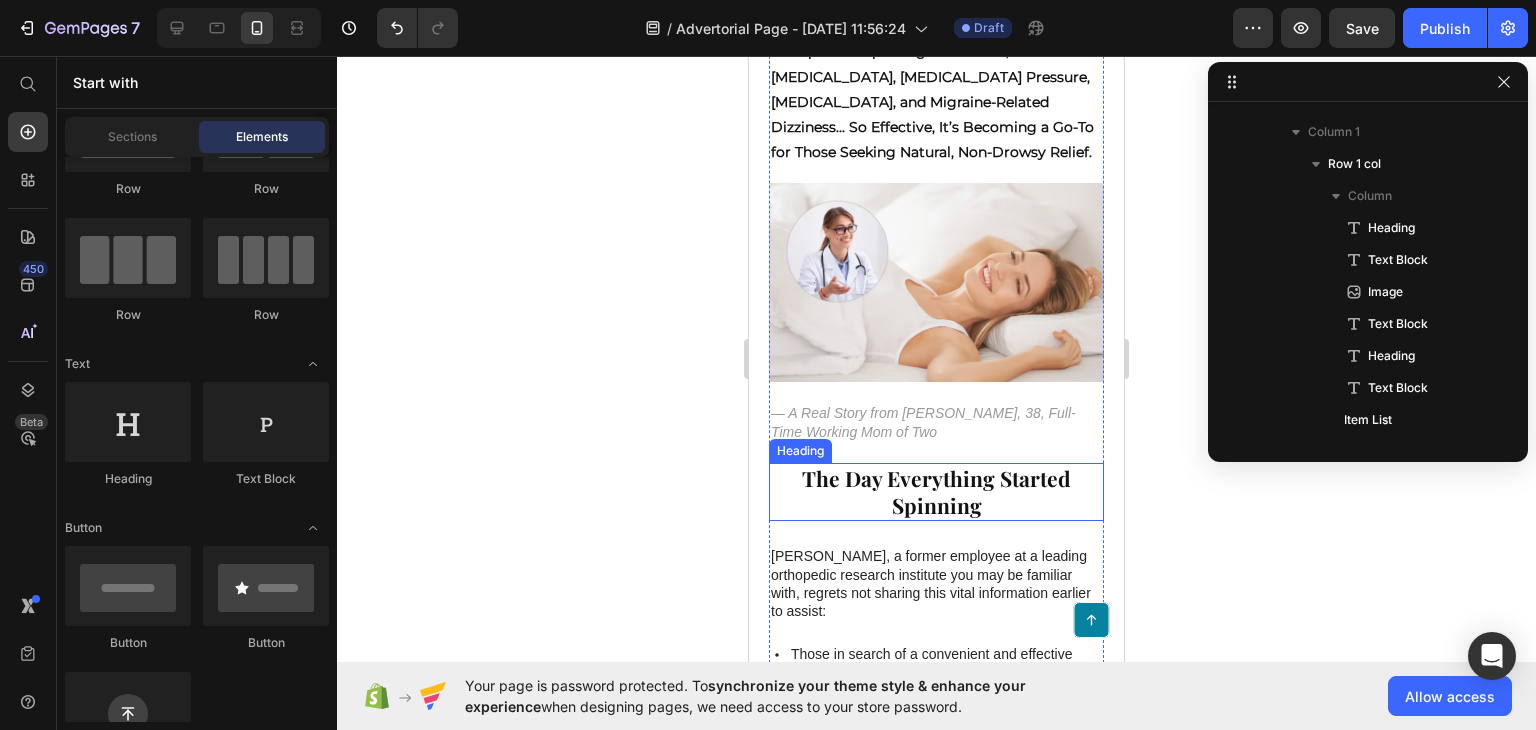 click on "The Day Everything Started Spinning" at bounding box center (936, 492) 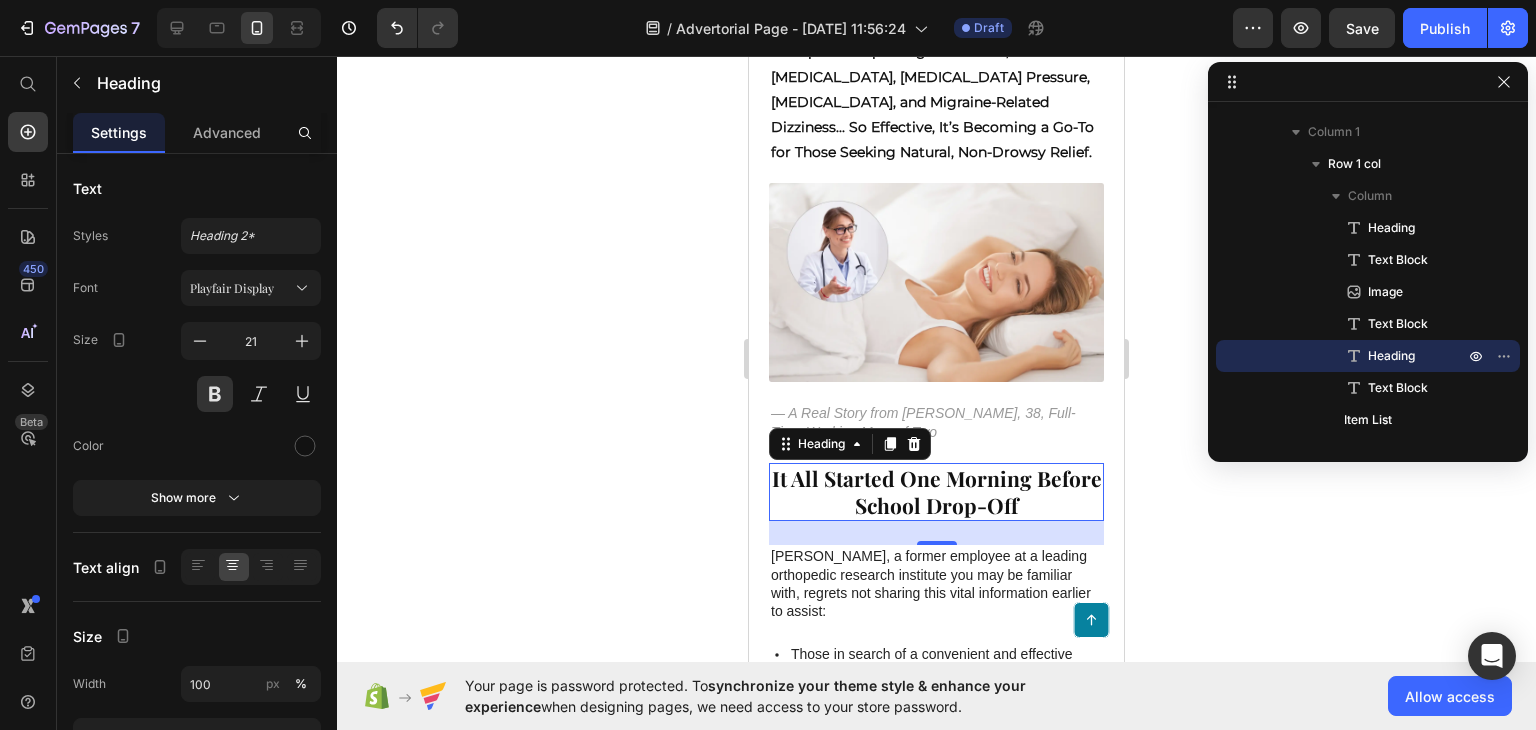 click 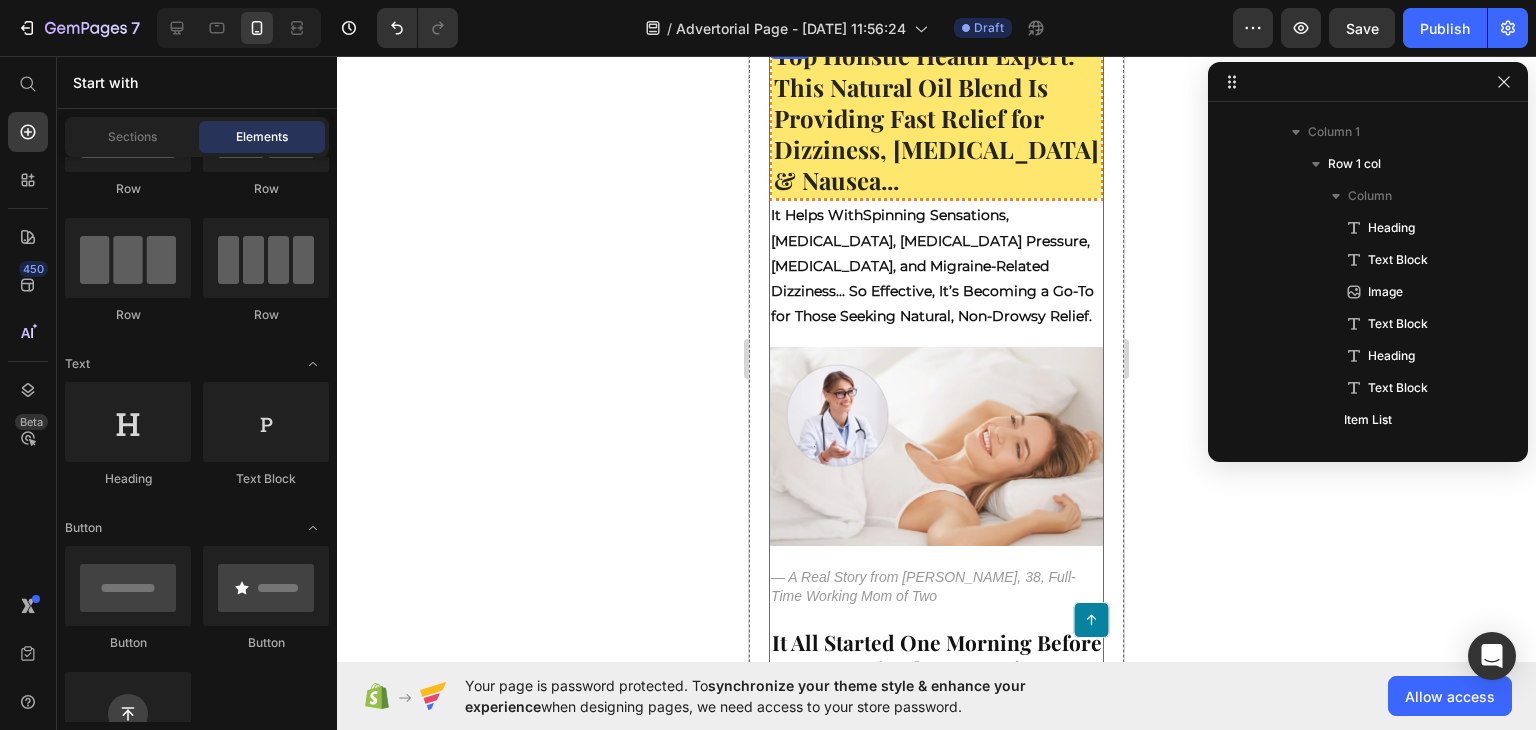 scroll, scrollTop: 64, scrollLeft: 0, axis: vertical 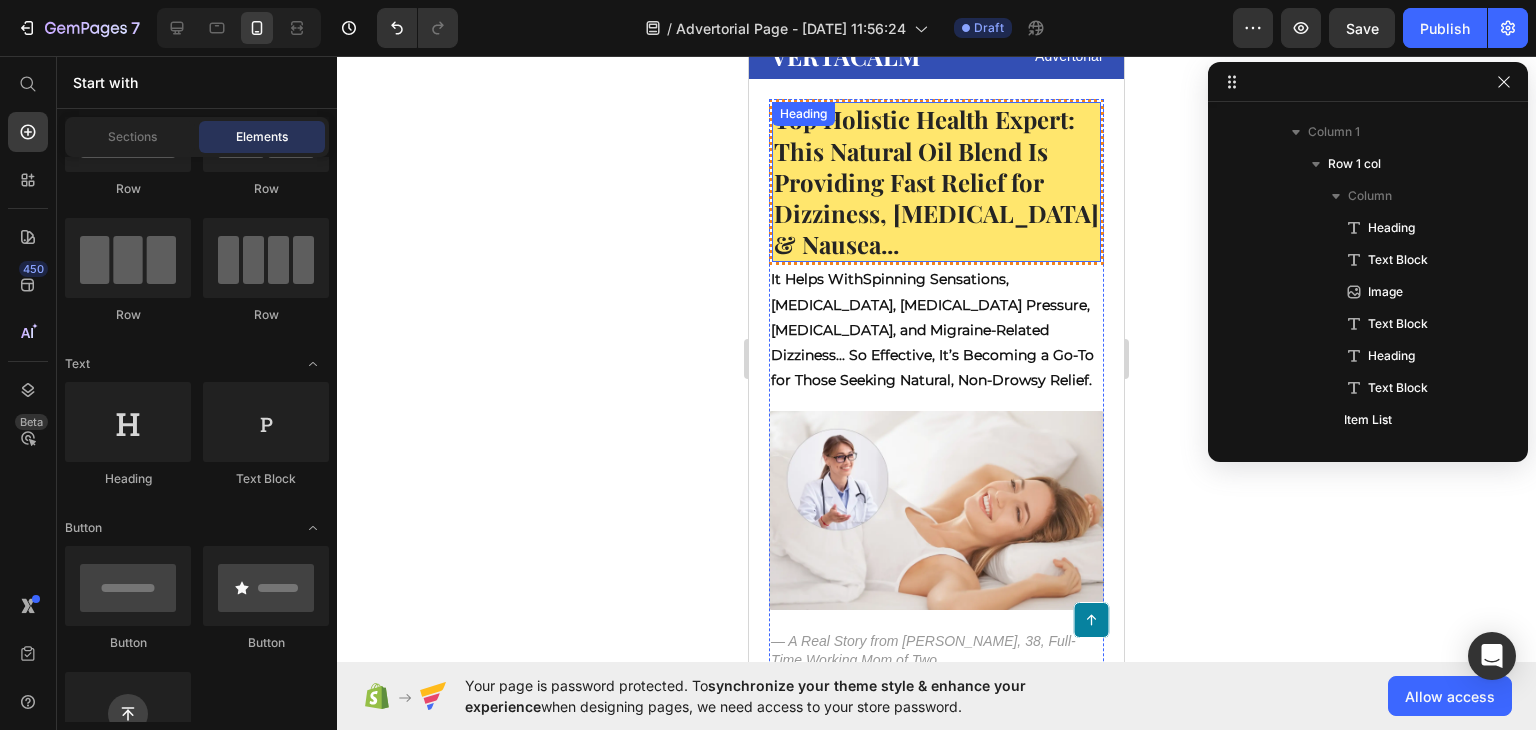 click on "Top Holistic Health Expert: This Natural Oil Blend Is Providing Fast Relief for Dizziness, [MEDICAL_DATA] & Nausea..." at bounding box center (936, 182) 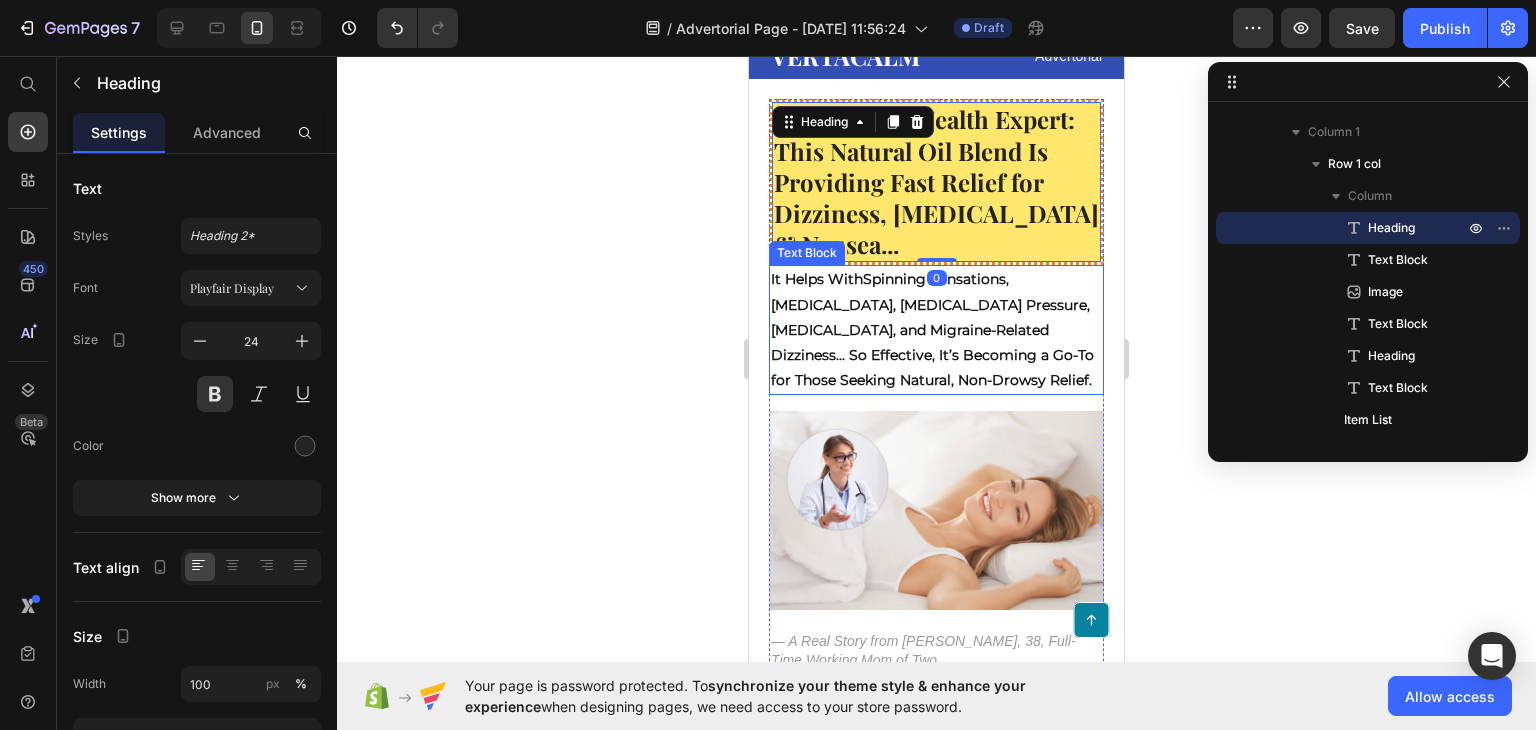 scroll, scrollTop: 354, scrollLeft: 0, axis: vertical 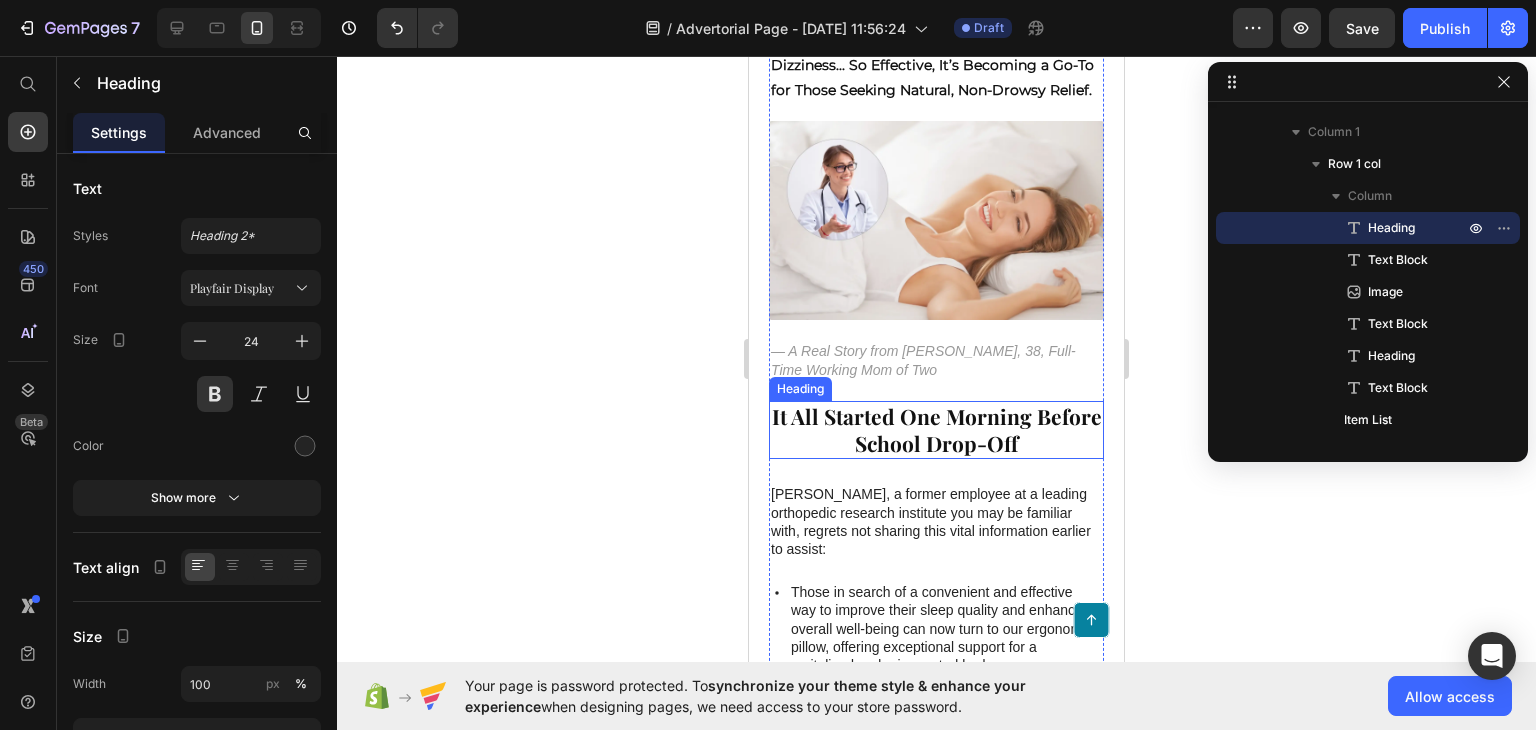 click on "It All Started One Morning Before School Drop-Off" at bounding box center (936, 430) 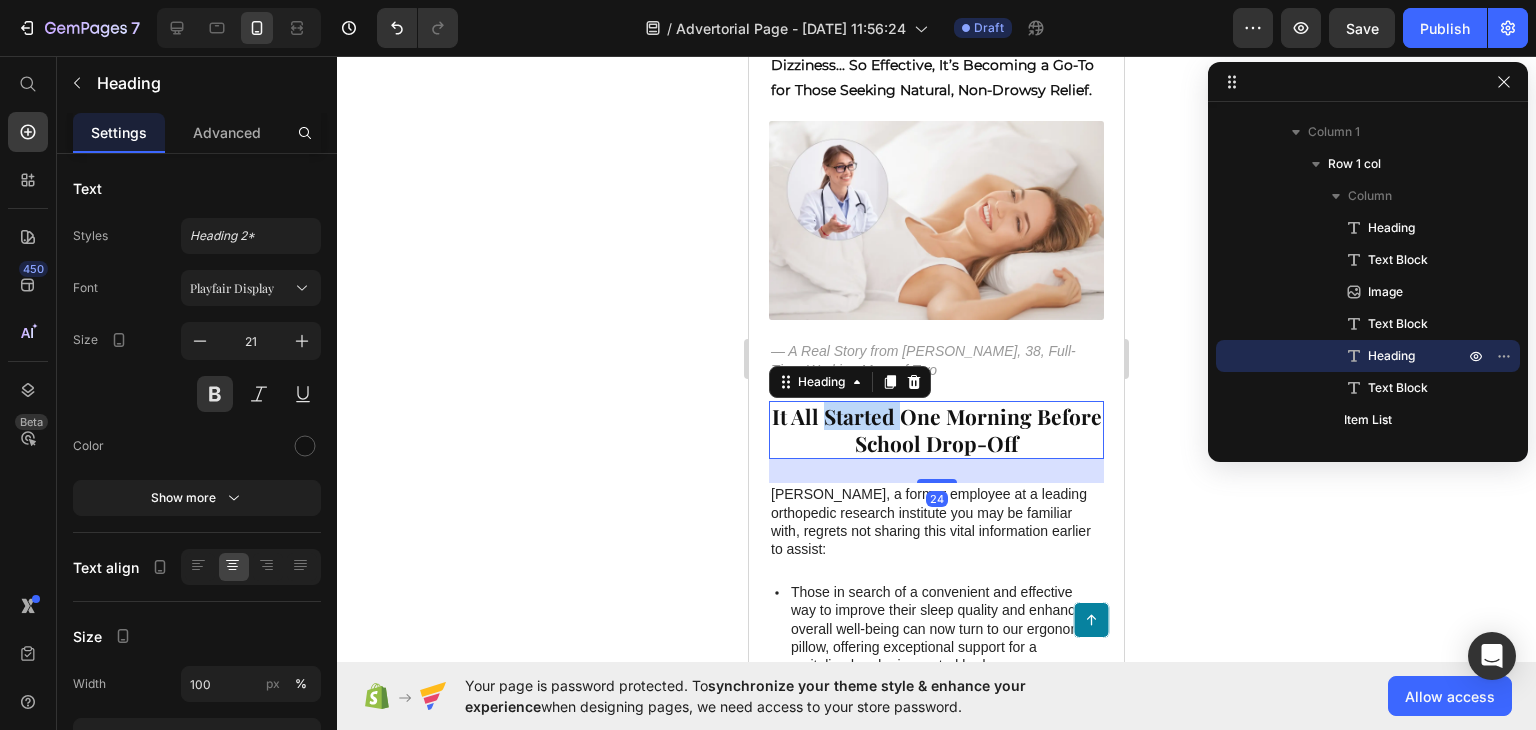 click on "It All Started One Morning Before School Drop-Off" at bounding box center [936, 430] 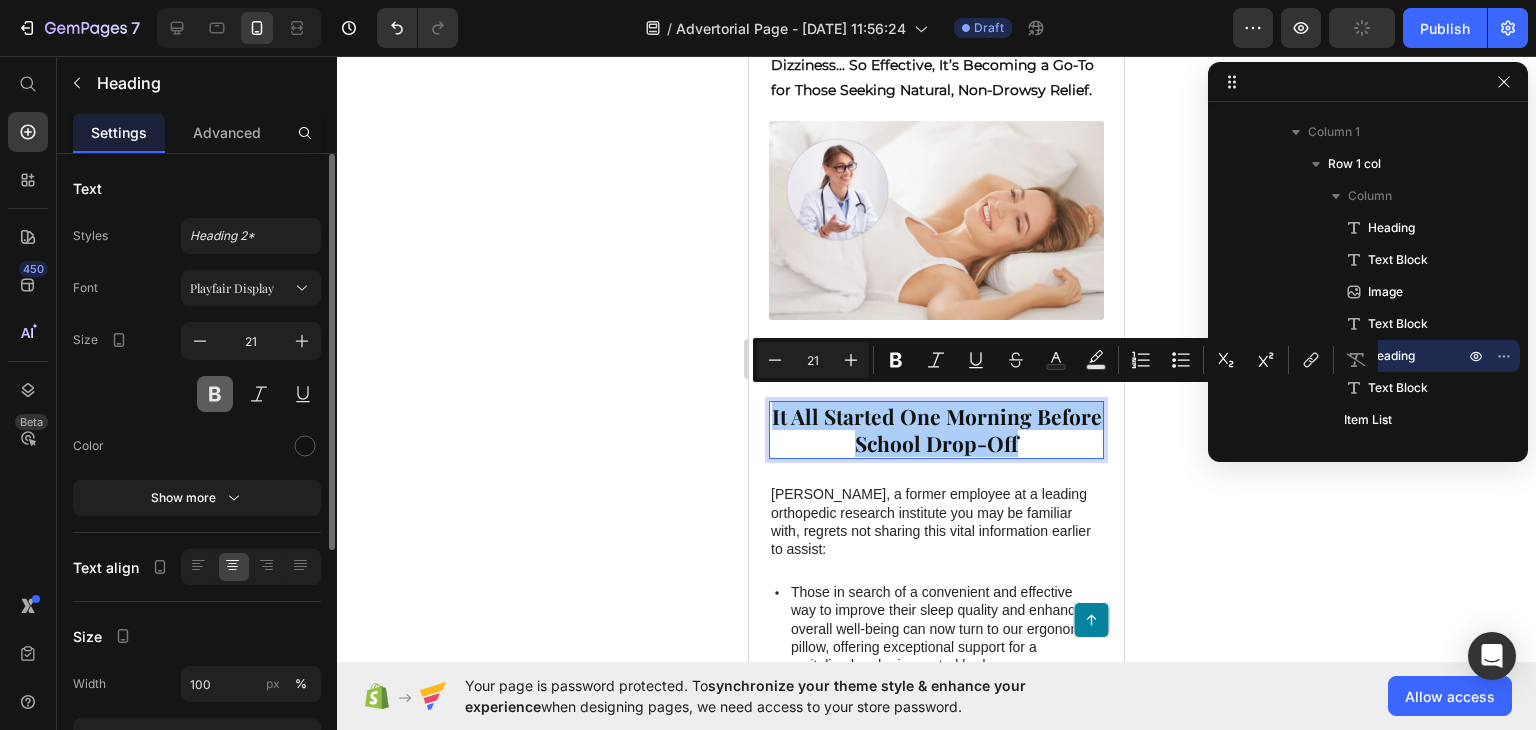 click at bounding box center [215, 394] 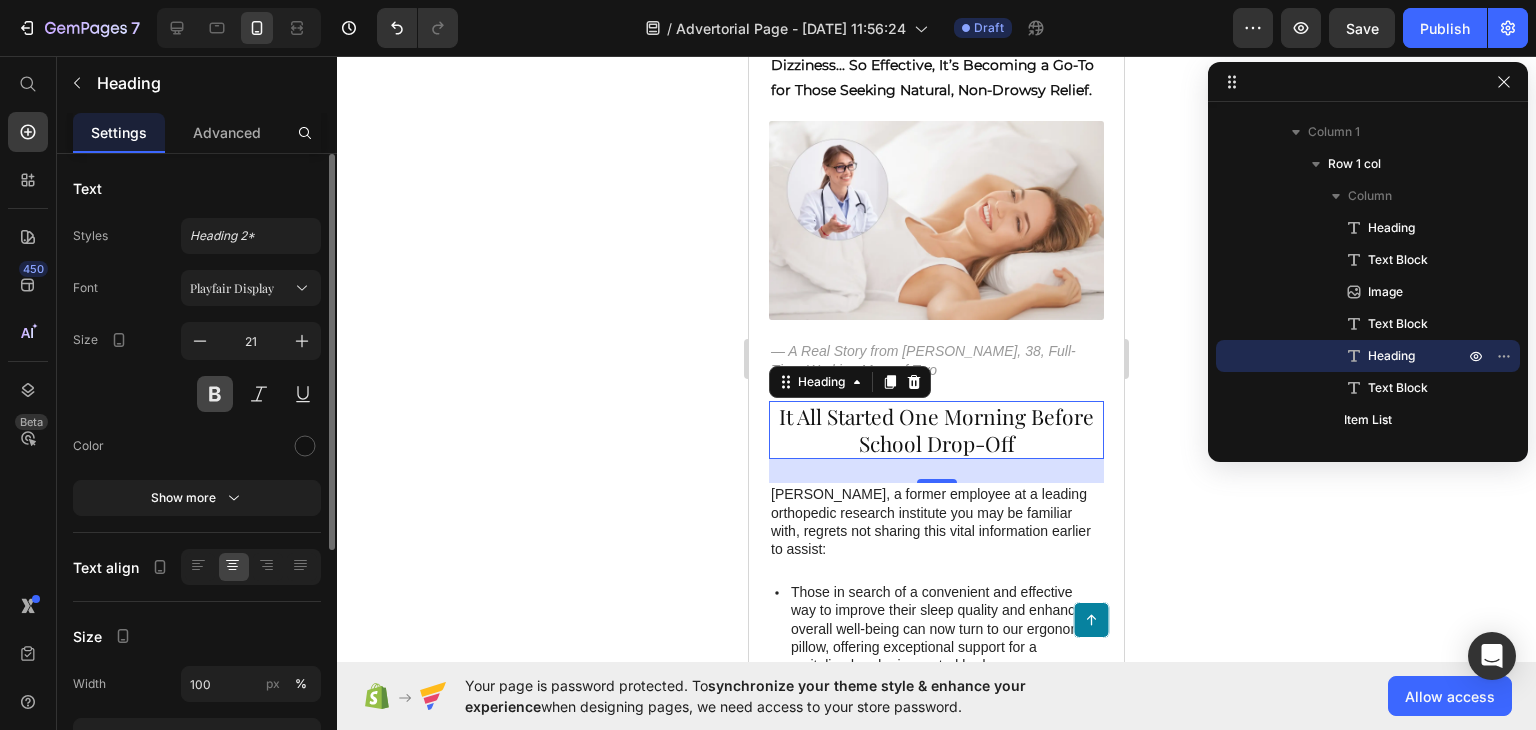 click at bounding box center [215, 394] 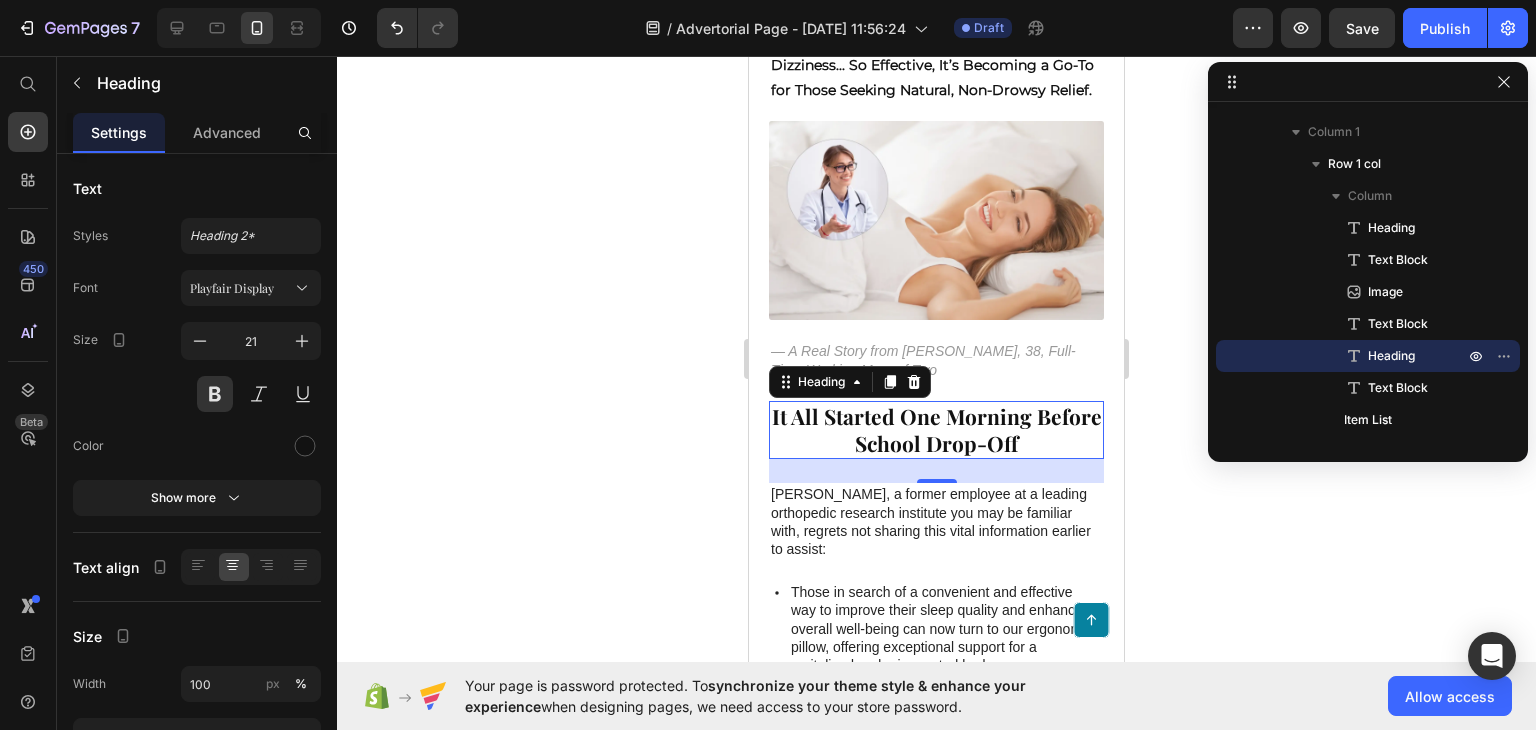 click 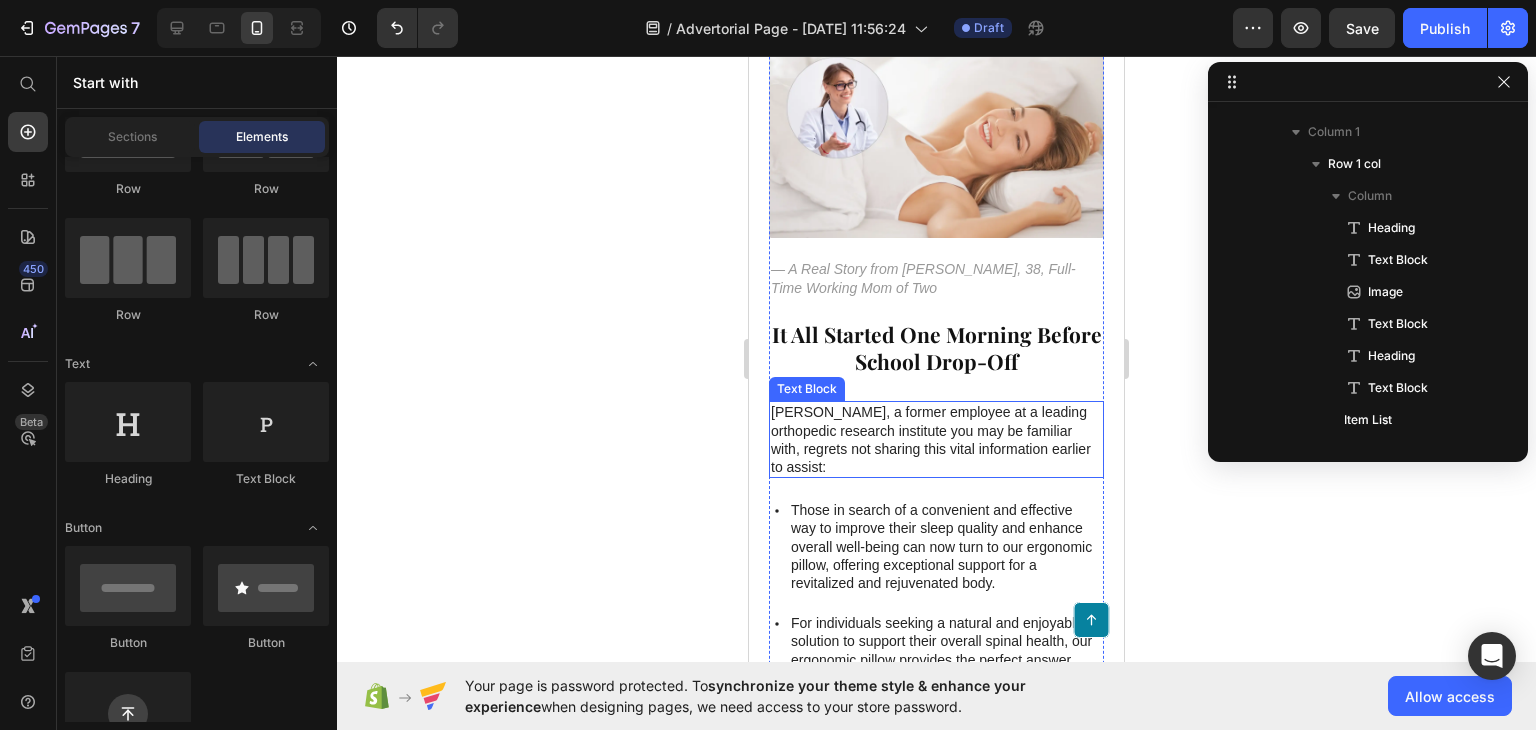 scroll, scrollTop: 0, scrollLeft: 0, axis: both 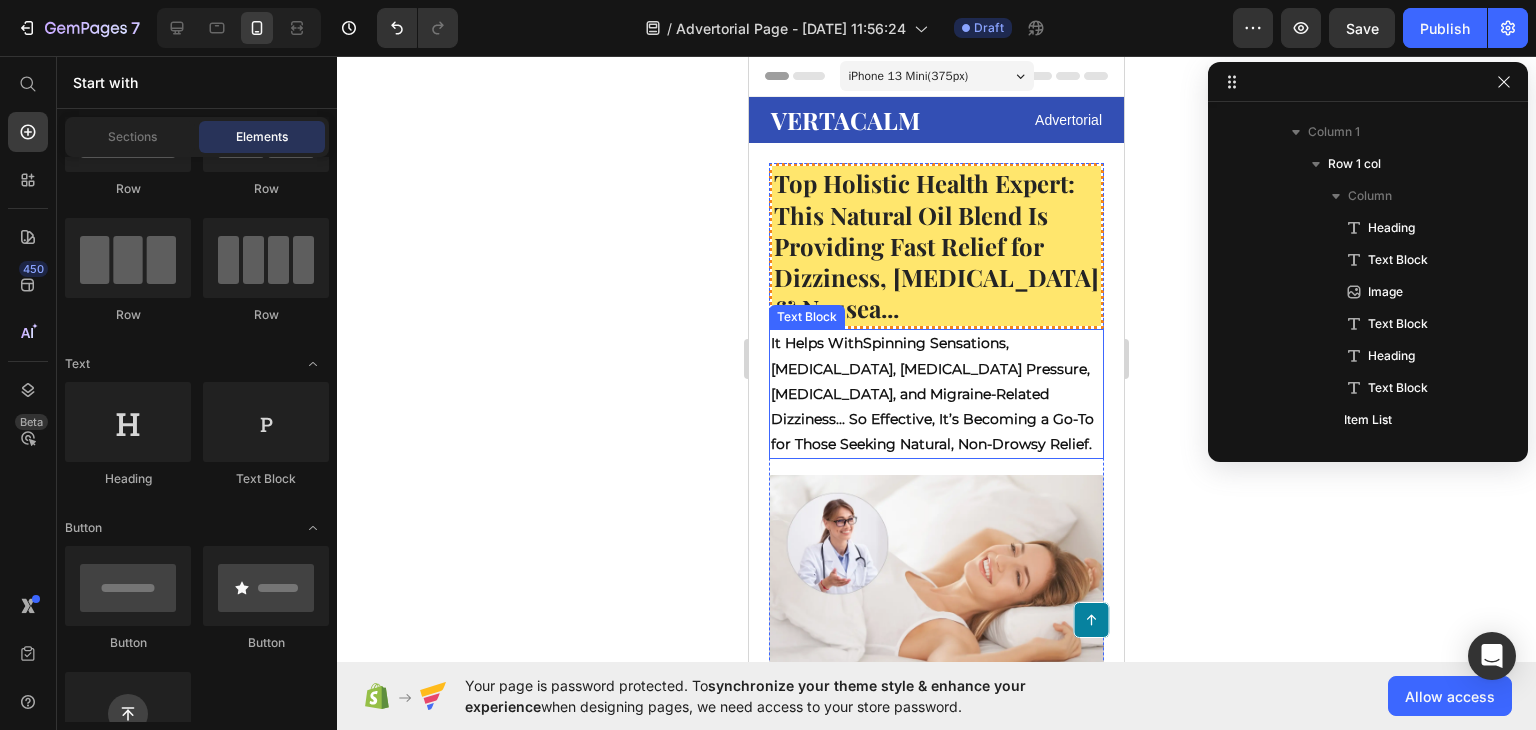 click on "It Helps With  Spinning Sensations, [MEDICAL_DATA], [MEDICAL_DATA] Pressure, [MEDICAL_DATA], and Migraine-Related Dizziness ... So Effective, It’s Becoming a Go-To for Those Seeking Natural, Non-Drowsy Relief." at bounding box center (936, 394) 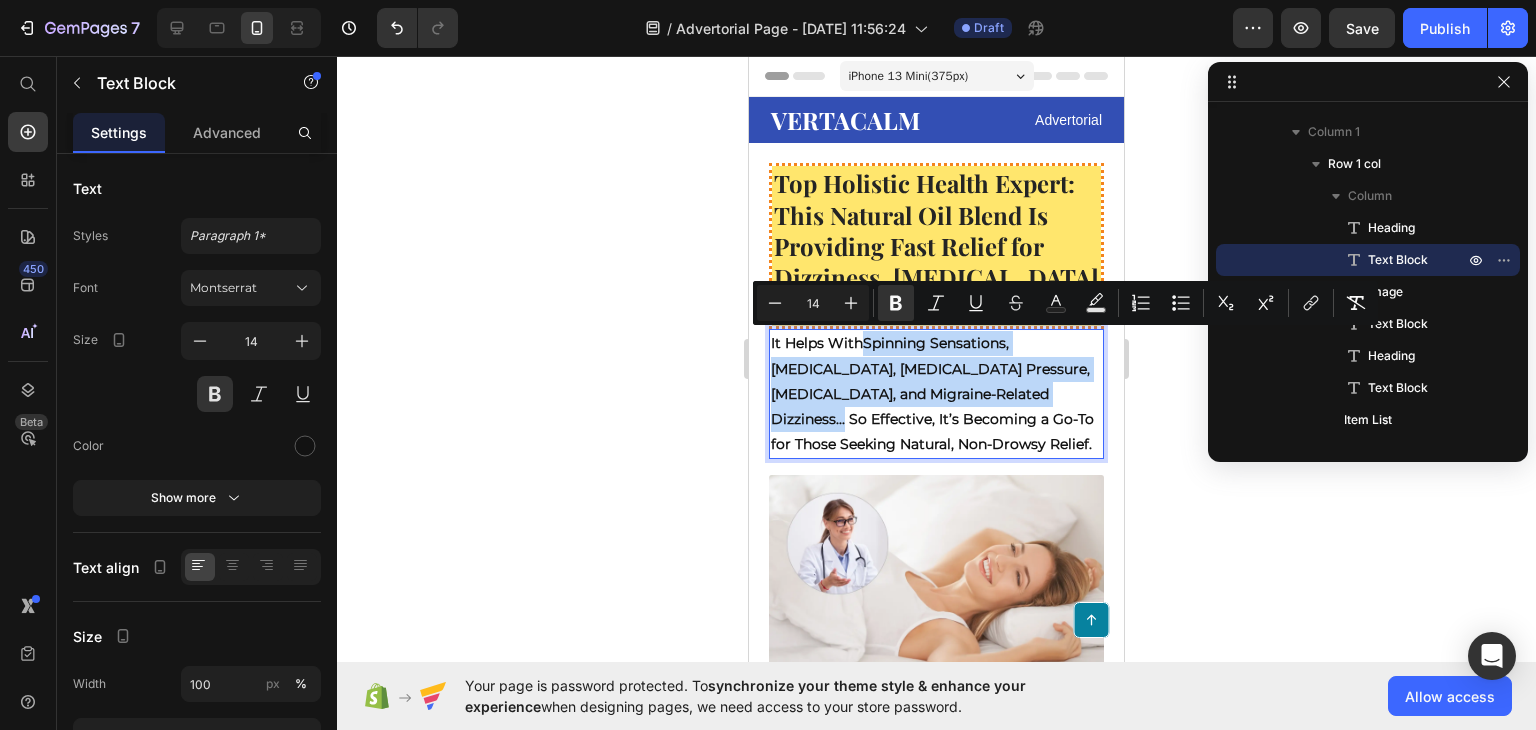 drag, startPoint x: 868, startPoint y: 345, endPoint x: 970, endPoint y: 395, distance: 113.59577 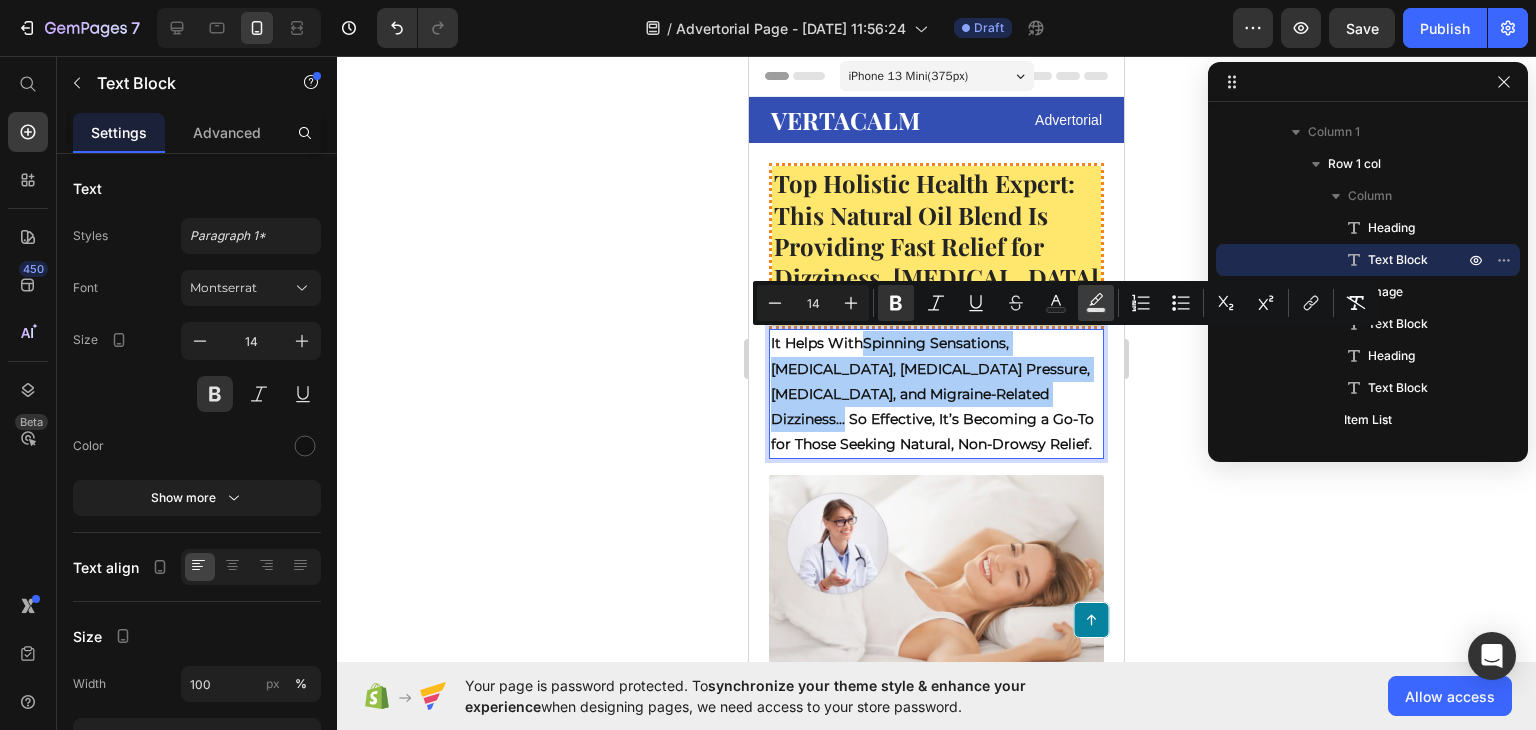 click on "Text Background Color" at bounding box center (1096, 303) 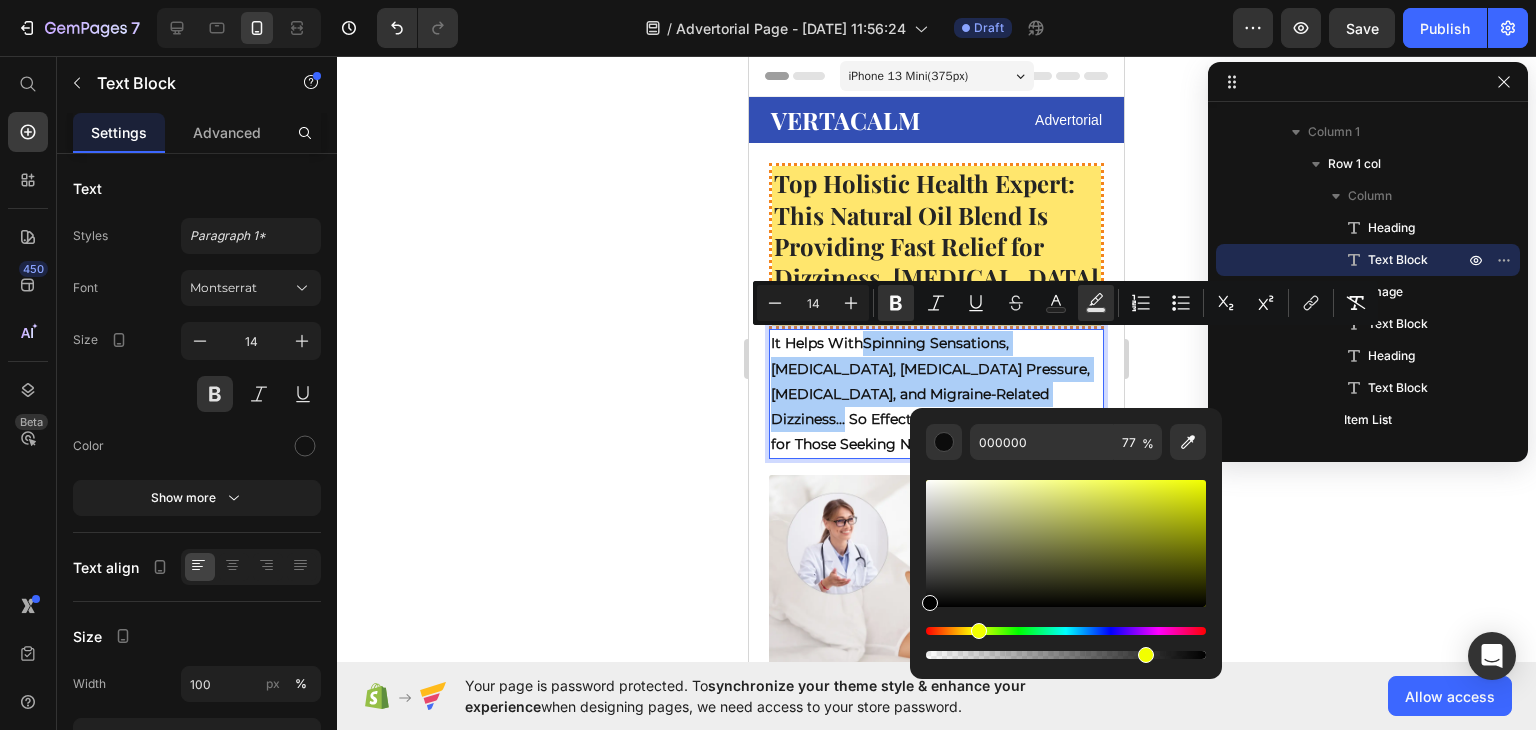 click at bounding box center [1066, 631] 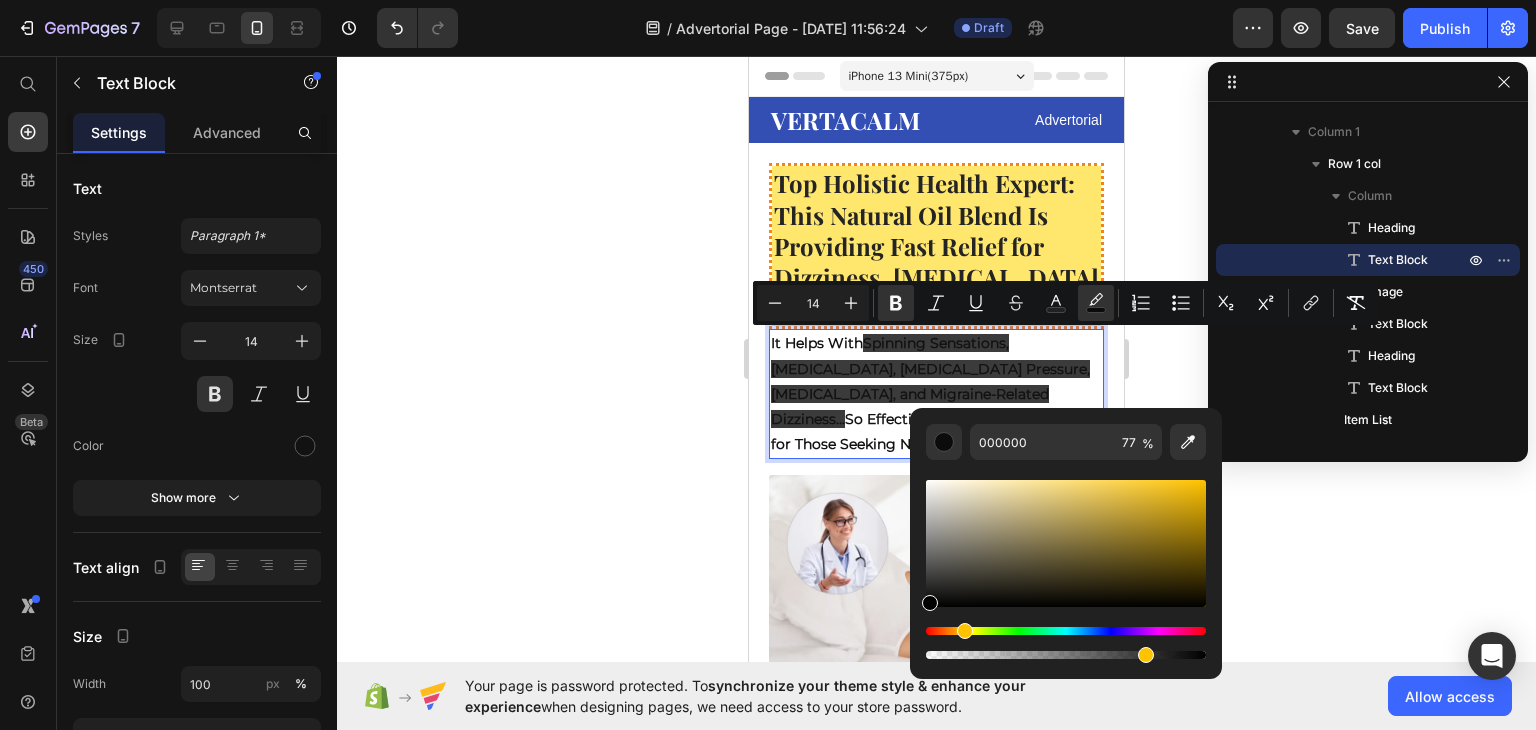 drag, startPoint x: 975, startPoint y: 626, endPoint x: 962, endPoint y: 628, distance: 13.152946 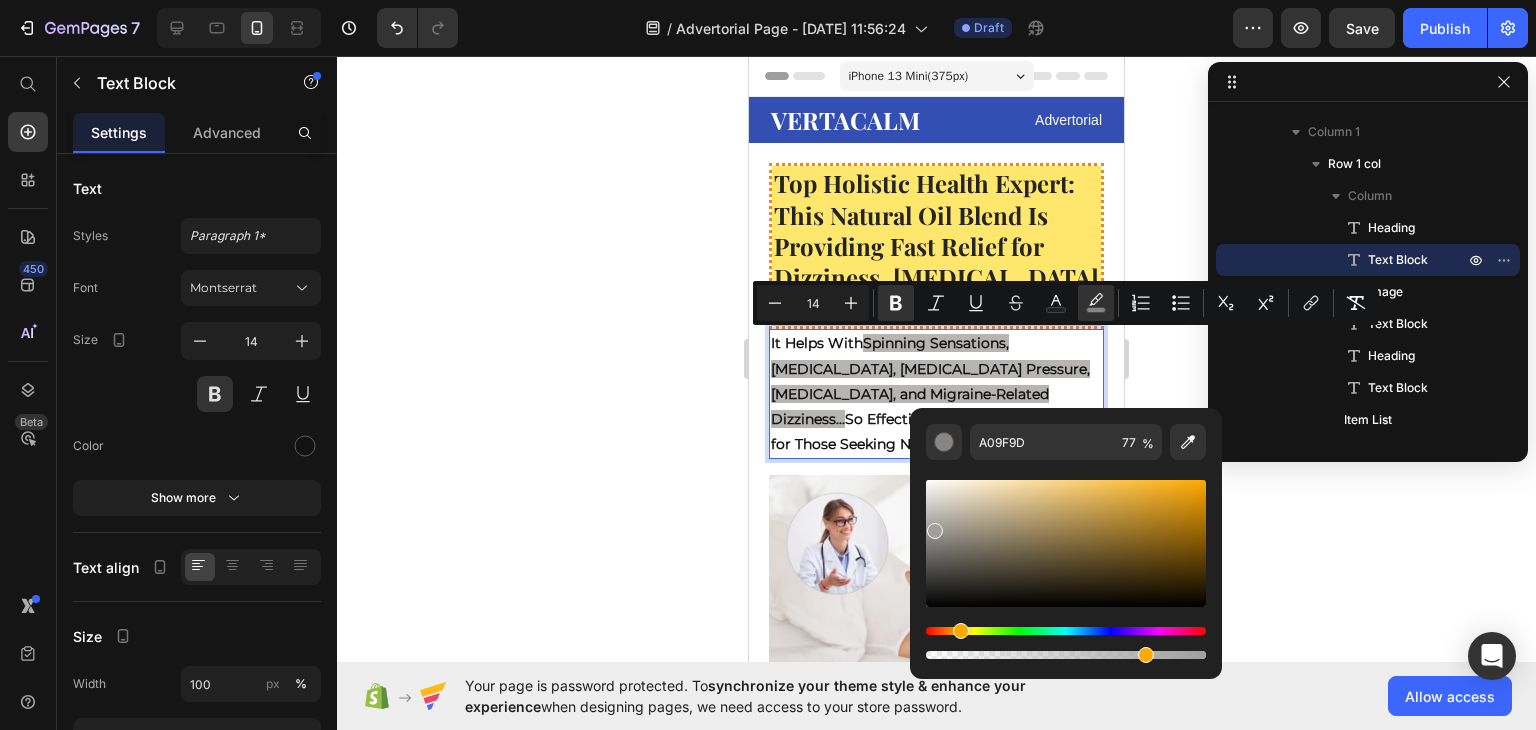 click at bounding box center [1066, 543] 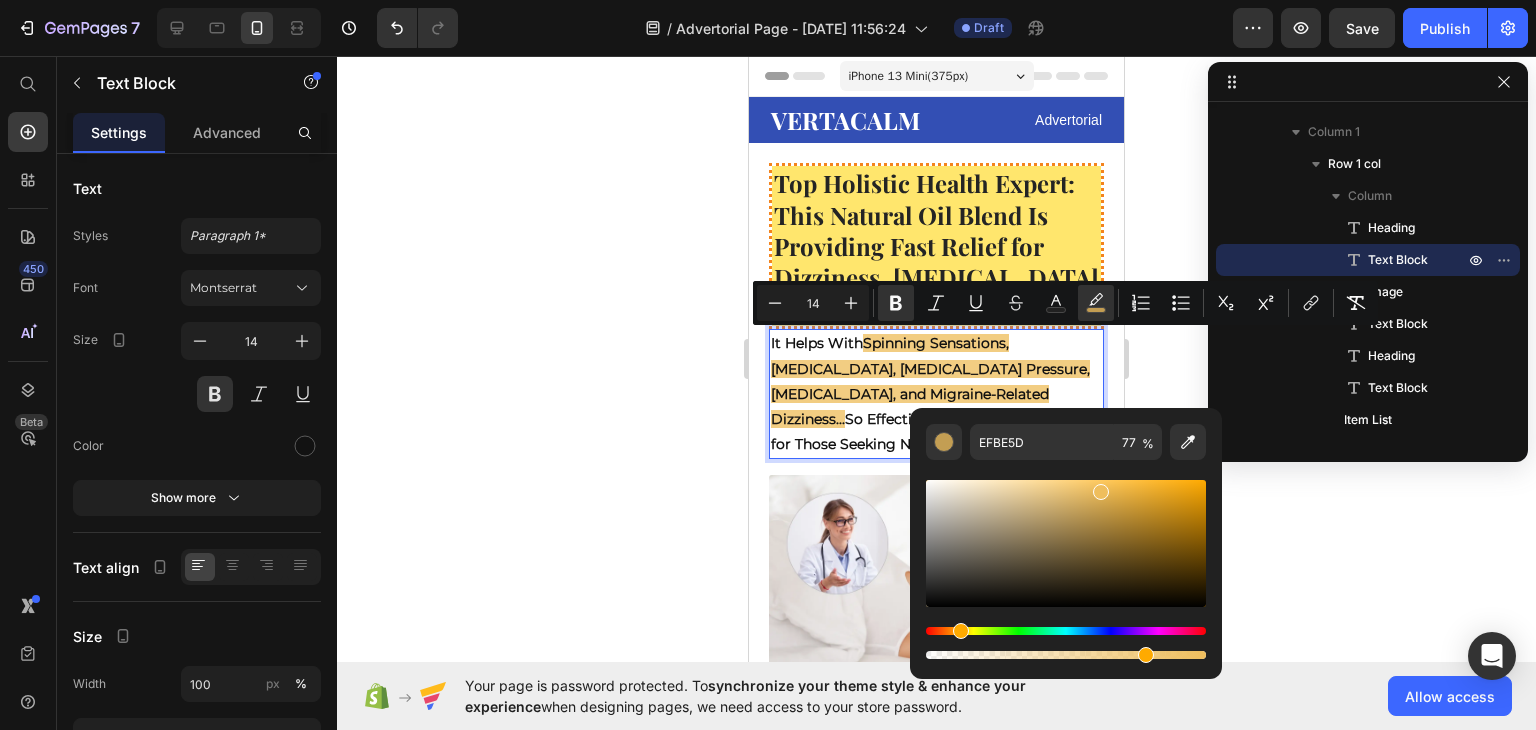 click at bounding box center (1066, 543) 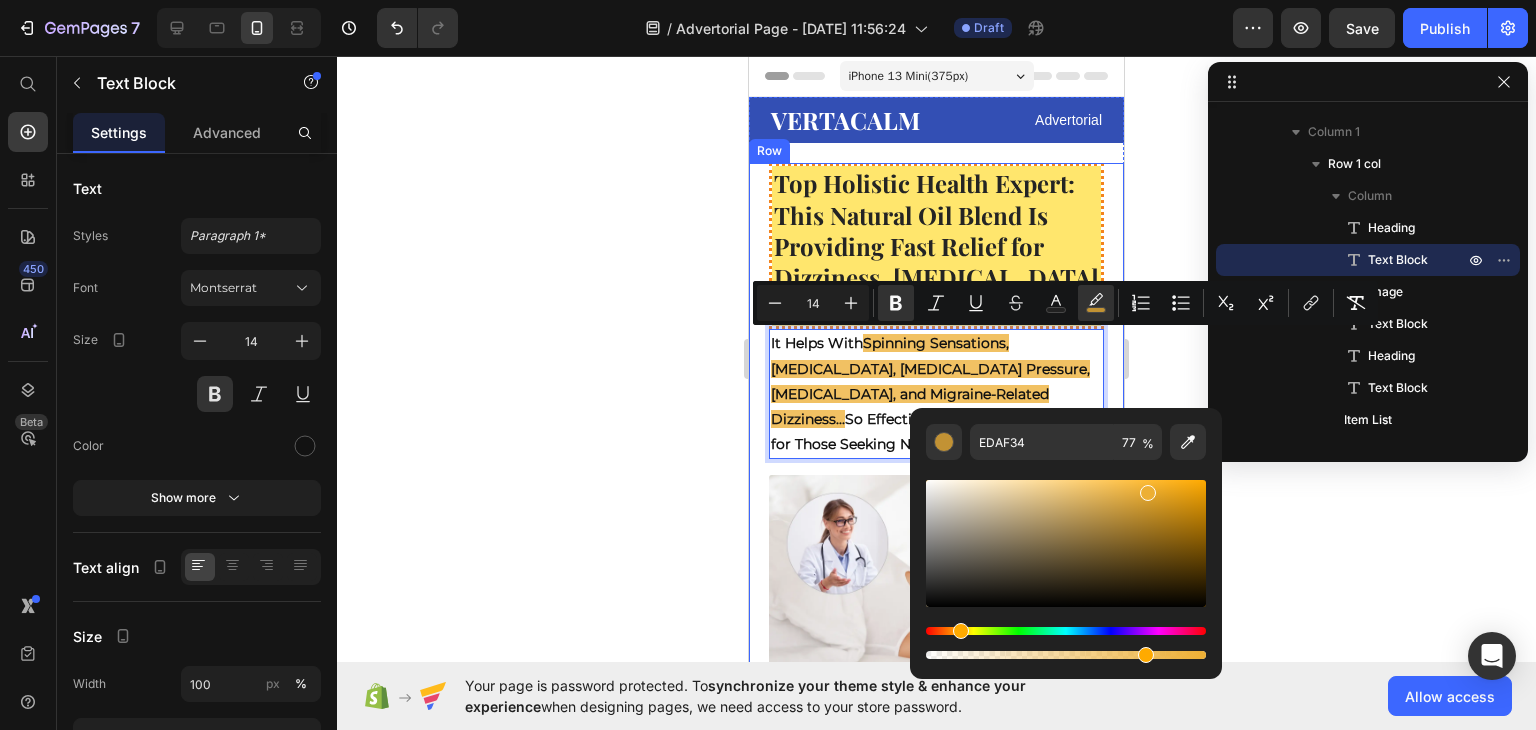 click 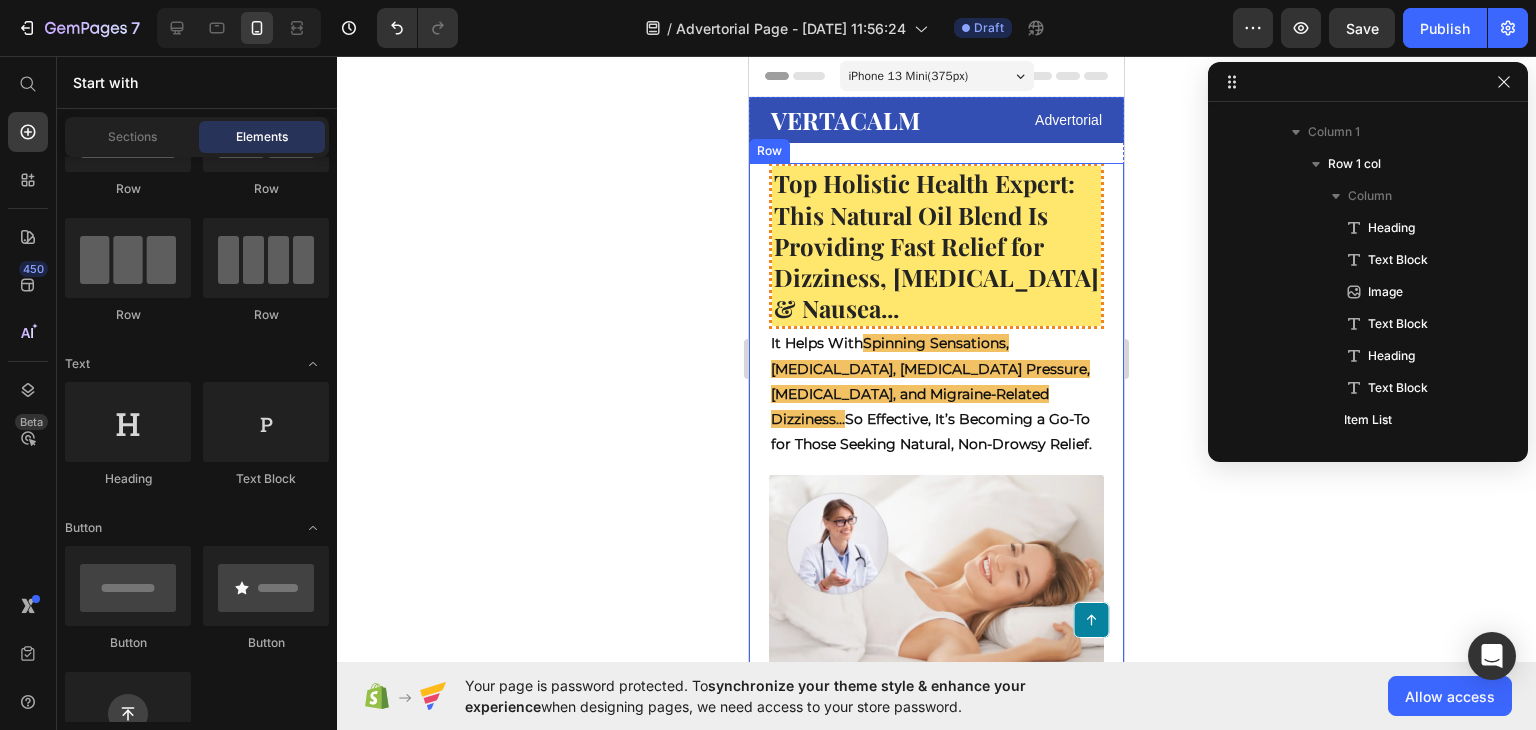 click 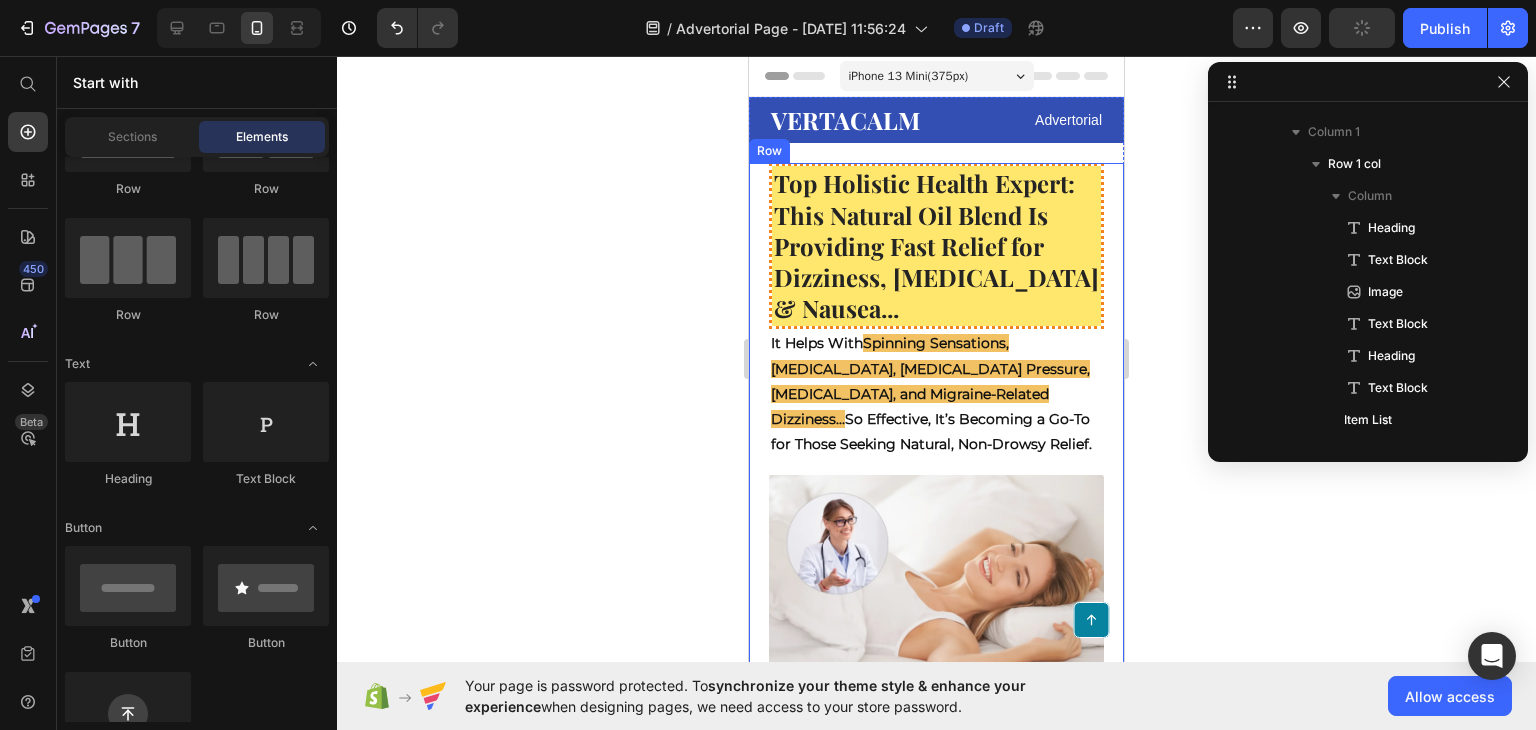 click 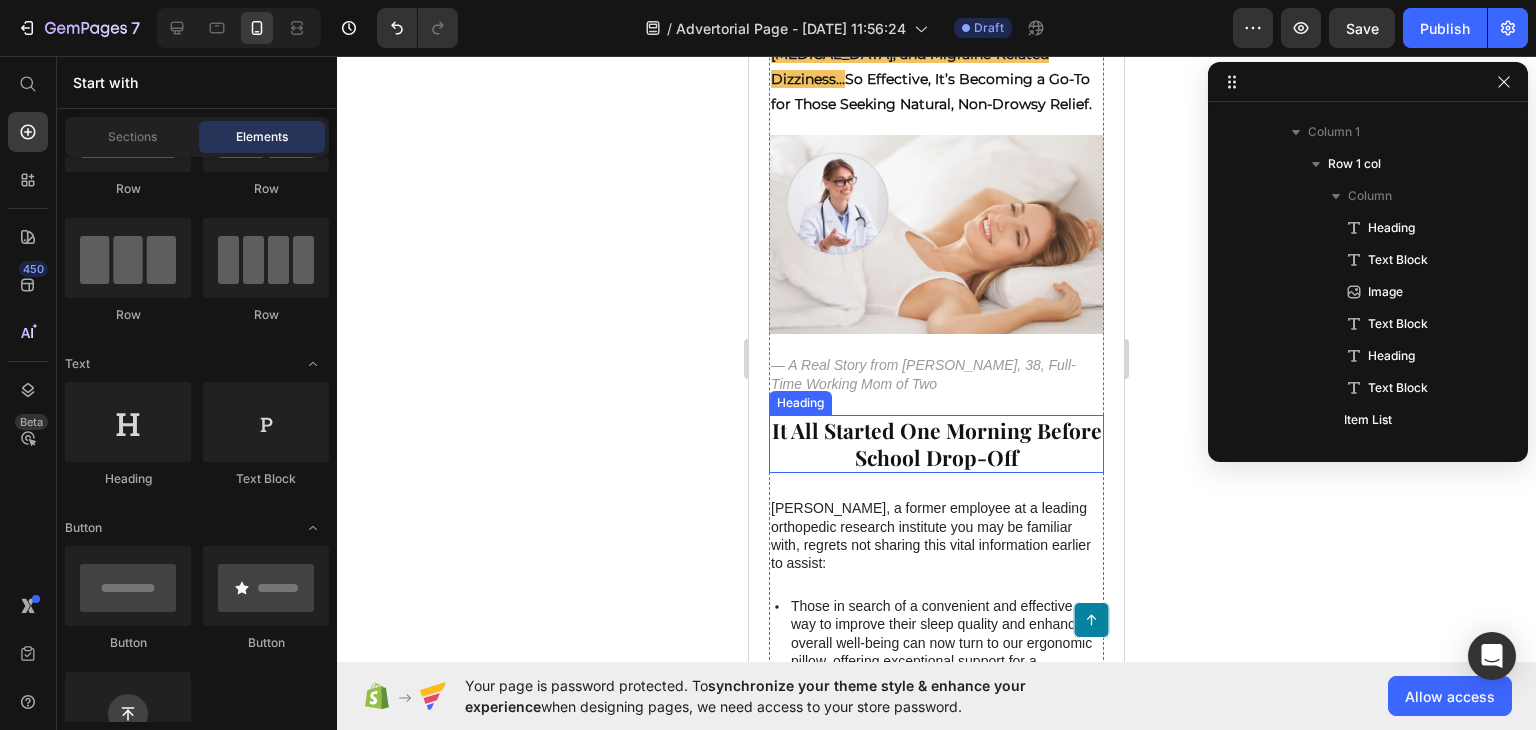 scroll, scrollTop: 0, scrollLeft: 0, axis: both 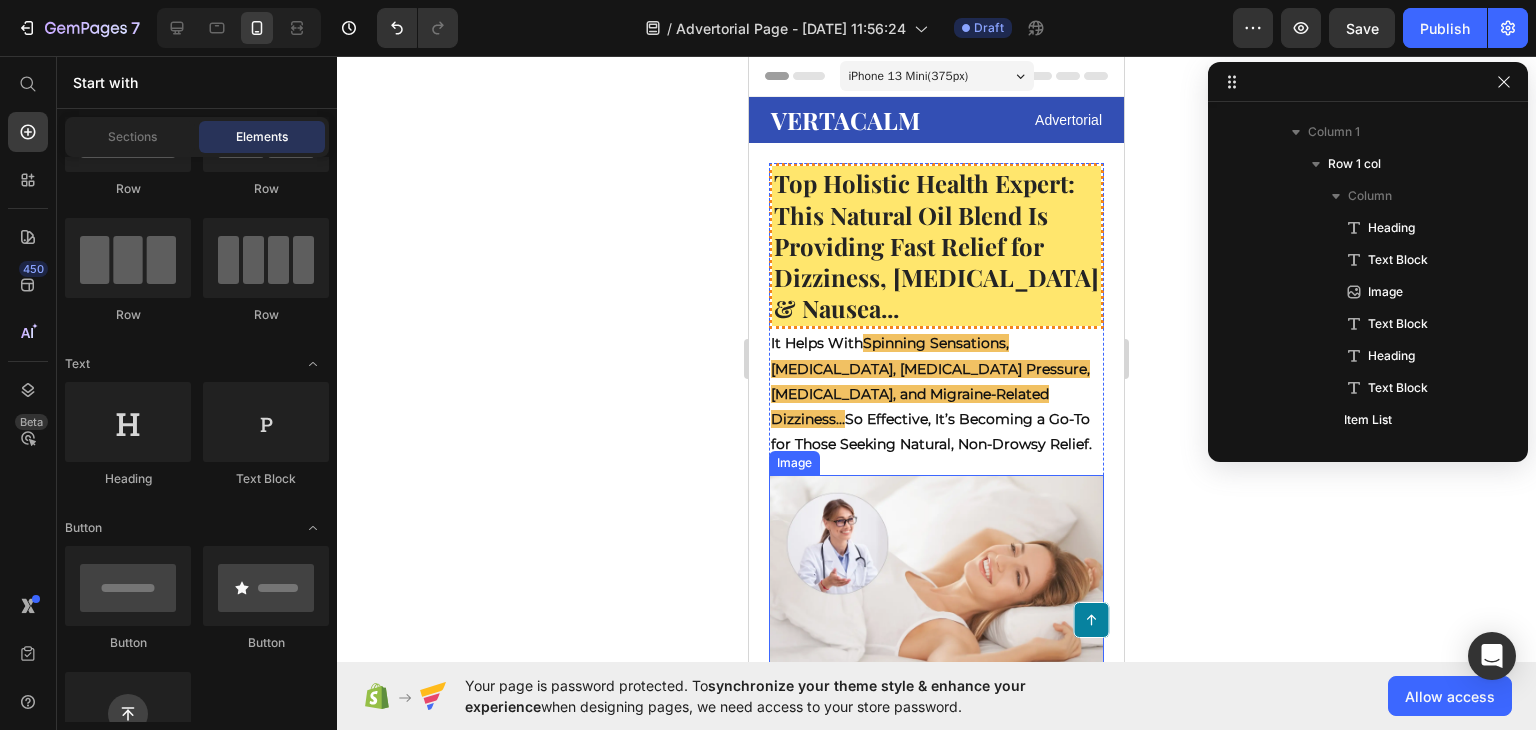 click at bounding box center [936, 574] 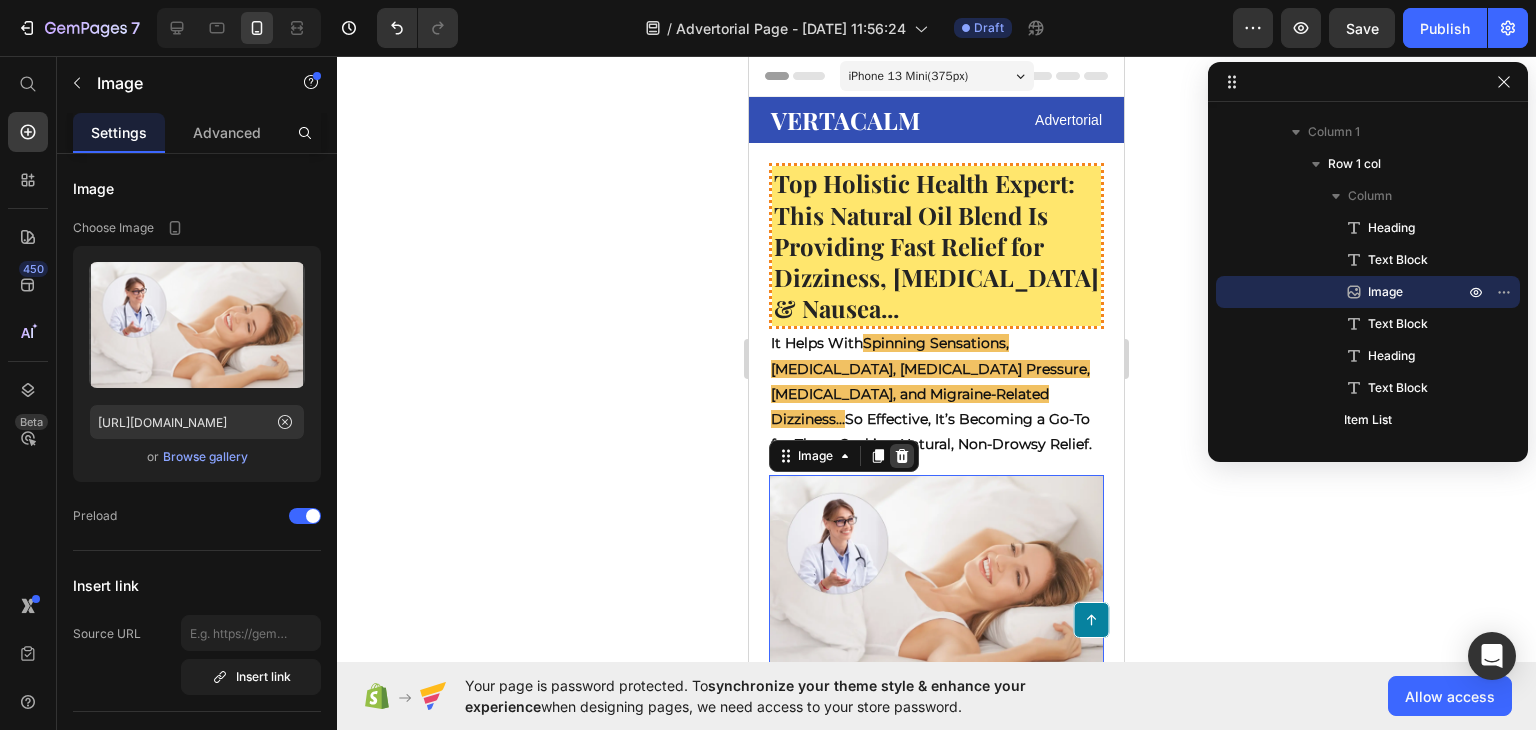 click at bounding box center (902, 456) 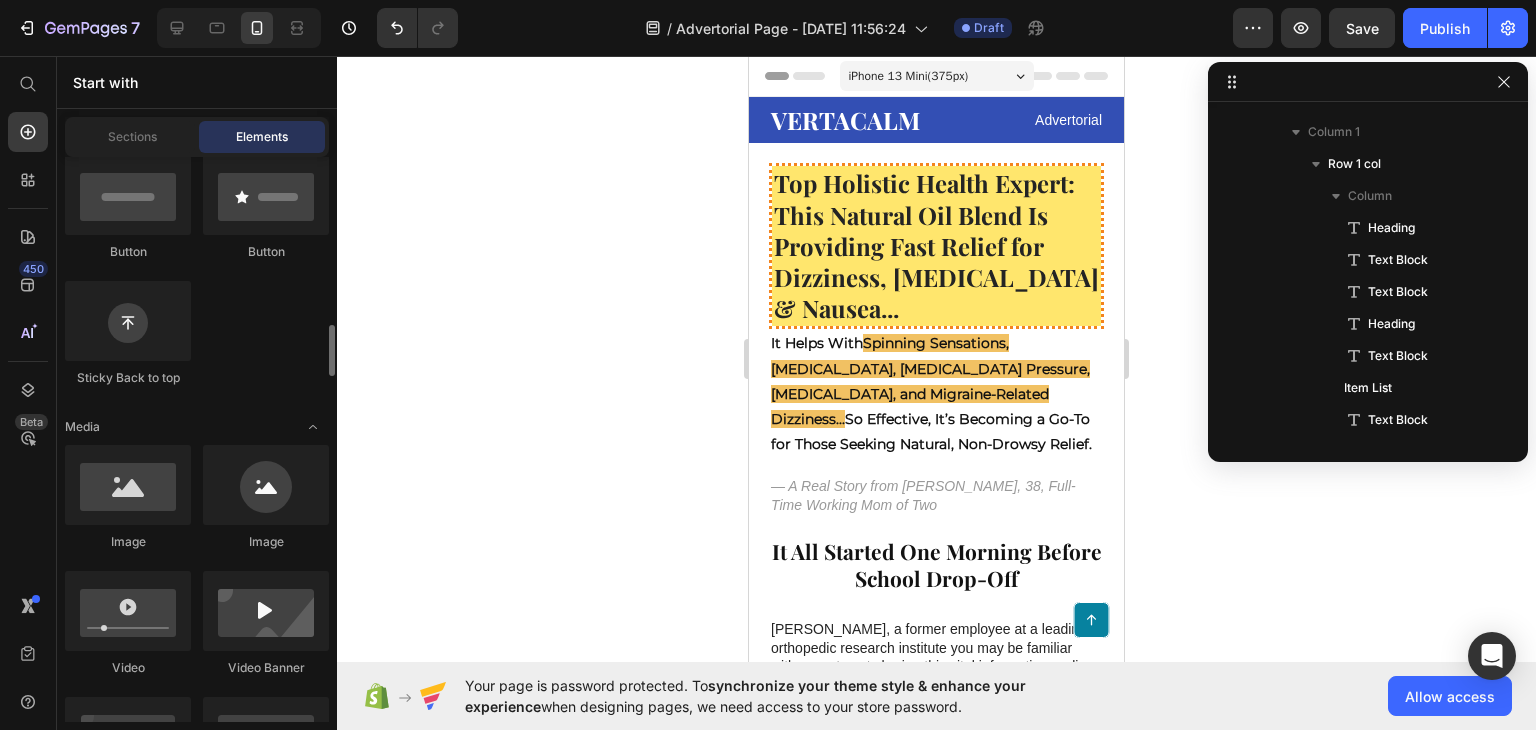 scroll, scrollTop: 668, scrollLeft: 0, axis: vertical 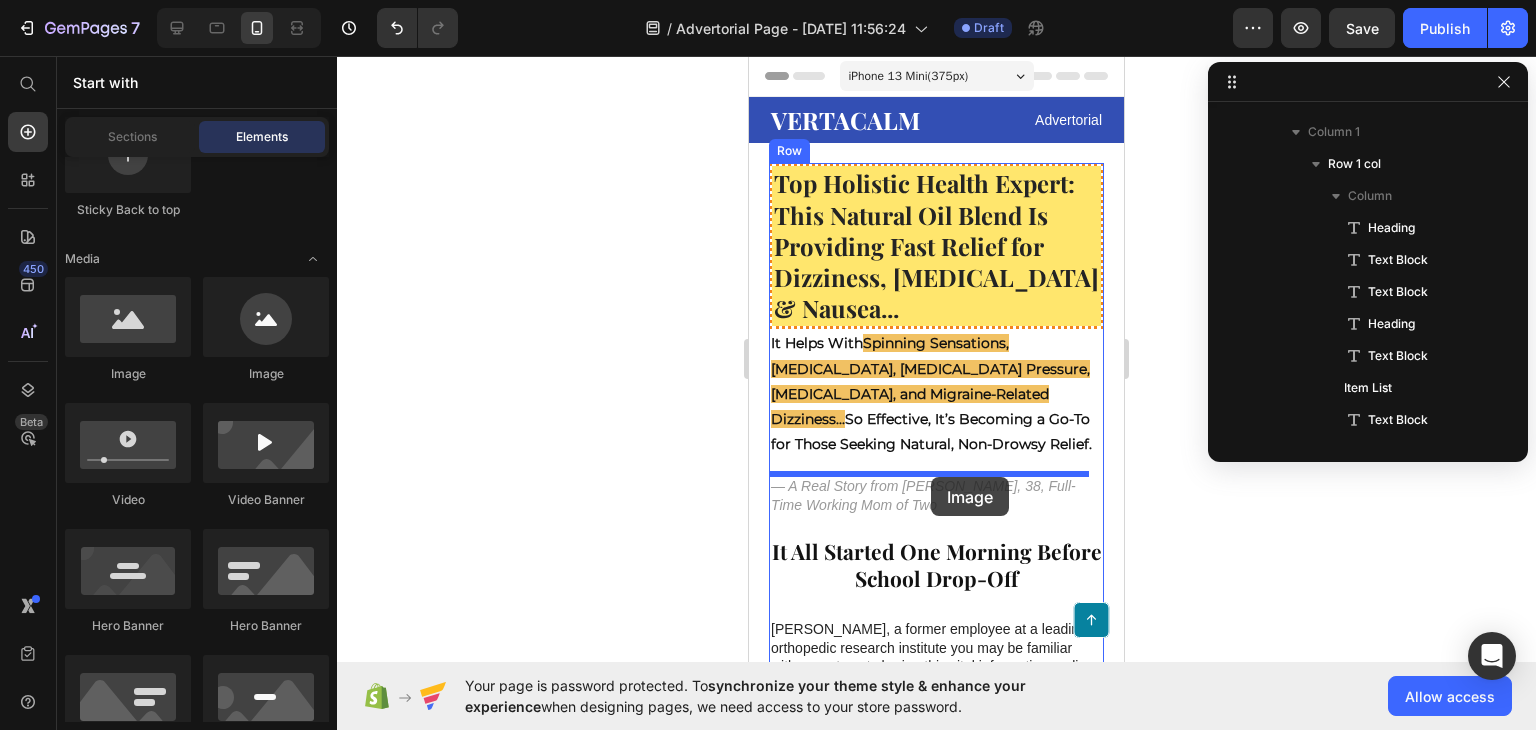drag, startPoint x: 874, startPoint y: 383, endPoint x: 931, endPoint y: 477, distance: 109.9318 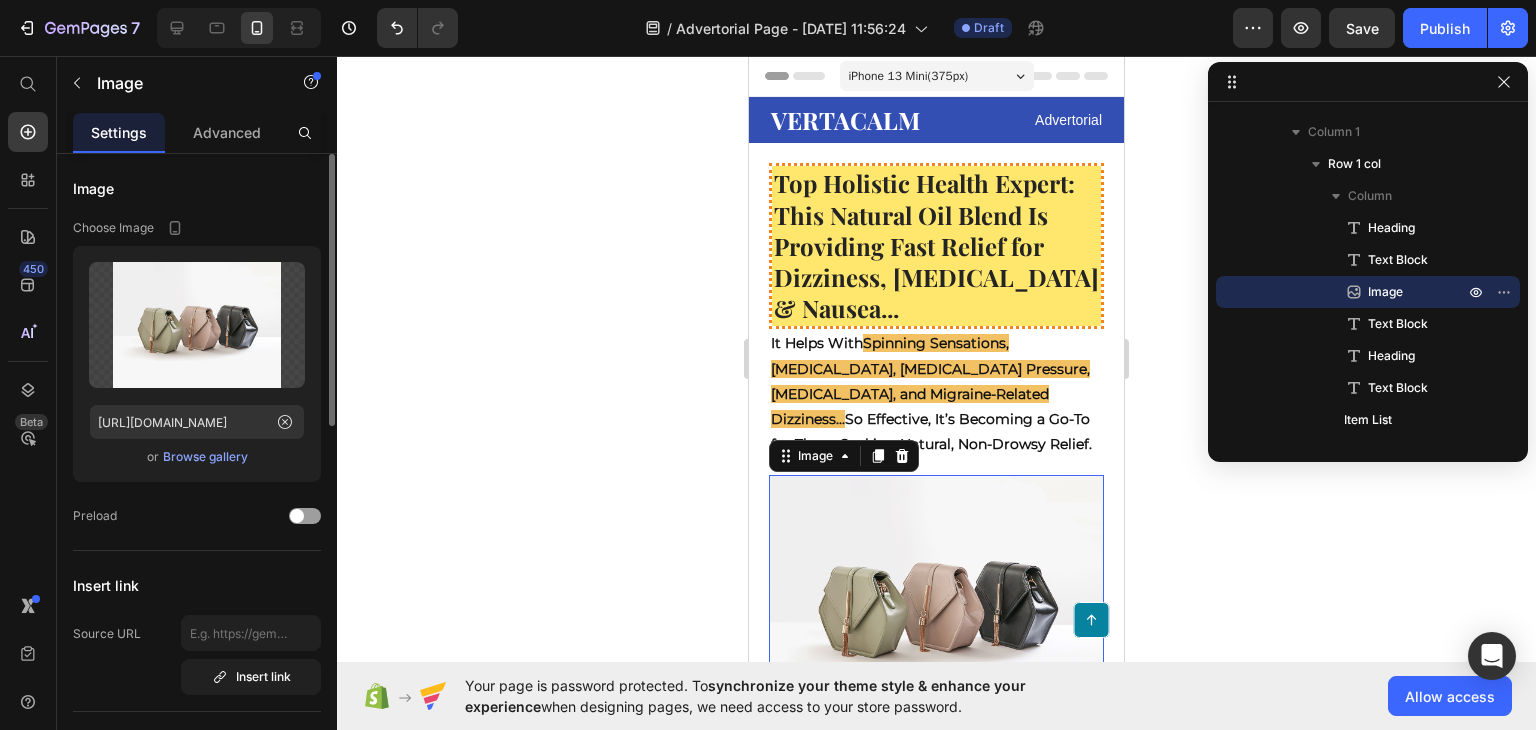 click on "Browse gallery" at bounding box center (205, 457) 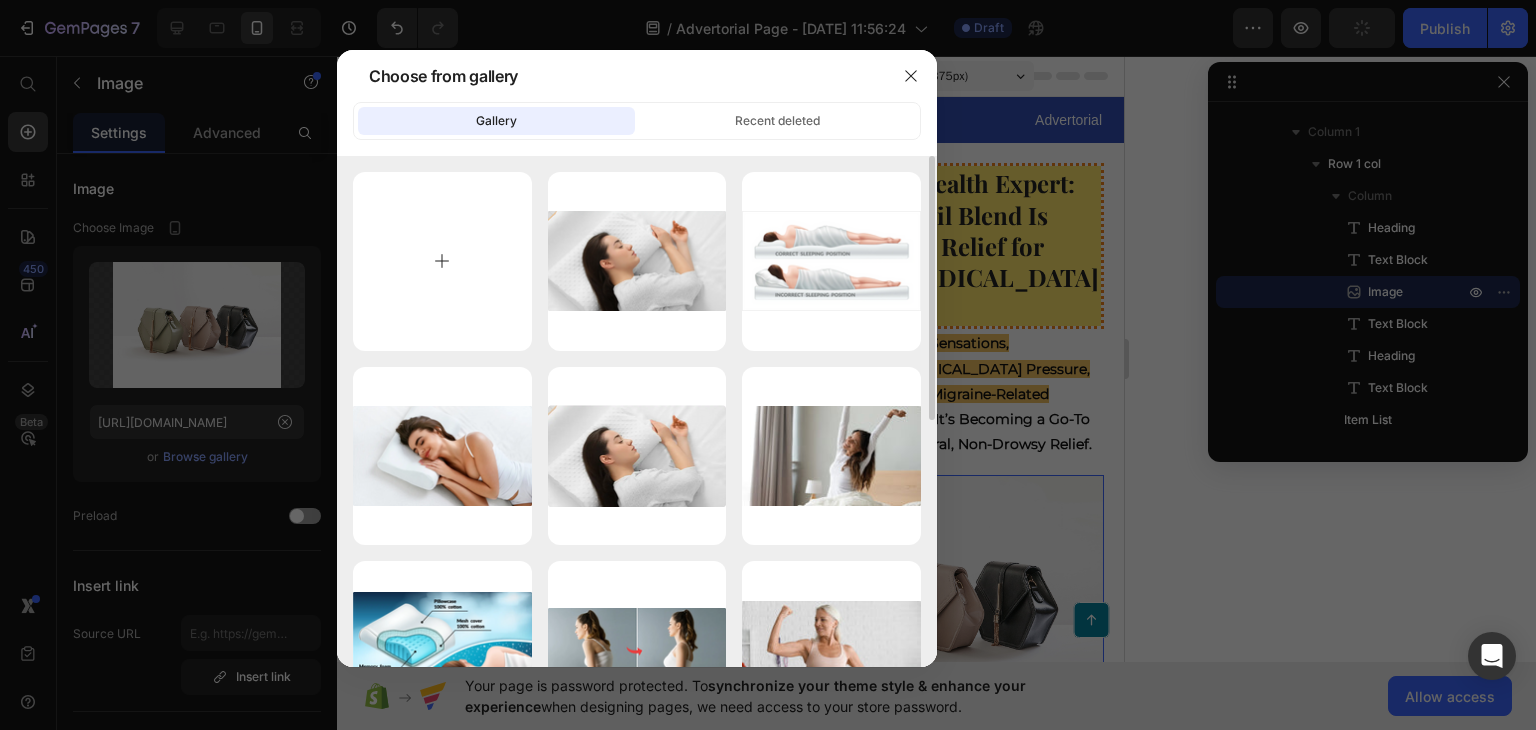 click at bounding box center (442, 261) 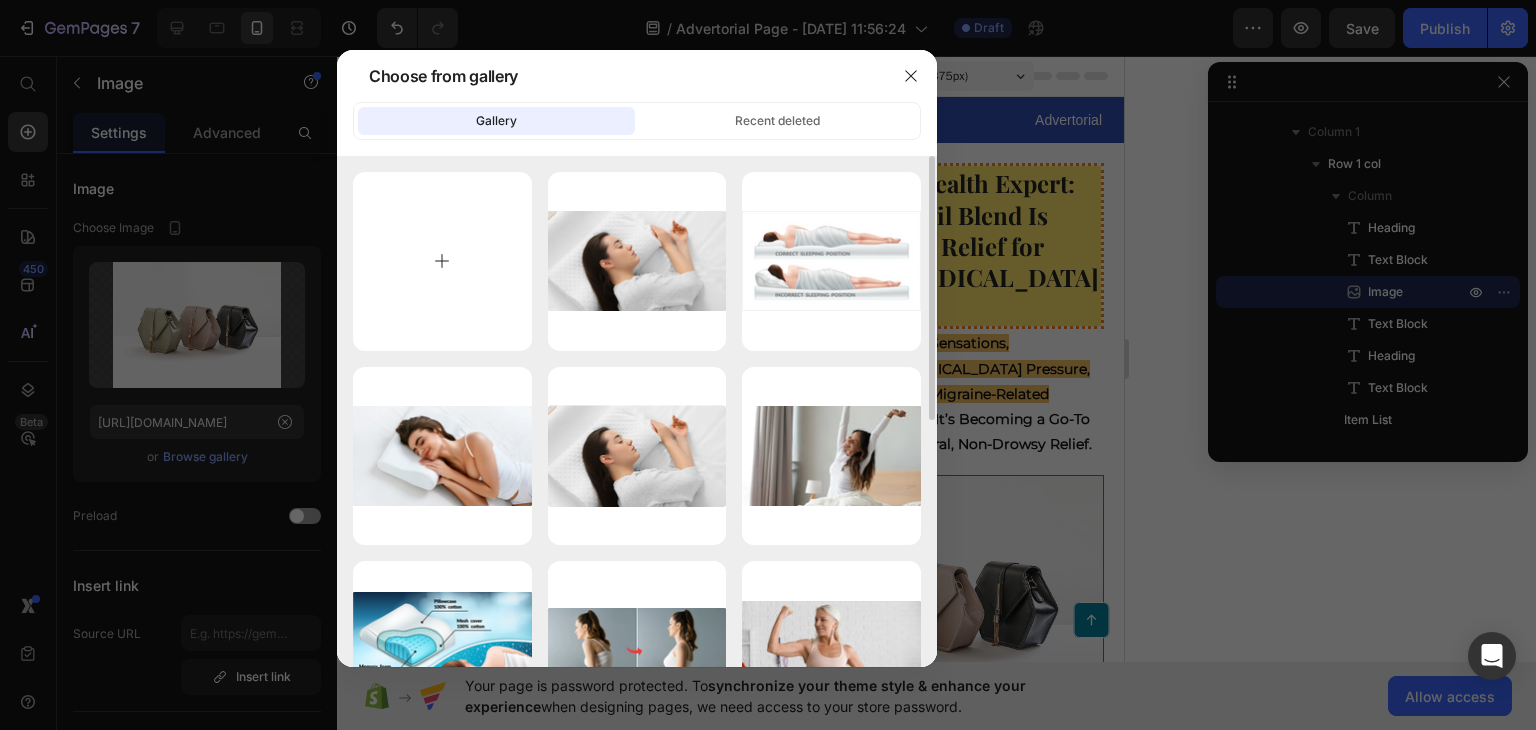type on "C:\fakepath\Untitled Project (20).jpg" 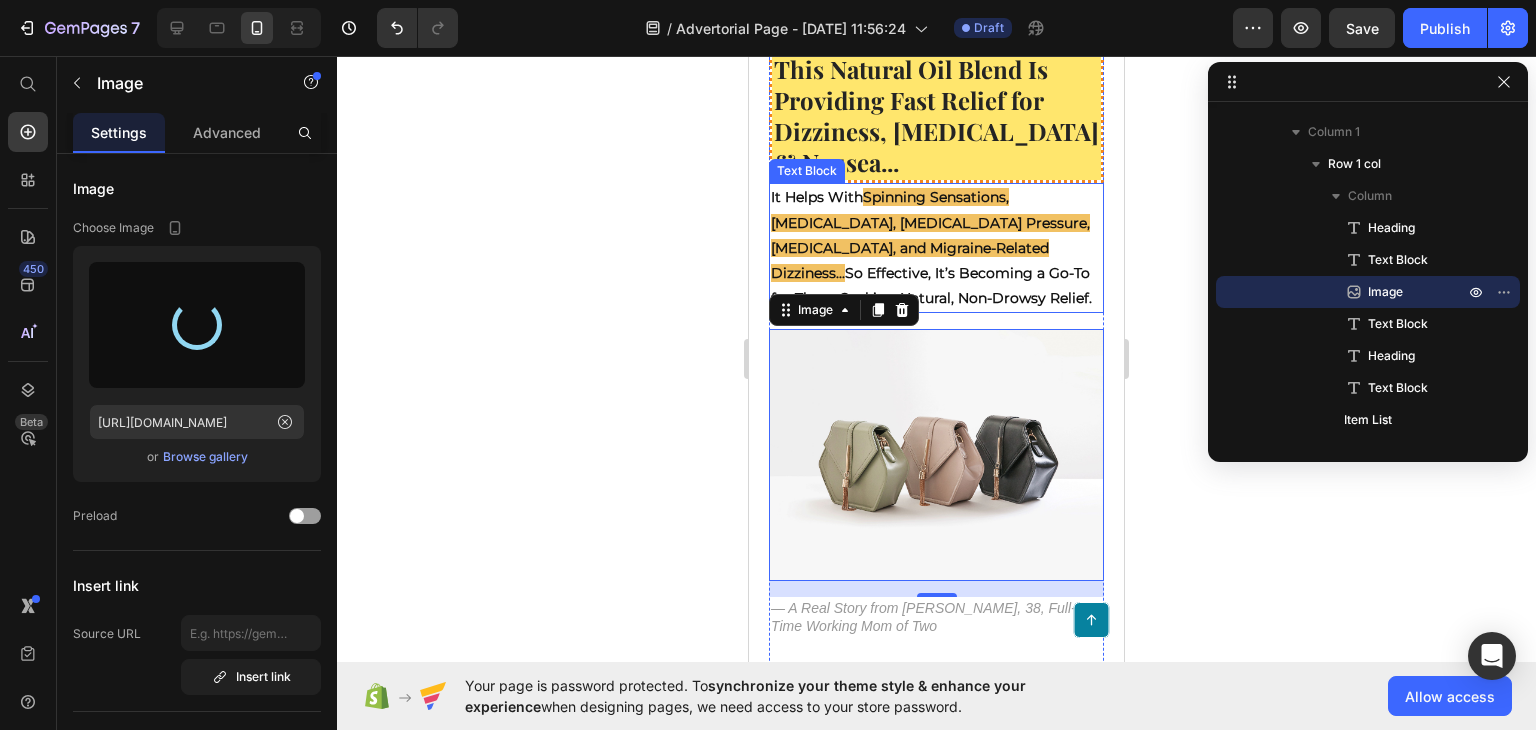 scroll, scrollTop: 152, scrollLeft: 0, axis: vertical 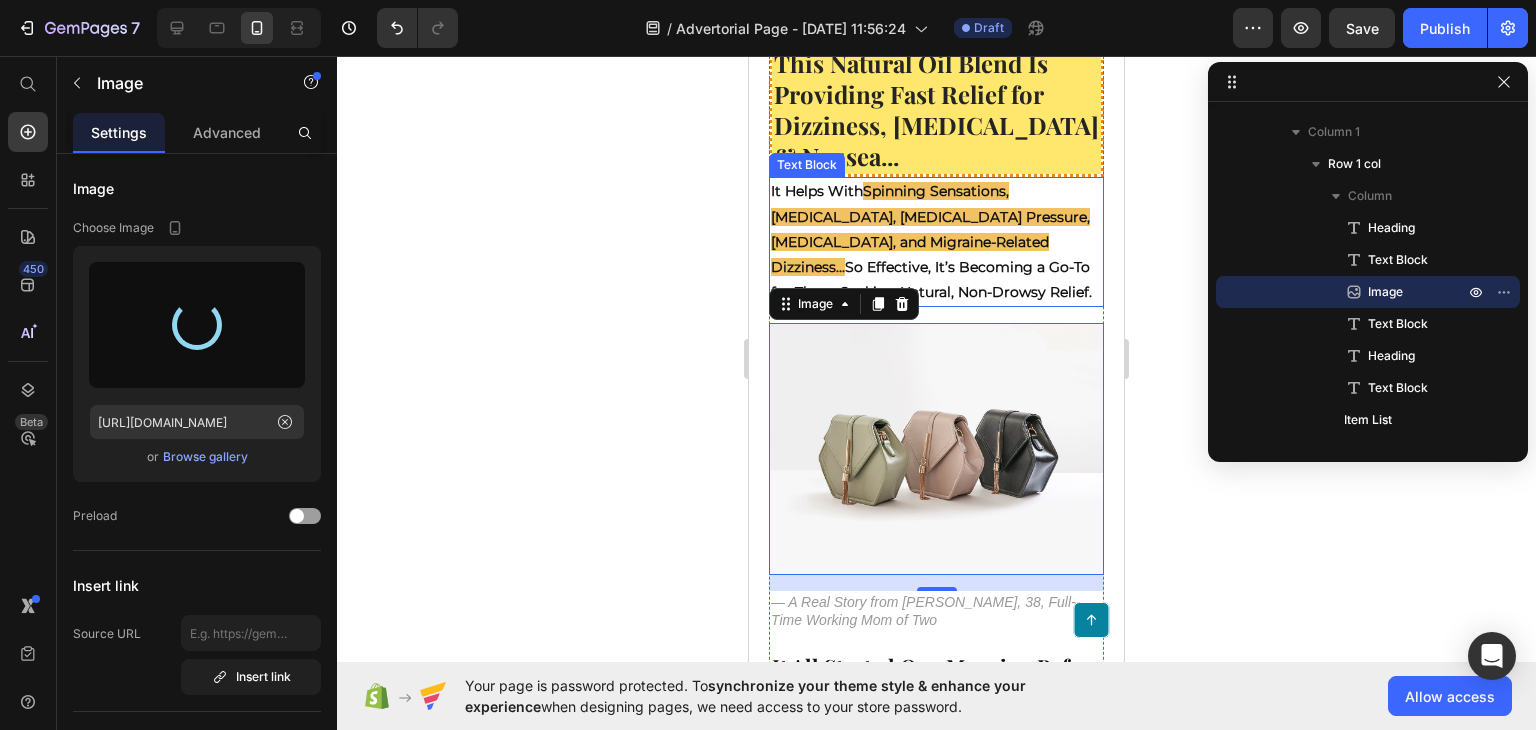 type on "[URL][DOMAIN_NAME]" 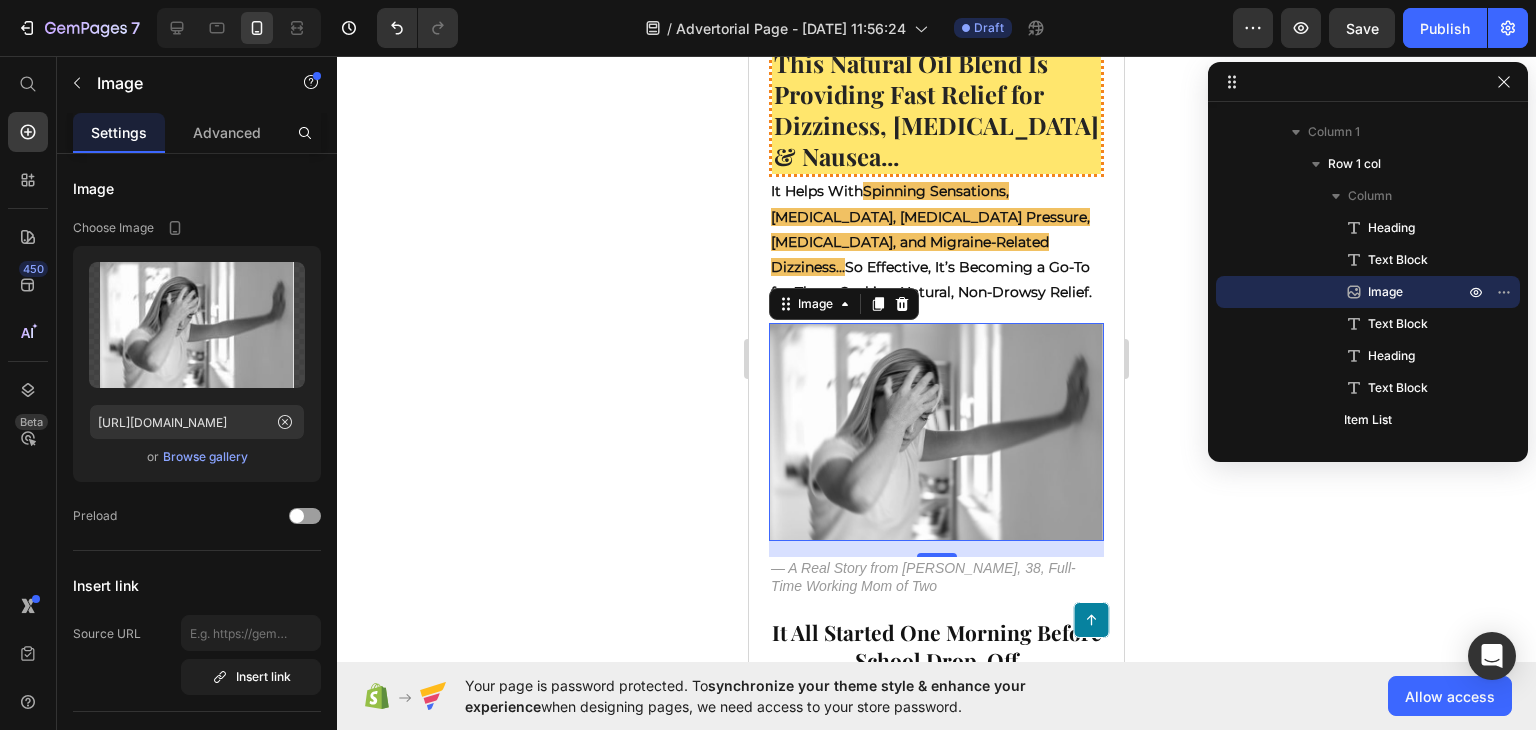 click 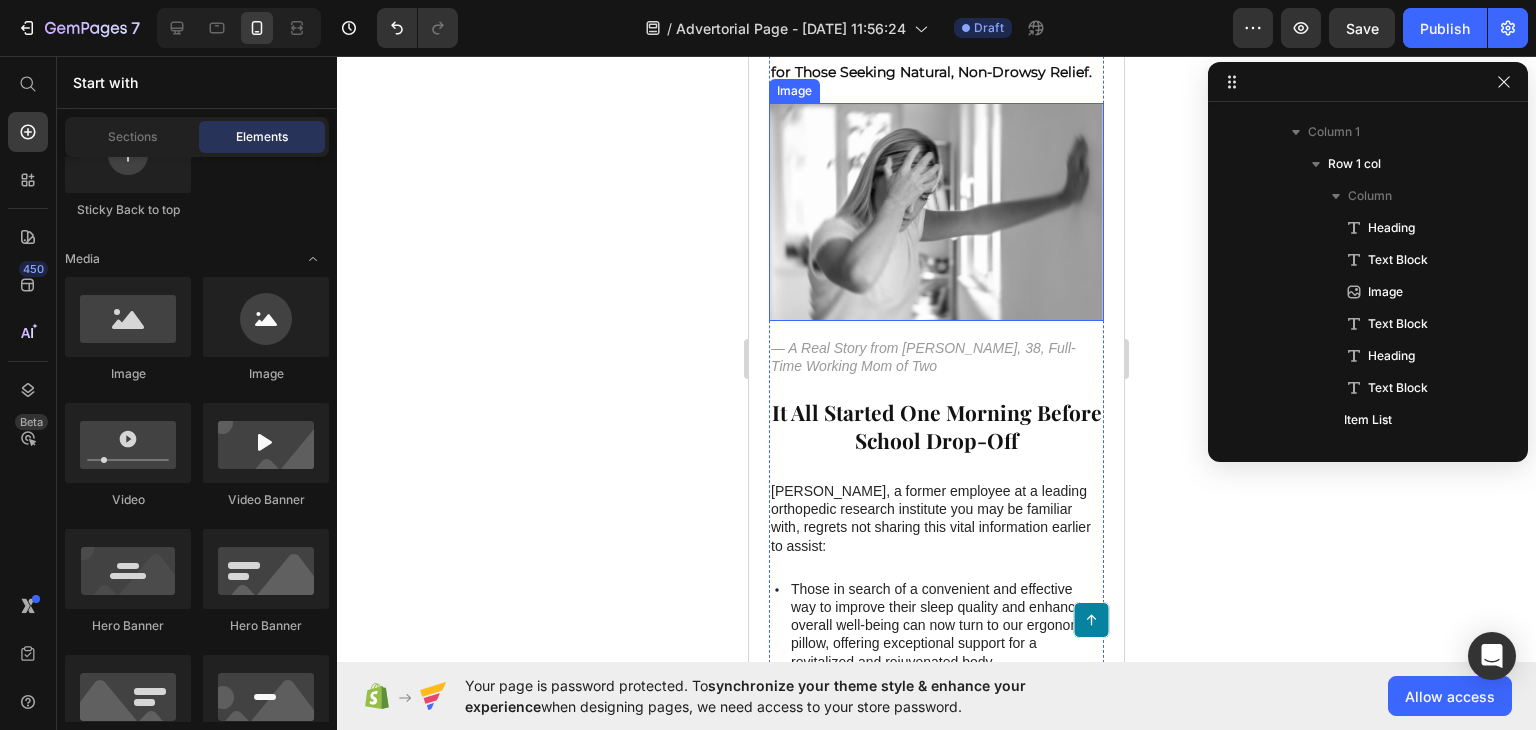 scroll, scrollTop: 378, scrollLeft: 0, axis: vertical 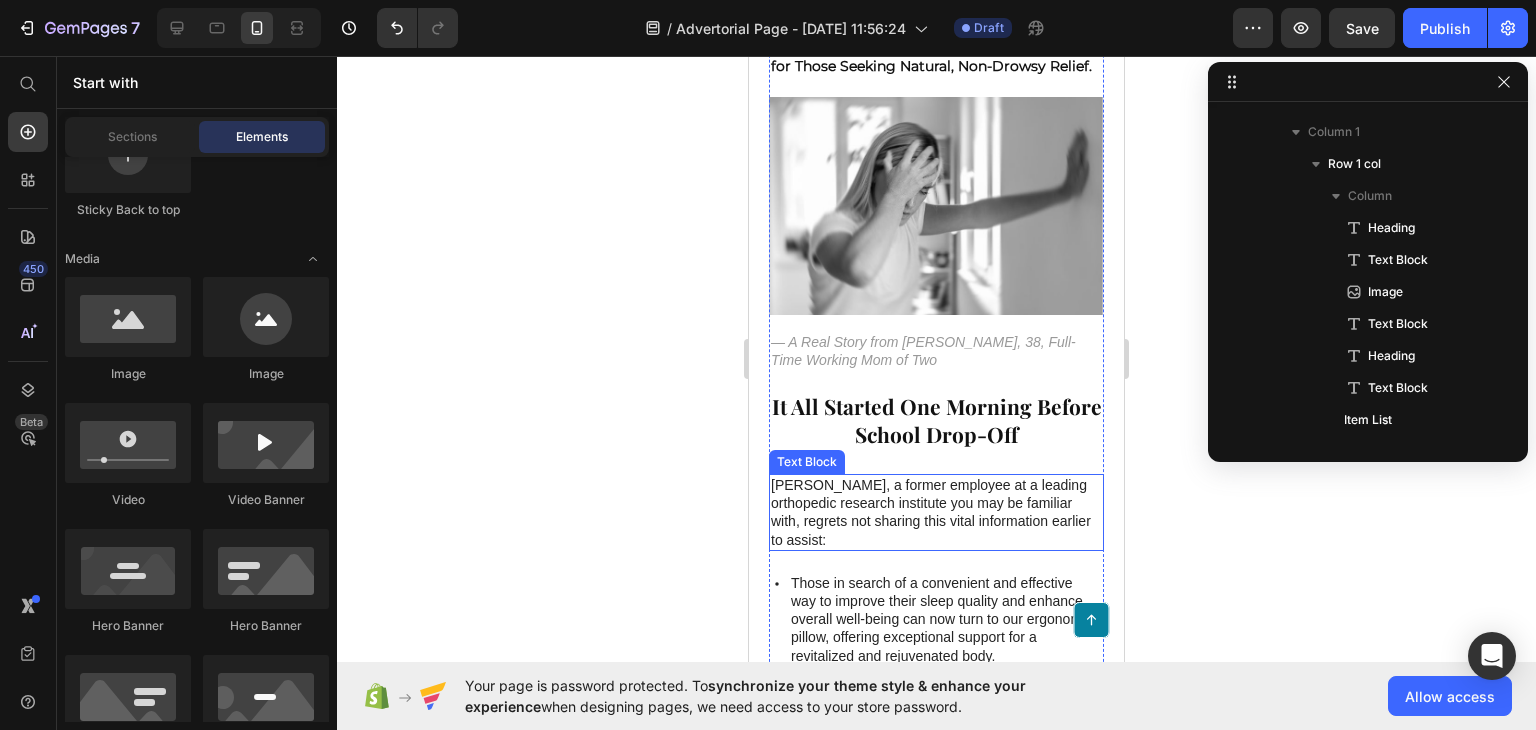 click on "[PERSON_NAME], a former employee at a leading orthopedic research institute you may be familiar with, regrets not sharing this vital information earlier to assist:" at bounding box center [936, 512] 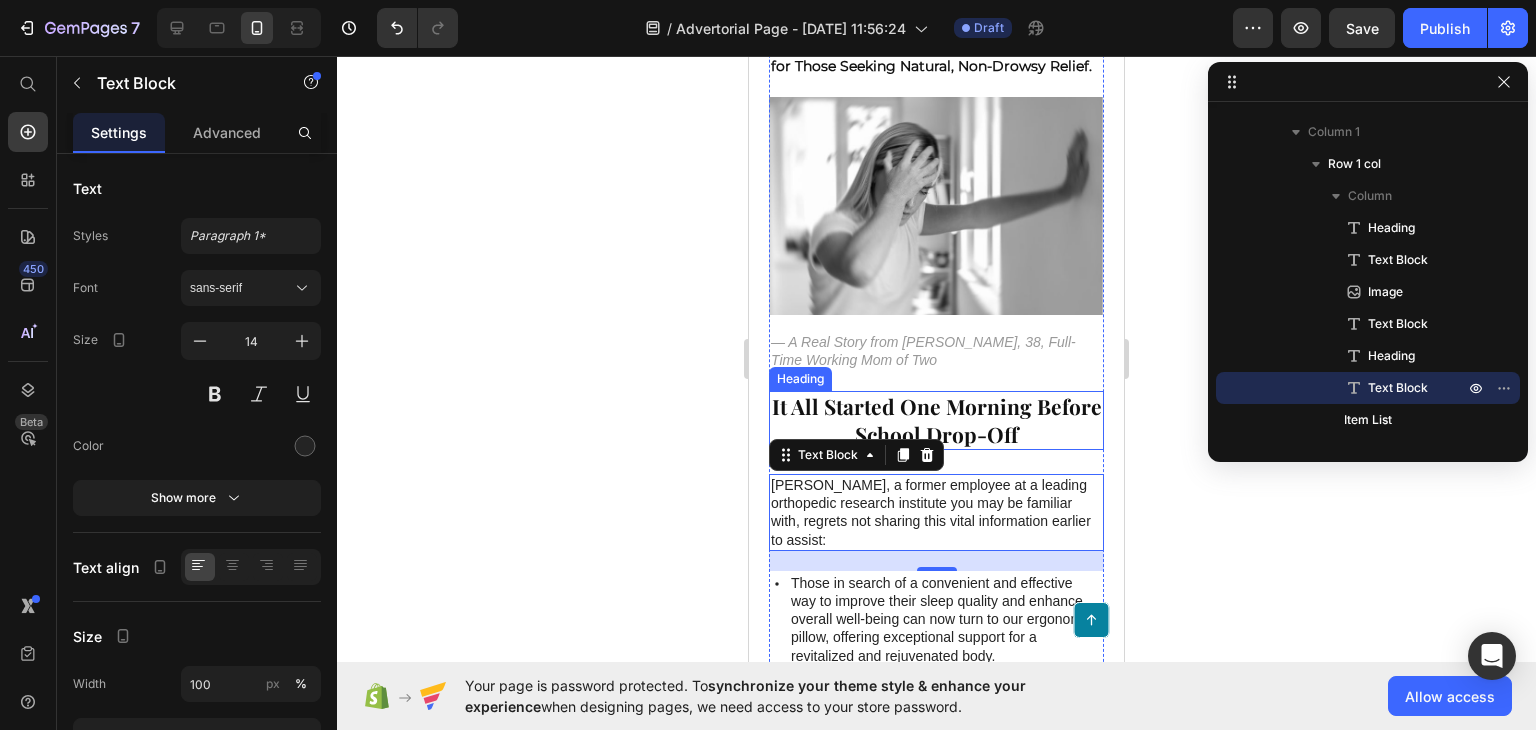 click on "It All Started One Morning Before School Drop-Off" at bounding box center (936, 420) 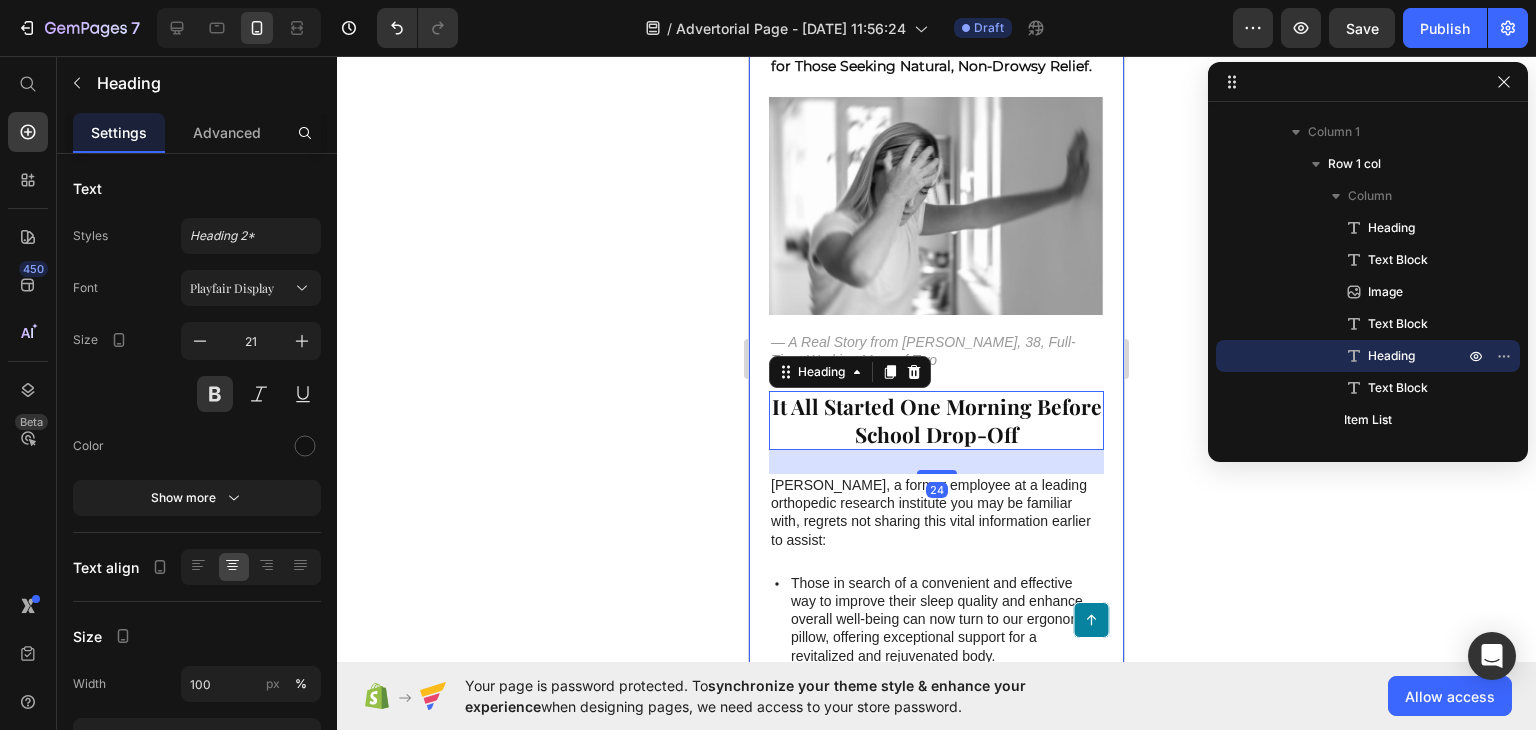 click 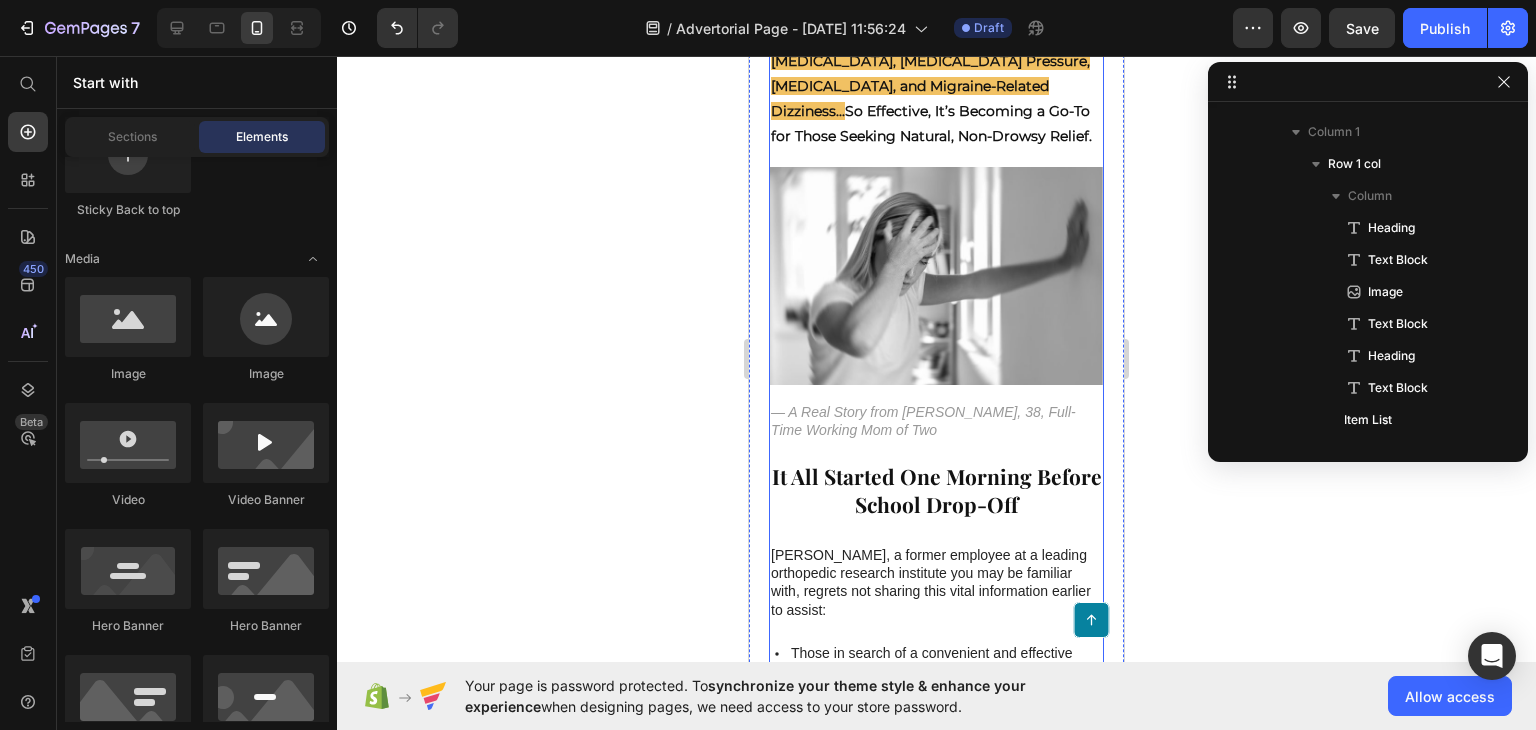 scroll, scrollTop: 310, scrollLeft: 0, axis: vertical 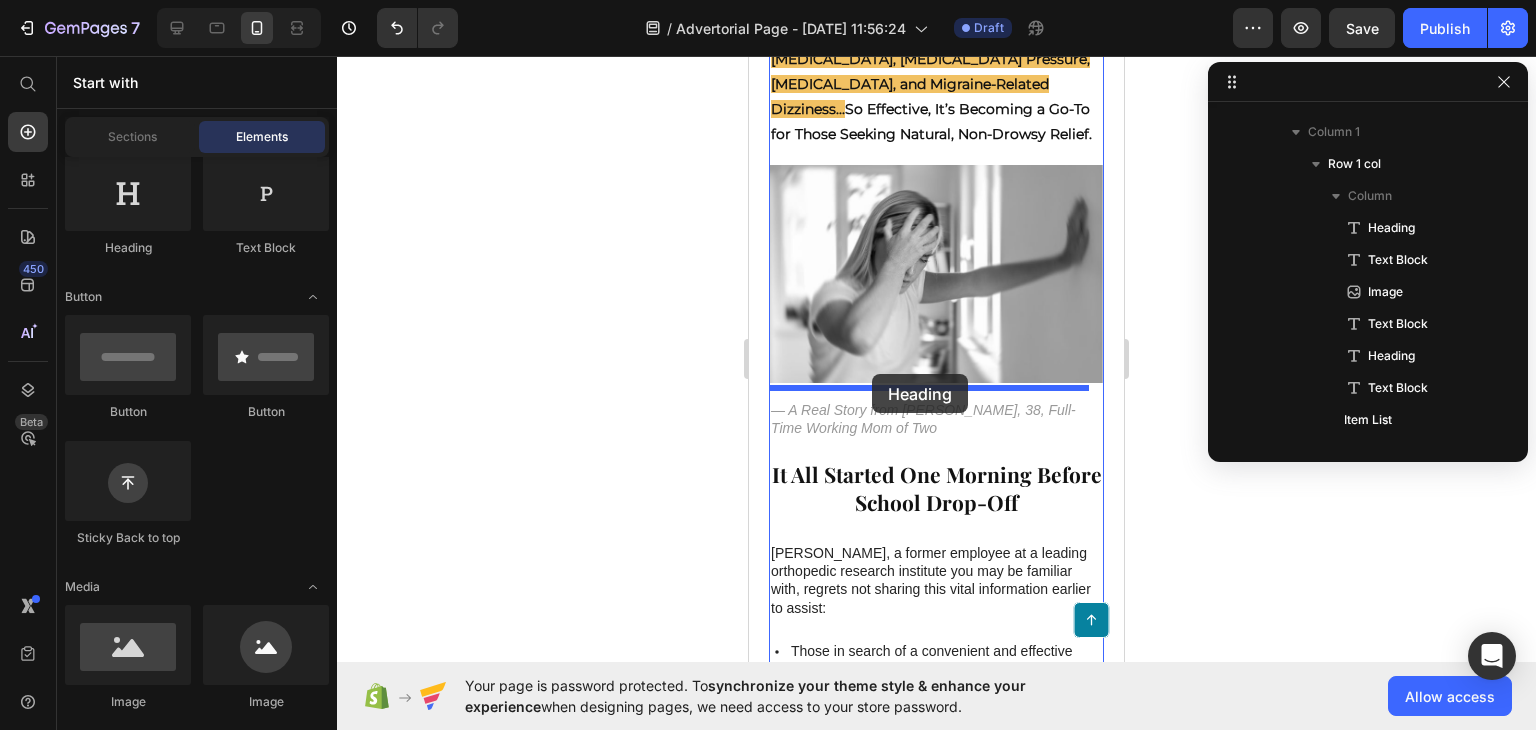 drag, startPoint x: 901, startPoint y: 273, endPoint x: 872, endPoint y: 374, distance: 105.080925 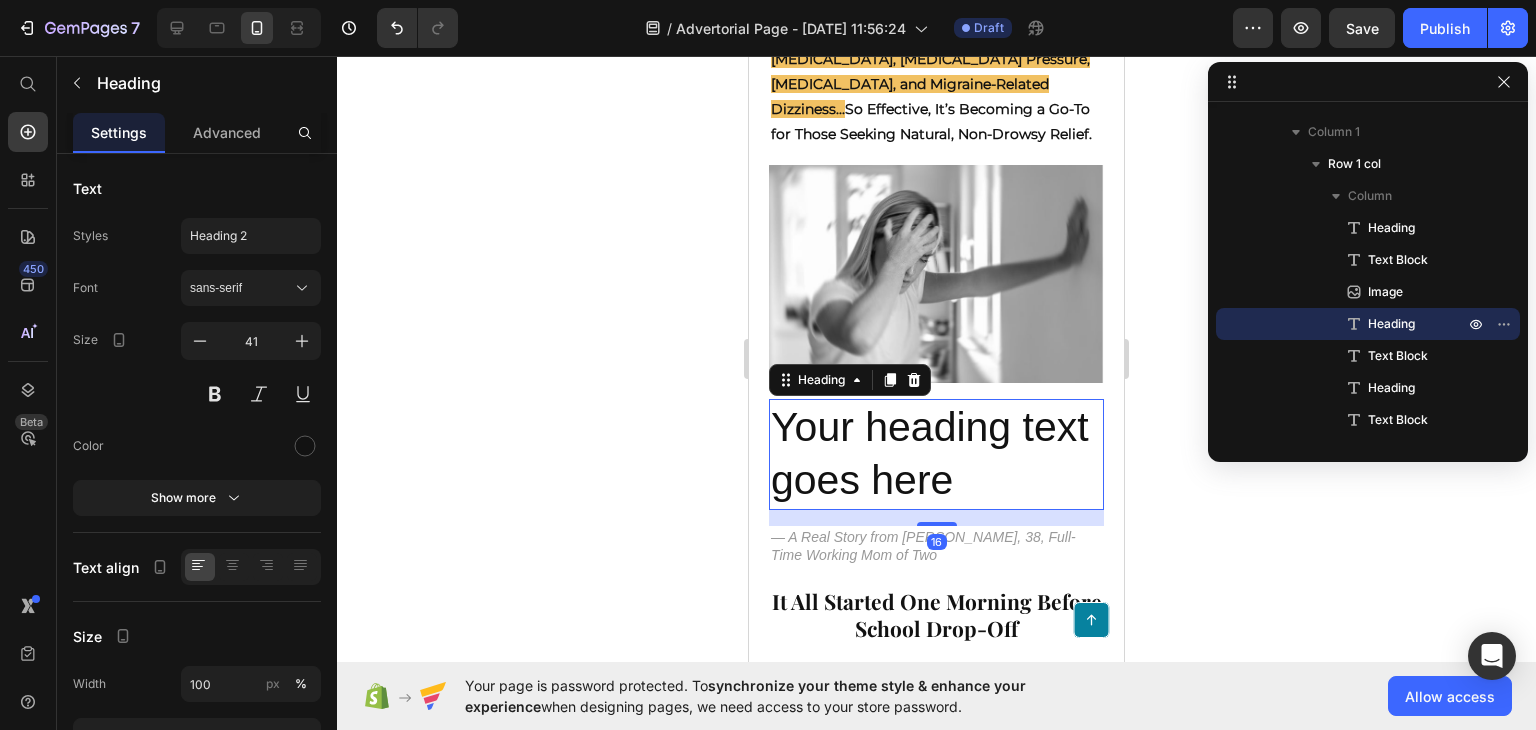 click on "Your heading text goes here" at bounding box center (936, 454) 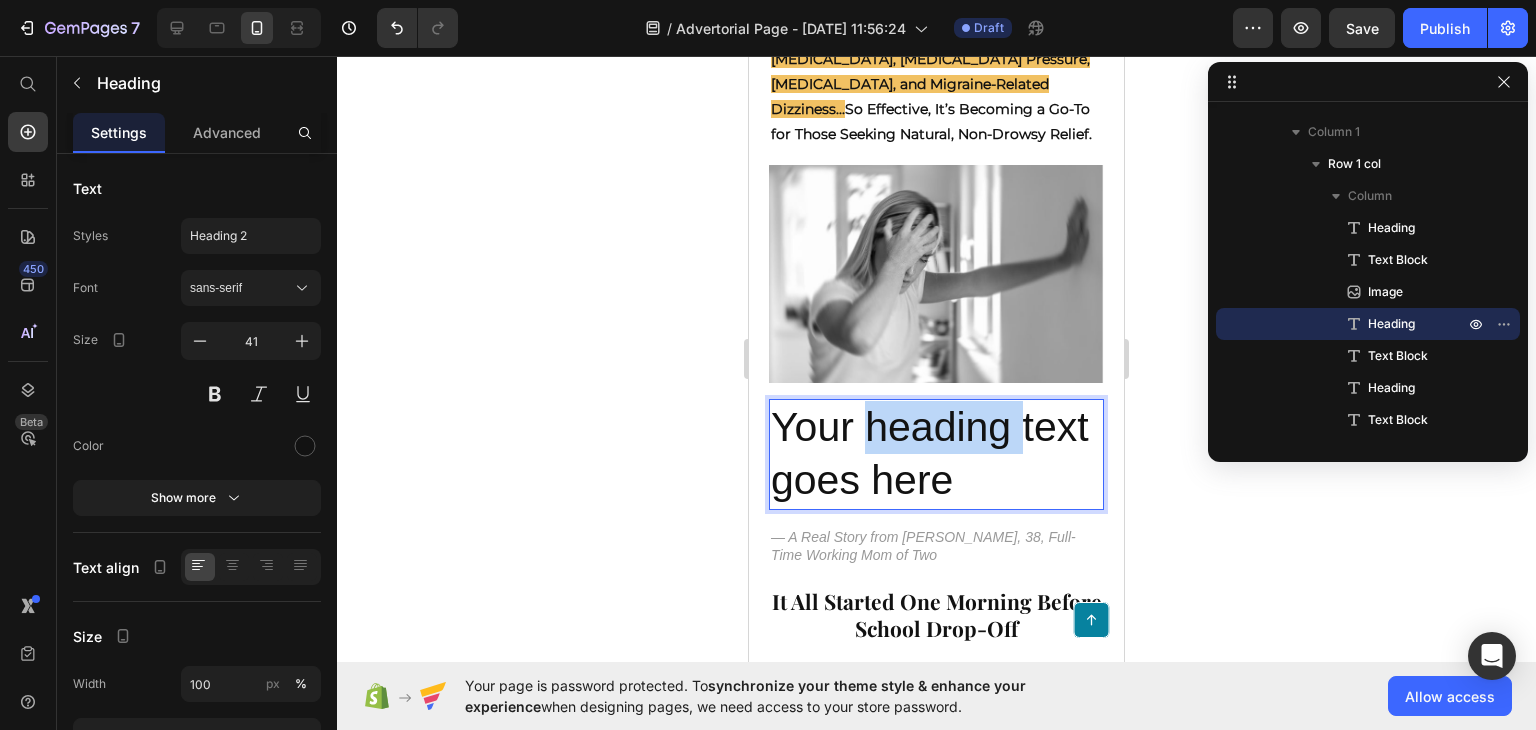 click on "Your heading text goes here" at bounding box center [936, 454] 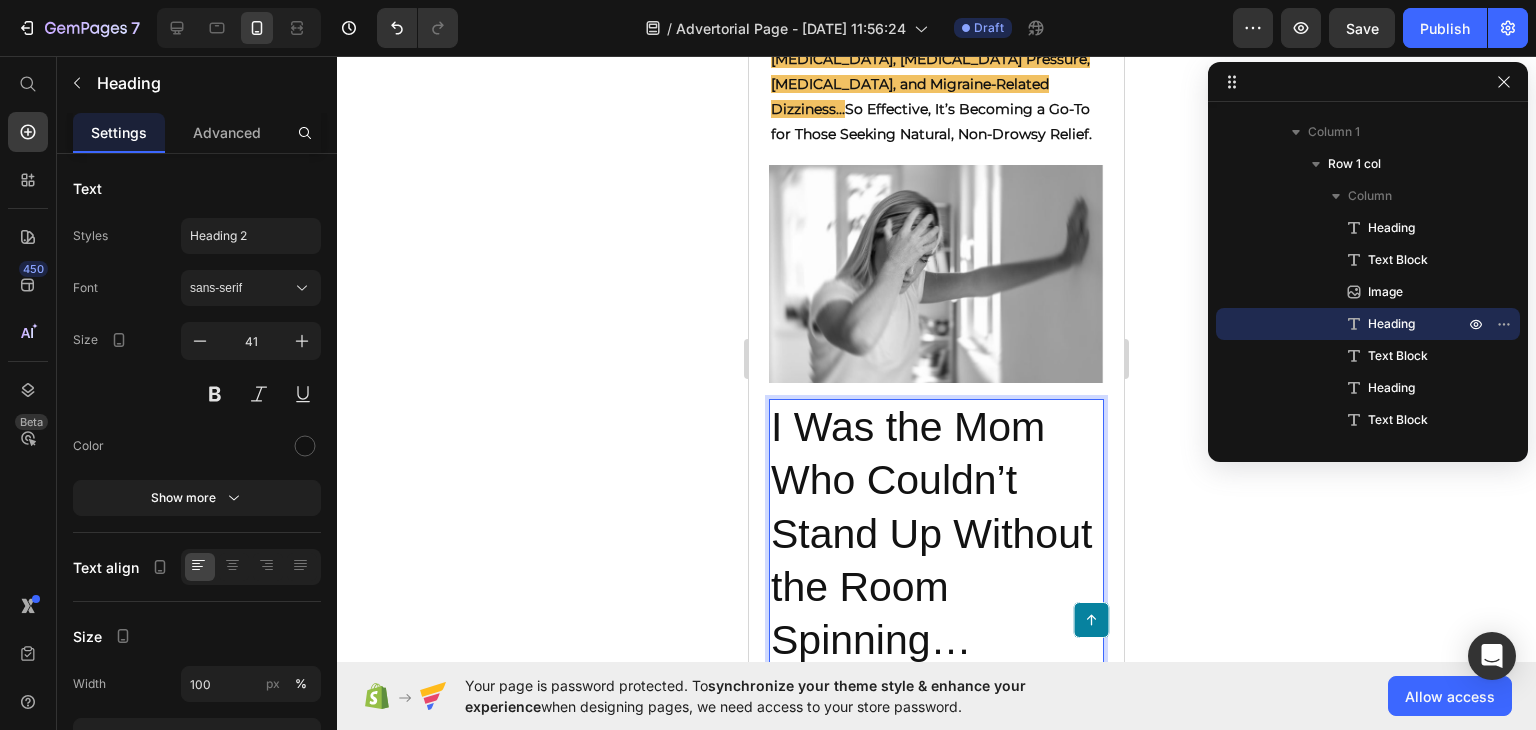 scroll, scrollTop: 372, scrollLeft: 0, axis: vertical 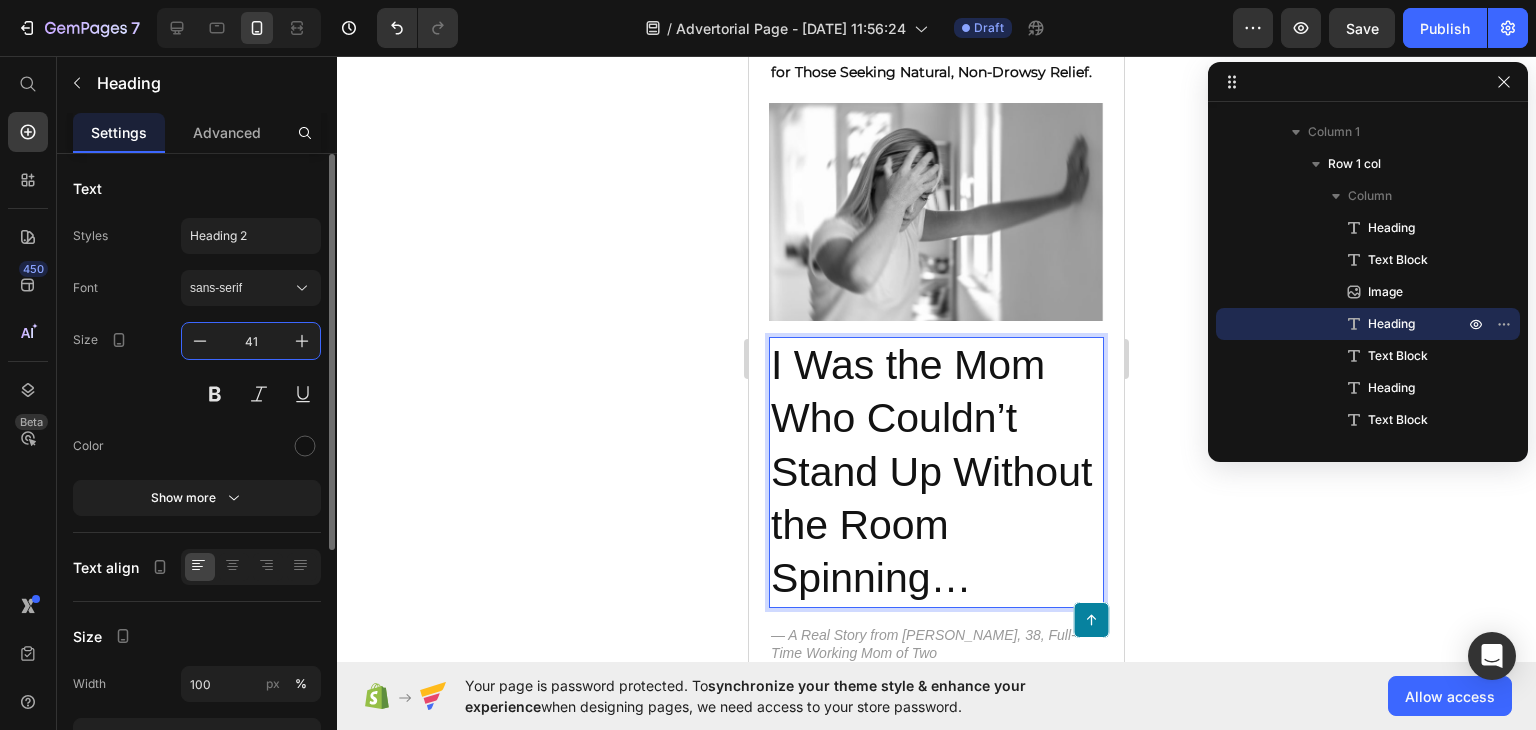 click on "41" at bounding box center [251, 341] 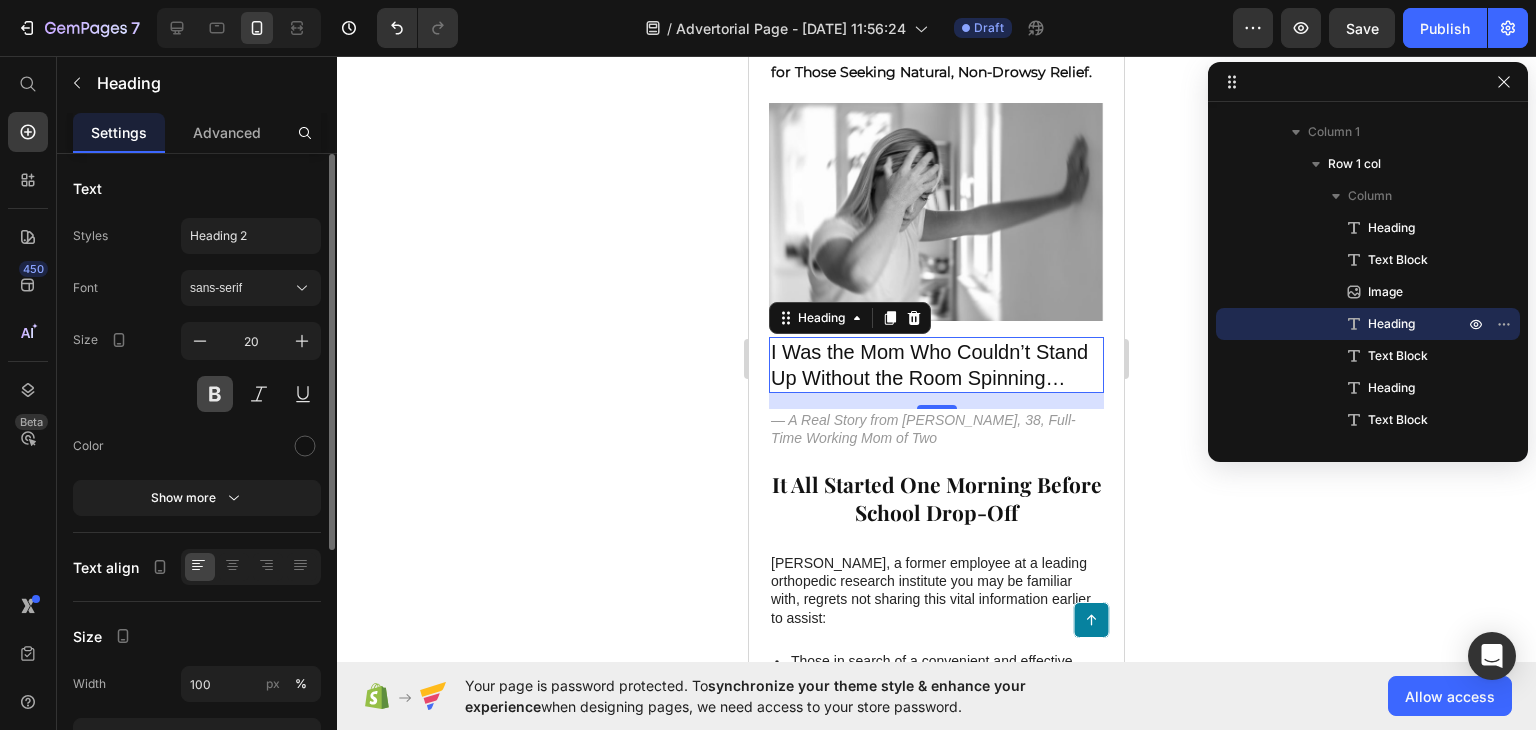 click at bounding box center [215, 394] 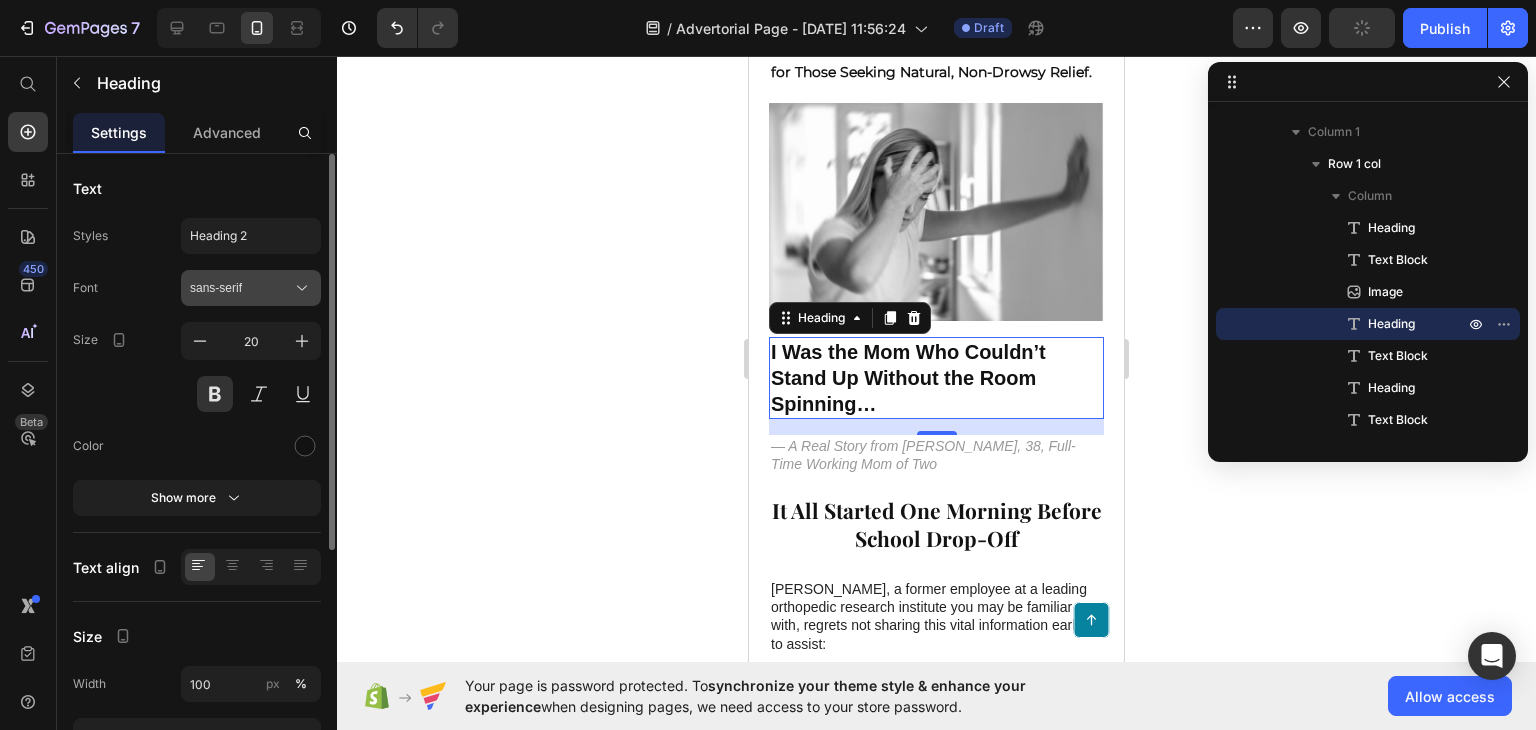 click on "sans-serif" at bounding box center [251, 288] 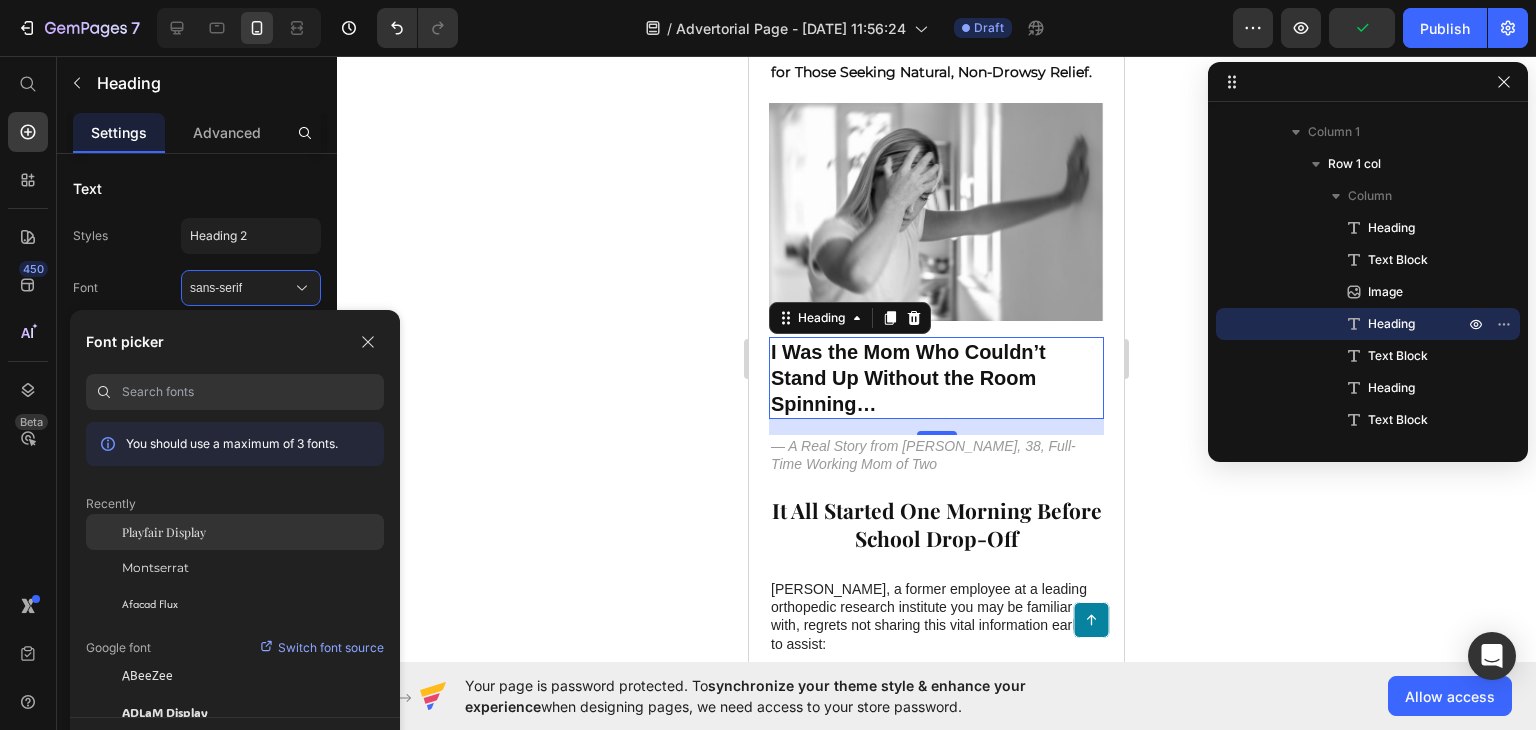 click on "Playfair Display" at bounding box center (164, 532) 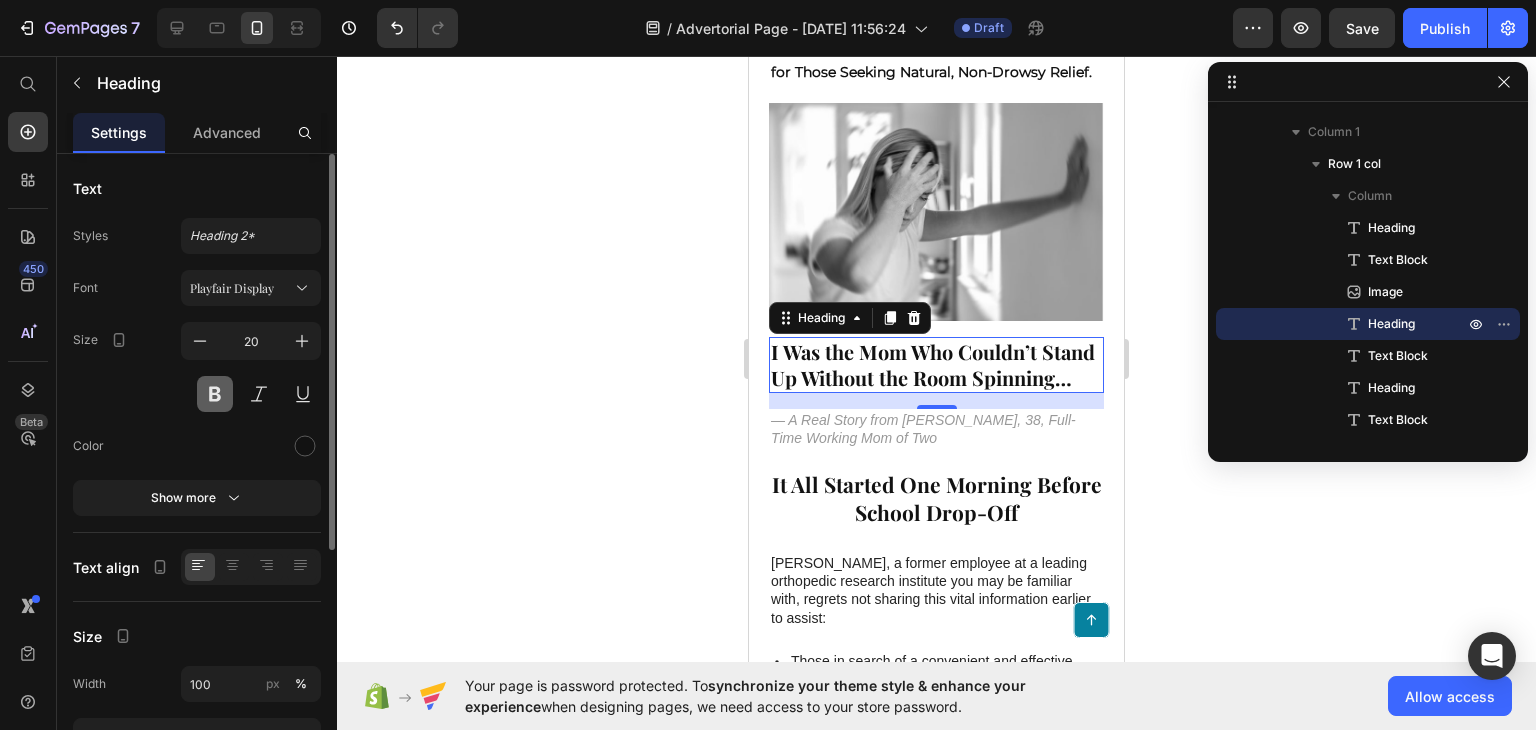 click at bounding box center (215, 394) 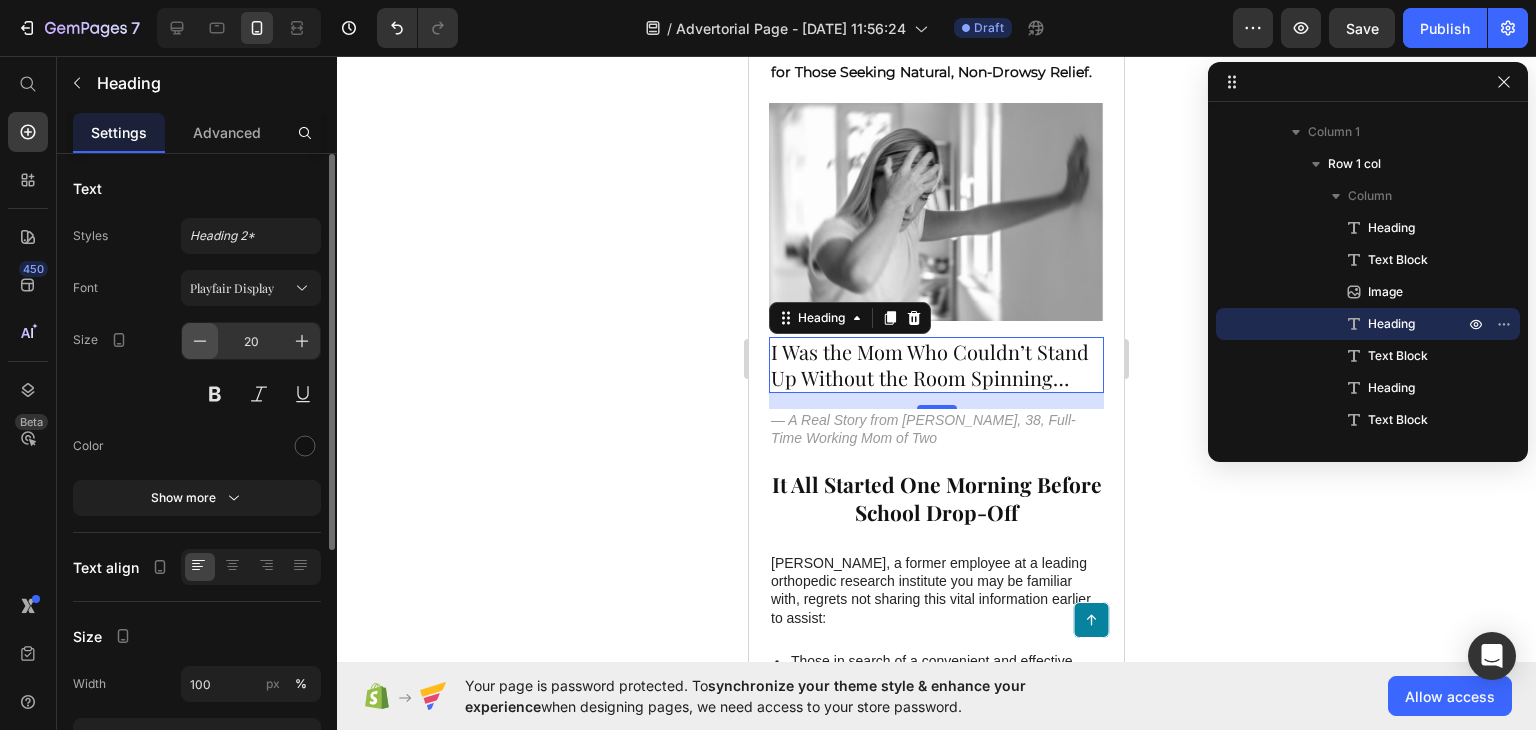 click 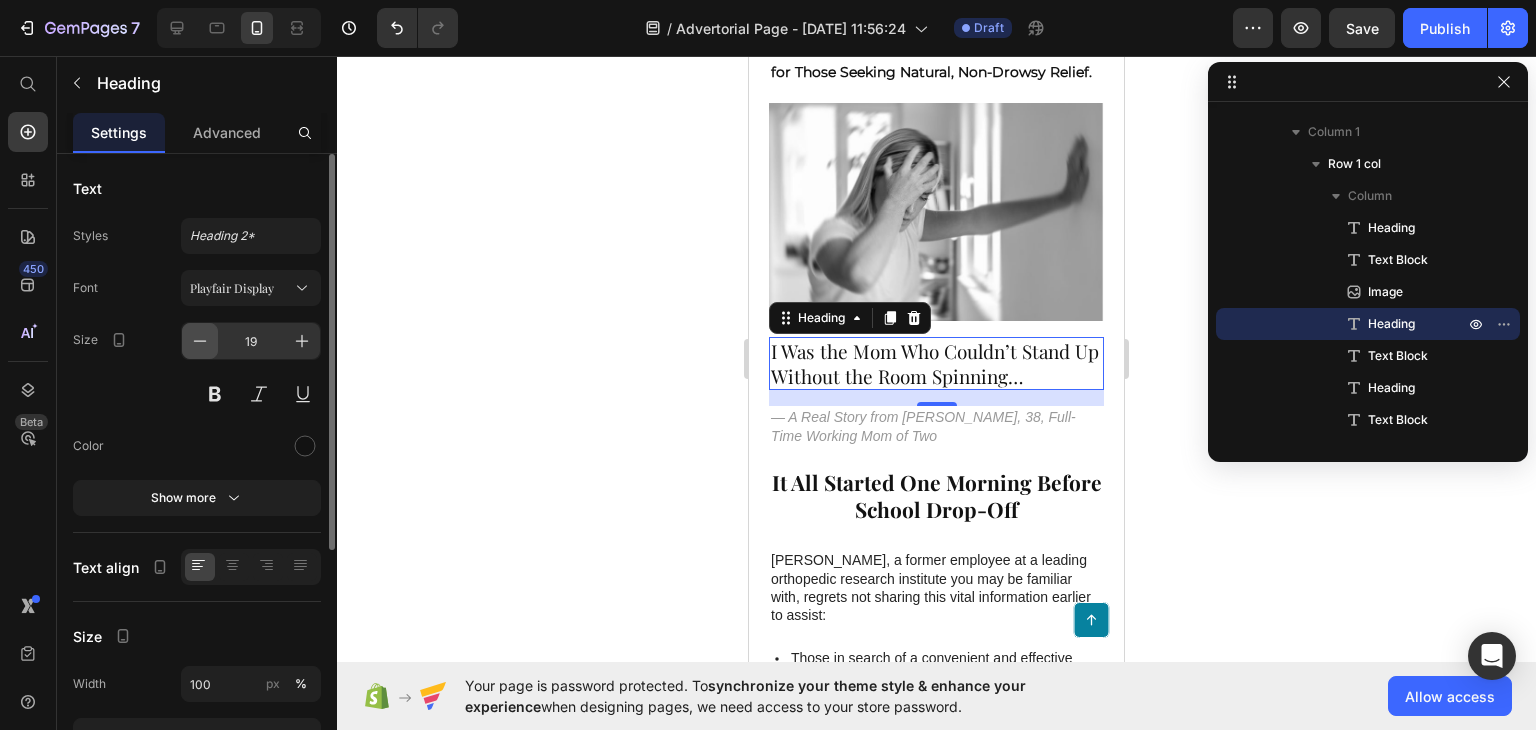 click 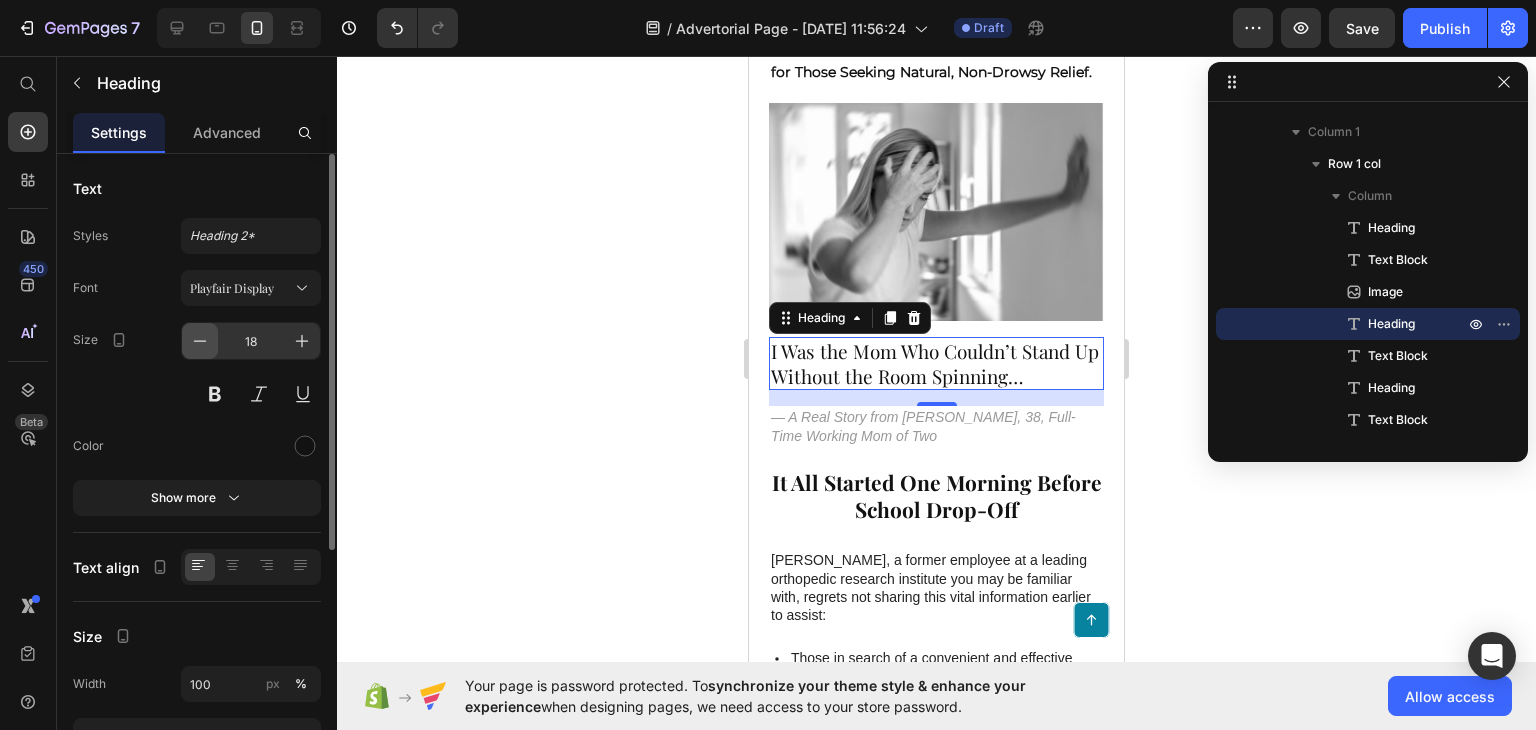 click 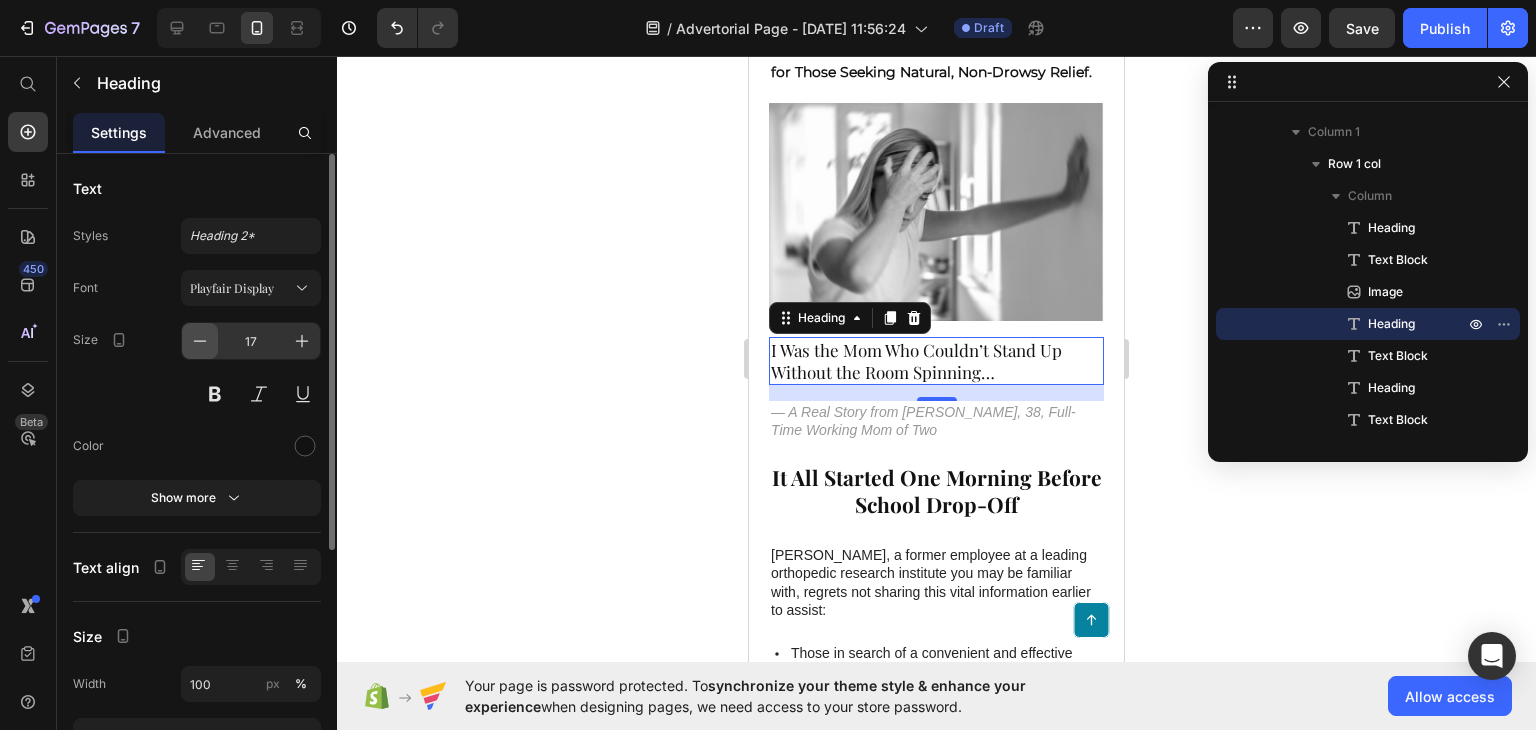 click 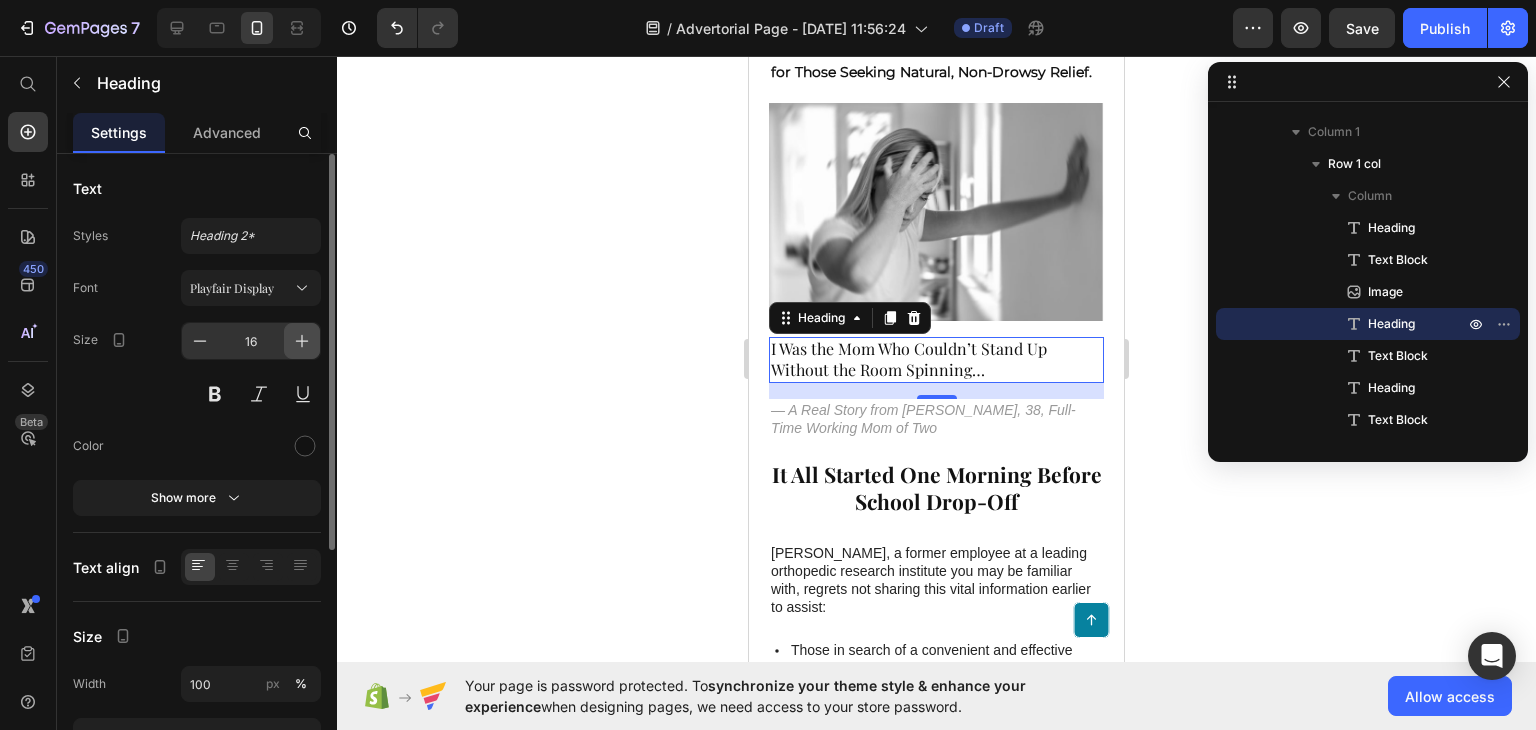 click 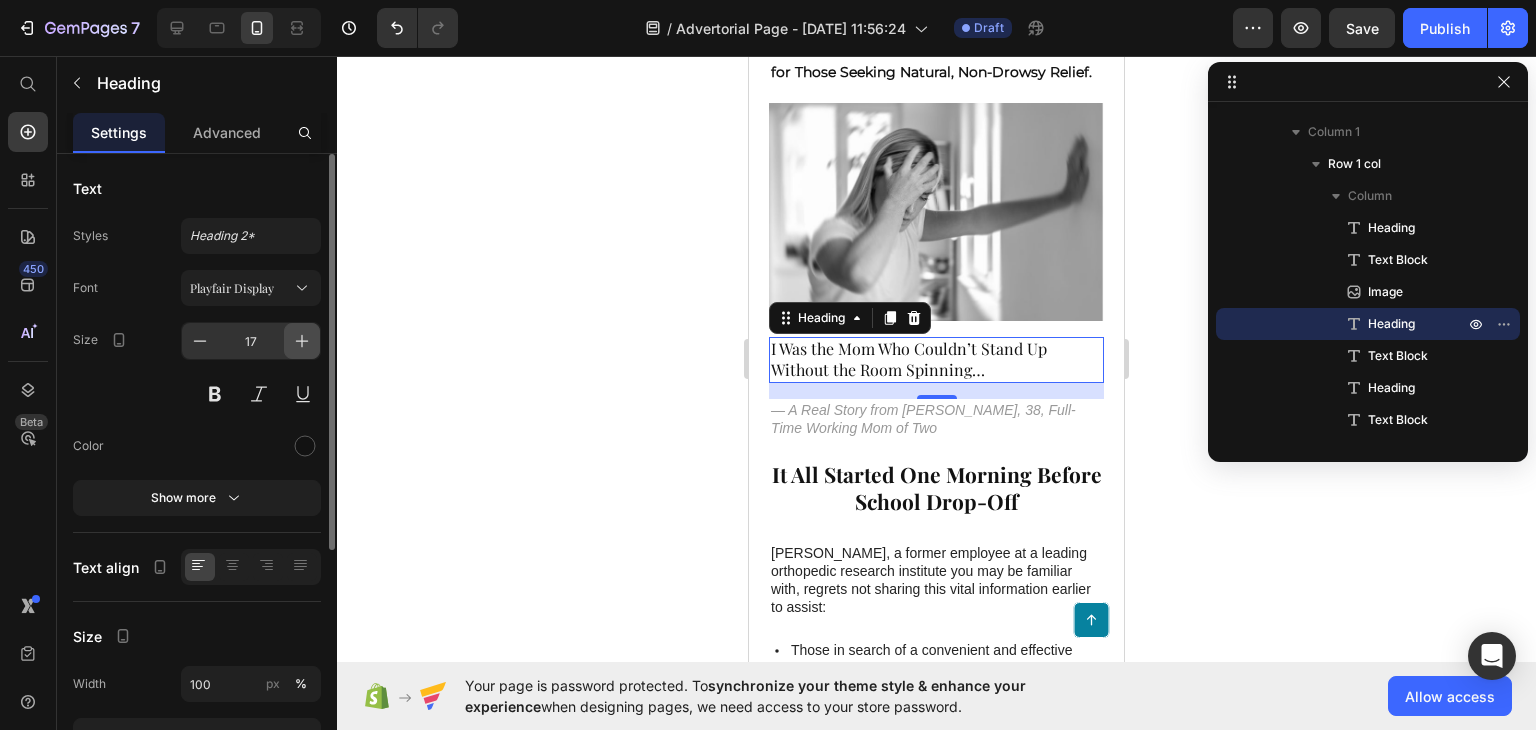 click 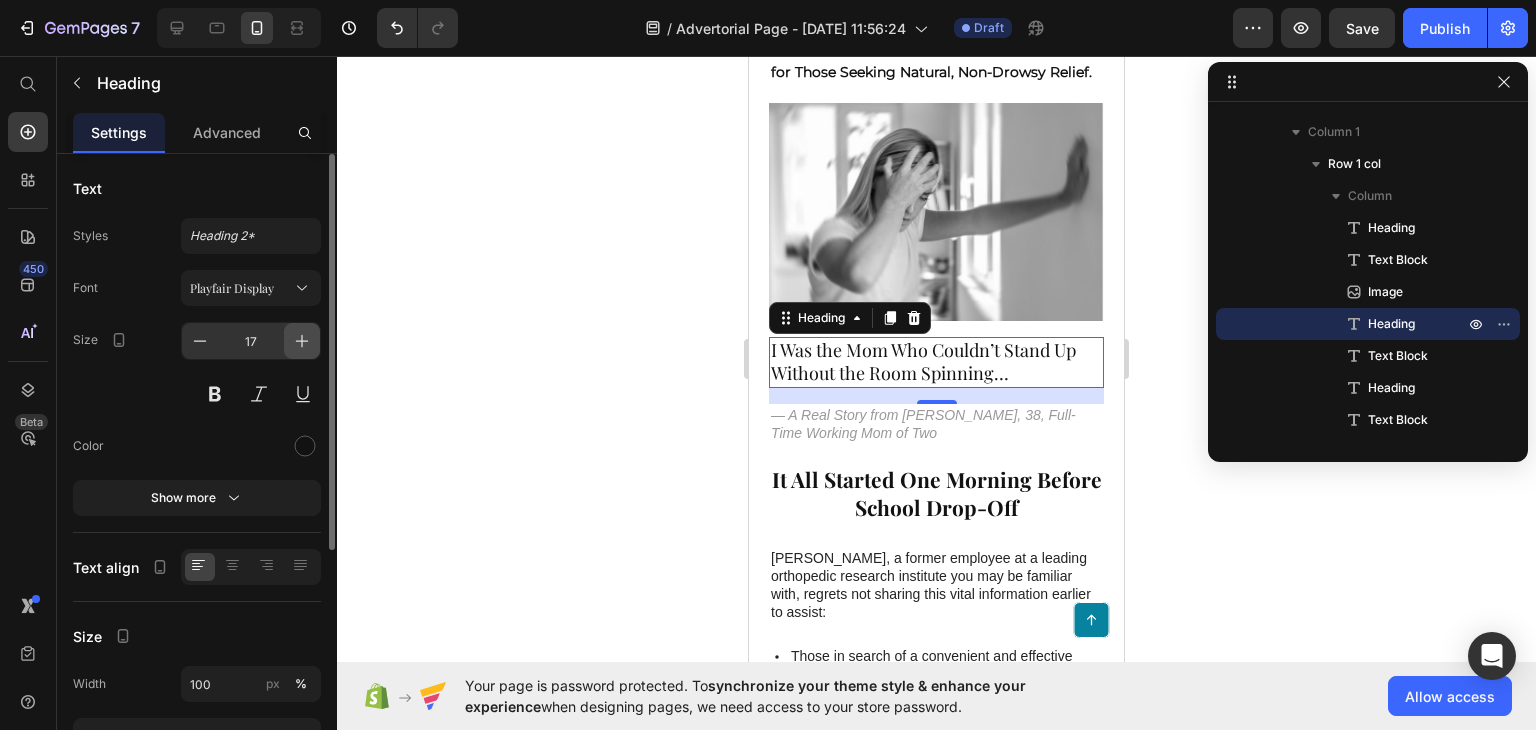 click 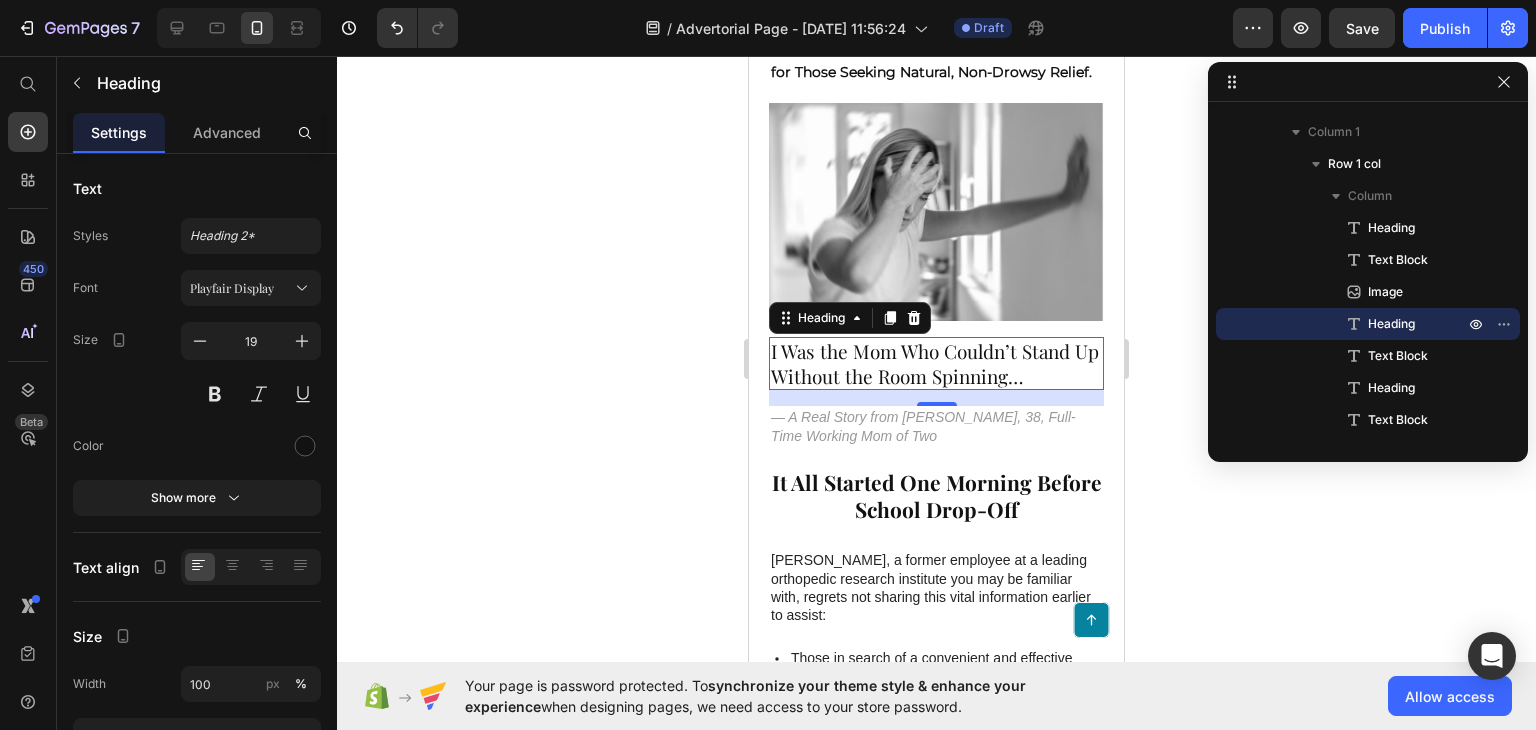 click 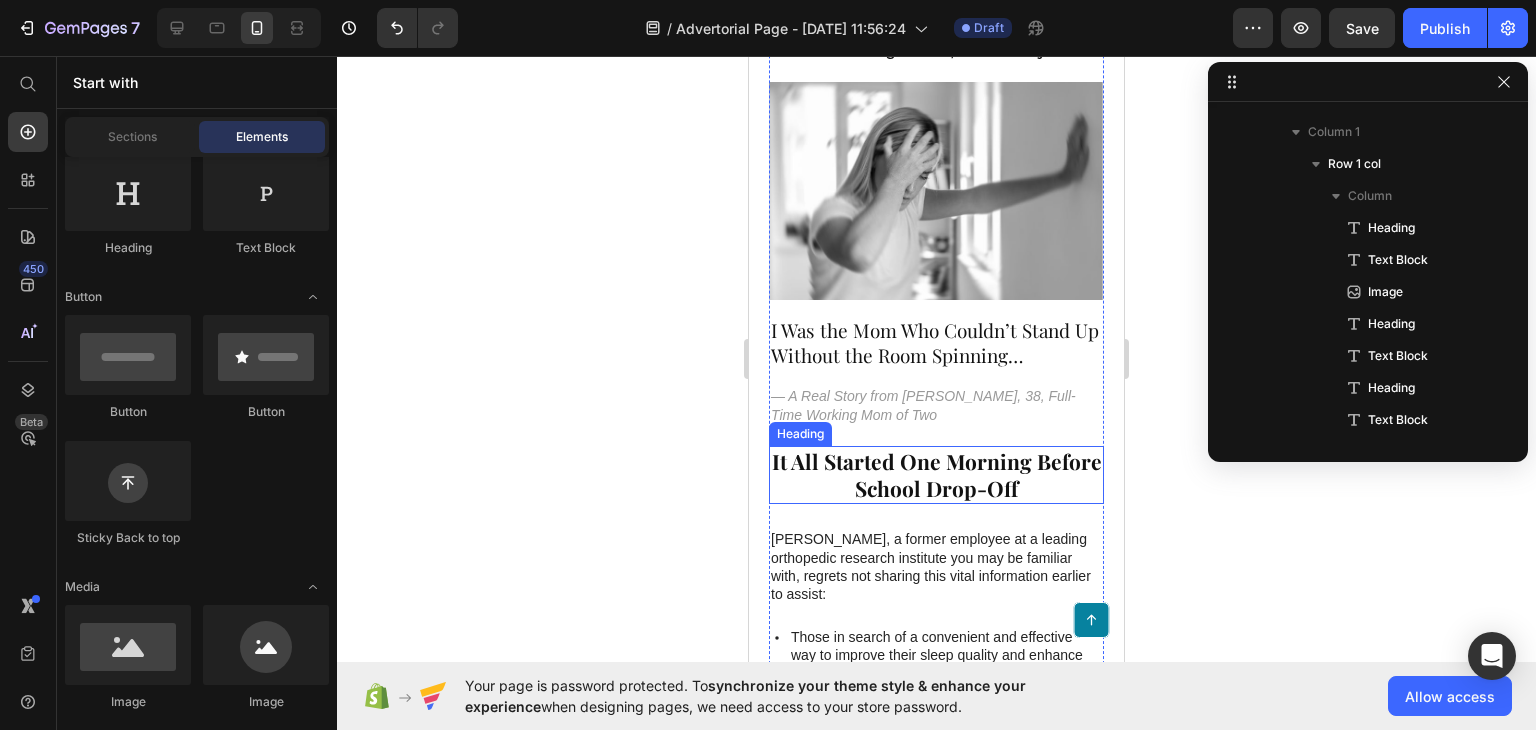 scroll, scrollTop: 394, scrollLeft: 0, axis: vertical 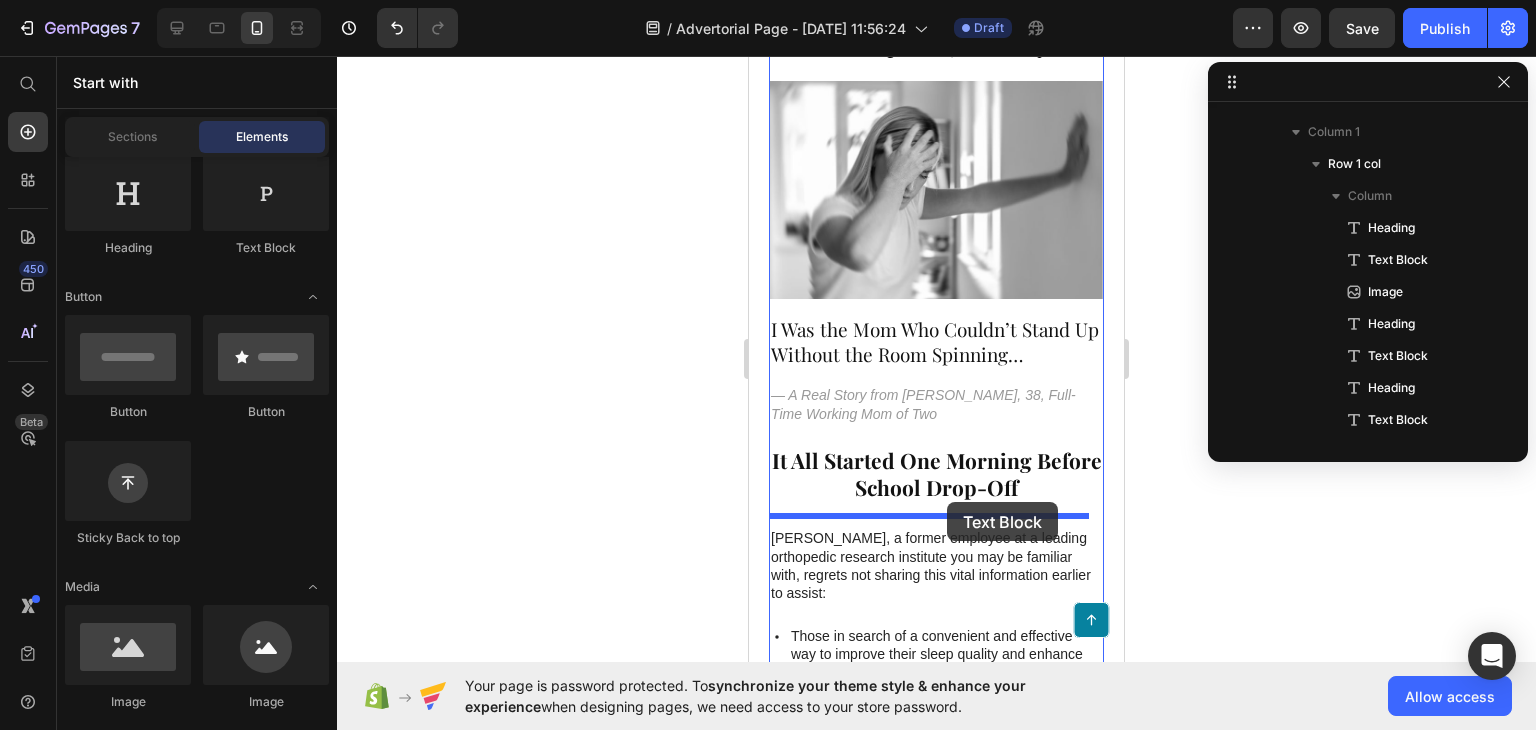 drag, startPoint x: 1093, startPoint y: 331, endPoint x: 947, endPoint y: 503, distance: 225.61029 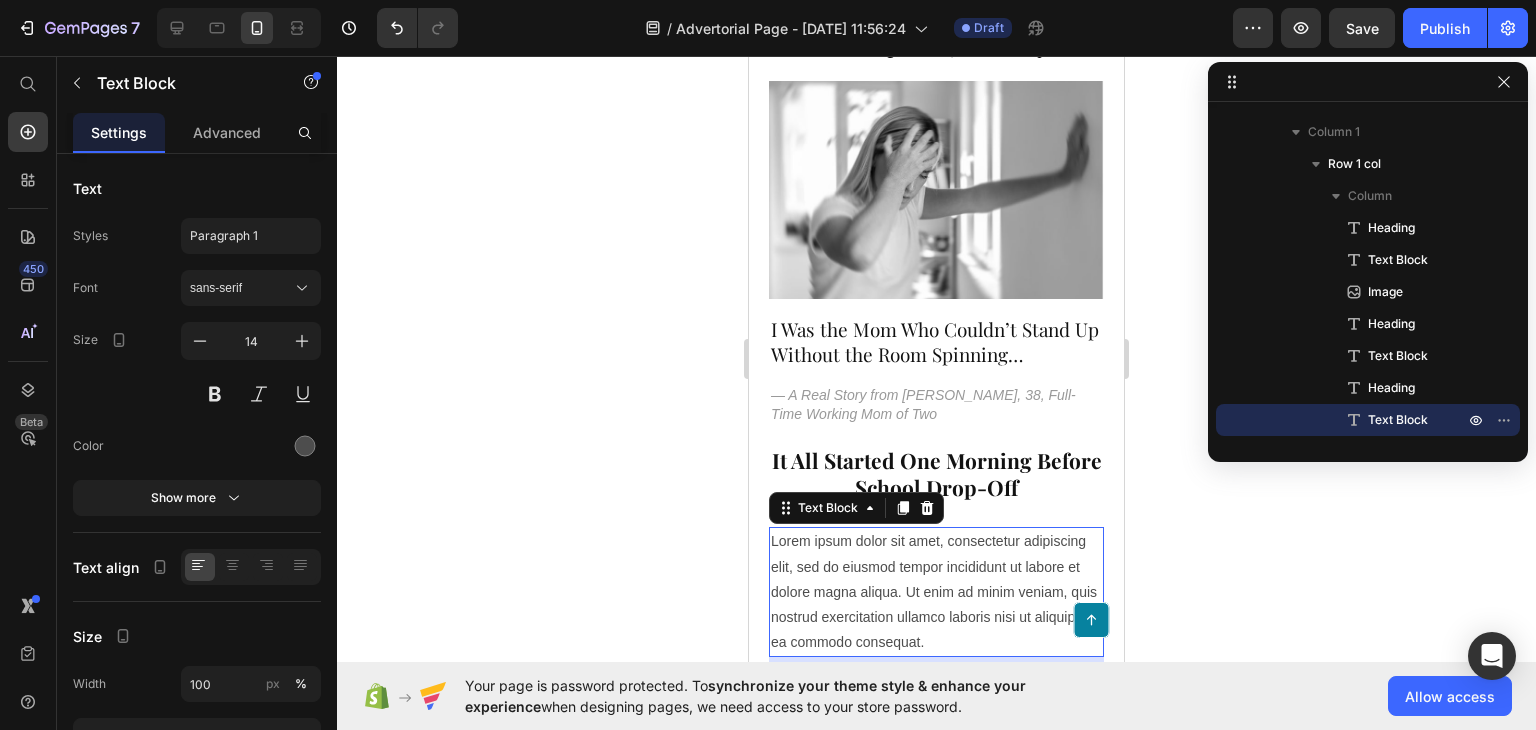 click on "Lorem ipsum dolor sit amet, consectetur adipiscing elit, sed do eiusmod tempor incididunt ut labore et dolore magna aliqua. Ut enim ad minim veniam, quis nostrud exercitation ullamco laboris nisi ut aliquip ex ea commodo consequat." at bounding box center (936, 592) 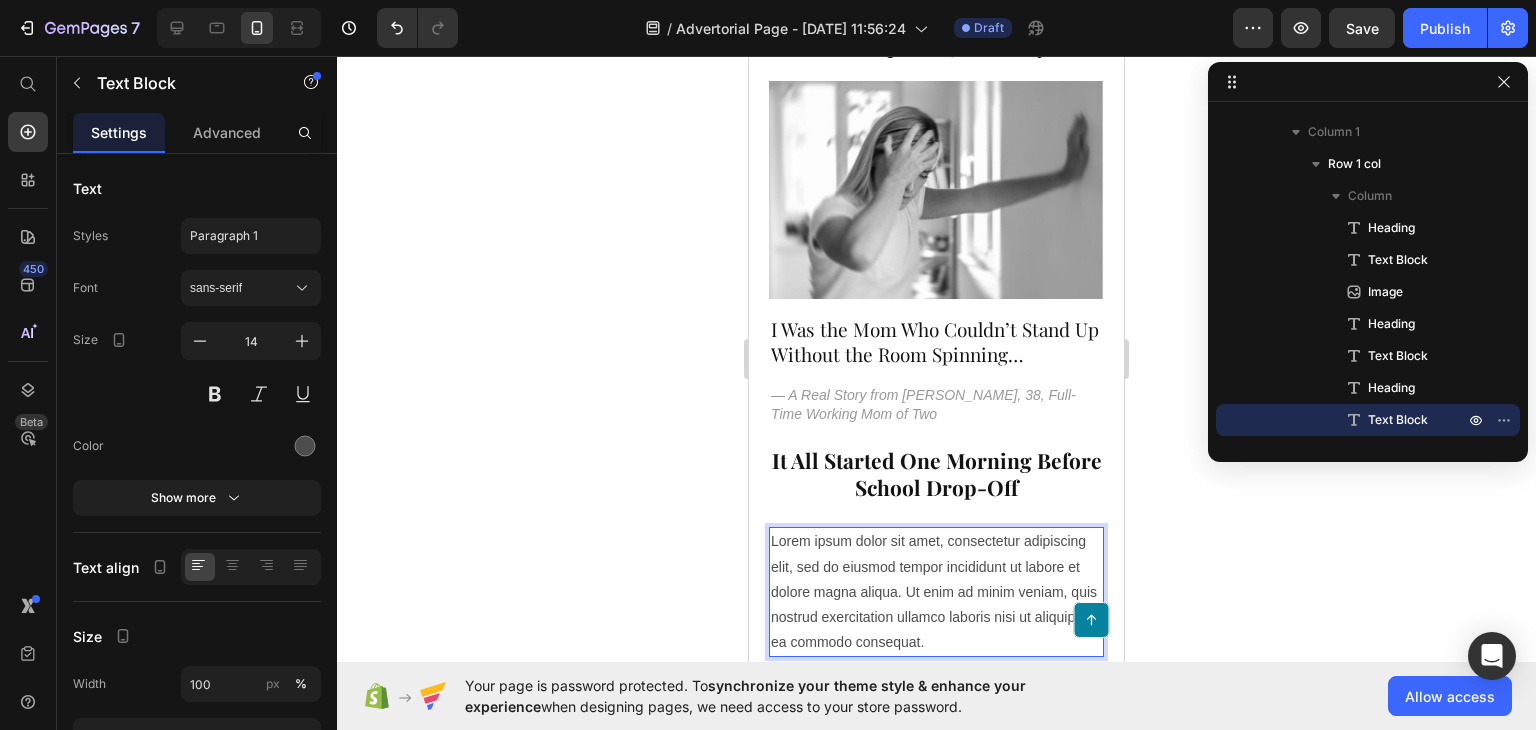 click on "Lorem ipsum dolor sit amet, consectetur adipiscing elit, sed do eiusmod tempor incididunt ut labore et dolore magna aliqua. Ut enim ad minim veniam, quis nostrud exercitation ullamco laboris nisi ut aliquip ex ea commodo consequat." at bounding box center [936, 592] 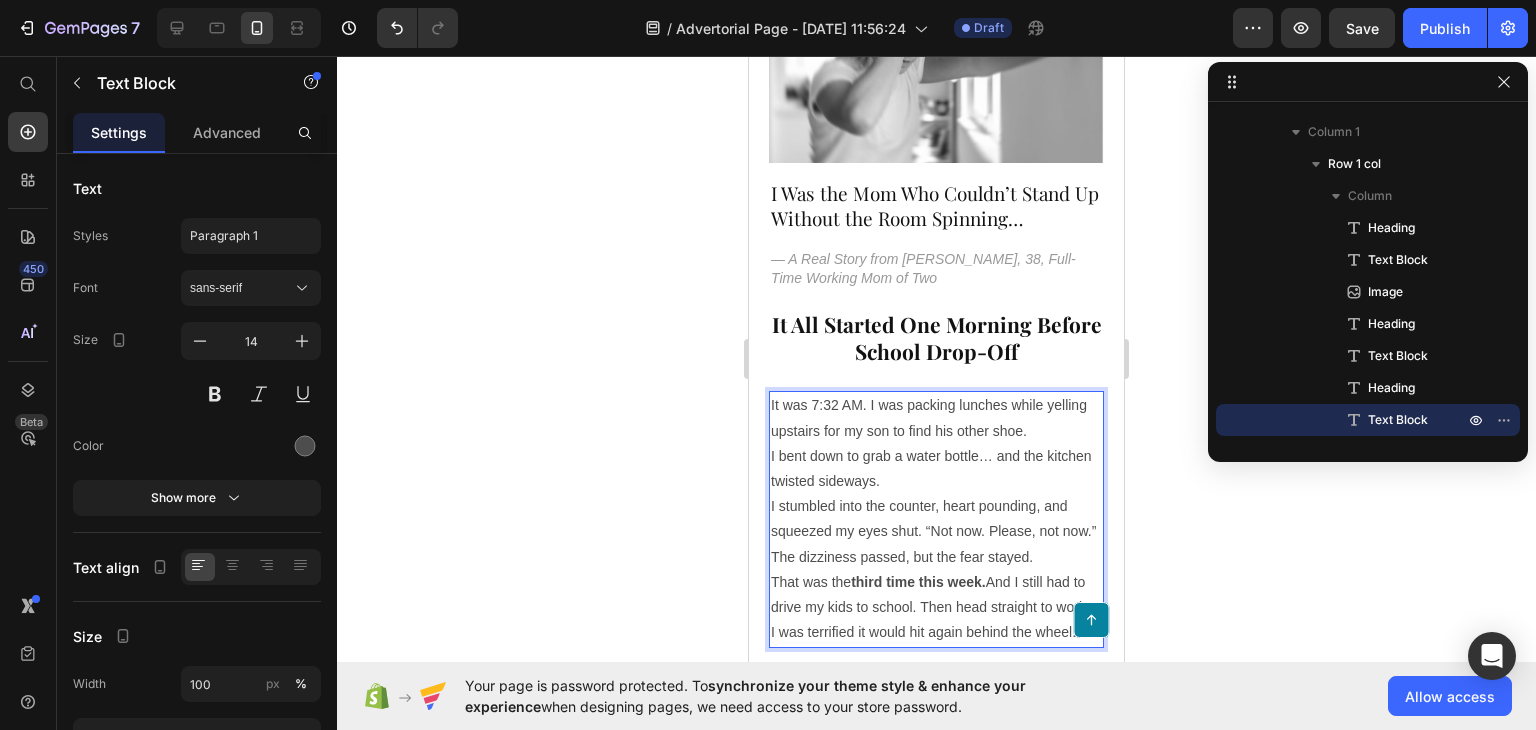 scroll, scrollTop: 567, scrollLeft: 0, axis: vertical 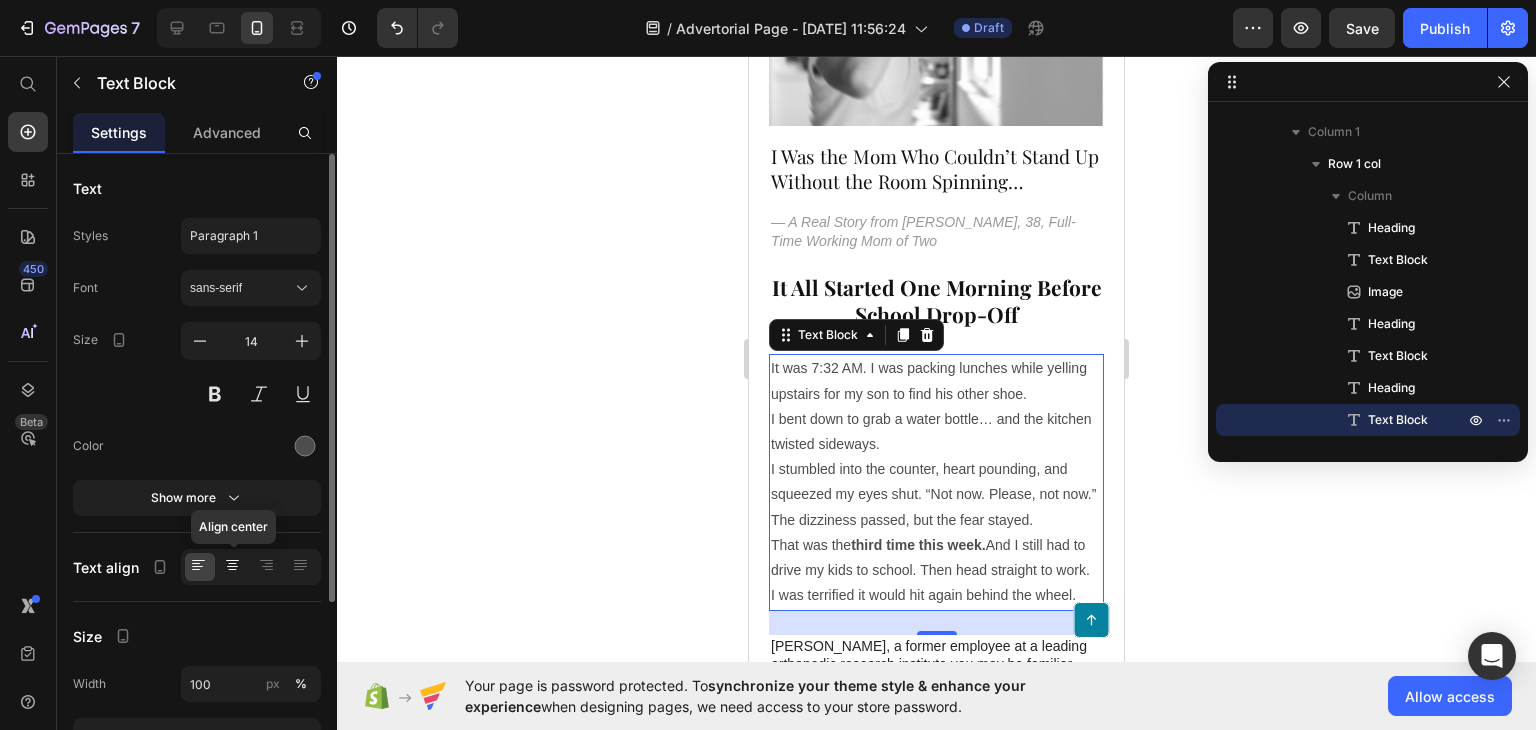 click 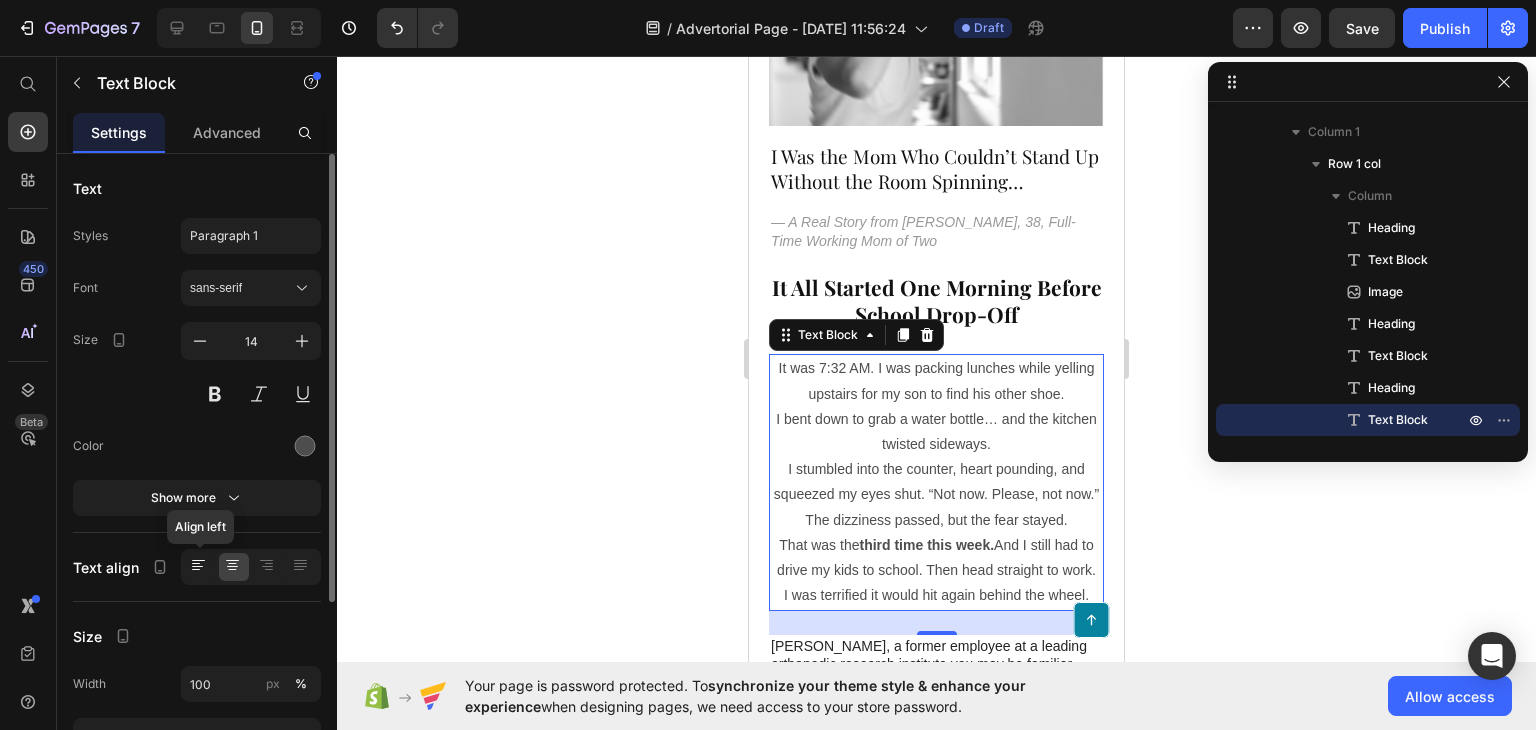 click 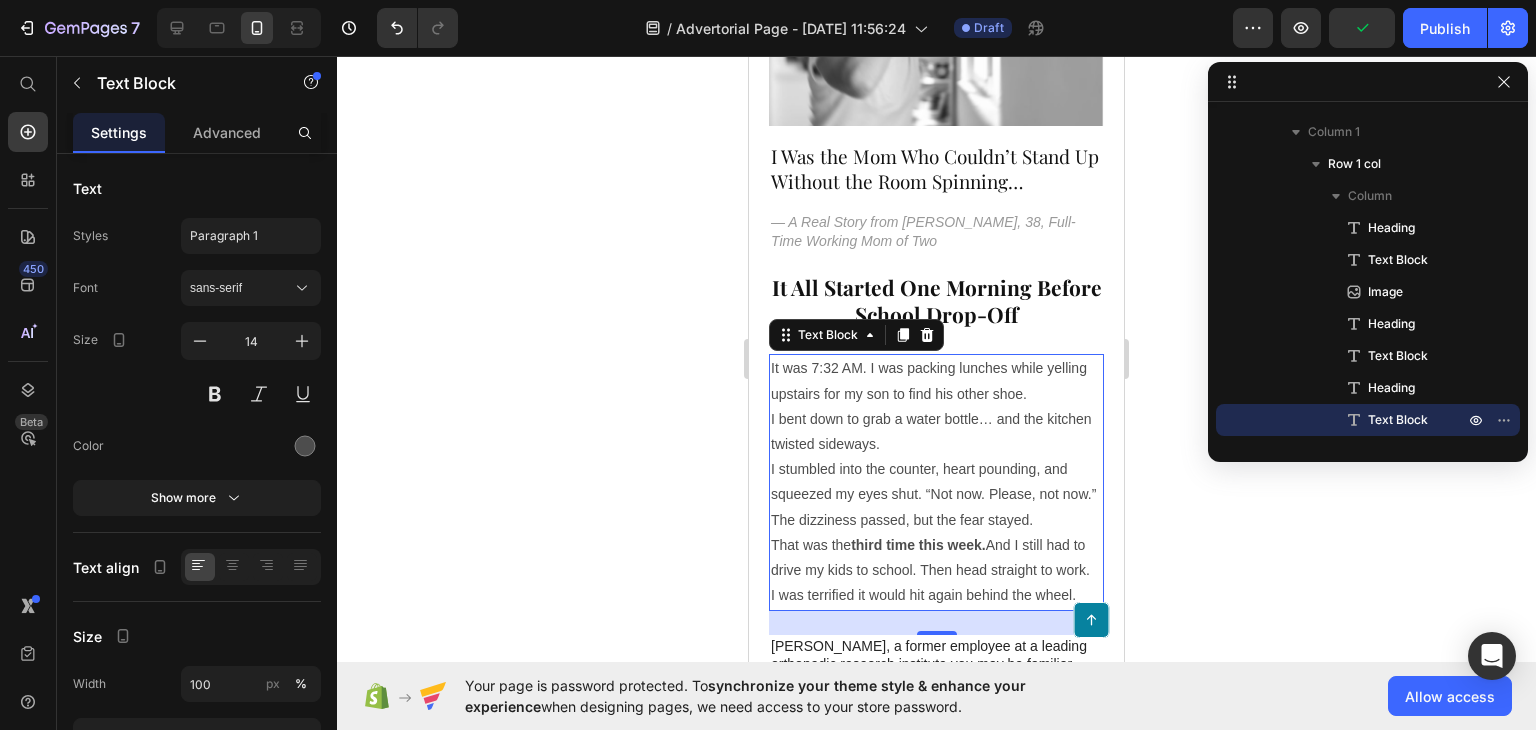 click 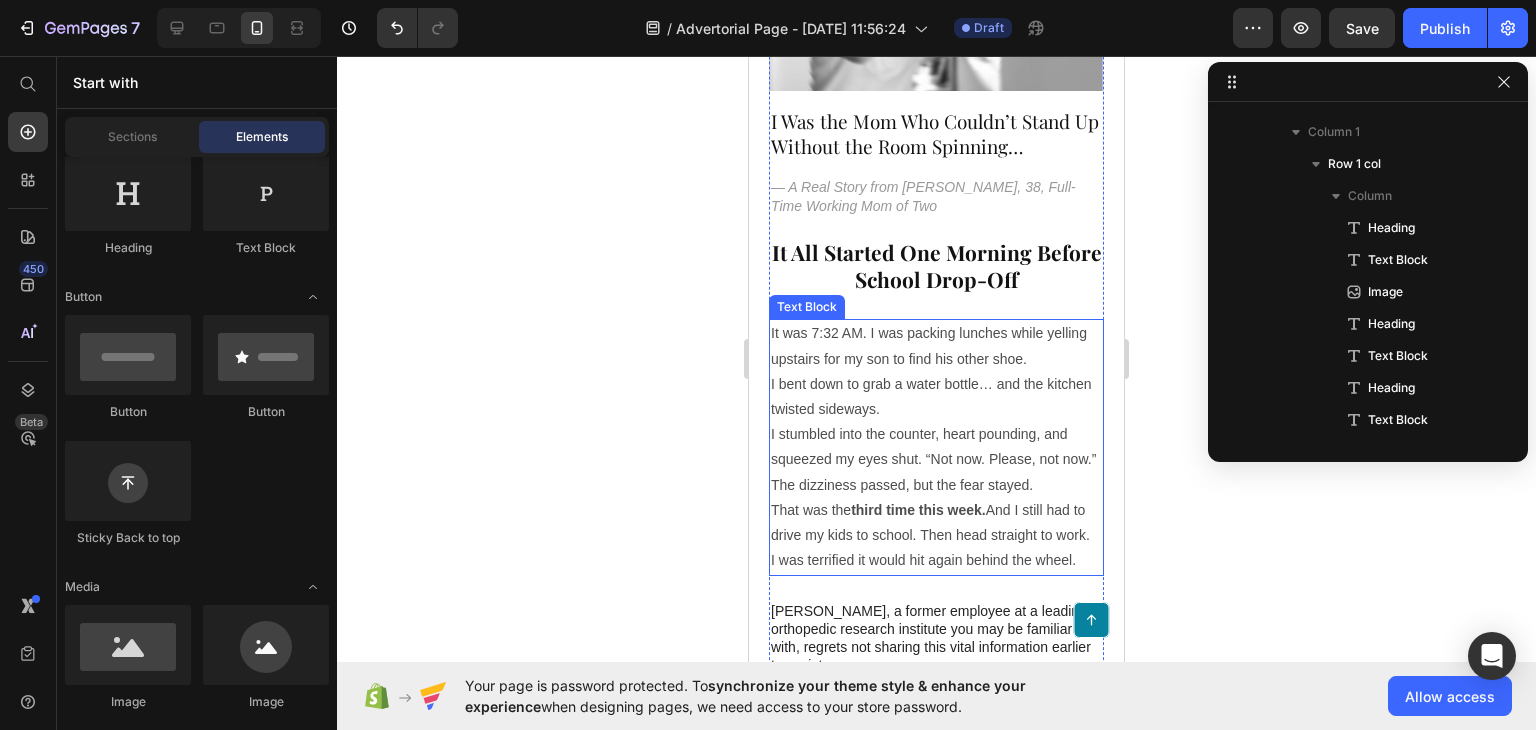 scroll, scrollTop: 603, scrollLeft: 0, axis: vertical 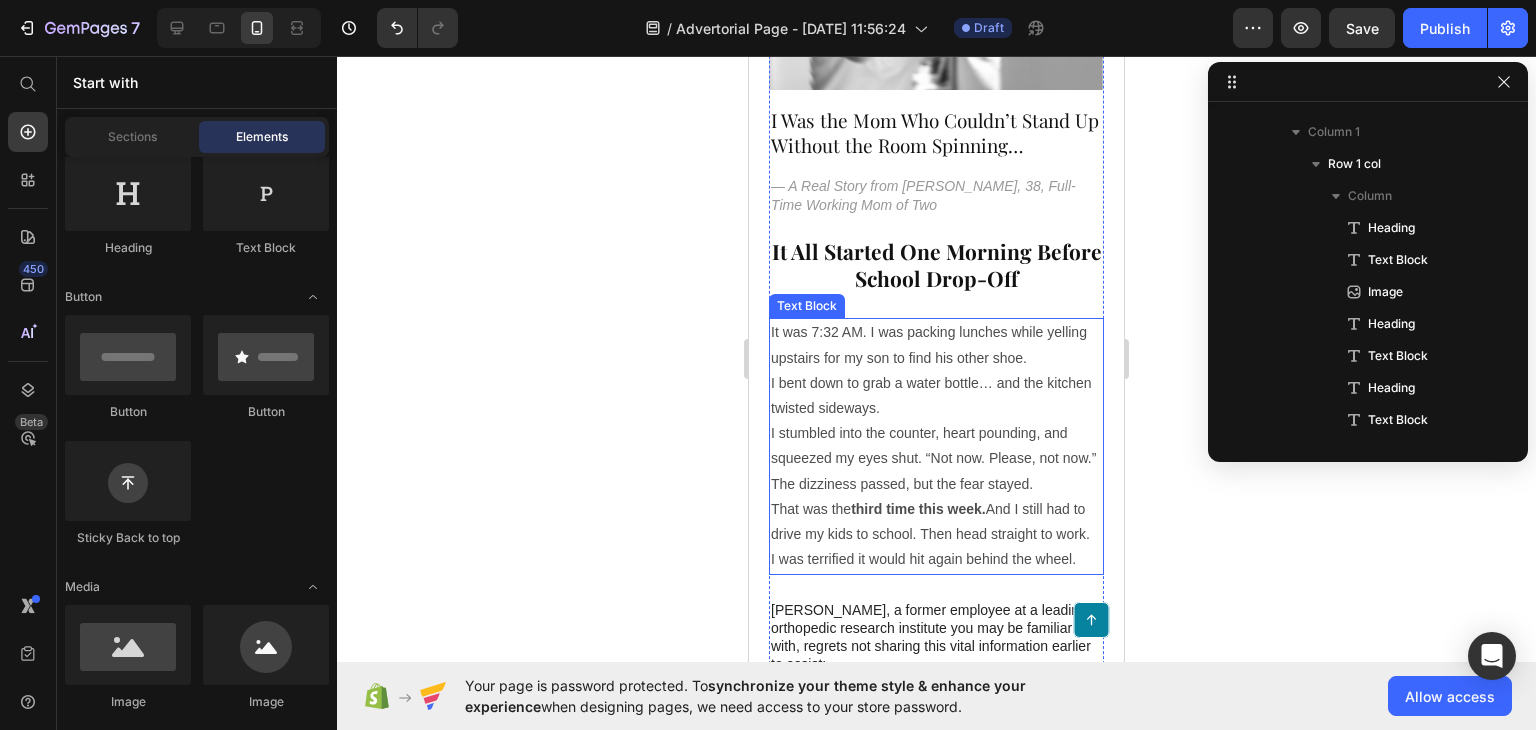 click on "Top Holistic Health Expert: This Natural Oil Blend Is Providing Fast Relief for Dizziness, [MEDICAL_DATA] & Nausea... Heading It Helps With  Spinning Sensations, [MEDICAL_DATA], [MEDICAL_DATA] Pressure, [MEDICAL_DATA], and Migraine-Related Dizziness ...  So Effective, It’s Becoming a Go-To for Those Seeking Natural, Non-Drowsy Relief. Text Block Image I Was the Mom Who Couldn’t Stand Up Without the Room Spinning… Heading — A Real Story from [PERSON_NAME], 38, Full-Time Working Mom of Two Text Block It All Started One Morning Before School Drop-Off Heading It was 7:32 AM. I was packing lunches while yelling upstairs for my son to find his other shoe. I bent down to grab a water bottle… and the kitchen twisted sideways. I stumbled into the counter, heart pounding, and squeezed my eyes shut. “Not now. Please, not now.” The dizziness passed, but the fear stayed. That was the  third time this week.  And I still had to drive my kids to school. Then head straight to work. Text Block Text Block
Item List |" at bounding box center [936, 885] 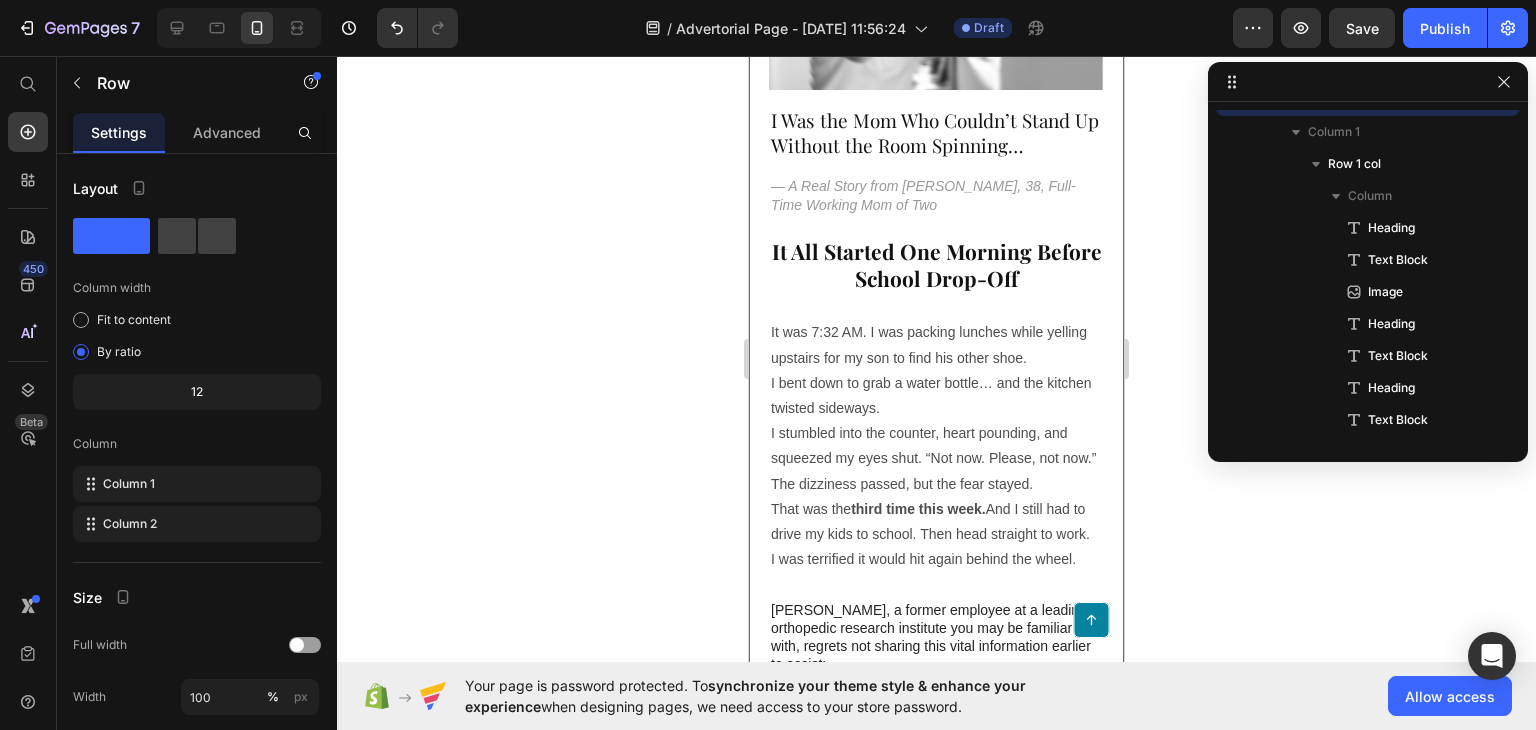 scroll, scrollTop: 186, scrollLeft: 0, axis: vertical 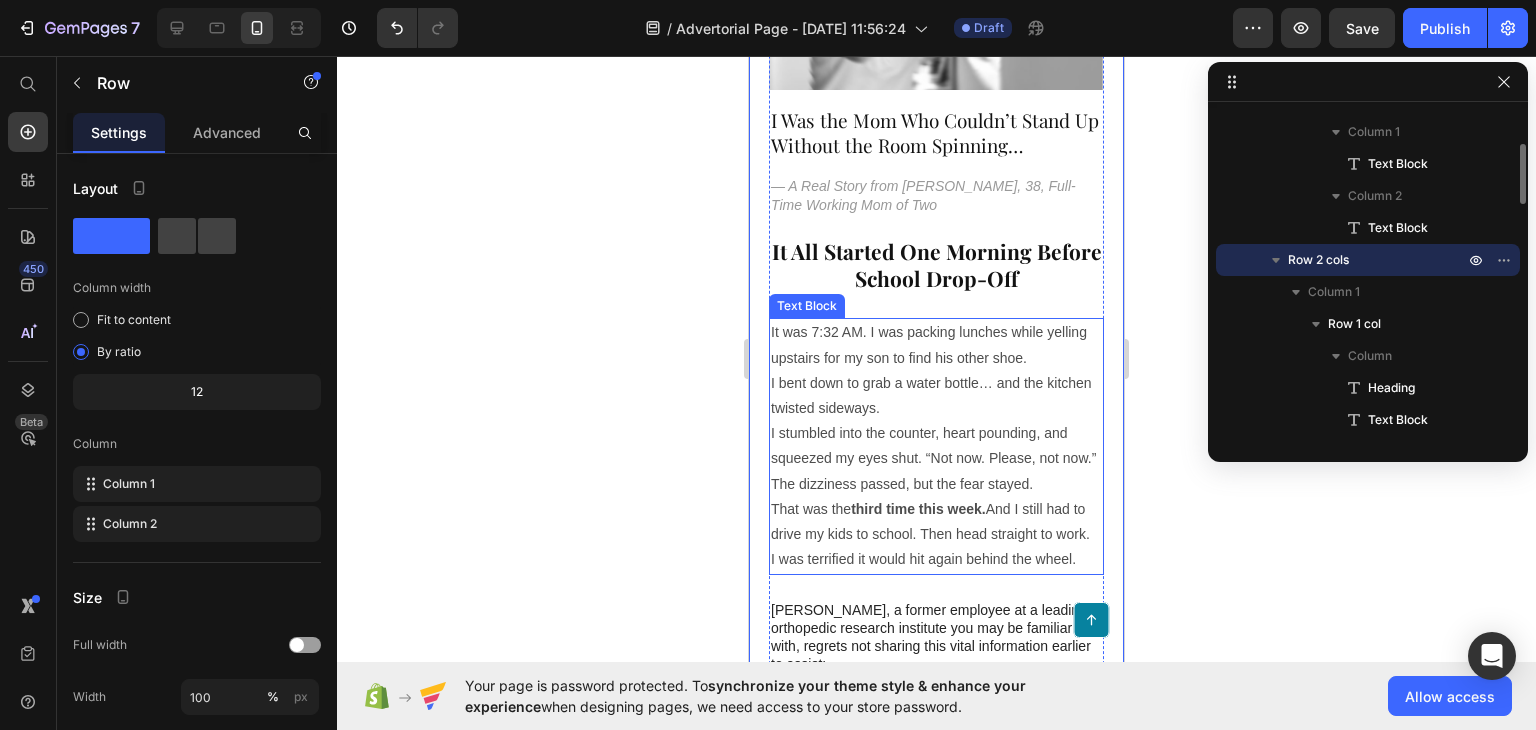 click on "I bent down to grab a water bottle… and the kitchen twisted sideways." at bounding box center (936, 396) 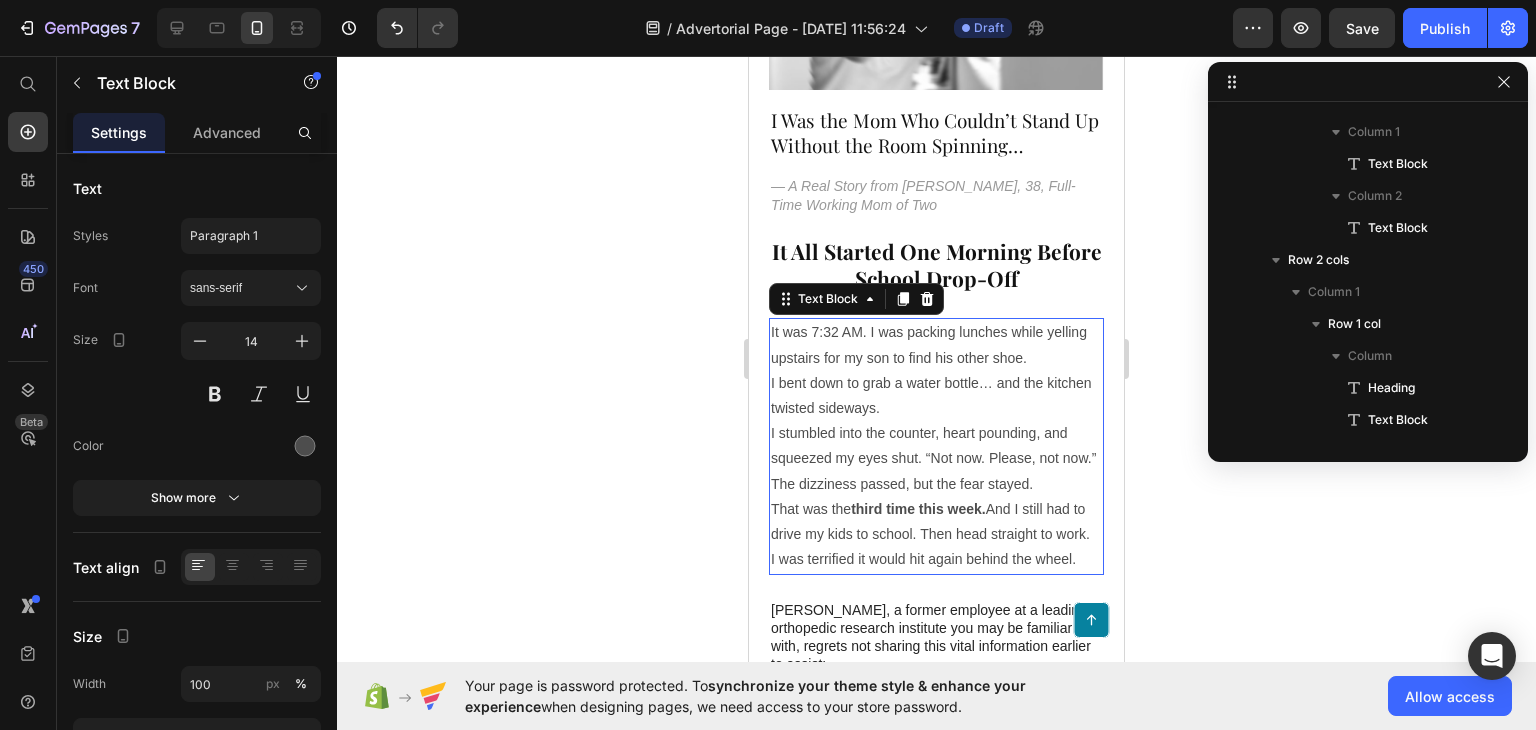 scroll, scrollTop: 506, scrollLeft: 0, axis: vertical 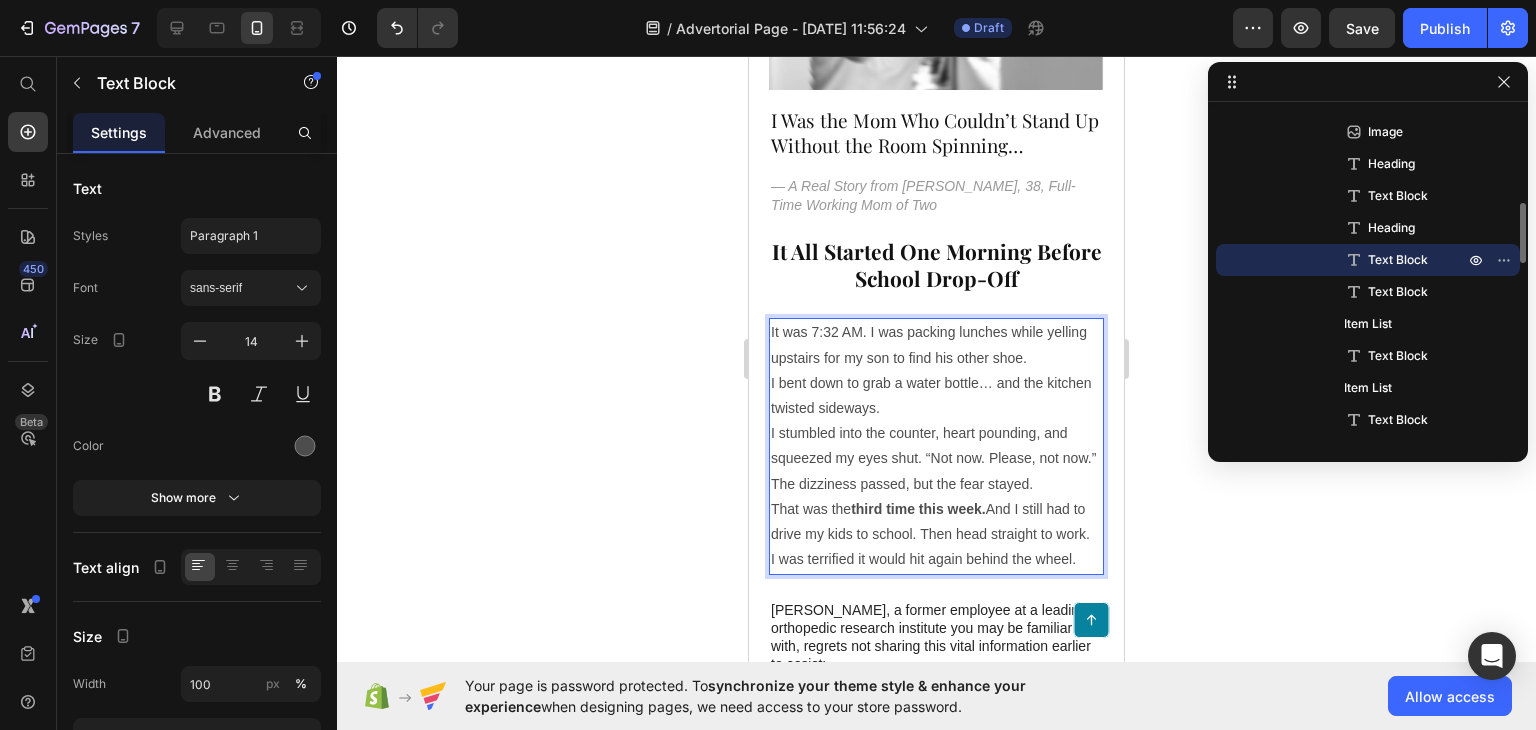 click on "I bent down to grab a water bottle… and the kitchen twisted sideways." at bounding box center [936, 396] 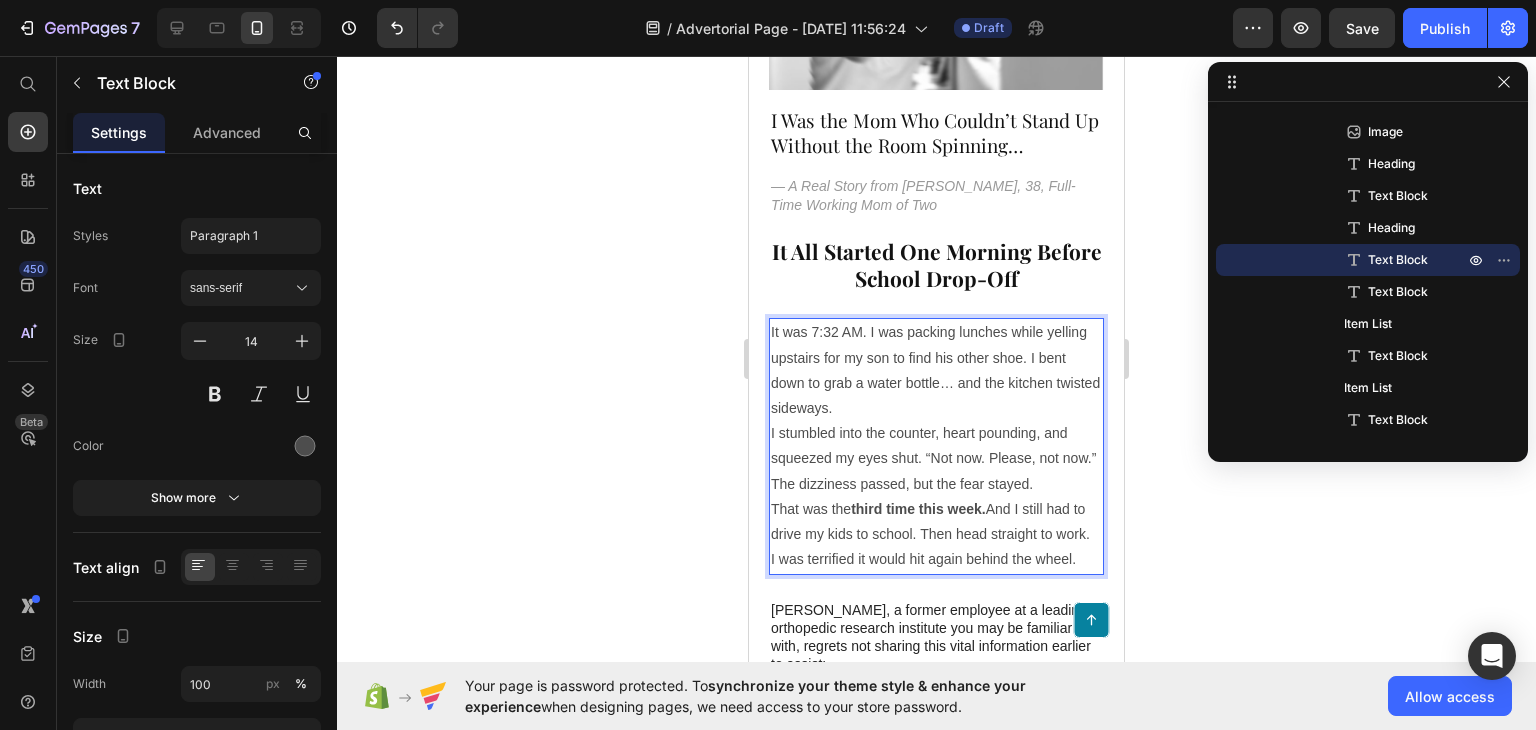 click on "I stumbled into the counter, heart pounding, and squeezed my eyes shut. “Not now. Please, not now.”" at bounding box center (936, 446) 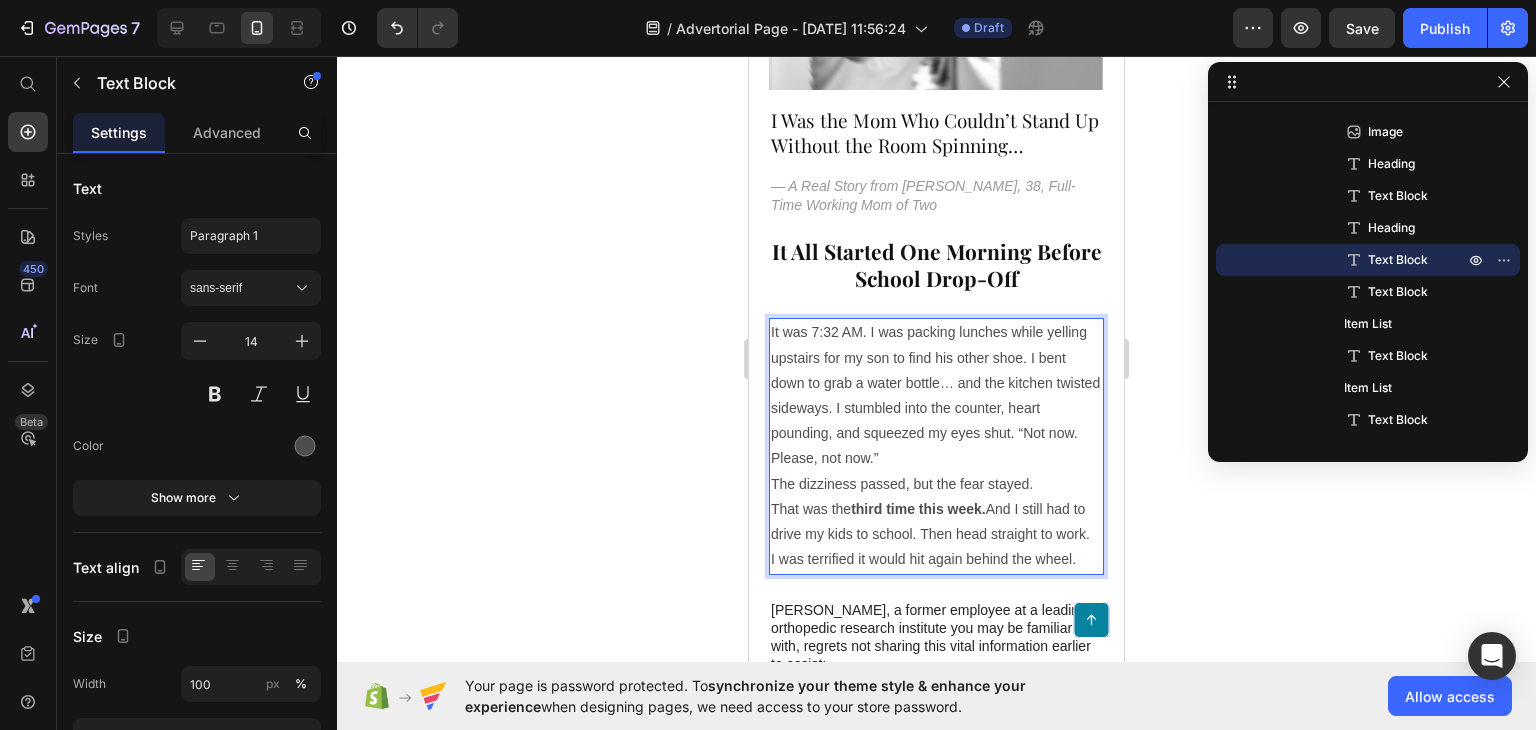 click on "The dizziness passed, but the fear stayed. That was the  third time this week.  And I still had to drive my kids to school. Then head straight to work." at bounding box center (936, 510) 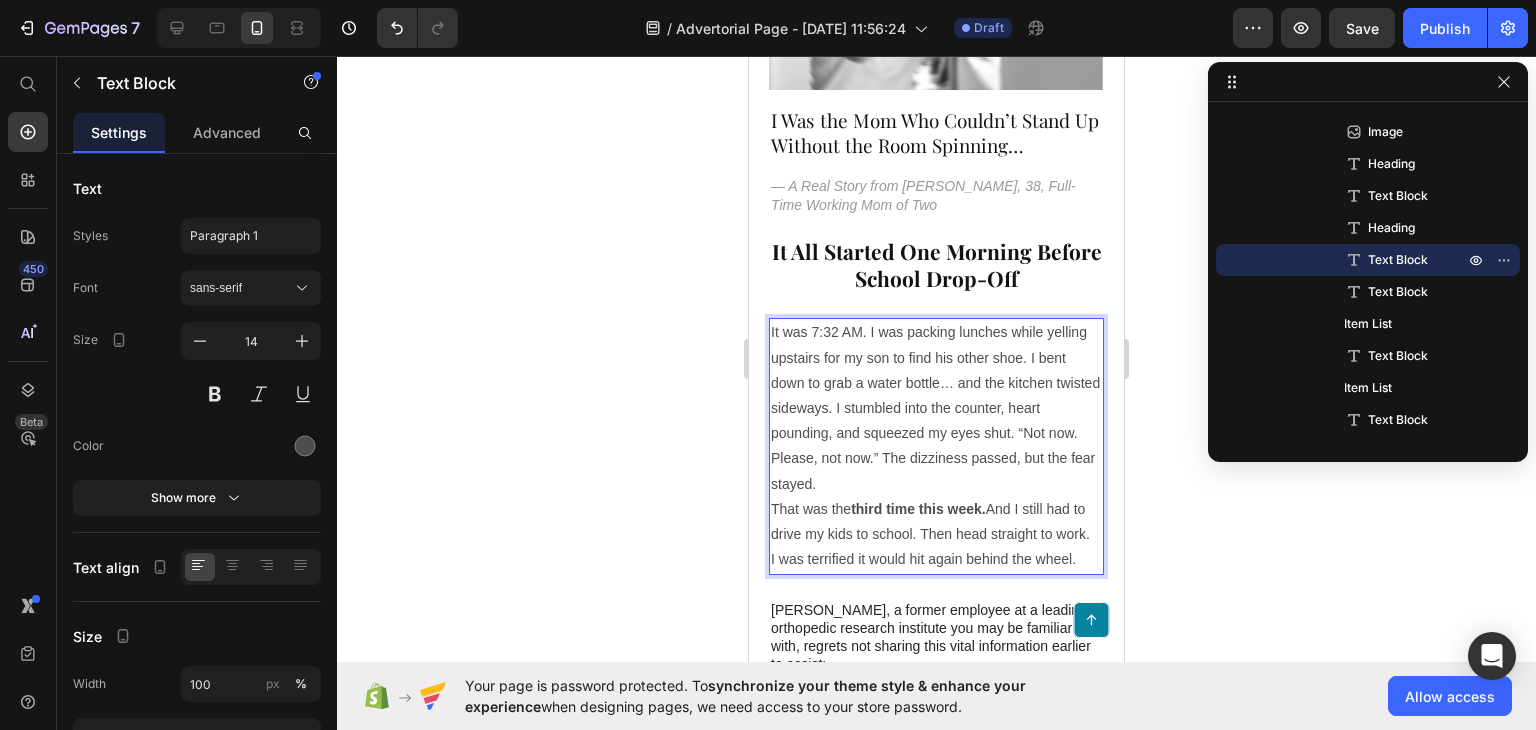 click on "It was 7:32 AM. I was packing lunches while yelling upstairs for my son to find his other shoe. I bent down to grab a water bottle… and the kitchen twisted sideways. I stumbled into the counter, heart pounding, and squeezed my eyes shut. “Not now. Please, not now.” The dizziness passed, but the fear stayed. That was the  third time this week.  And I still had to drive my kids to school. Then head straight to work." at bounding box center [936, 433] 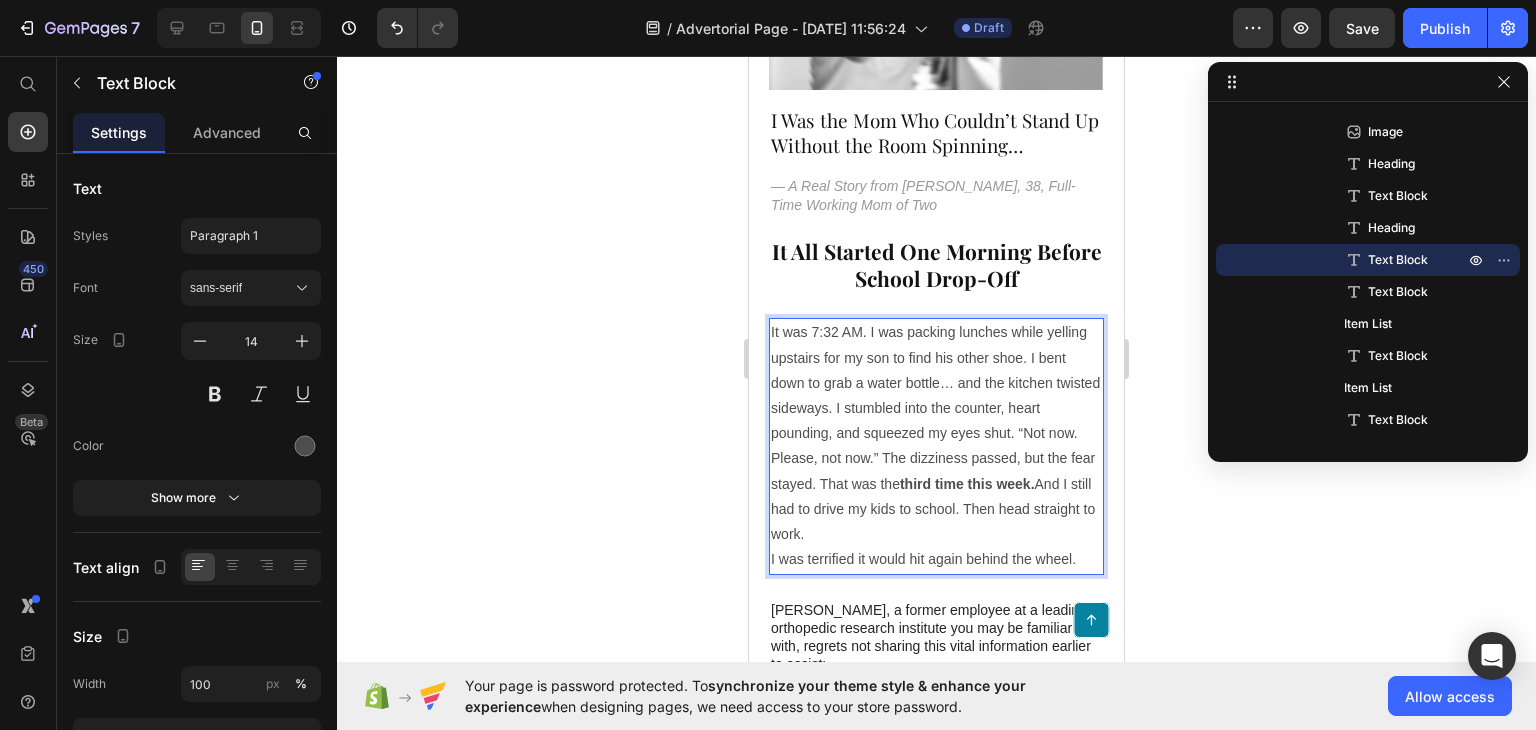 click on "It was 7:32 AM. I was packing lunches while yelling upstairs for my son to find his other shoe. I bent down to grab a water bottle… and the kitchen twisted sideways. I stumbled into the counter, heart pounding, and squeezed my eyes shut. “Not now. Please, not now.” The dizziness passed, but the fear stayed. That was the  third time this week.  And I still had to drive my kids to school. Then head straight to work. I was terrified it would hit again behind the wheel." at bounding box center [936, 446] 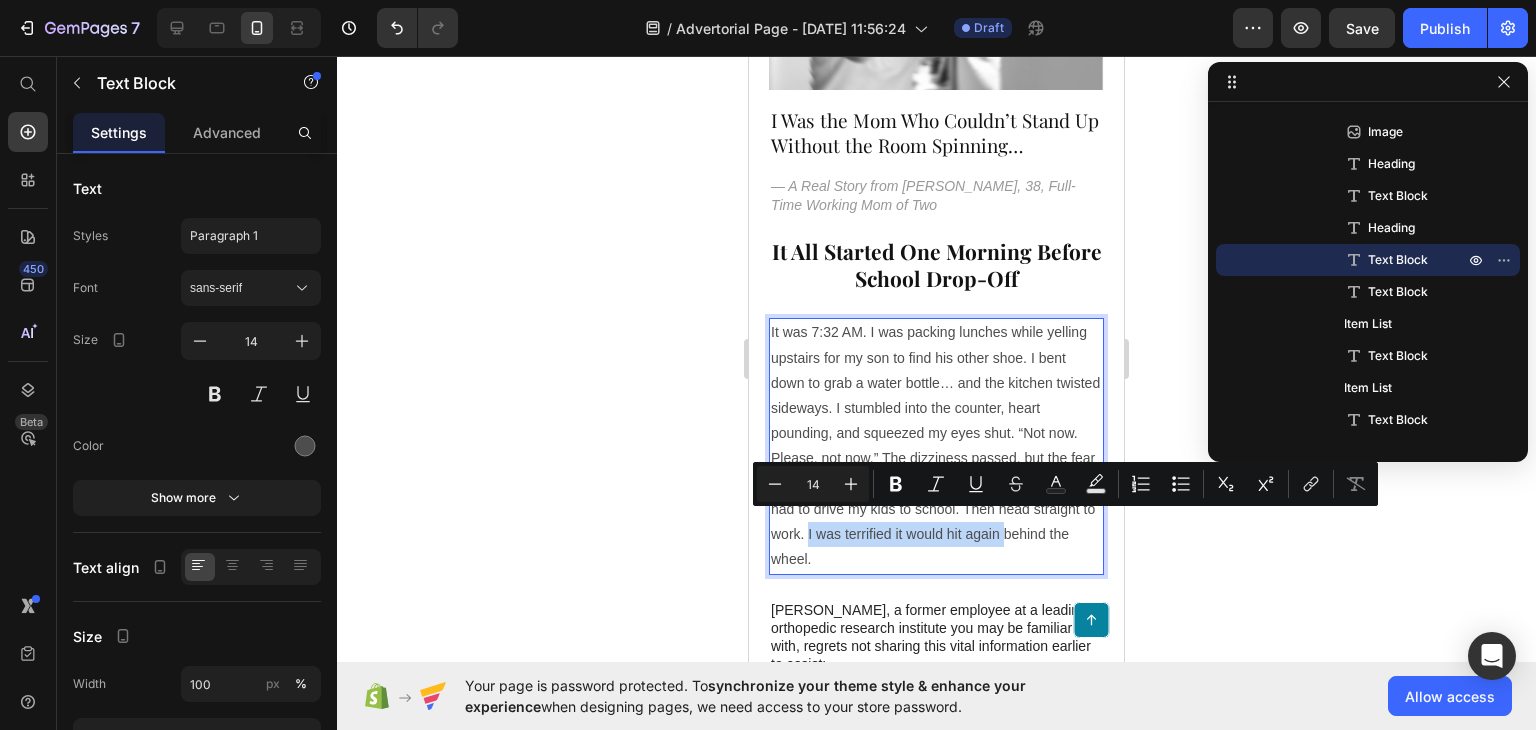 drag, startPoint x: 941, startPoint y: 521, endPoint x: 824, endPoint y: 554, distance: 121.5648 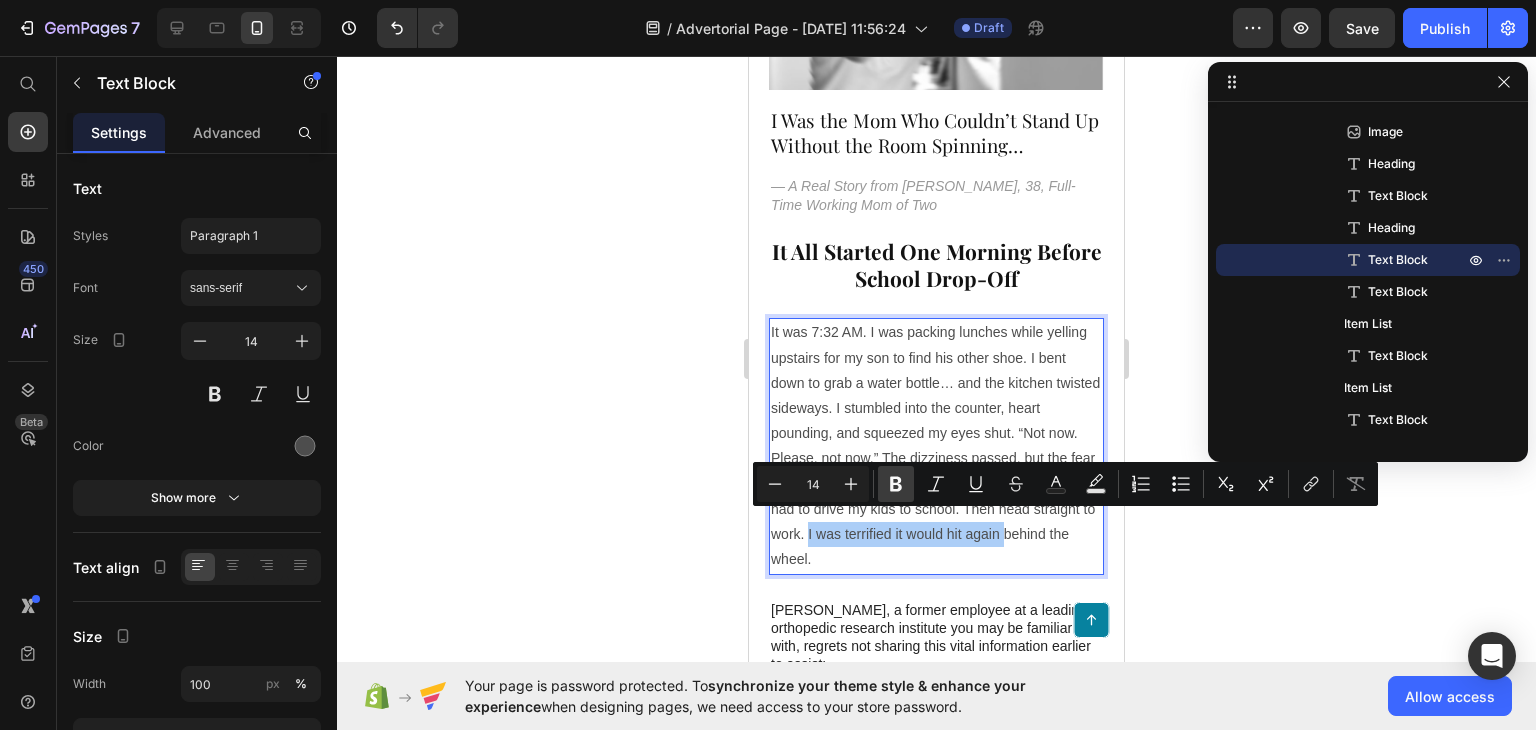 click 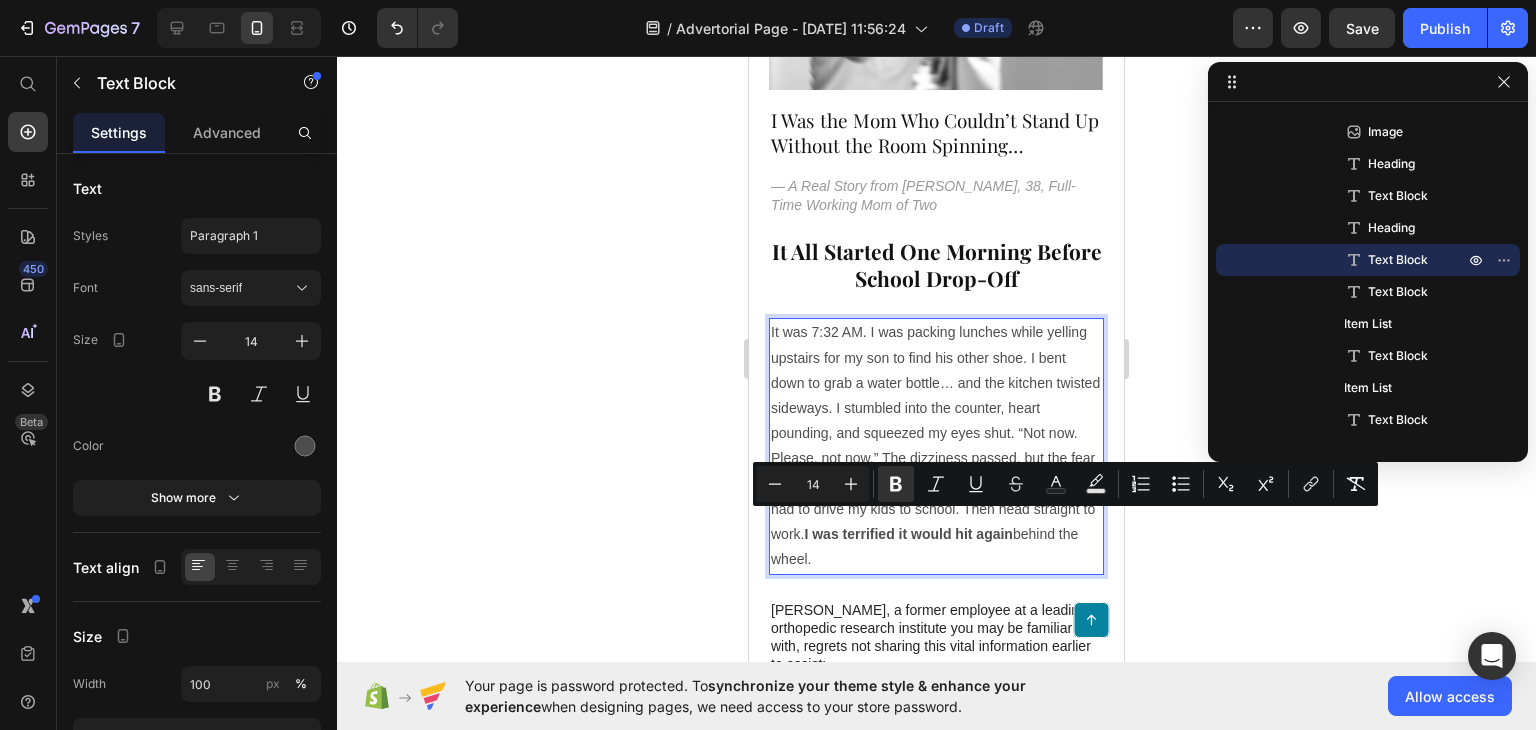 click 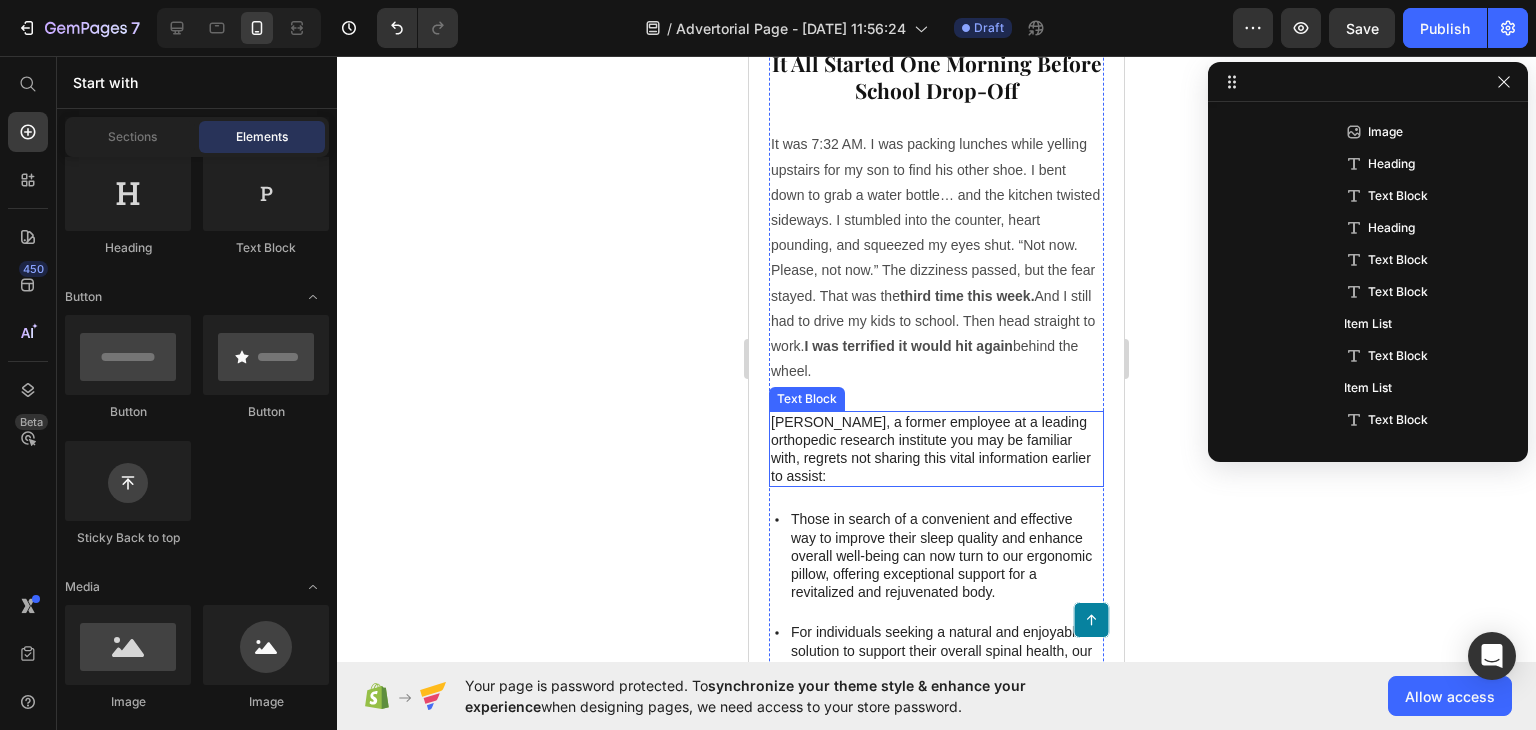 scroll, scrollTop: 796, scrollLeft: 0, axis: vertical 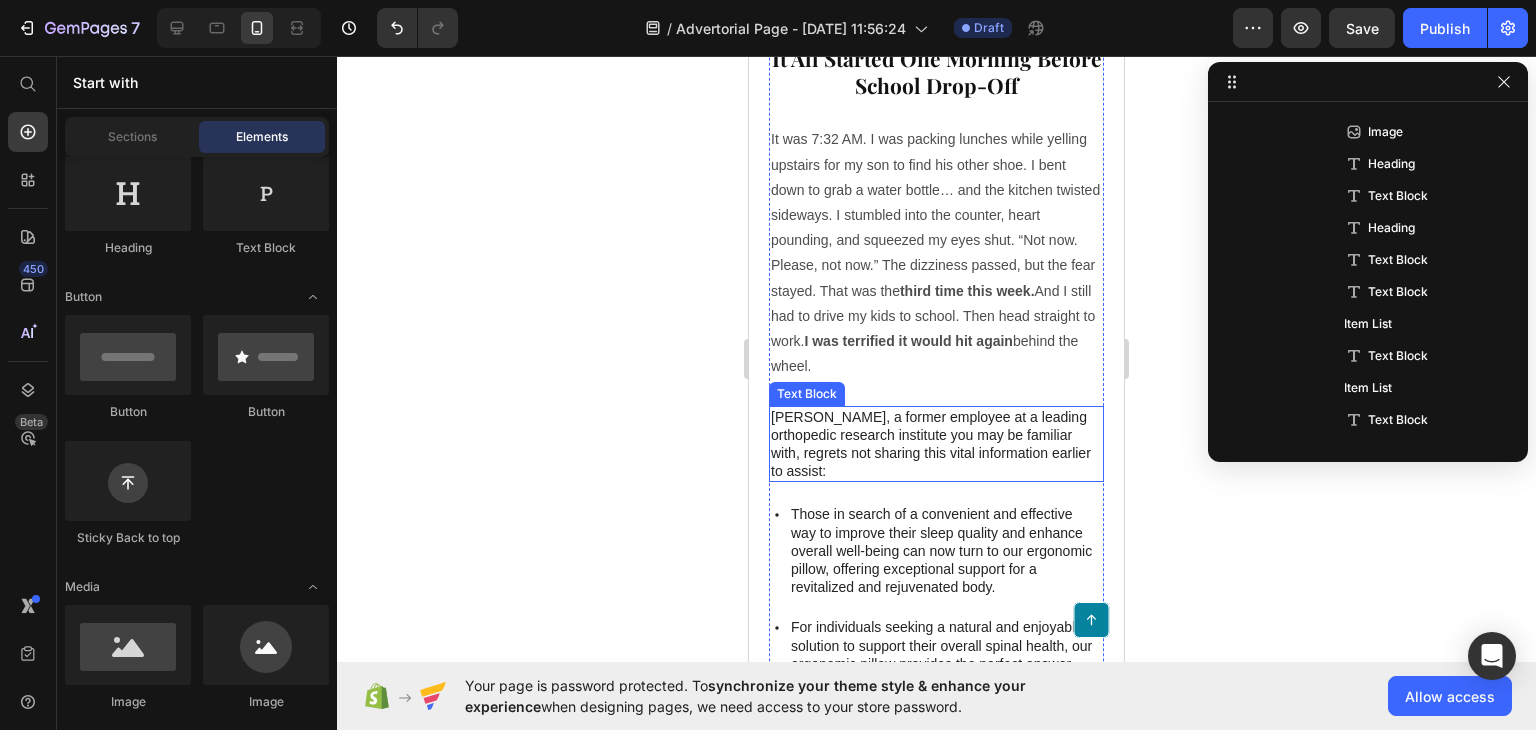 click on "[PERSON_NAME], a former employee at a leading orthopedic research institute you may be familiar with, regrets not sharing this vital information earlier to assist:" at bounding box center (936, 444) 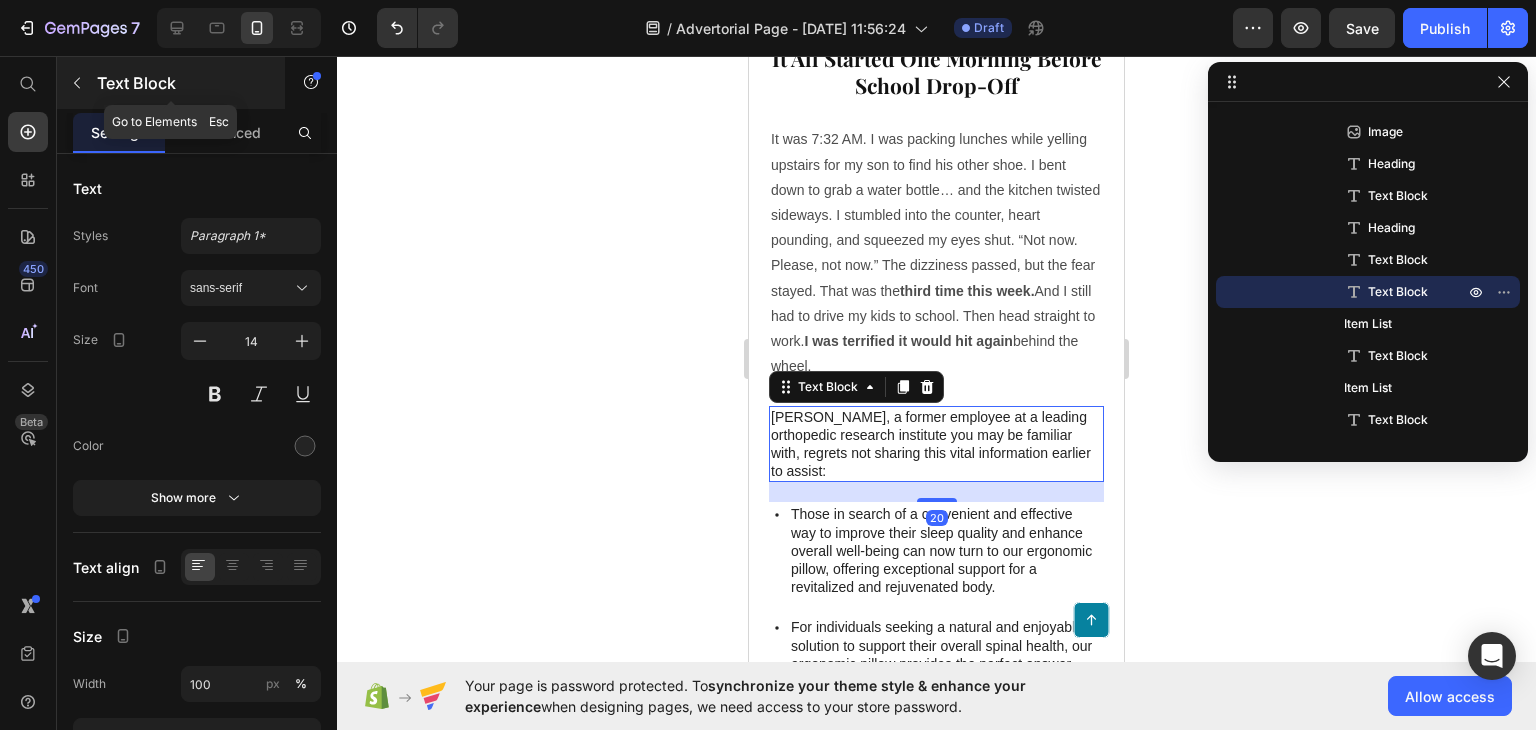 click at bounding box center (77, 83) 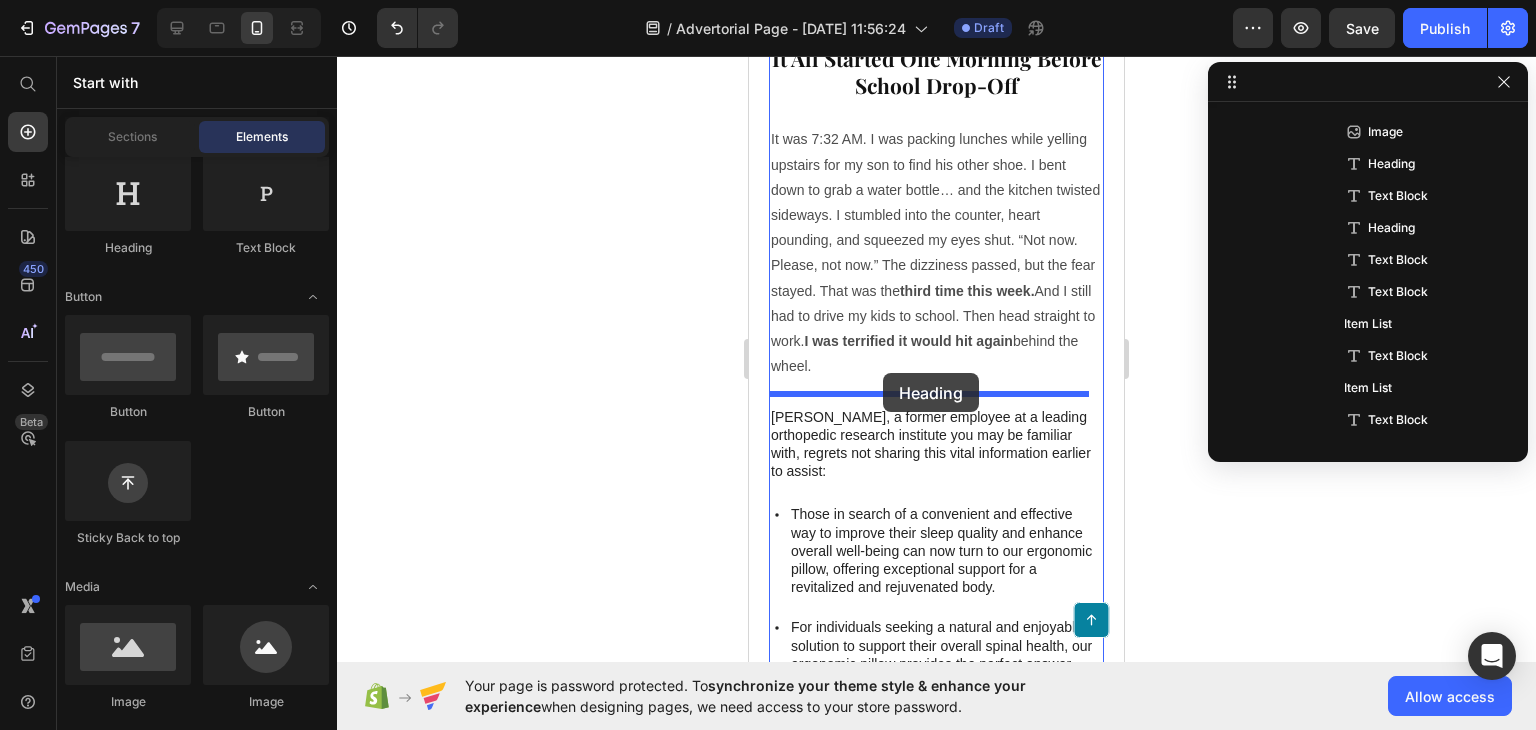 drag, startPoint x: 895, startPoint y: 288, endPoint x: 884, endPoint y: 373, distance: 85.70881 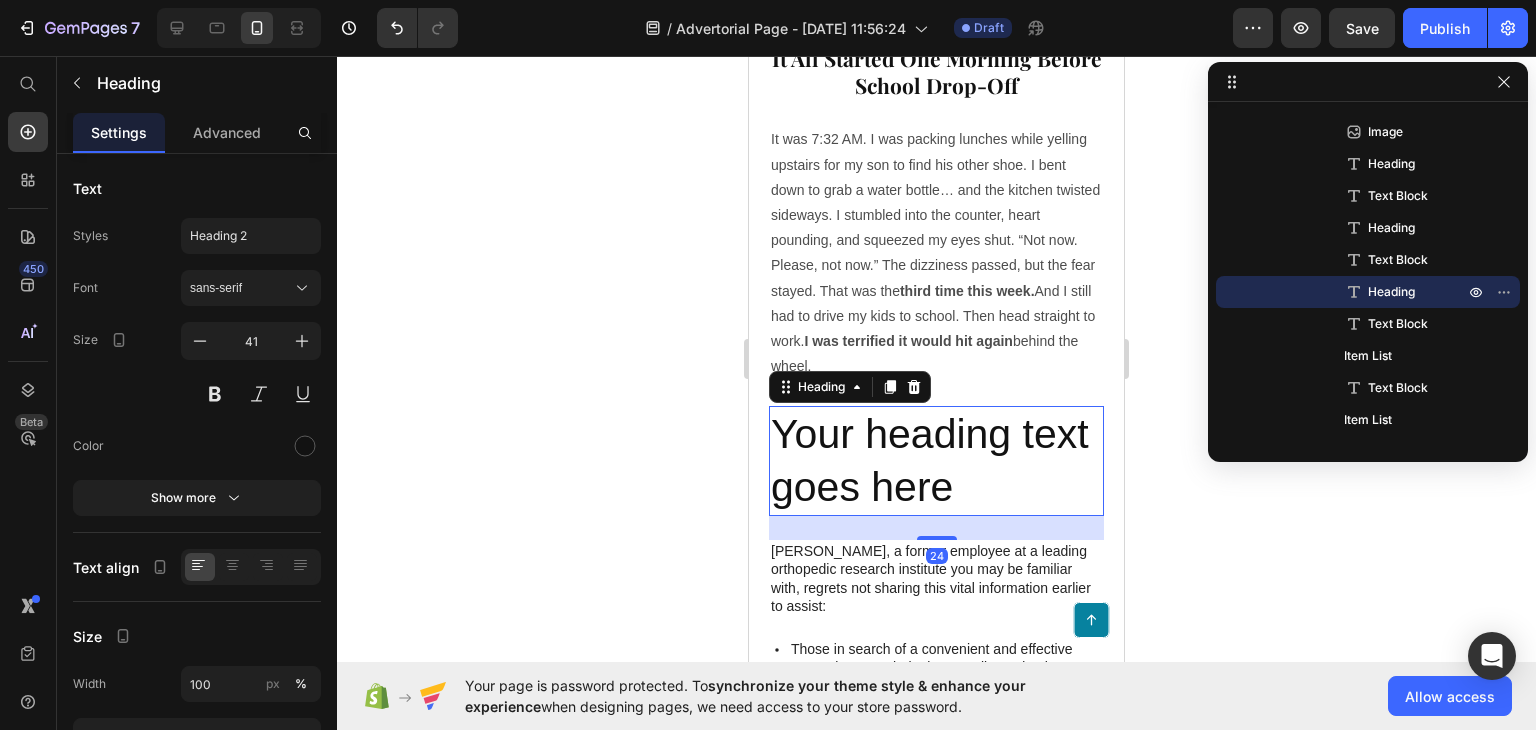 click on "Your heading text goes here" at bounding box center (936, 461) 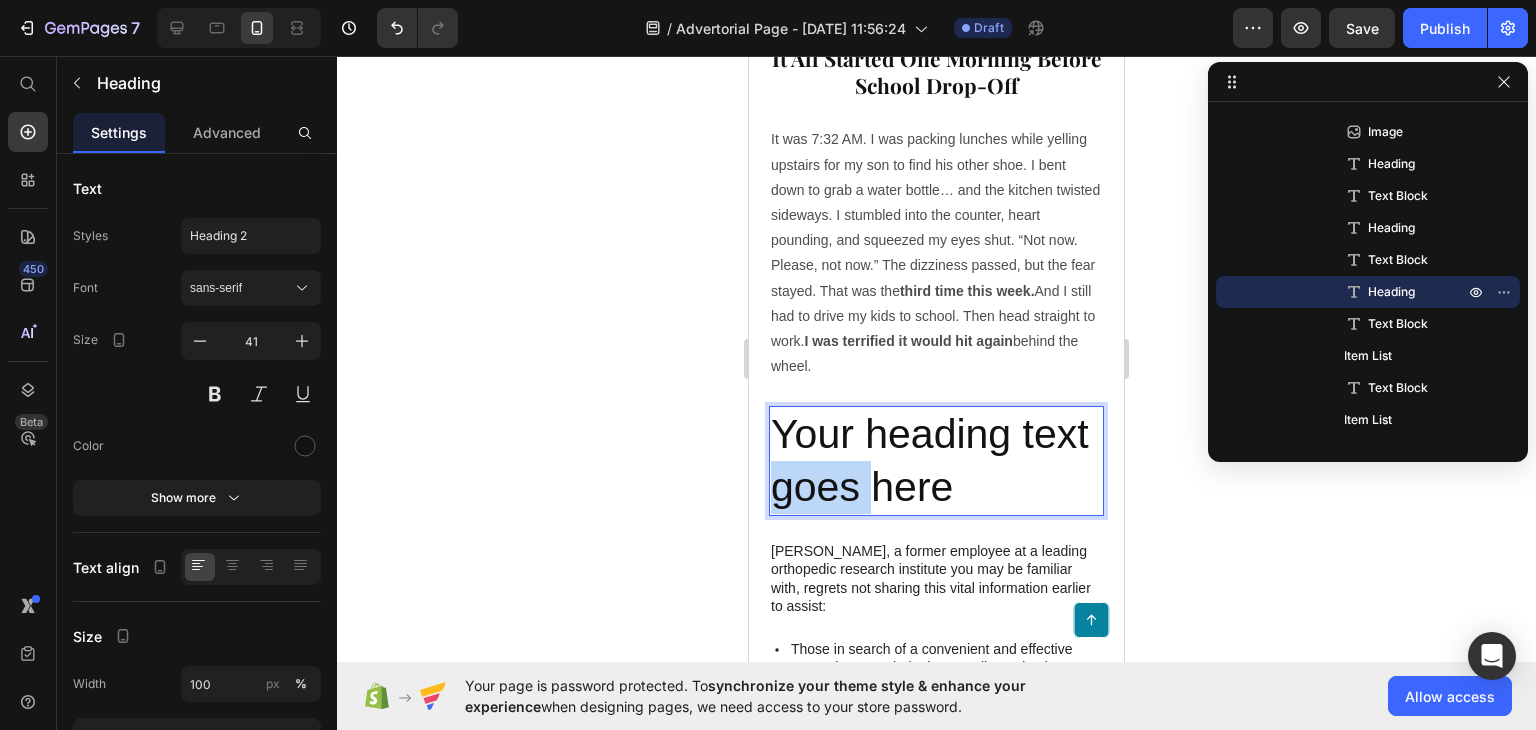 click on "Your heading text goes here" at bounding box center [936, 461] 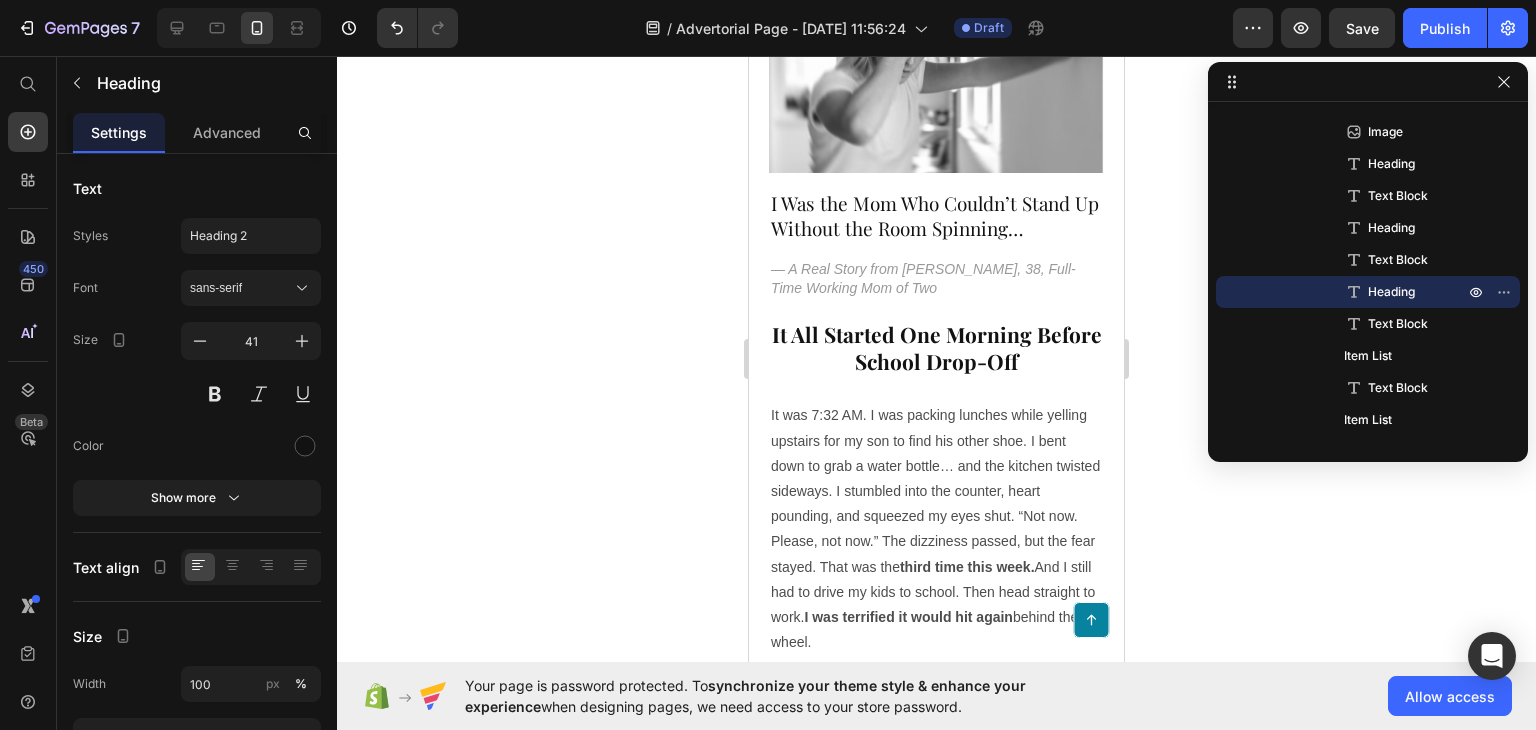 scroll, scrollTop: 501, scrollLeft: 0, axis: vertical 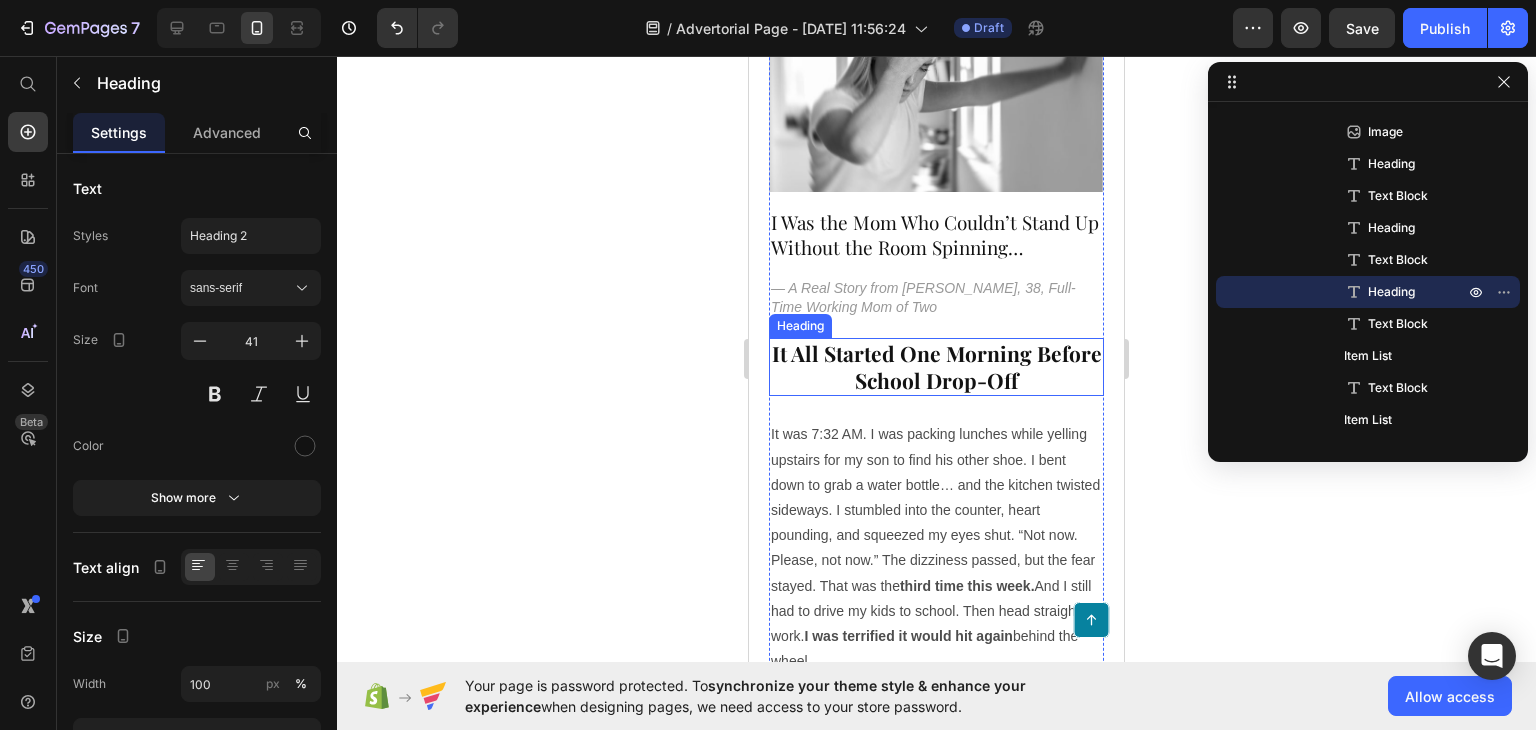 click on "It All Started One Morning Before School Drop-Off" at bounding box center (936, 367) 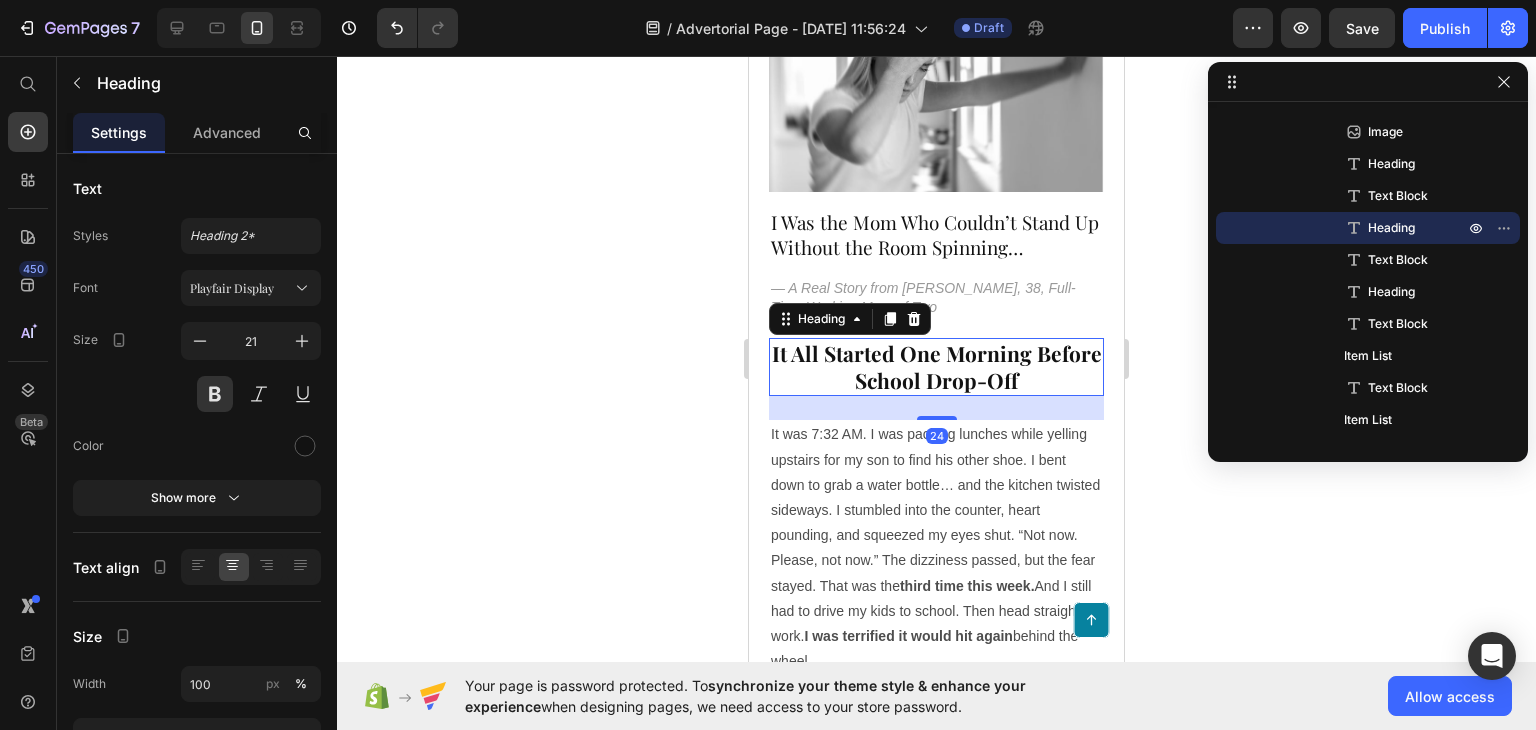 scroll, scrollTop: 891, scrollLeft: 0, axis: vertical 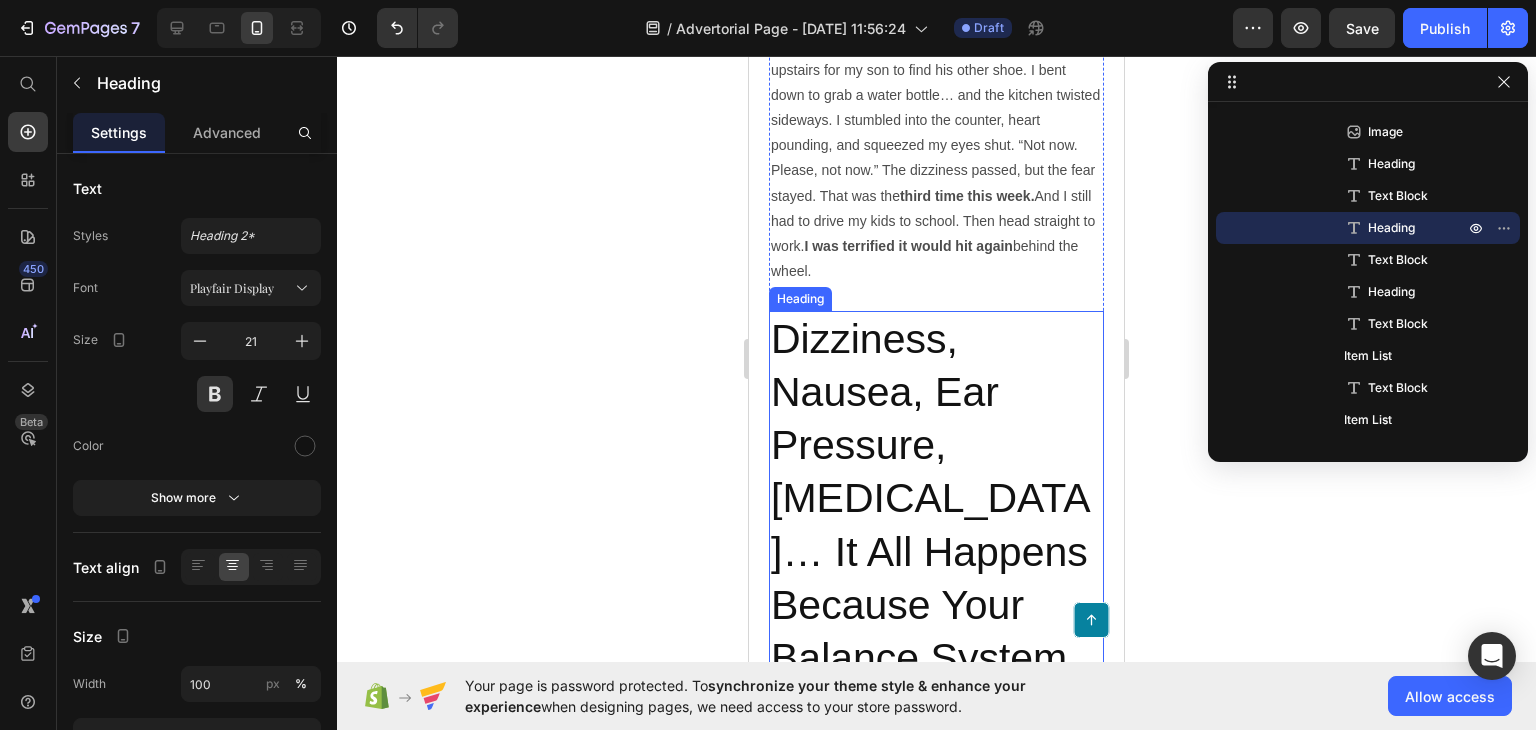 click on "Dizziness, Nausea, Ear Pressure, [MEDICAL_DATA]… It All Happens Because Your Balance System Is Overwhelmed" at bounding box center [936, 526] 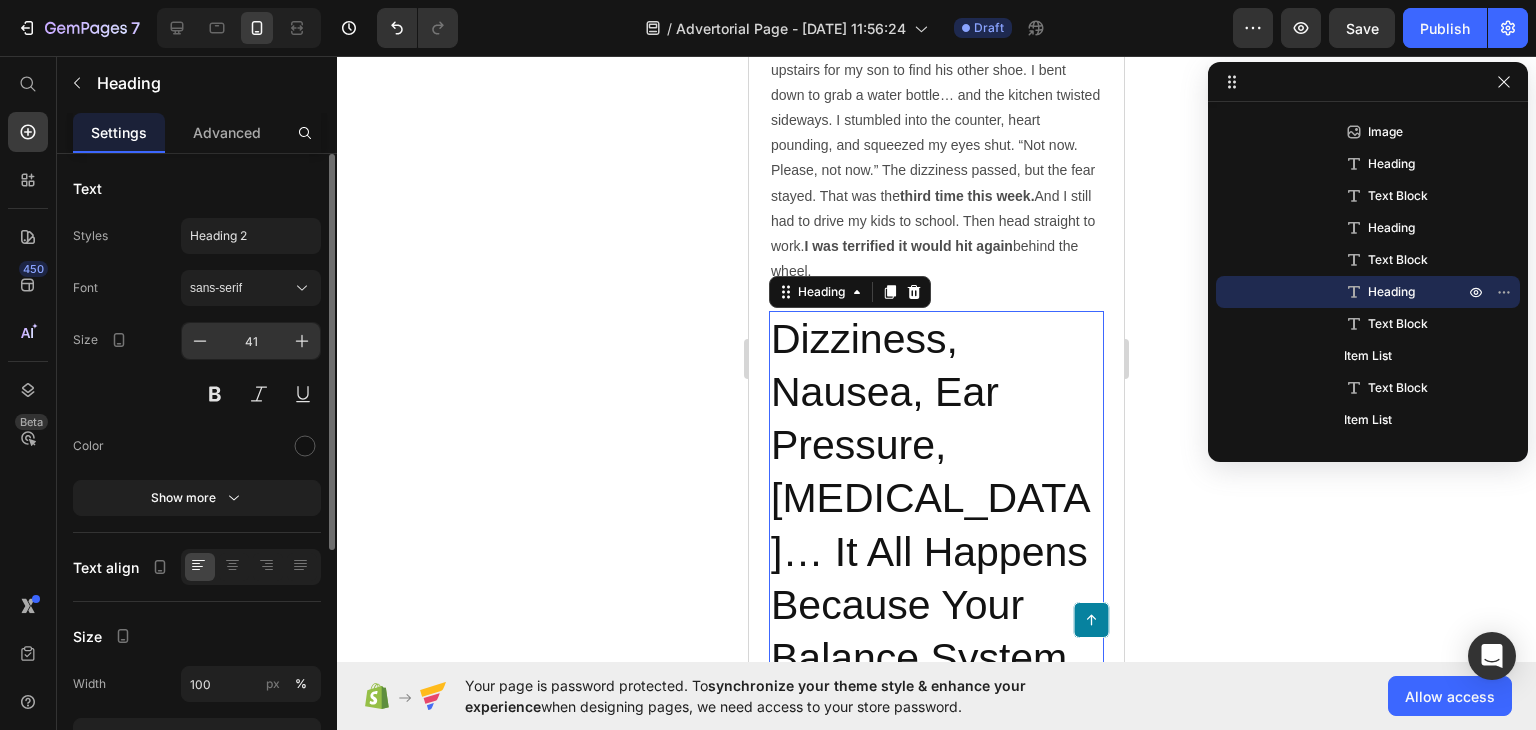 click on "41" at bounding box center [251, 341] 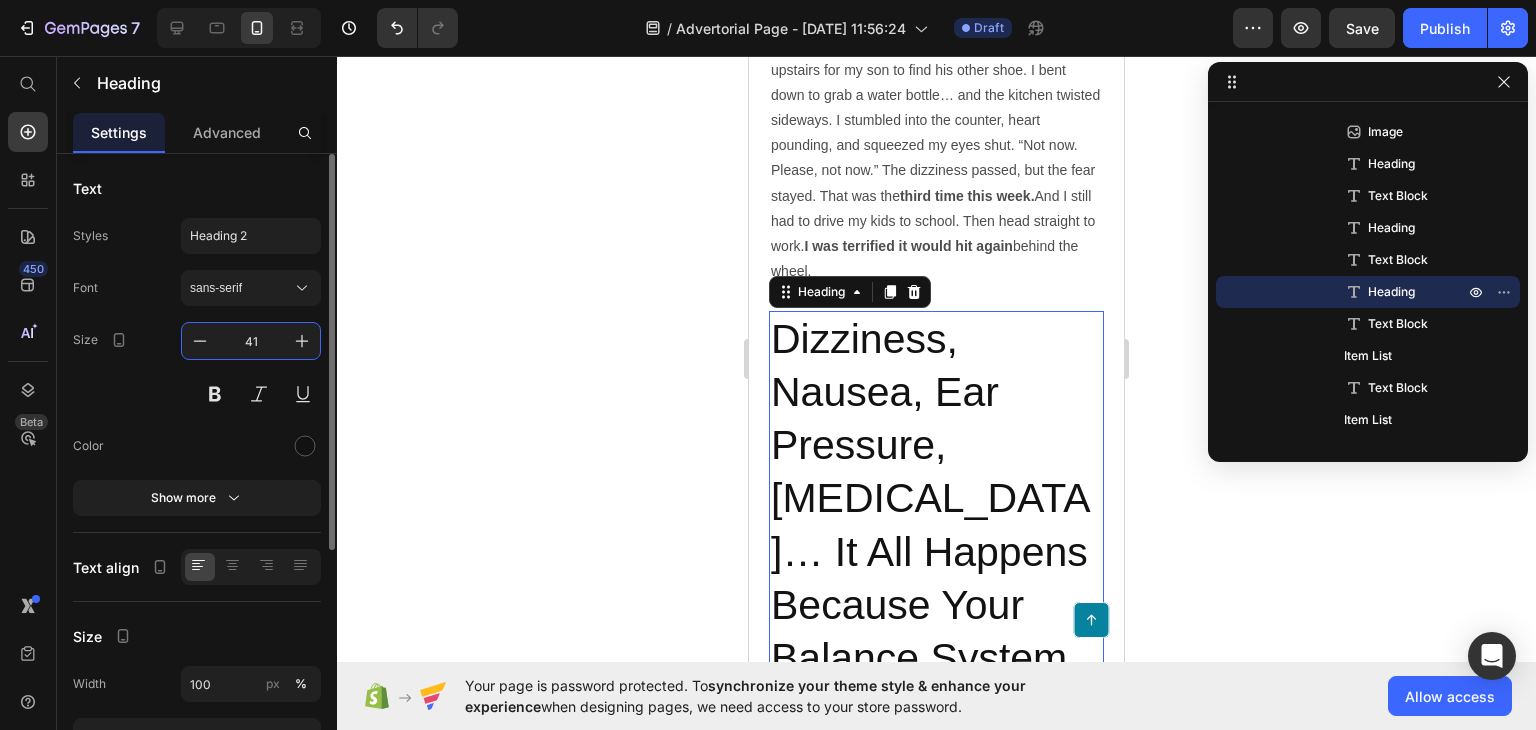 click on "41" at bounding box center [251, 341] 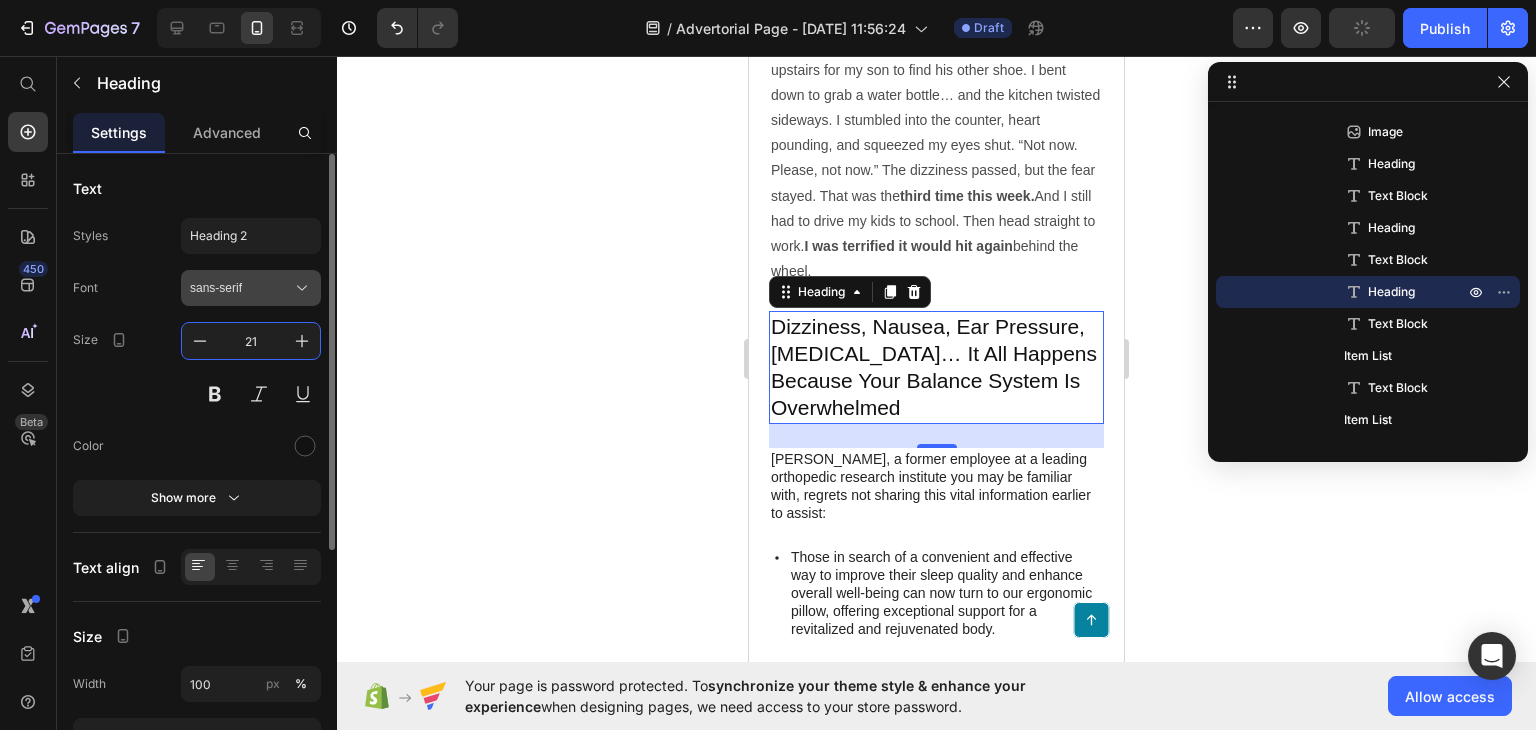 type on "21" 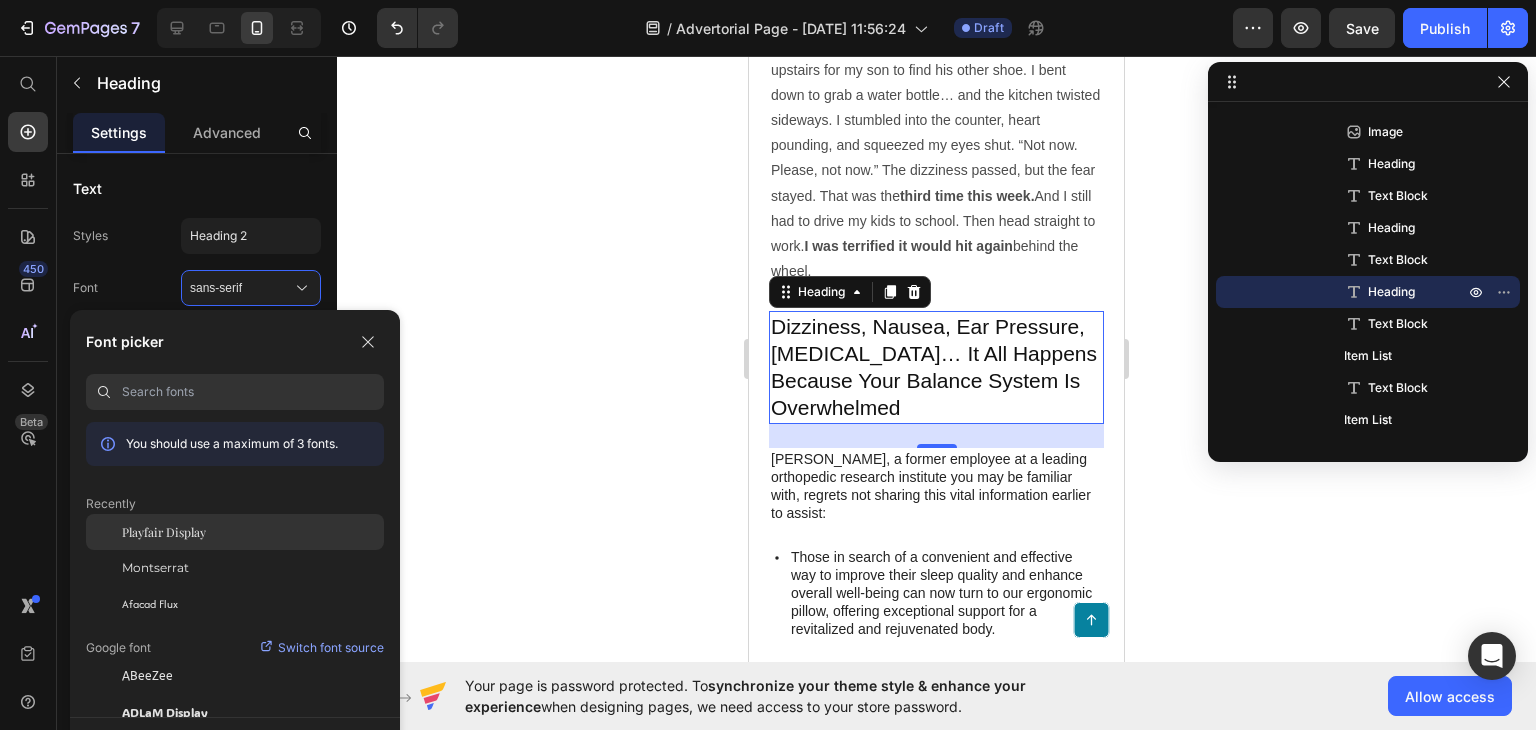 click on "Playfair Display" 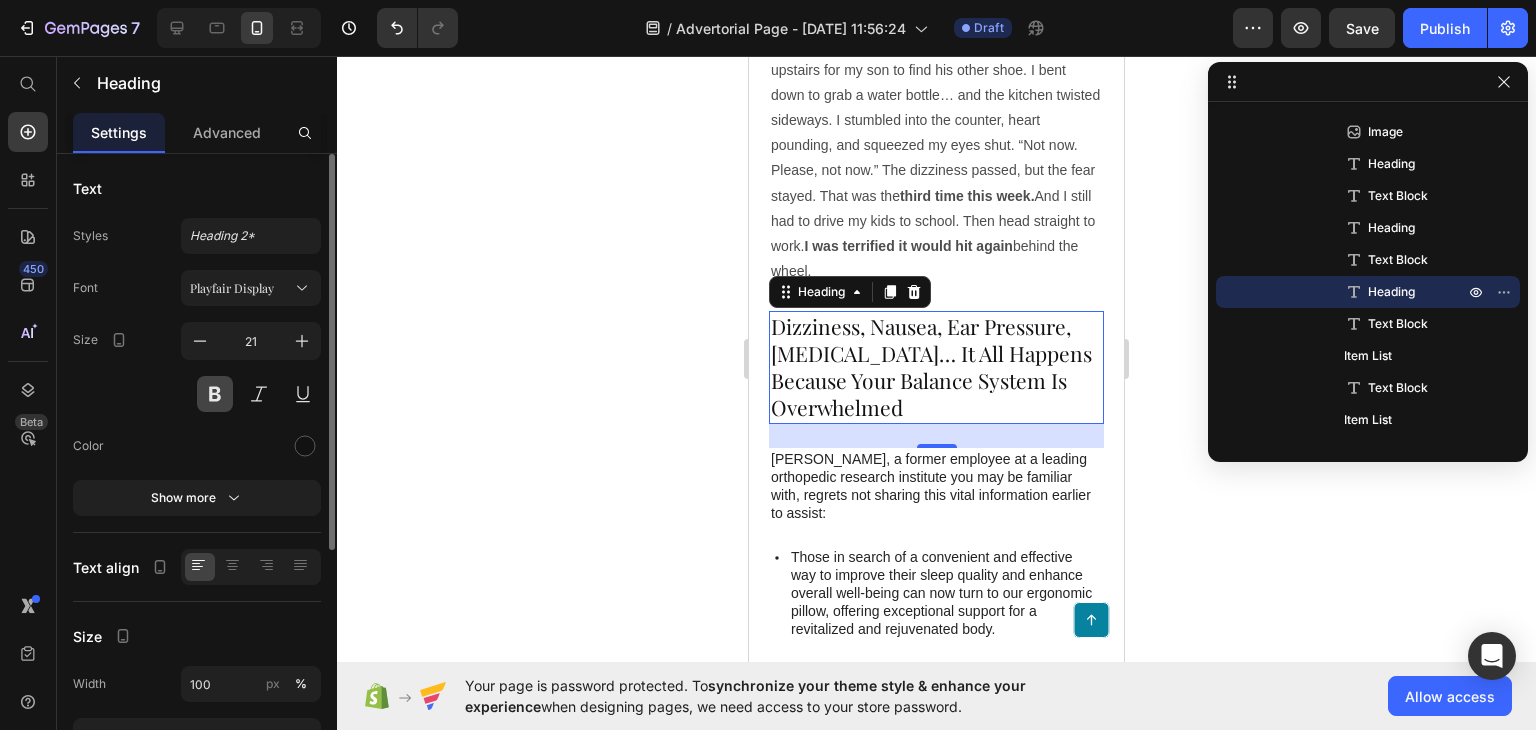 click at bounding box center [215, 394] 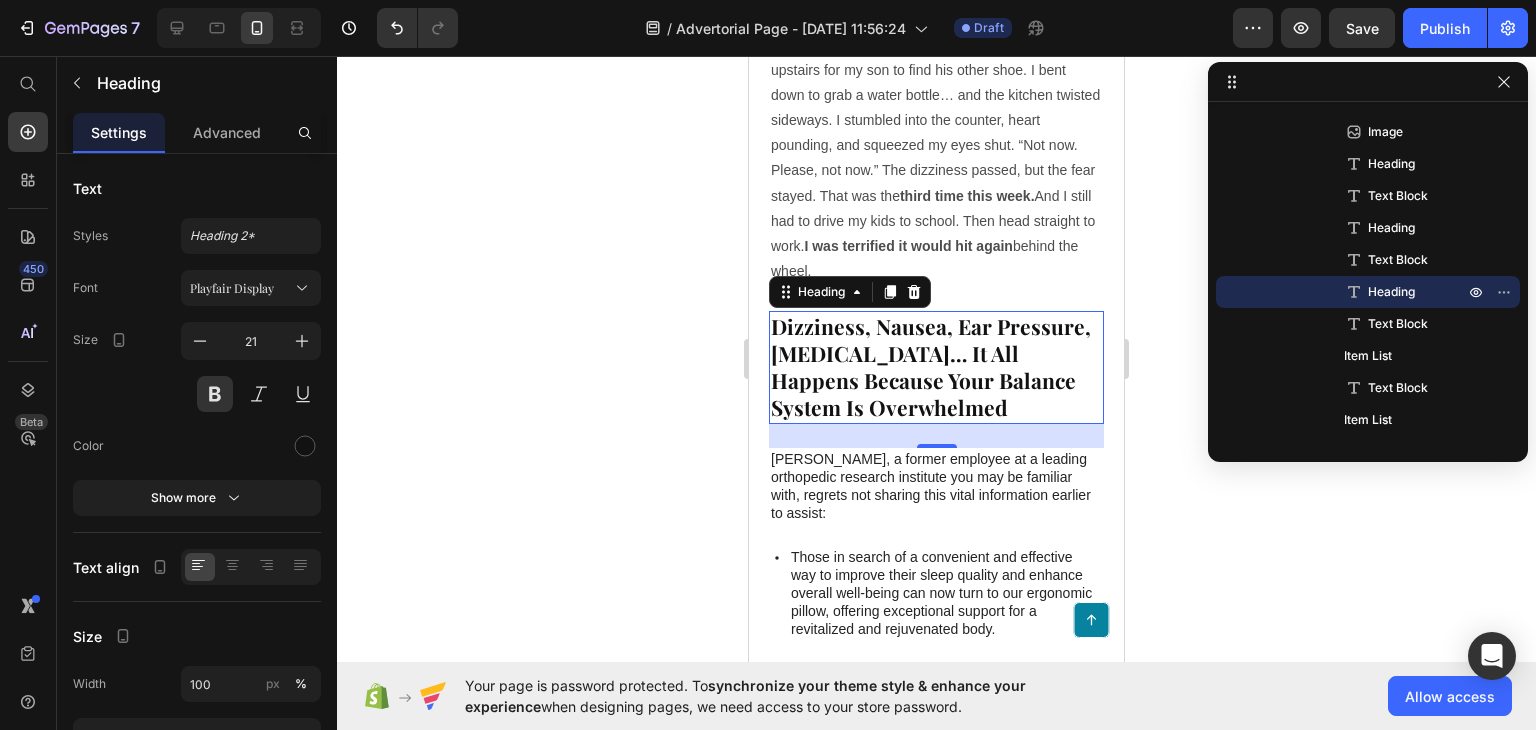 click 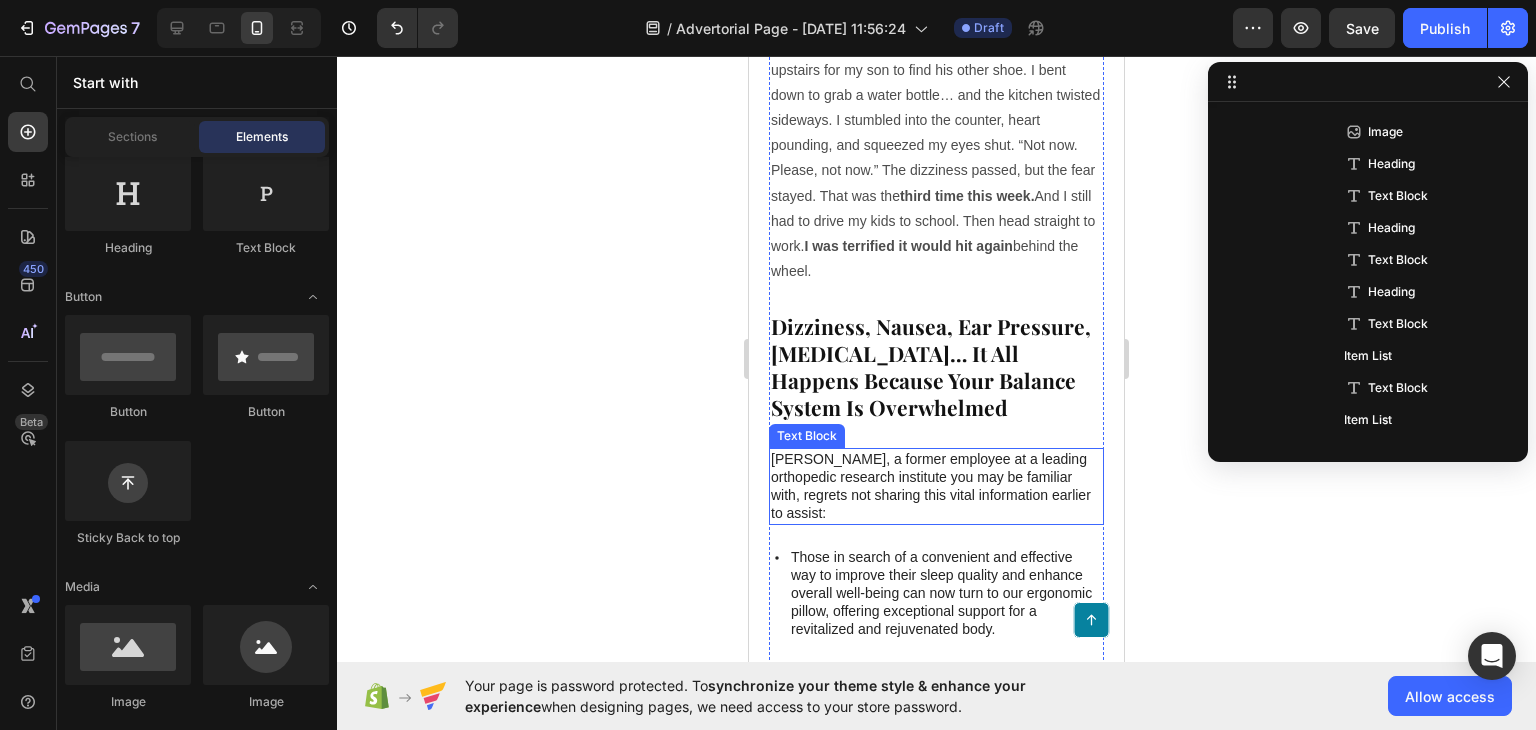 click on "[PERSON_NAME], a former employee at a leading orthopedic research institute you may be familiar with, regrets not sharing this vital information earlier to assist:" at bounding box center [936, 486] 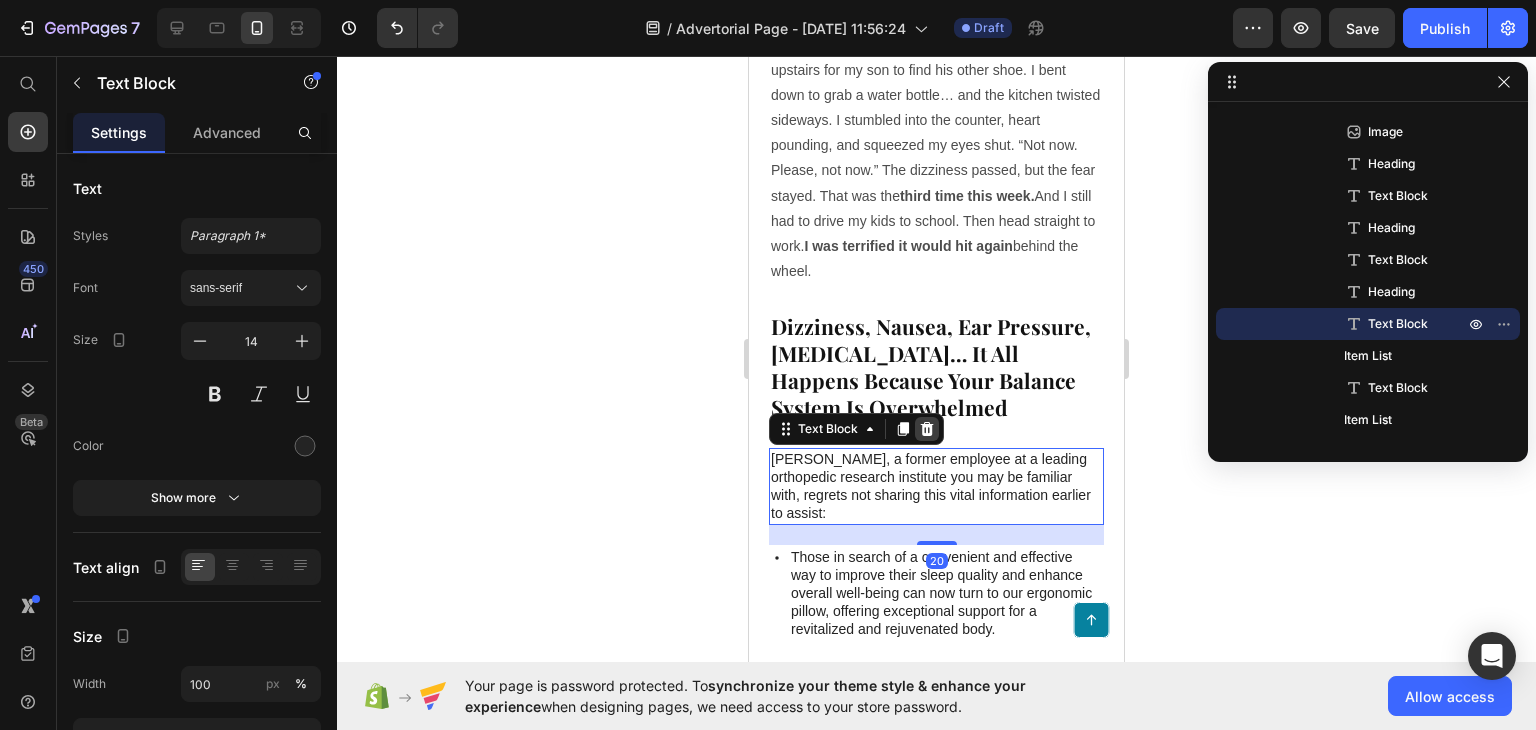 click at bounding box center (927, 429) 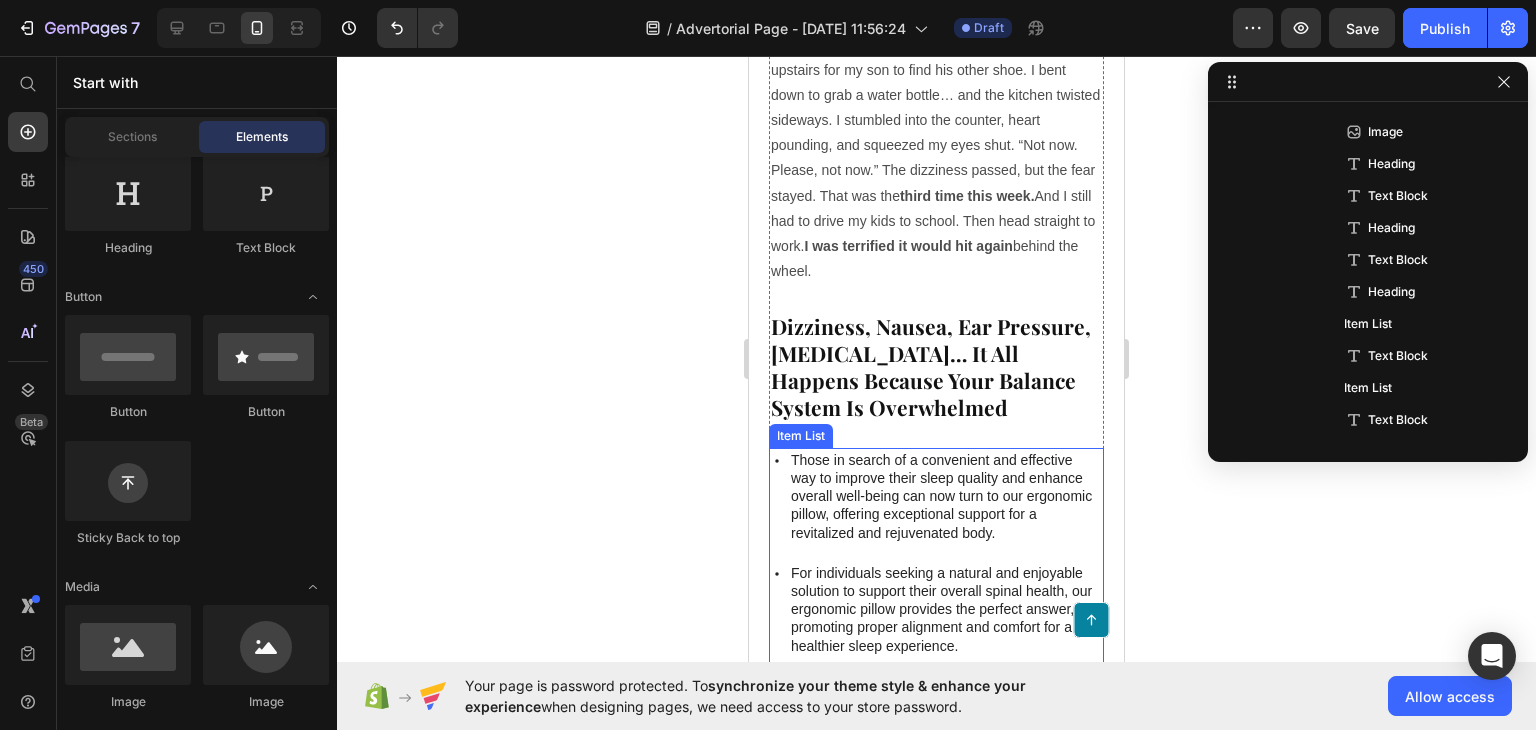click on "Those in search of a convenient and effective way to improve their sleep quality and enhance overall well-being can now turn to our ergonomic pillow, offering exceptional support for a revitalized and rejuvenated body." at bounding box center (946, 496) 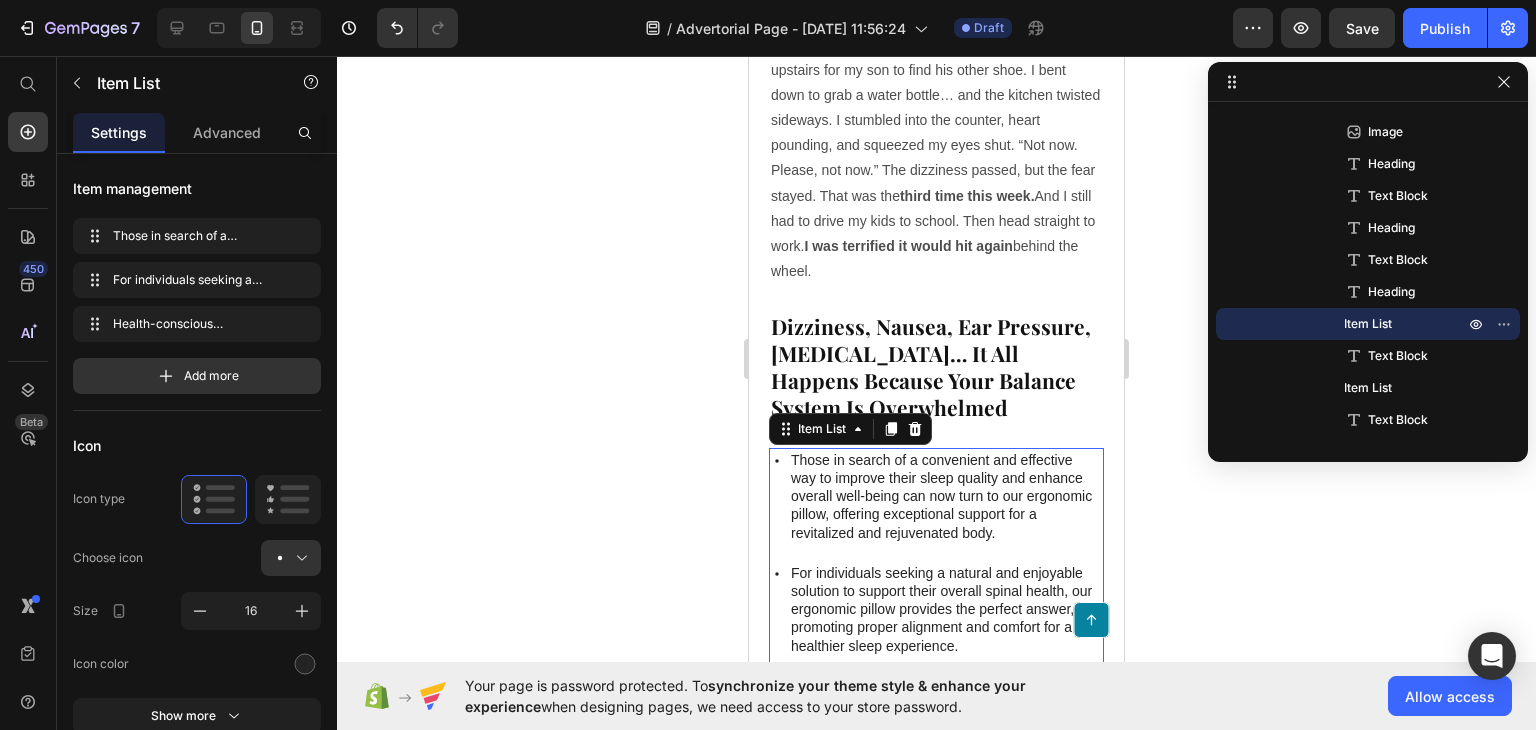 click on "Those in search of a convenient and effective way to improve their sleep quality and enhance overall well-being can now turn to our ergonomic pillow, offering exceptional support for a revitalized and rejuvenated body." at bounding box center [936, 496] 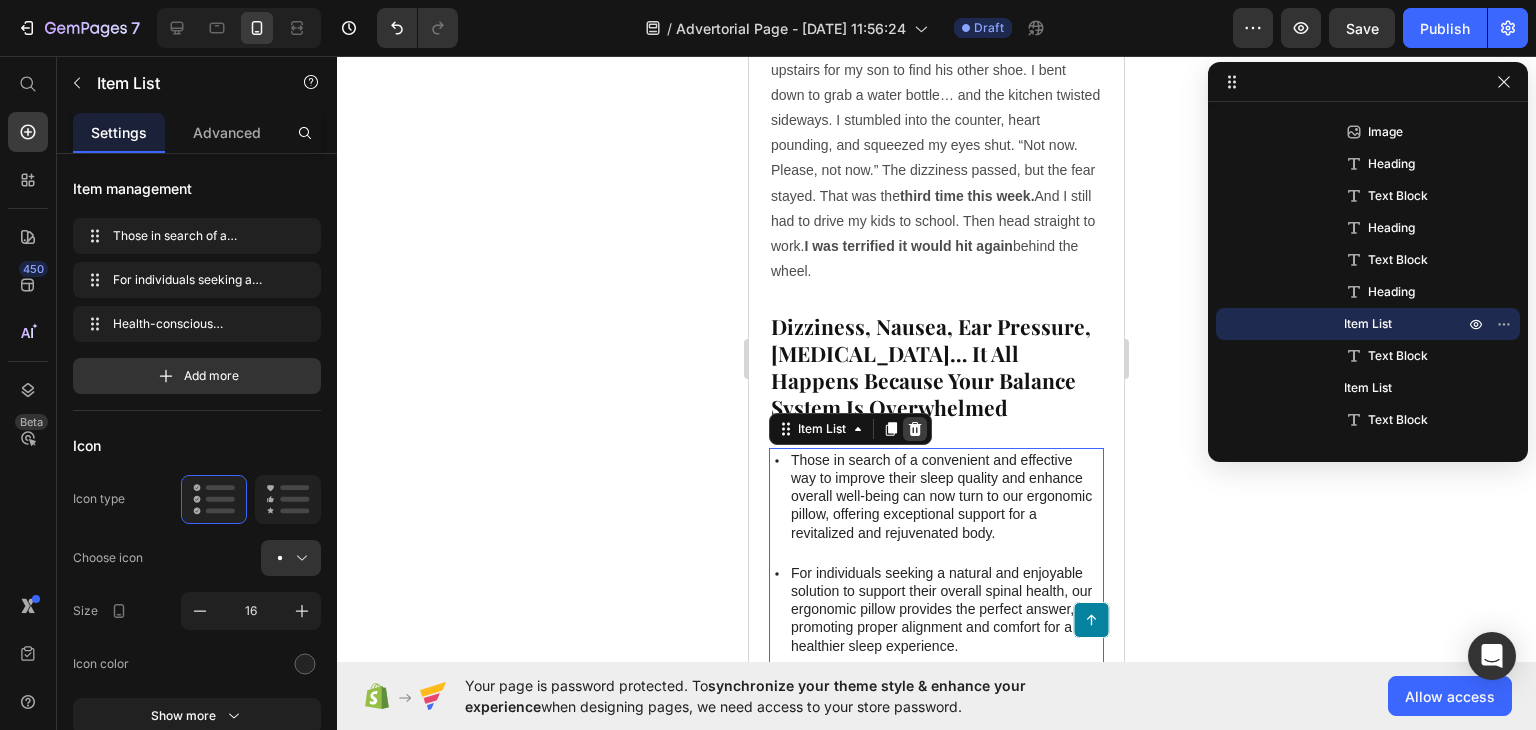 click 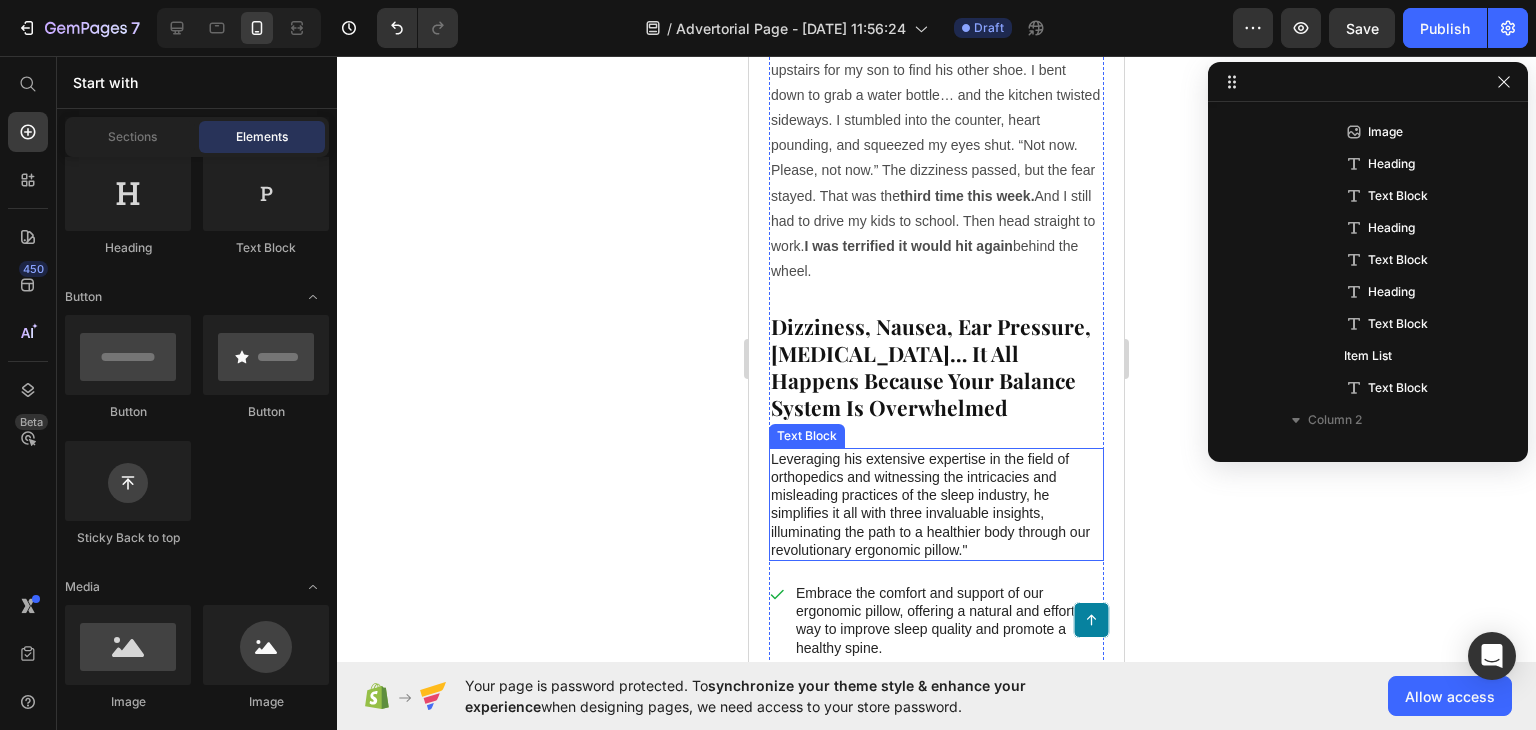 click on "Leveraging his extensive expertise in the field of orthopedics and witnessing the intricacies and misleading practices of the sleep industry, he simplifies it all with three invaluable insights, illuminating the path to a healthier body through our revolutionary ergonomic pillow."" at bounding box center (936, 504) 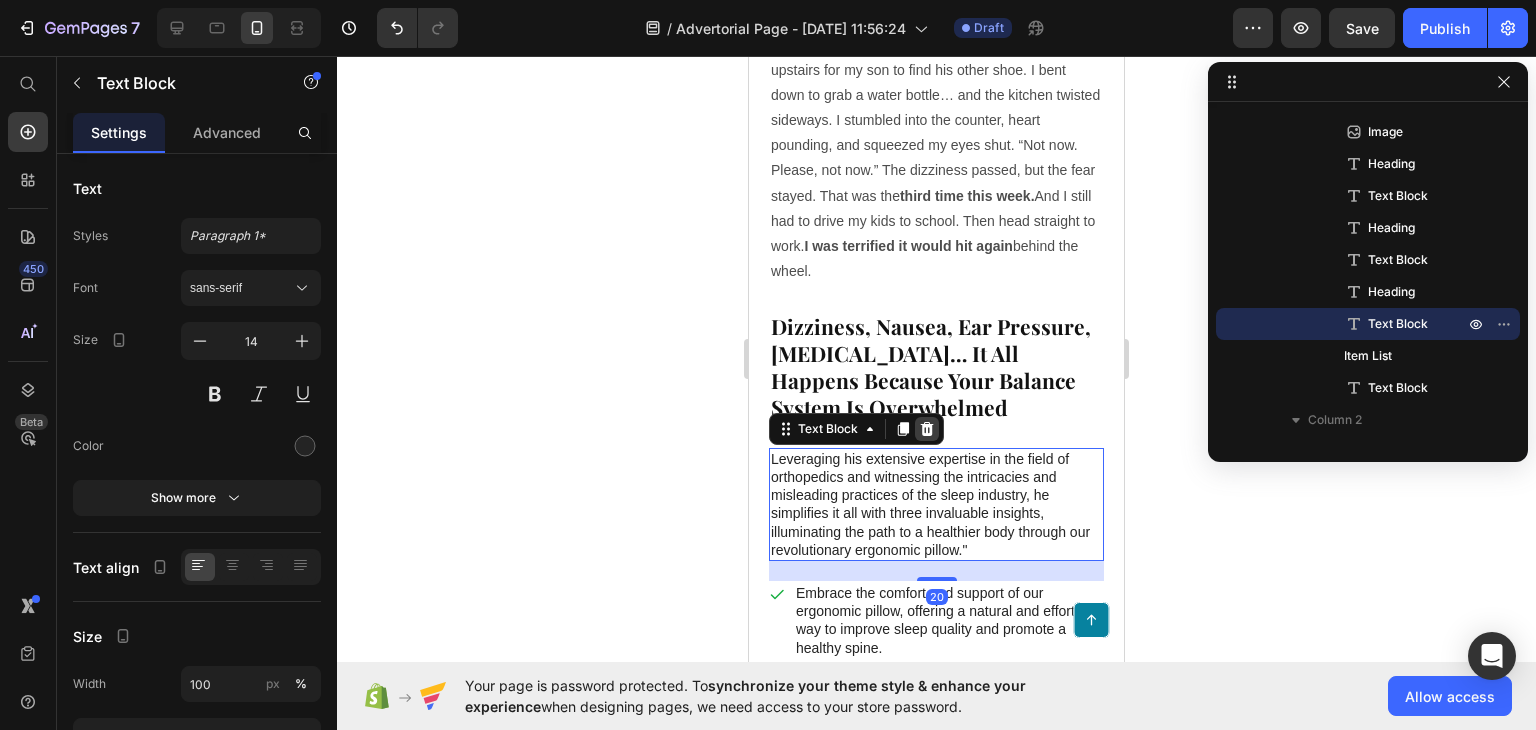 click 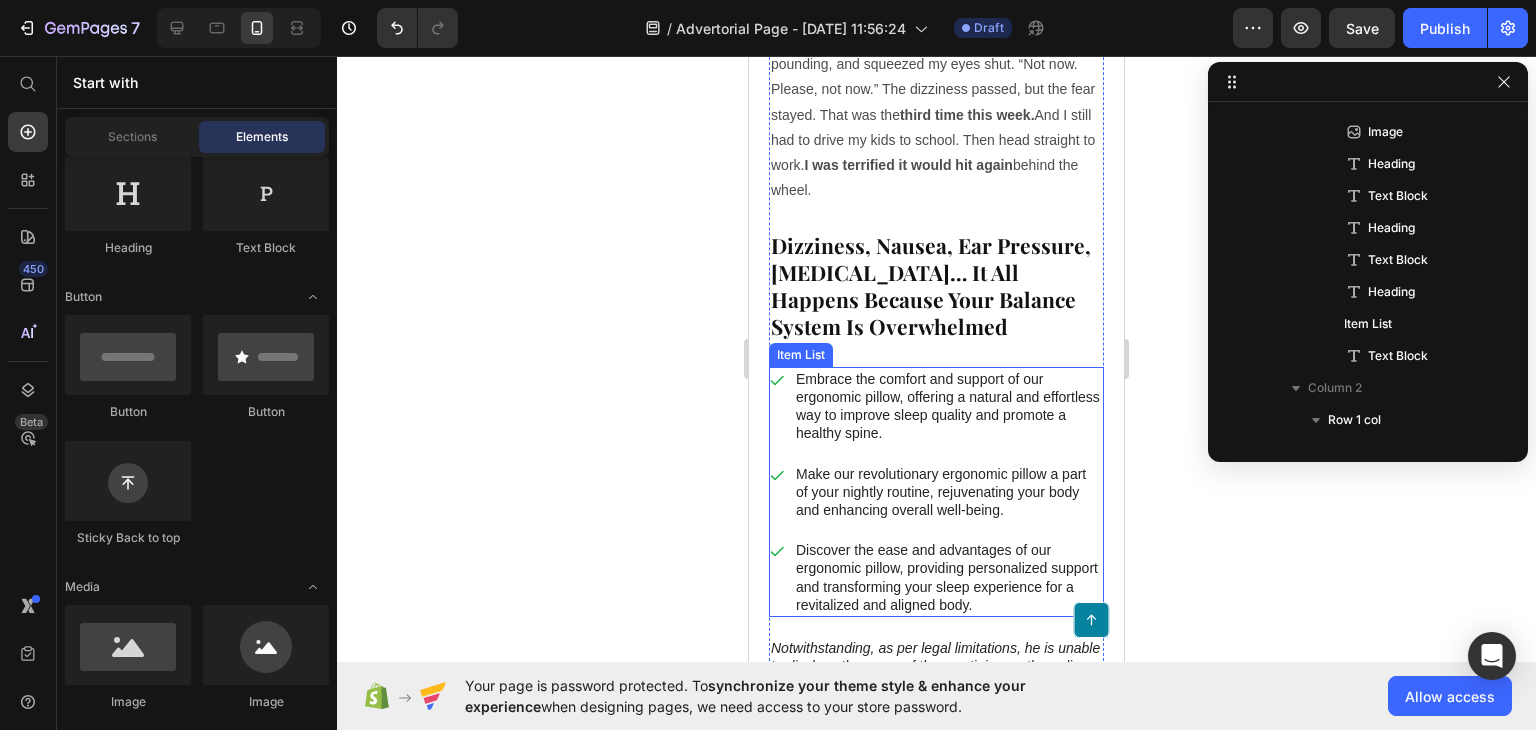 scroll, scrollTop: 971, scrollLeft: 0, axis: vertical 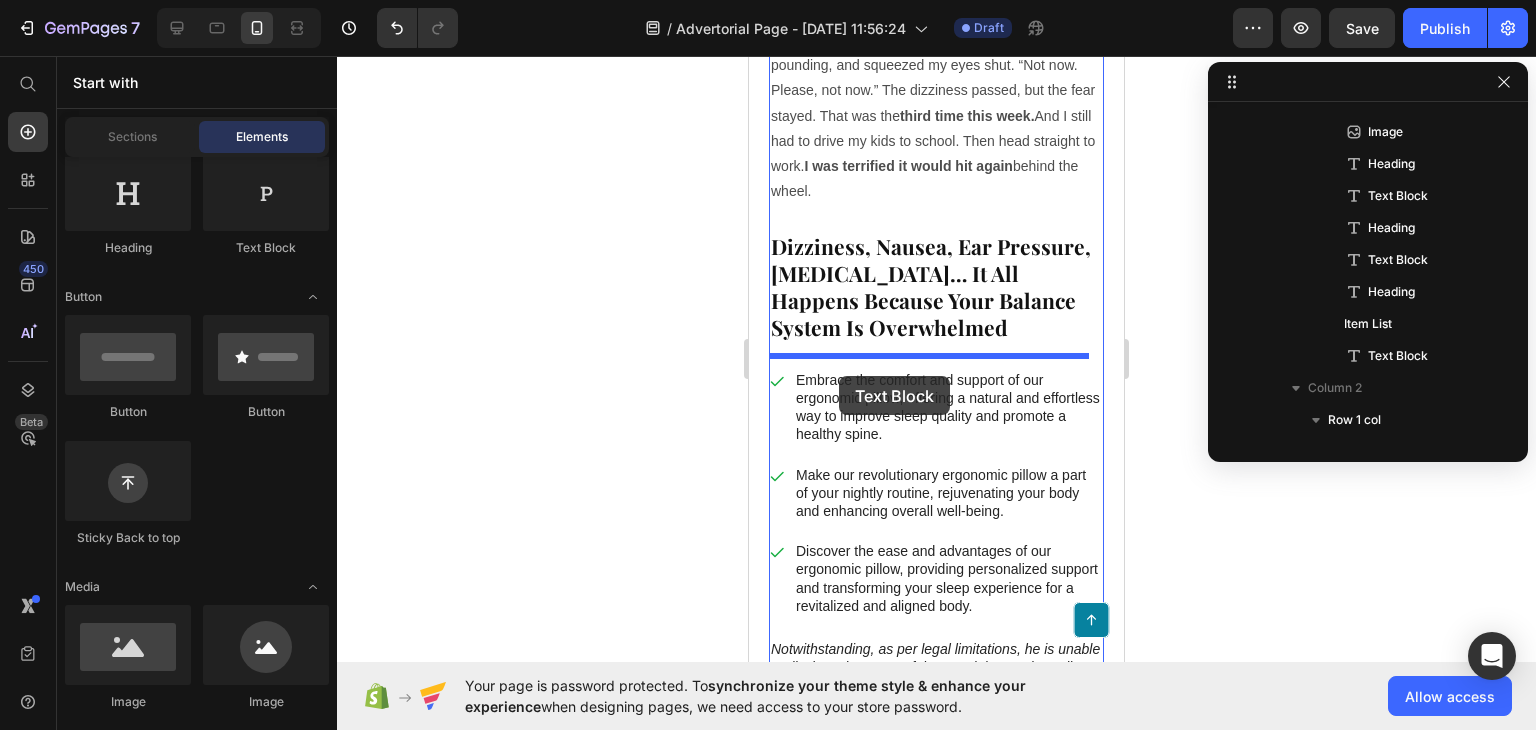 drag, startPoint x: 1001, startPoint y: 279, endPoint x: 840, endPoint y: 376, distance: 187.96277 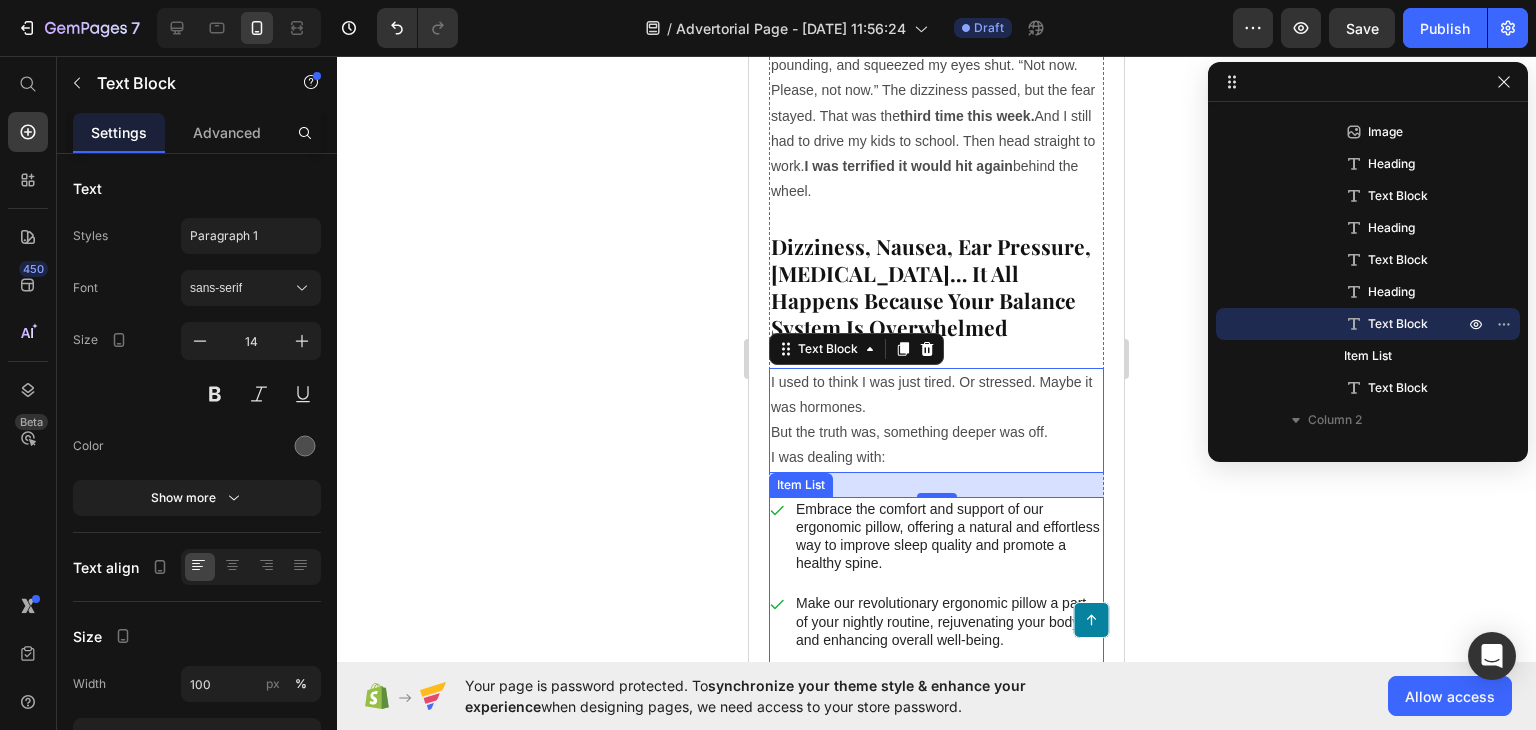 click on "Embrace the comfort and support of our ergonomic pillow, offering a natural and effortless way to improve sleep quality and promote a healthy spine." at bounding box center [948, 536] 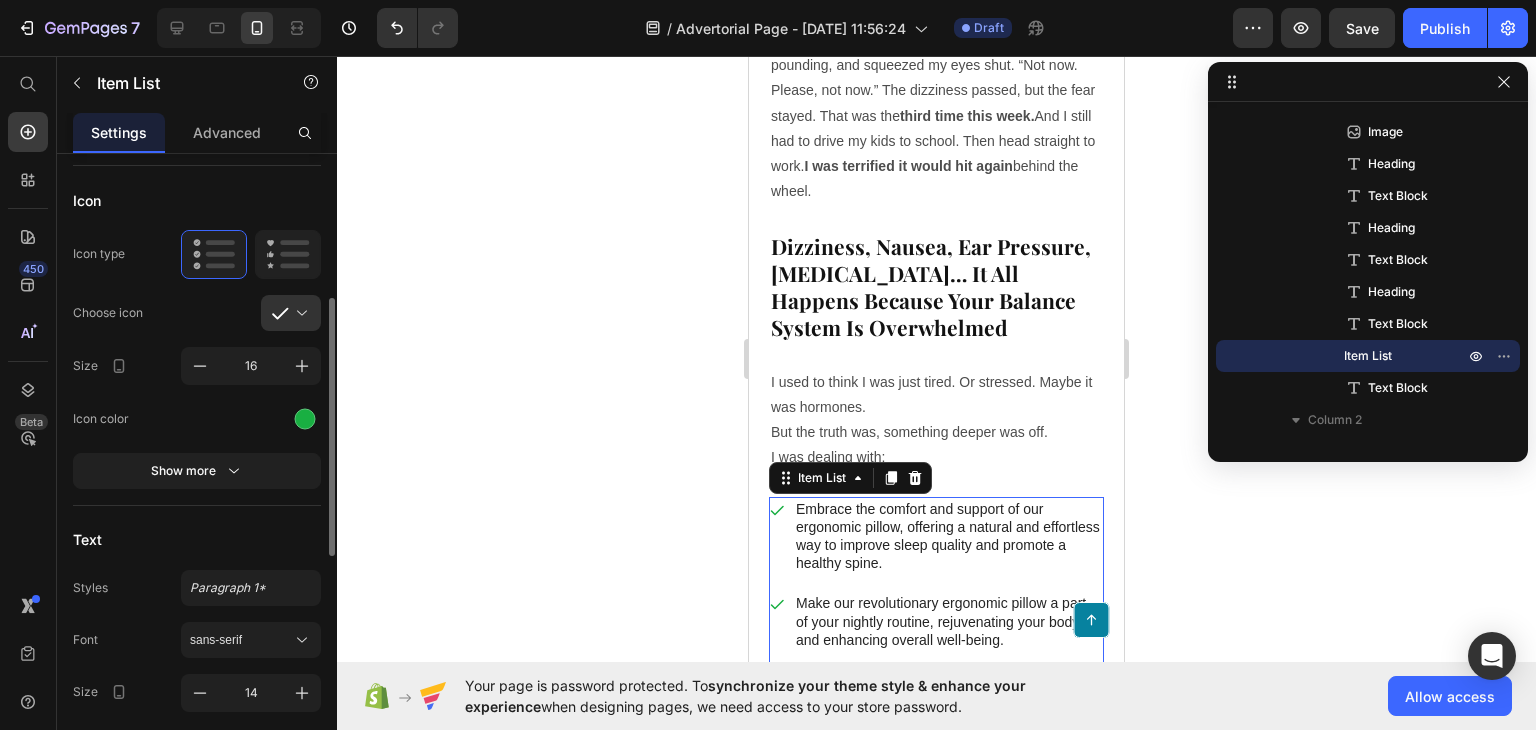 scroll, scrollTop: 278, scrollLeft: 0, axis: vertical 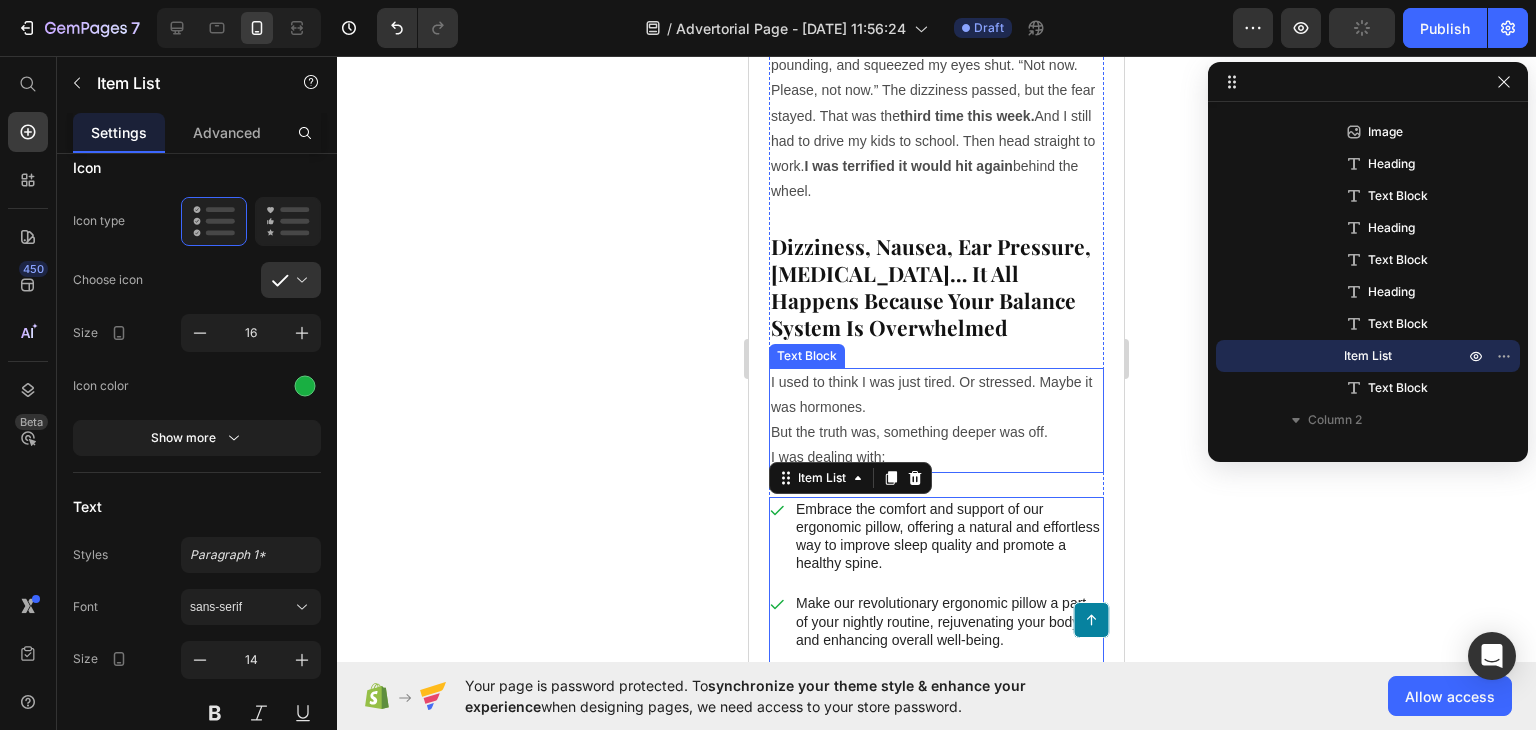 click on "I used to think I was just tired. Or stressed. Maybe it was hormones. But the truth was, something deeper was off." at bounding box center [936, 408] 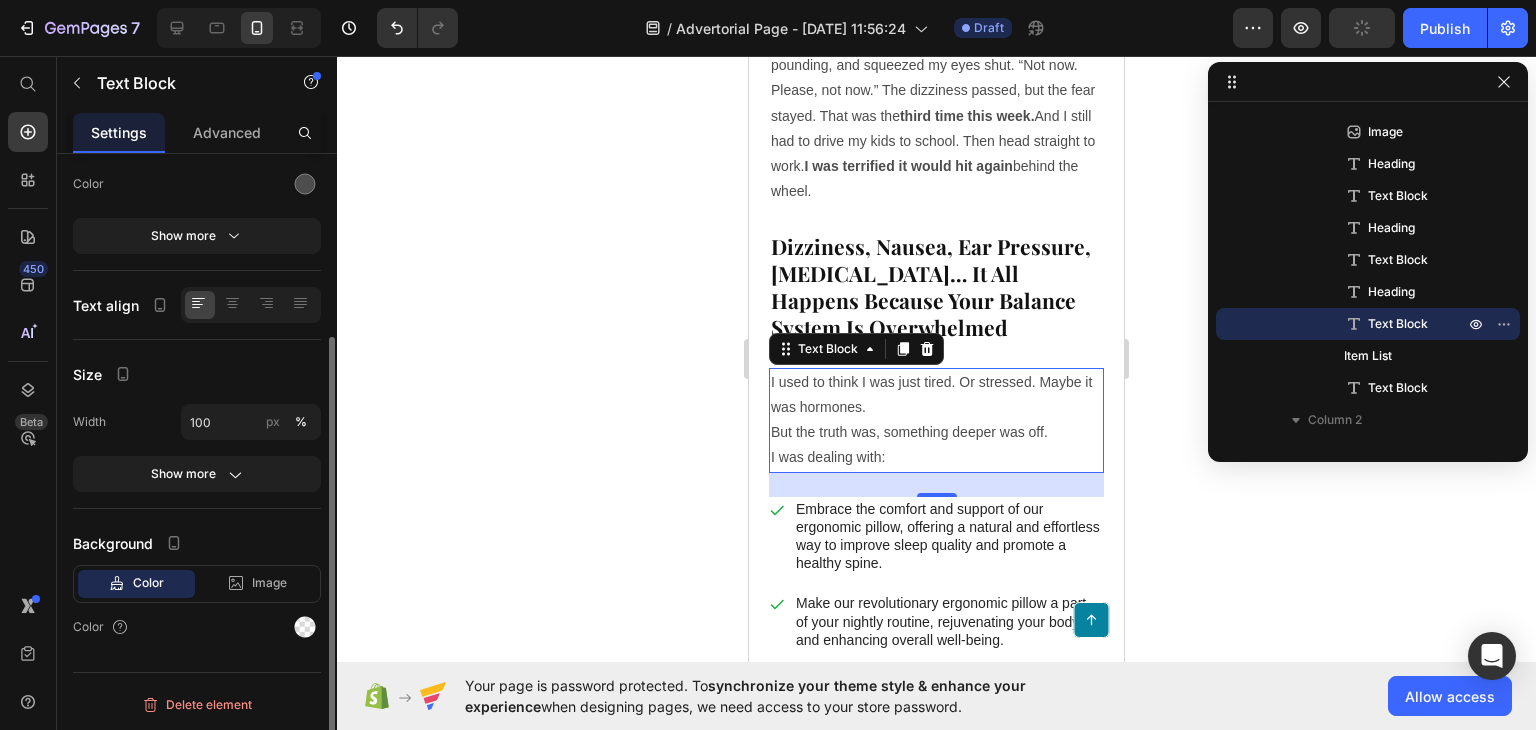 scroll, scrollTop: 0, scrollLeft: 0, axis: both 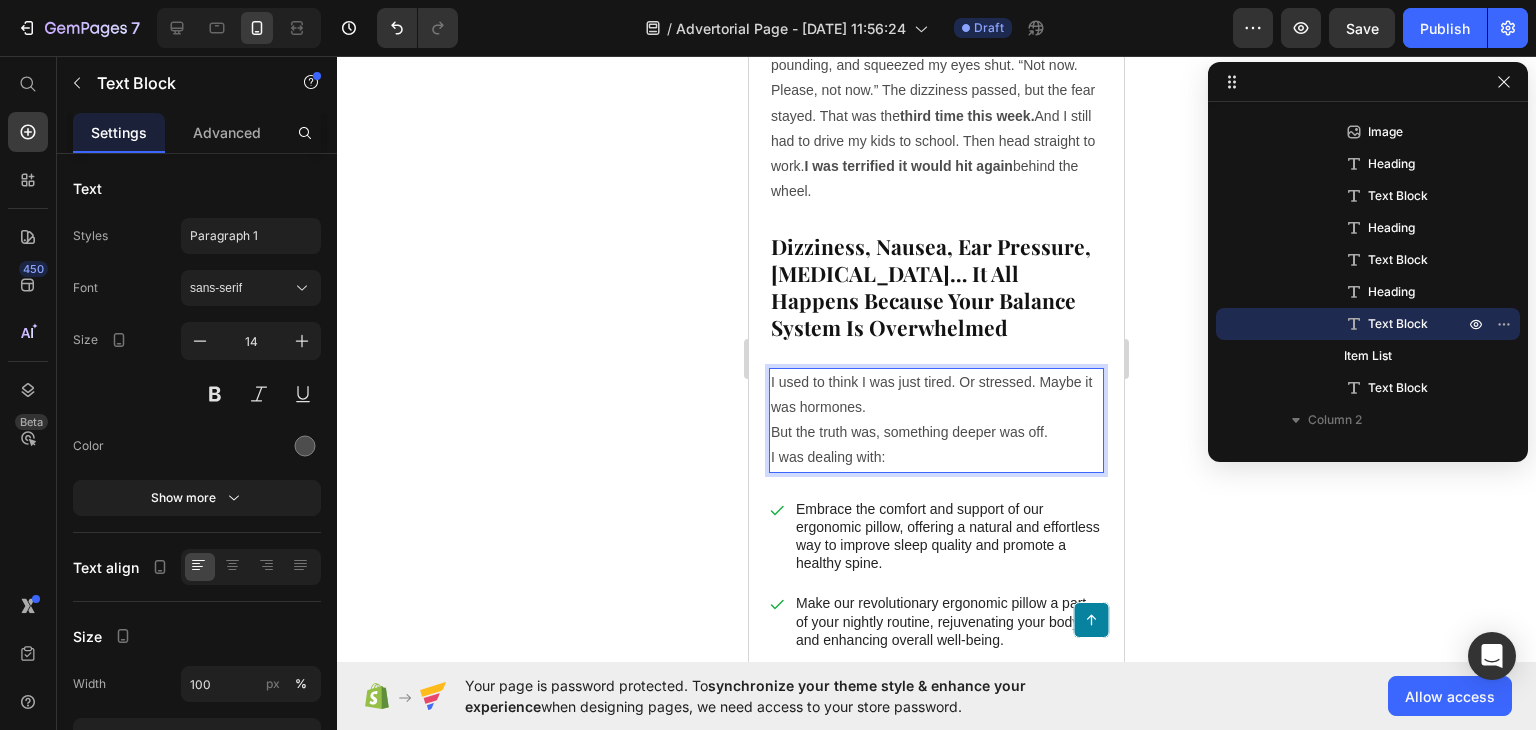 click on "I used to think I was just tired. Or stressed. Maybe it was hormones. But the truth was, something deeper was off." at bounding box center [936, 408] 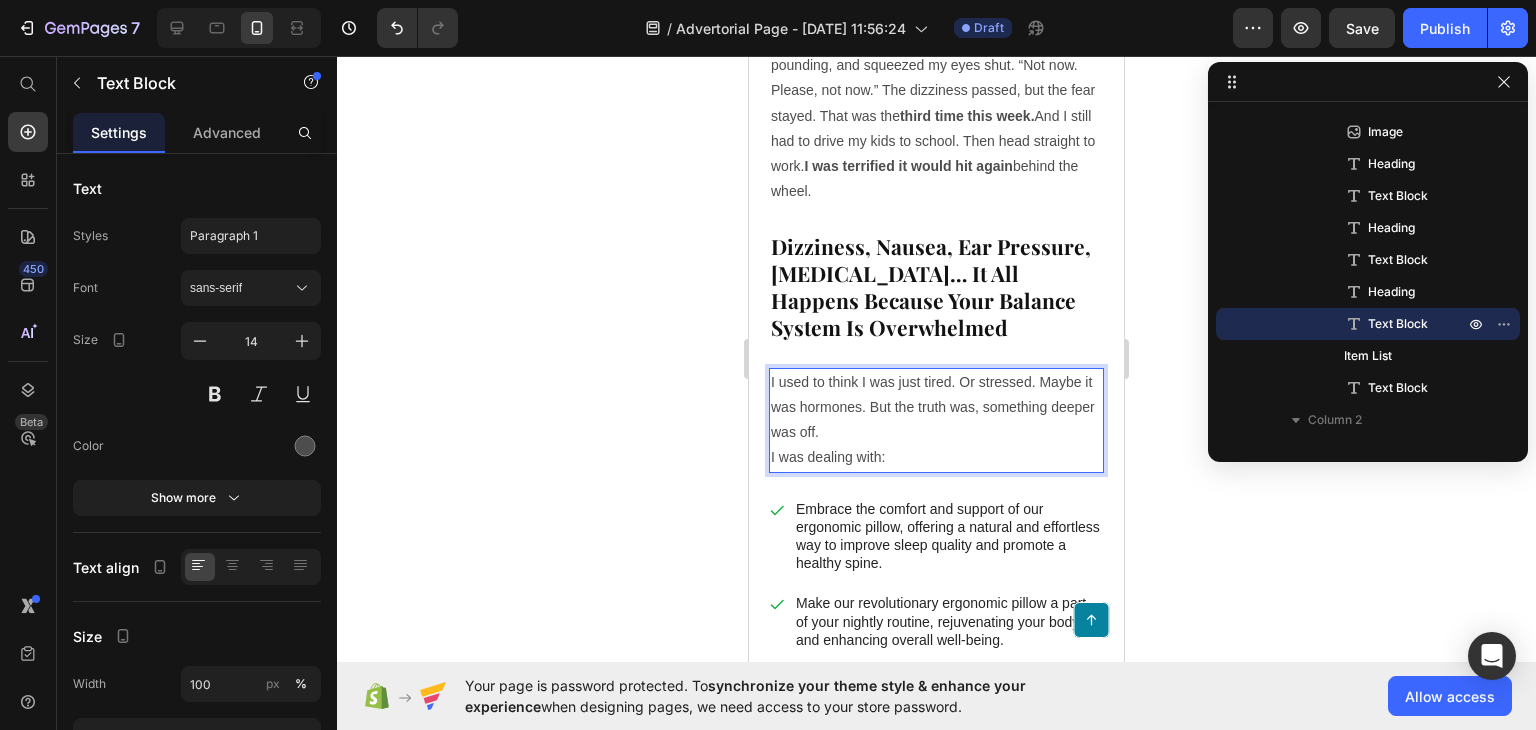 click on "I was dealing with:" at bounding box center [936, 457] 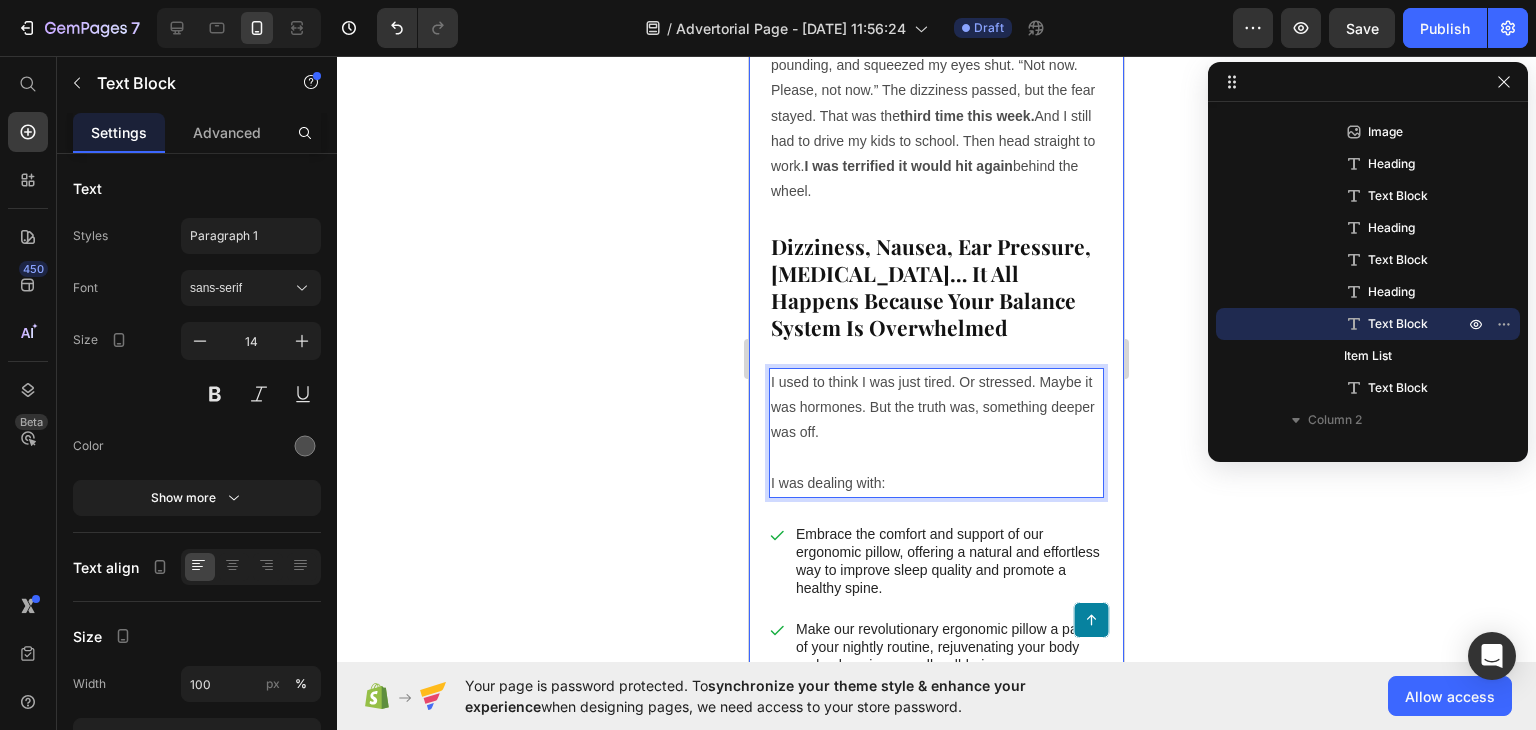 click 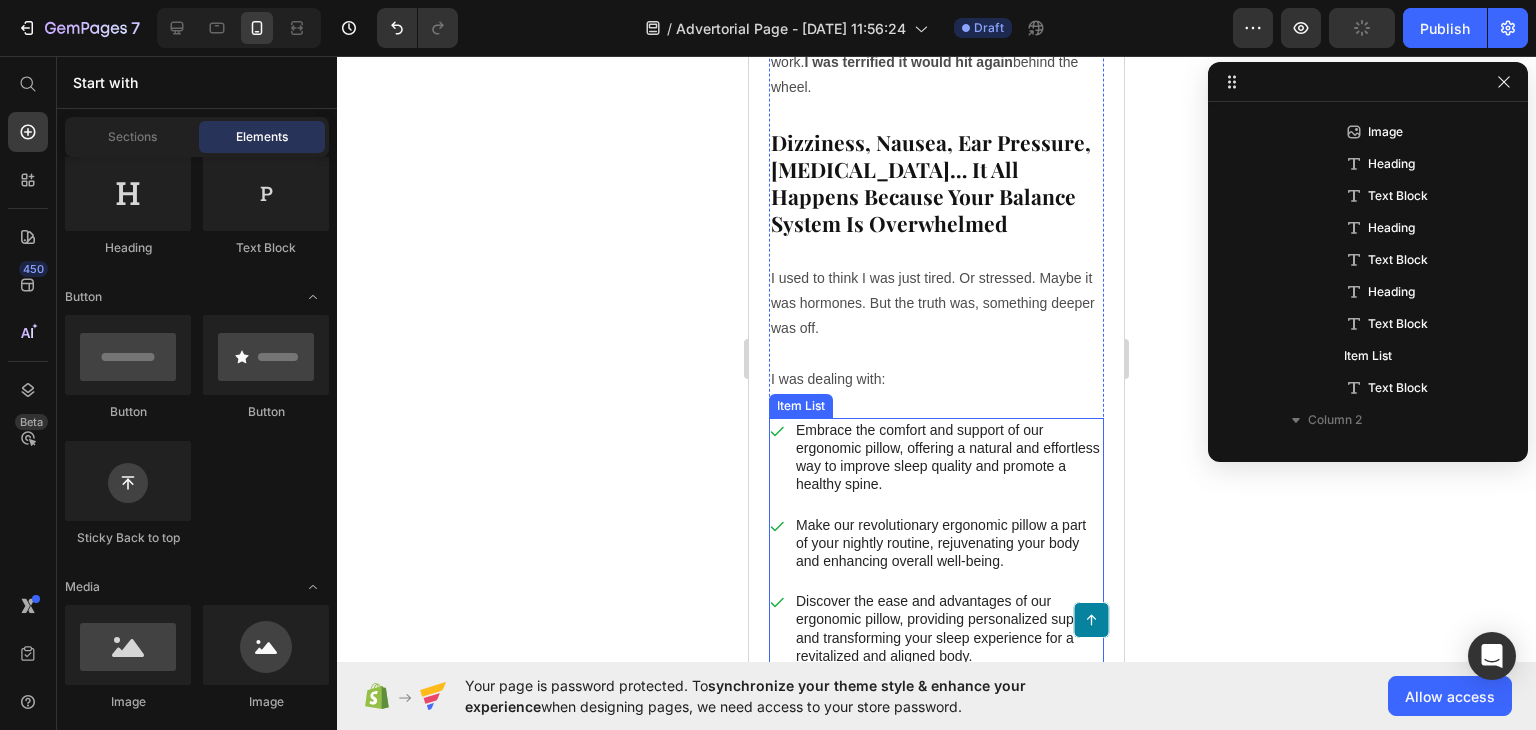scroll, scrollTop: 1146, scrollLeft: 0, axis: vertical 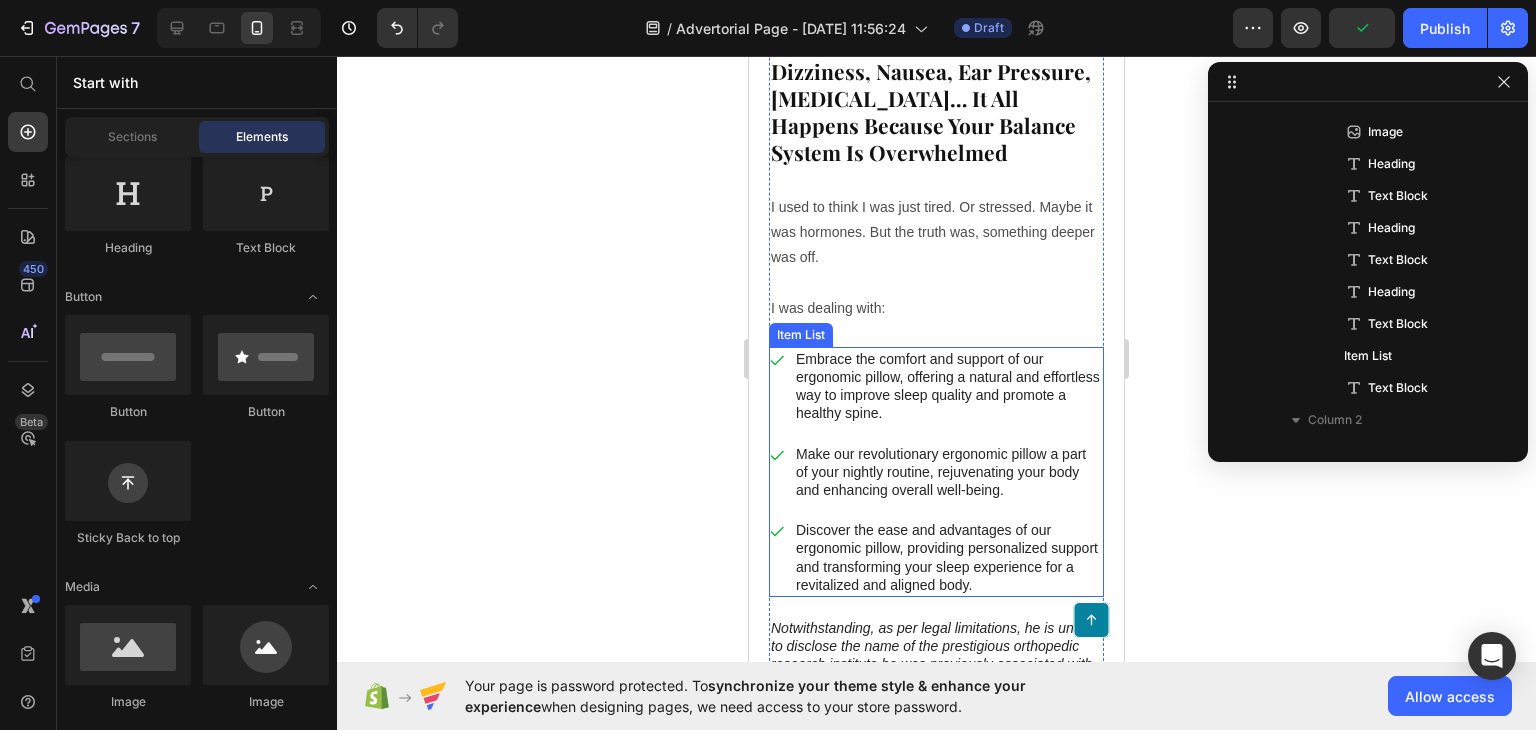 click on "Embrace the comfort and support of our ergonomic pillow, offering a natural and effortless way to improve sleep quality and promote a healthy spine." at bounding box center (948, 386) 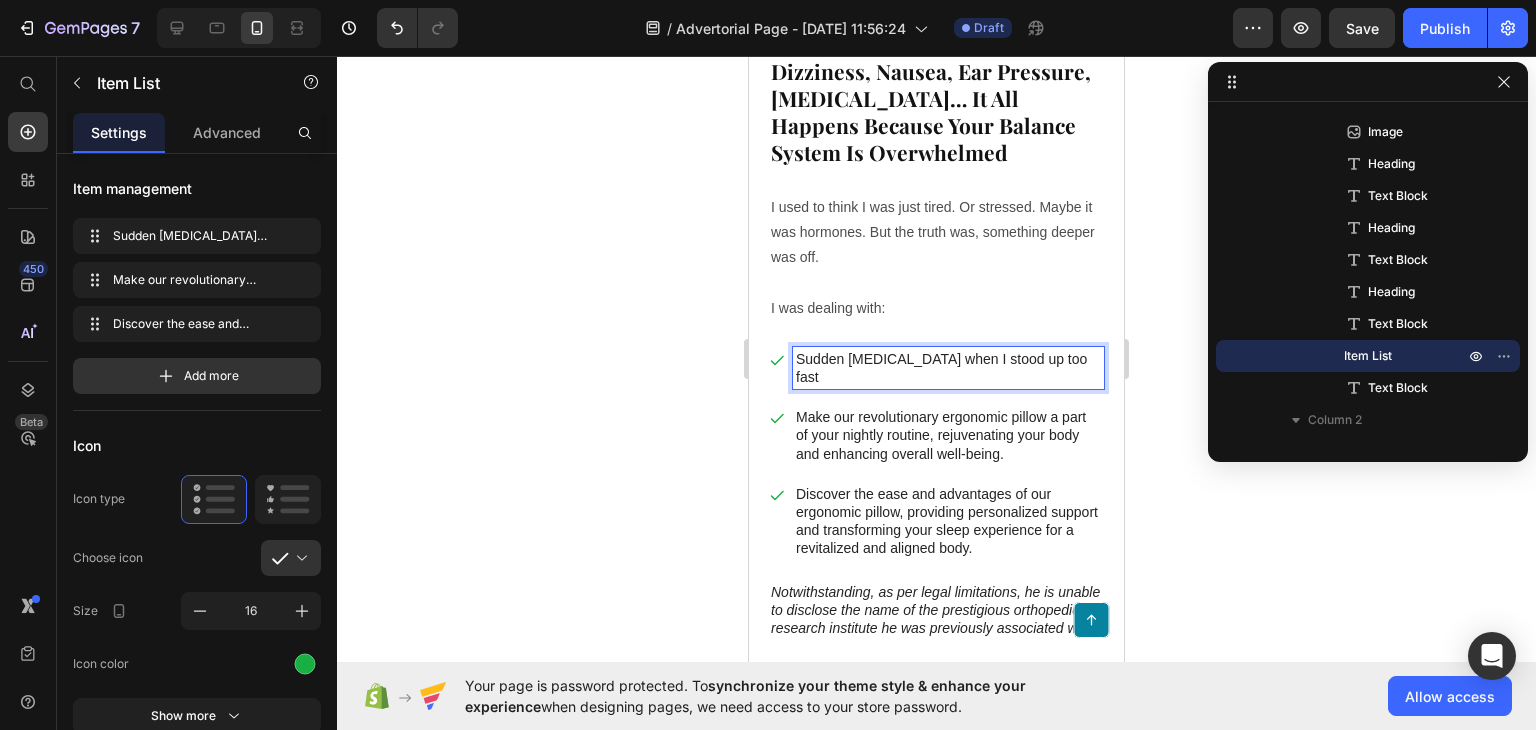 click on "Make our revolutionary ergonomic pillow a part of your nightly routine, rejuvenating your body and enhancing overall well-being." at bounding box center [948, 435] 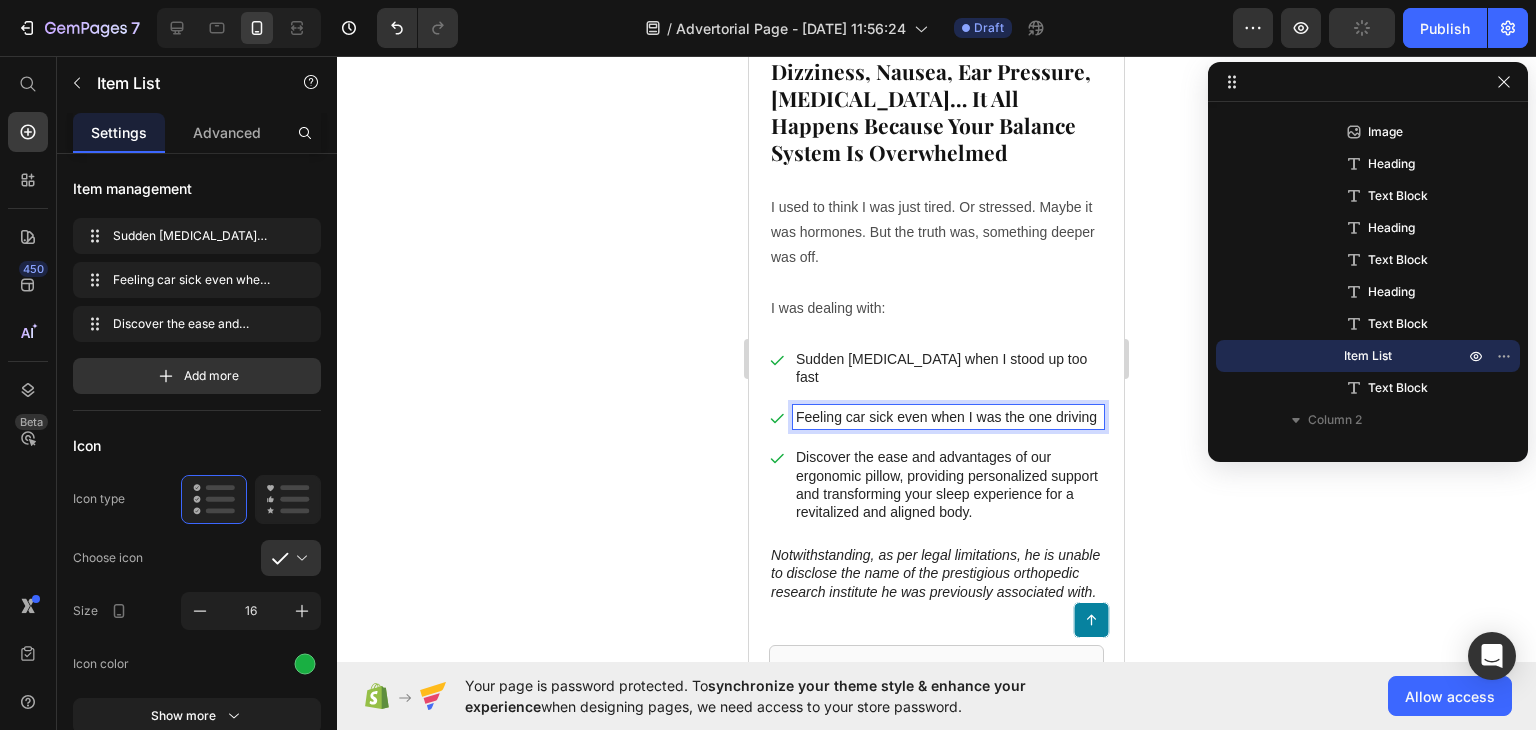 click on "Discover the ease and advantages of our ergonomic pillow, providing personalized support and transforming your sleep experience for a revitalized and aligned body." at bounding box center [948, 484] 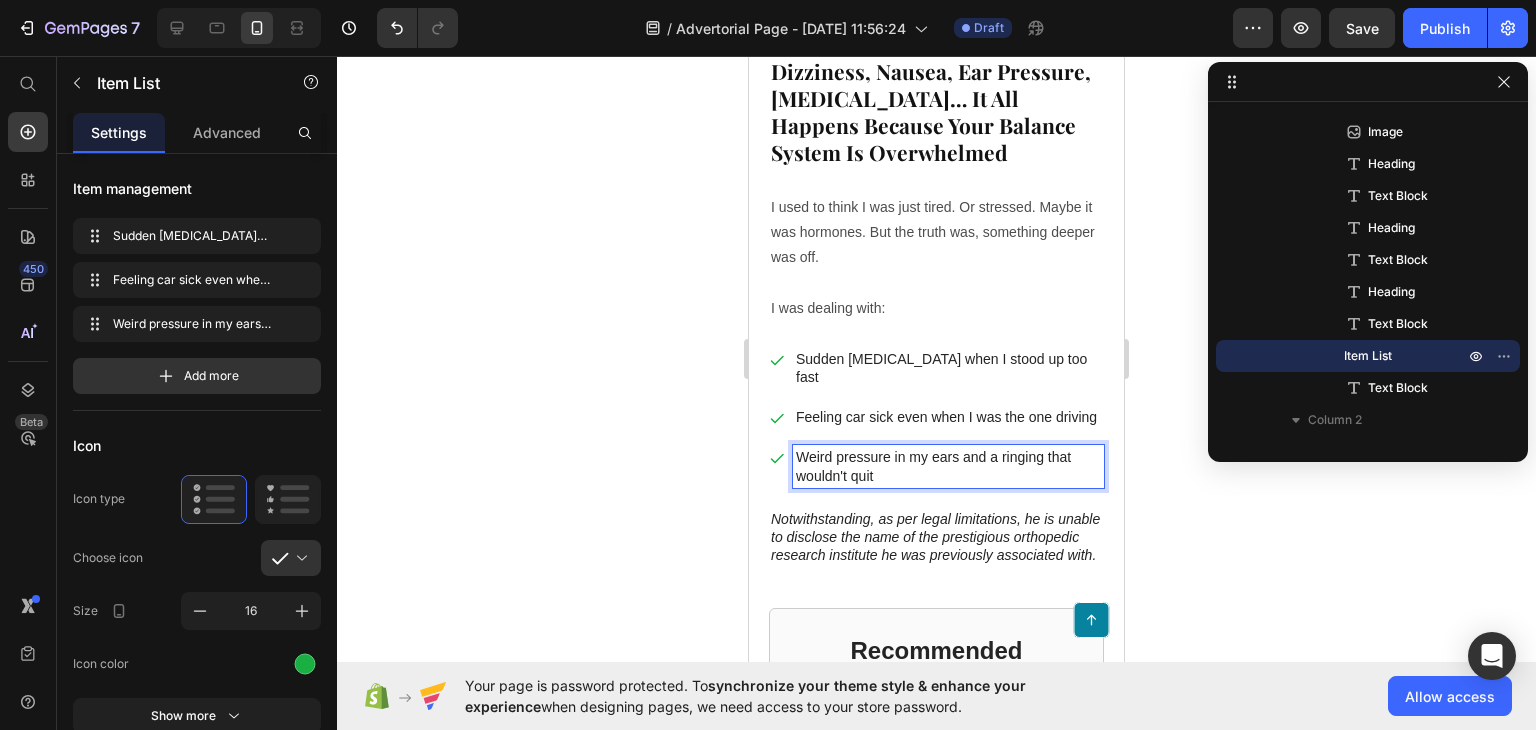 click 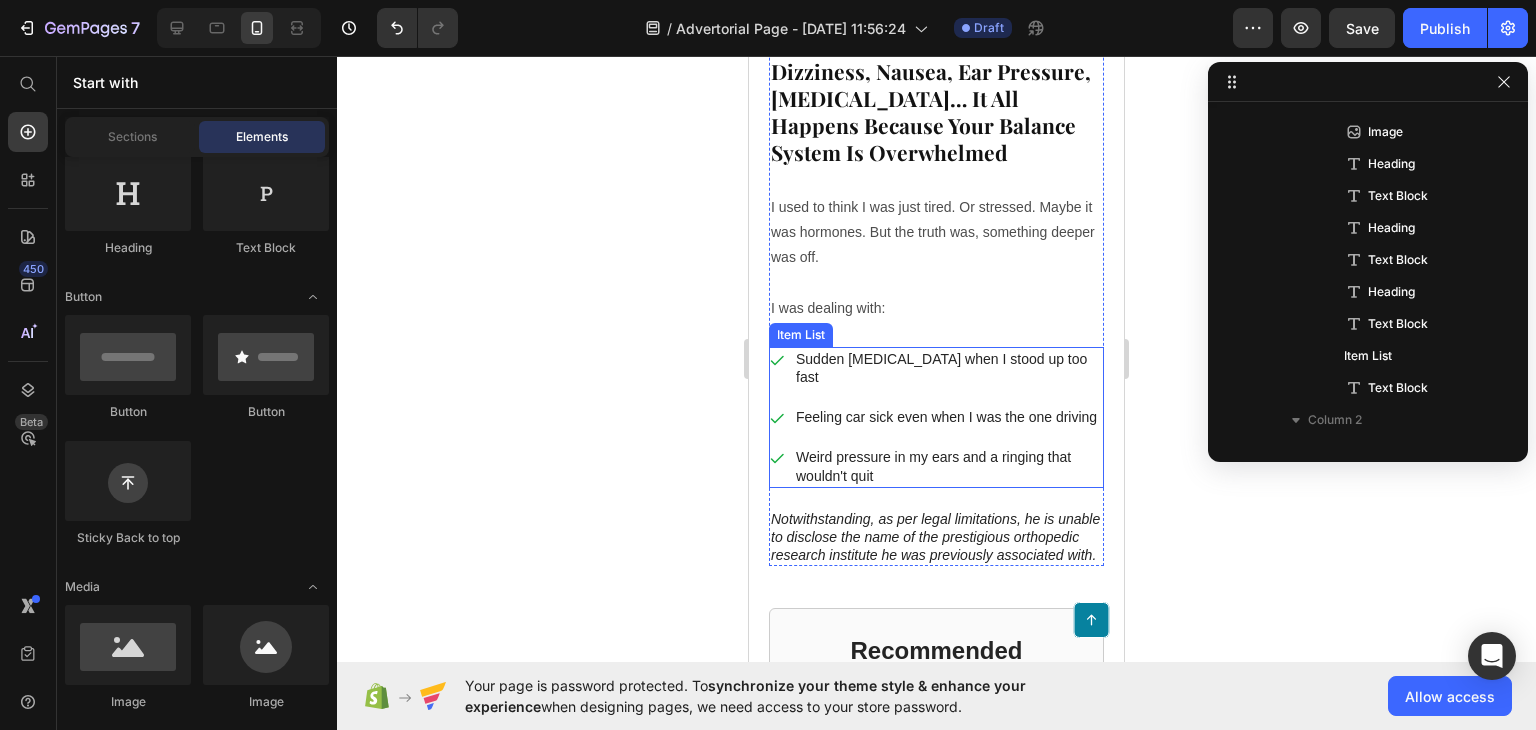 click on "Feeling car sick even when I was the one driving" at bounding box center (936, 417) 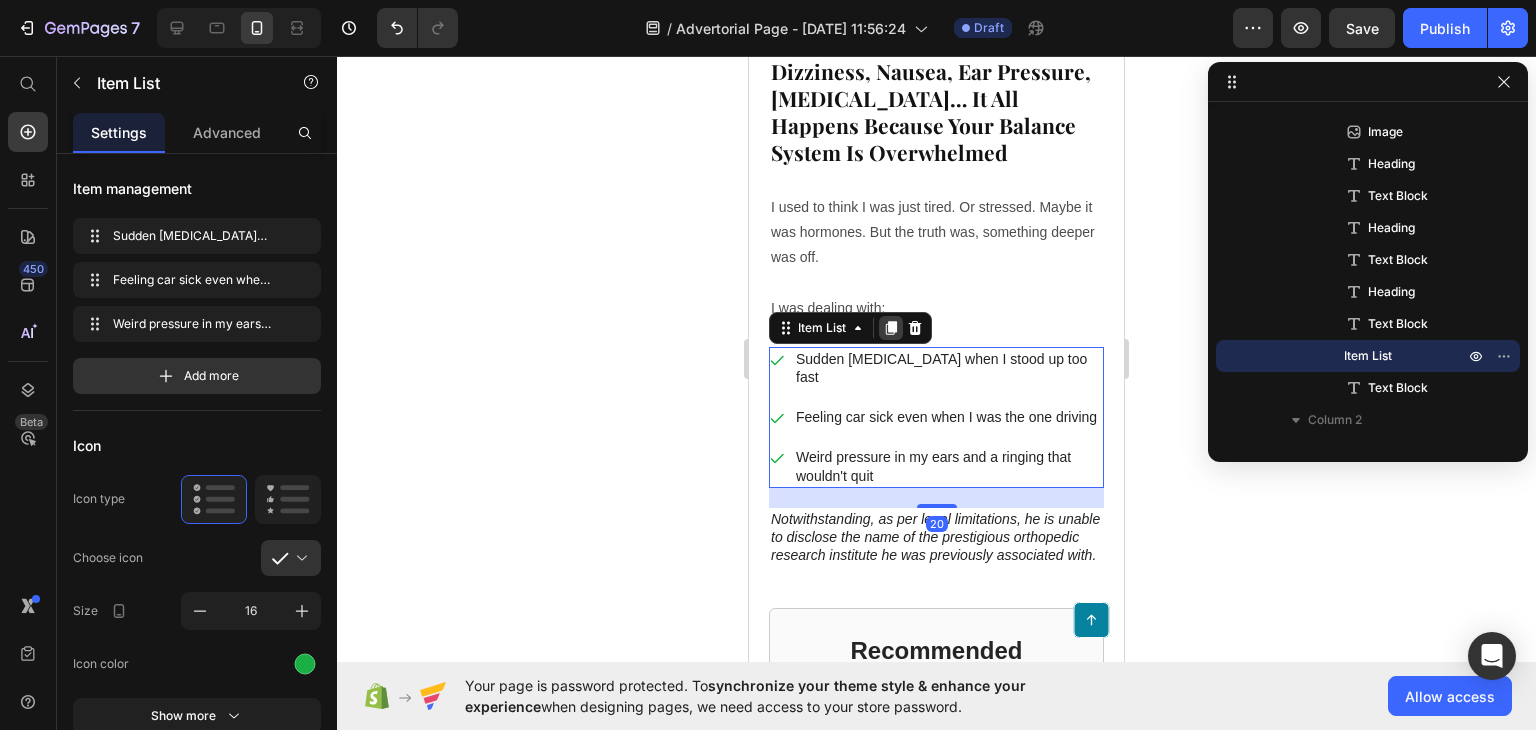 click at bounding box center (891, 328) 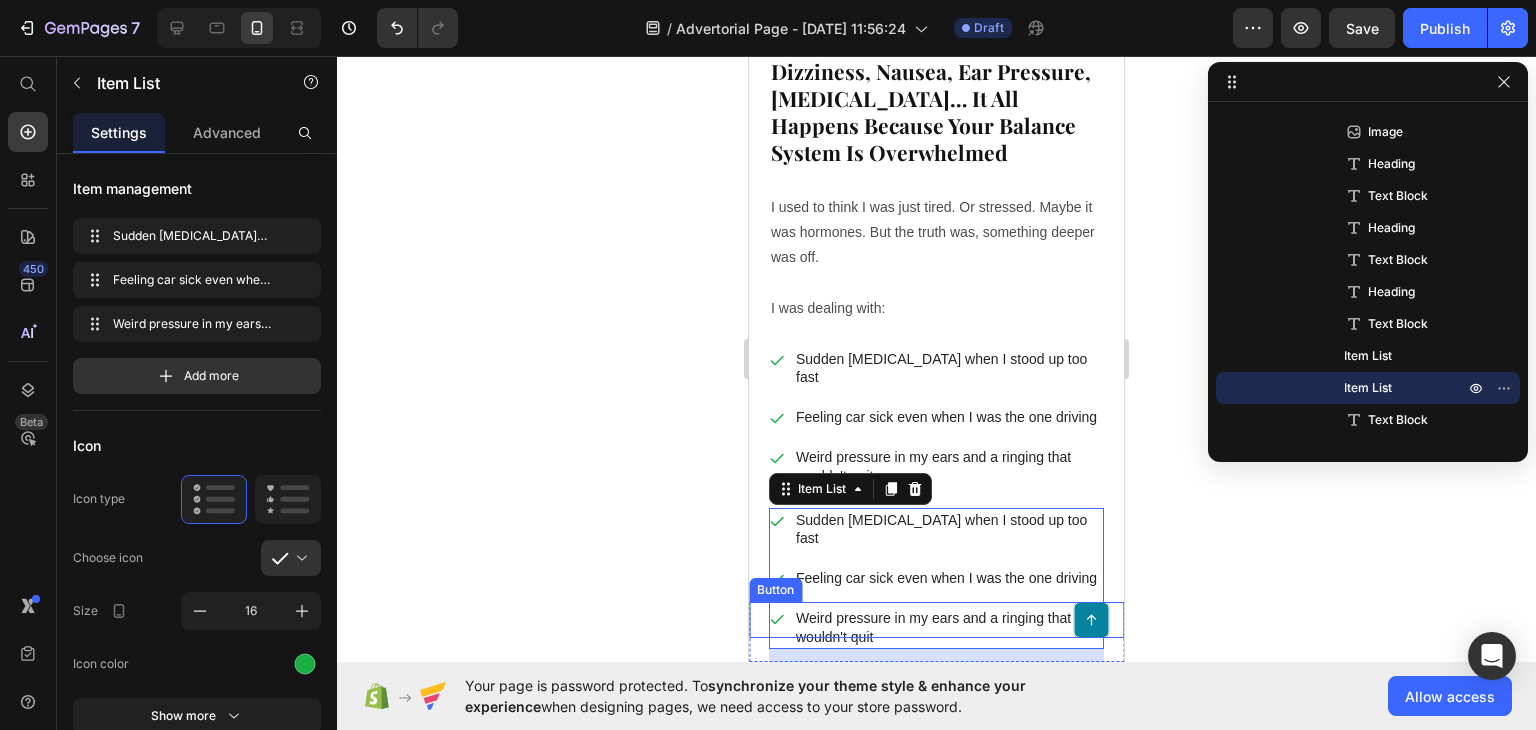 click on "Button" at bounding box center (936, 620) 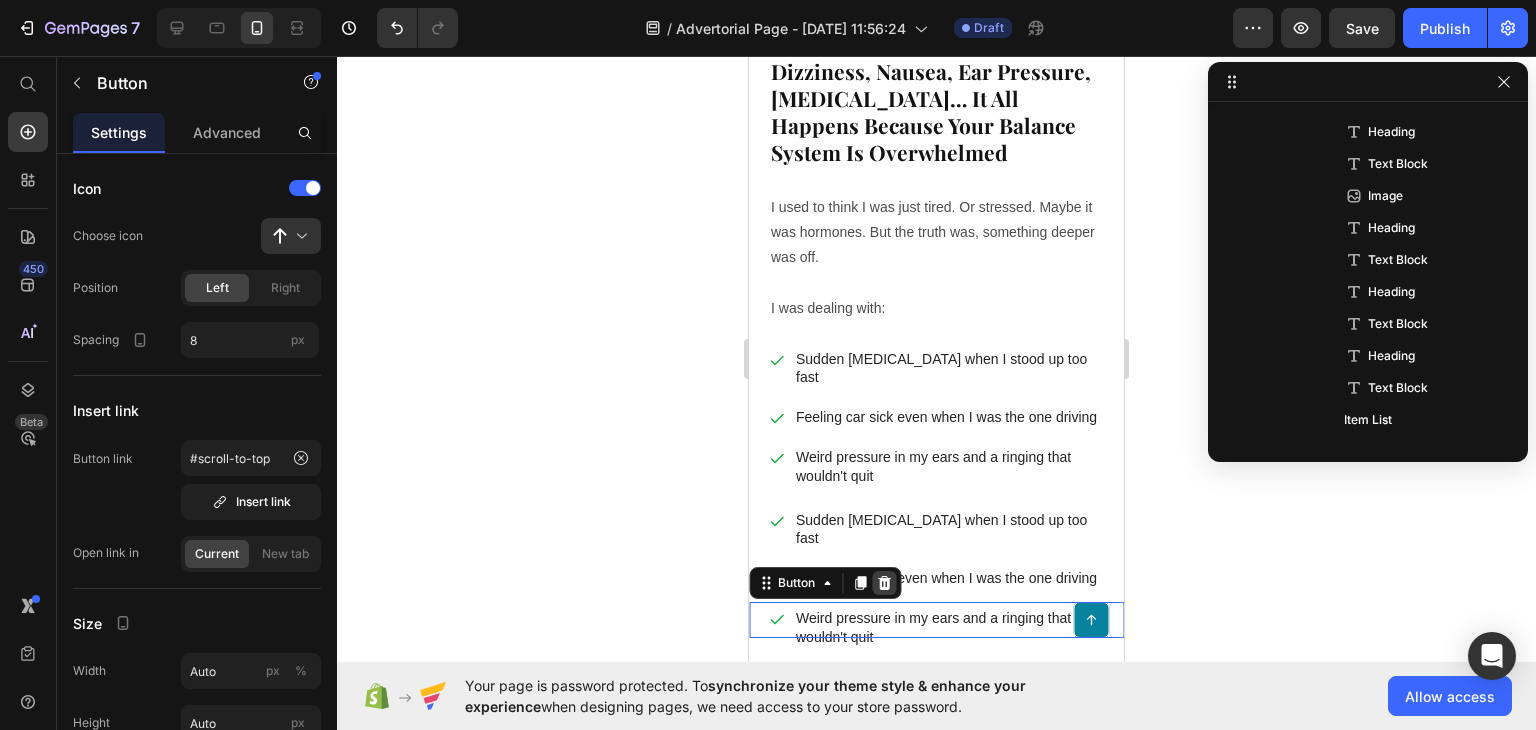 scroll, scrollTop: 0, scrollLeft: 0, axis: both 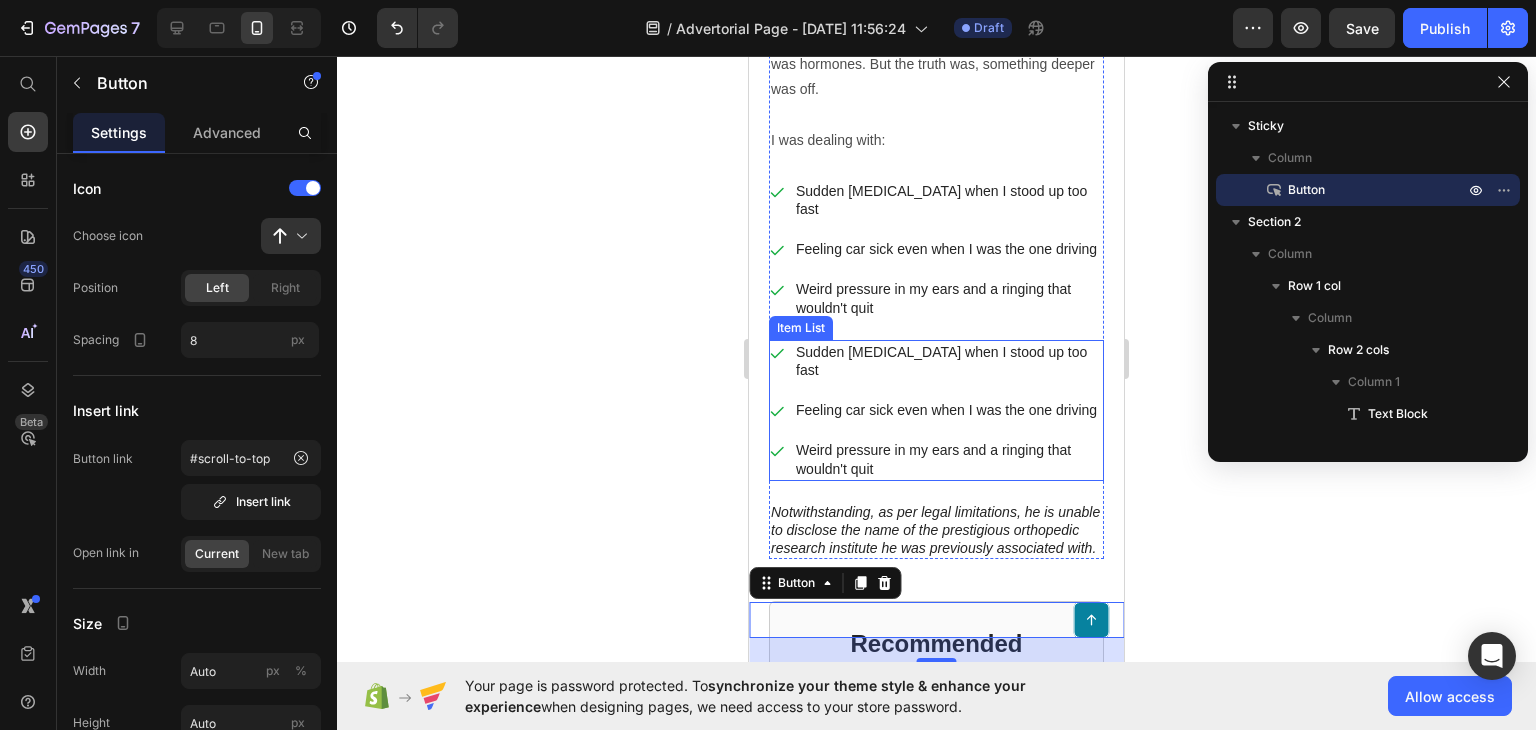 click on "Weird pressure in my ears and a ringing that wouldn't quit" at bounding box center [948, 459] 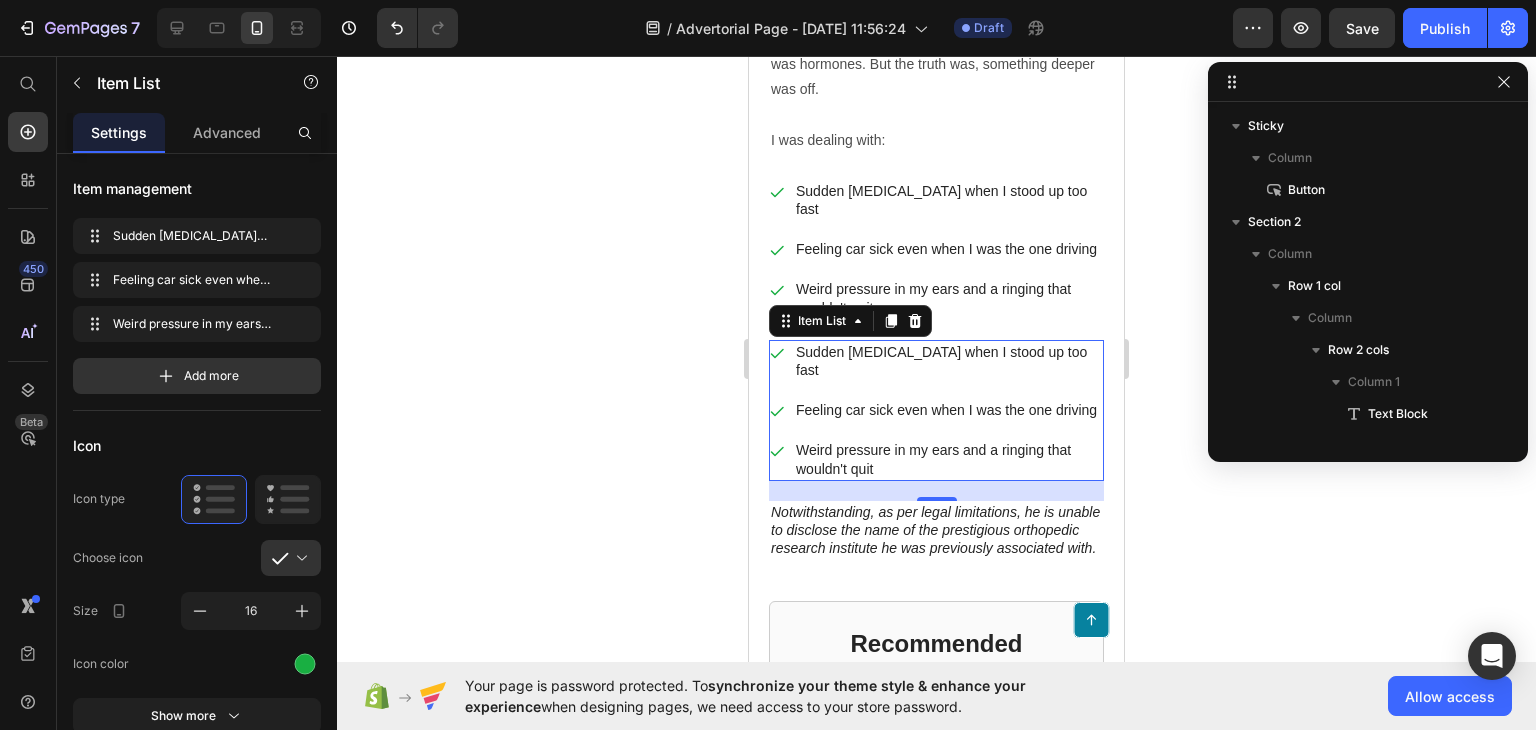 scroll, scrollTop: 698, scrollLeft: 0, axis: vertical 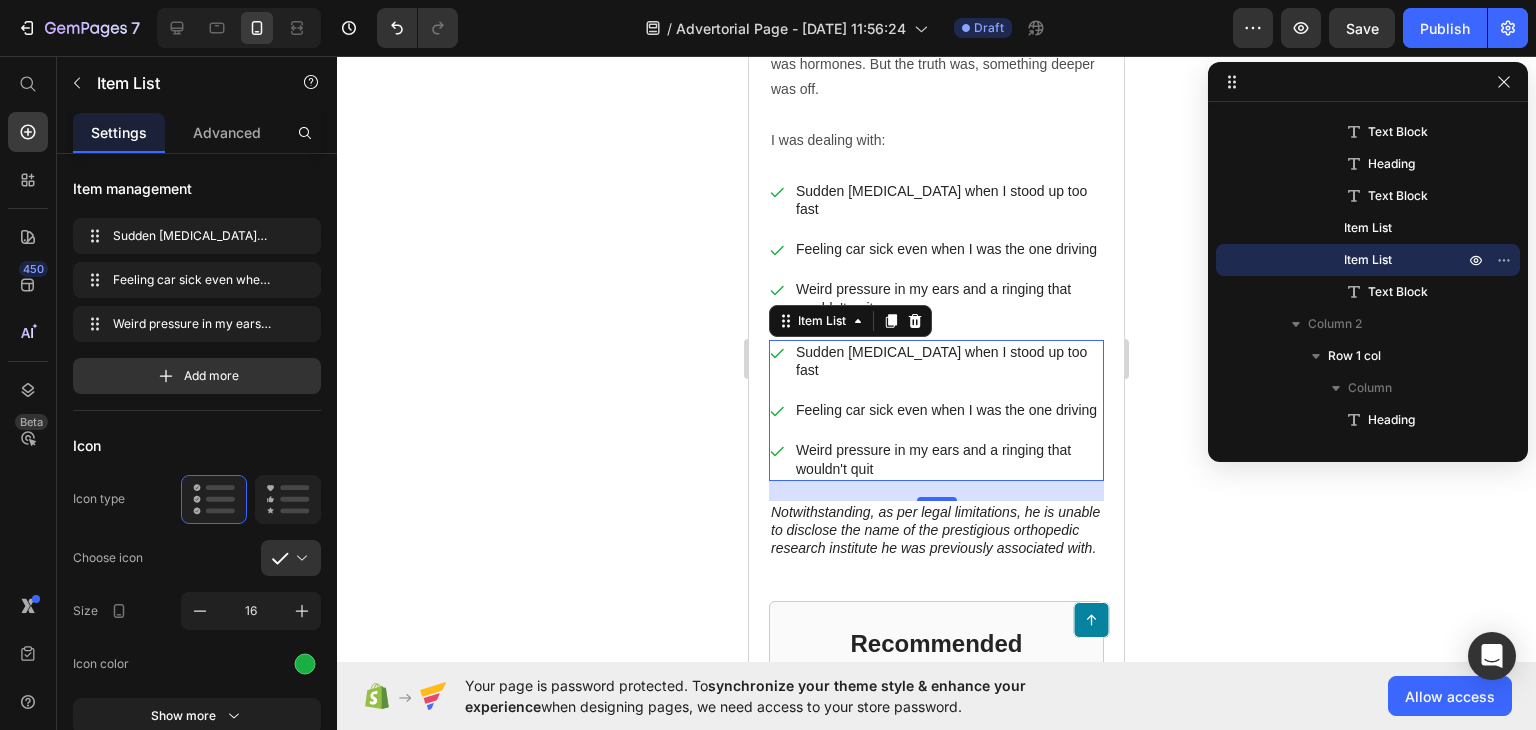 click on "Sudden [MEDICAL_DATA] when I stood up too fast" at bounding box center (936, 361) 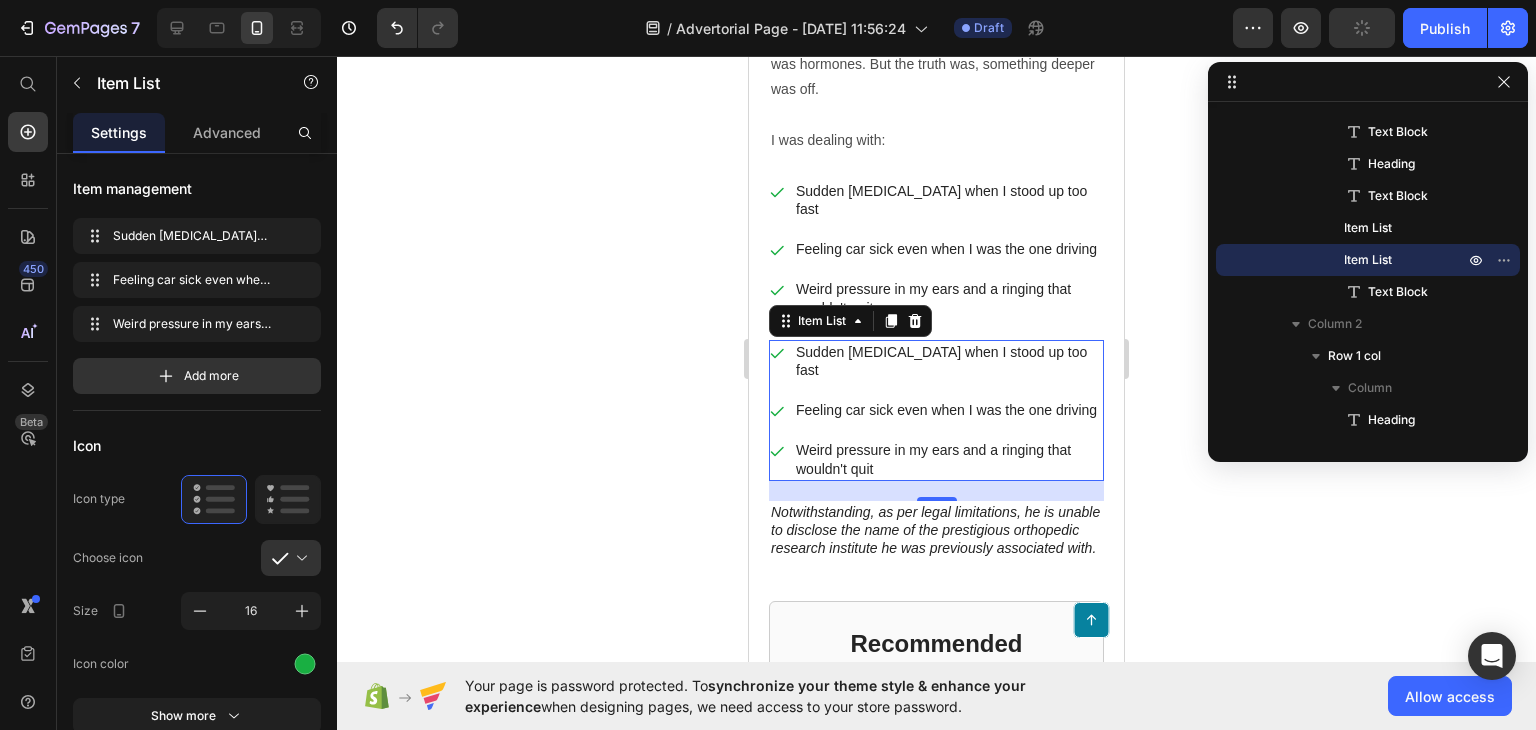 click on "Sudden [MEDICAL_DATA] when I stood up too fast" at bounding box center (948, 361) 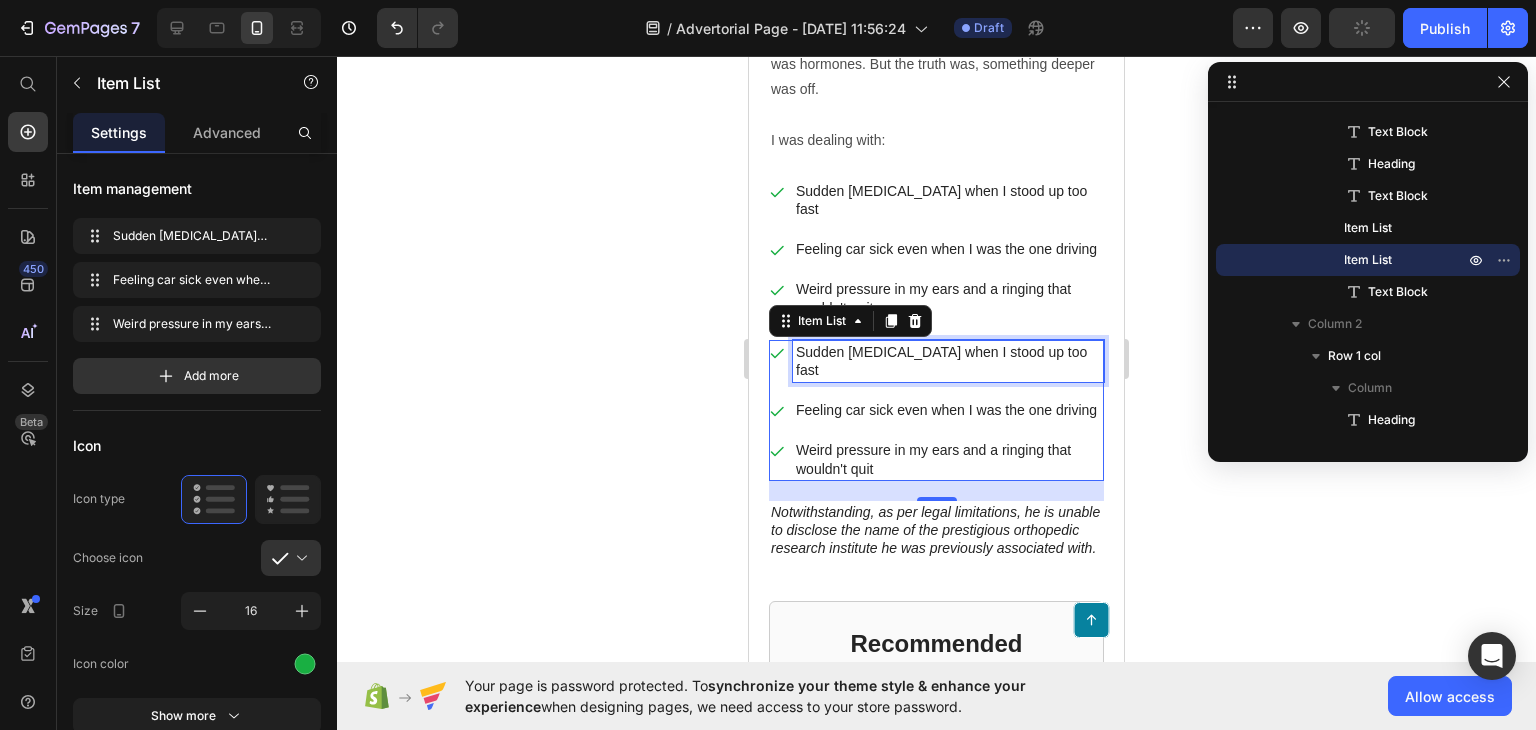 click on "Sudden [MEDICAL_DATA] when I stood up too fast" at bounding box center (948, 361) 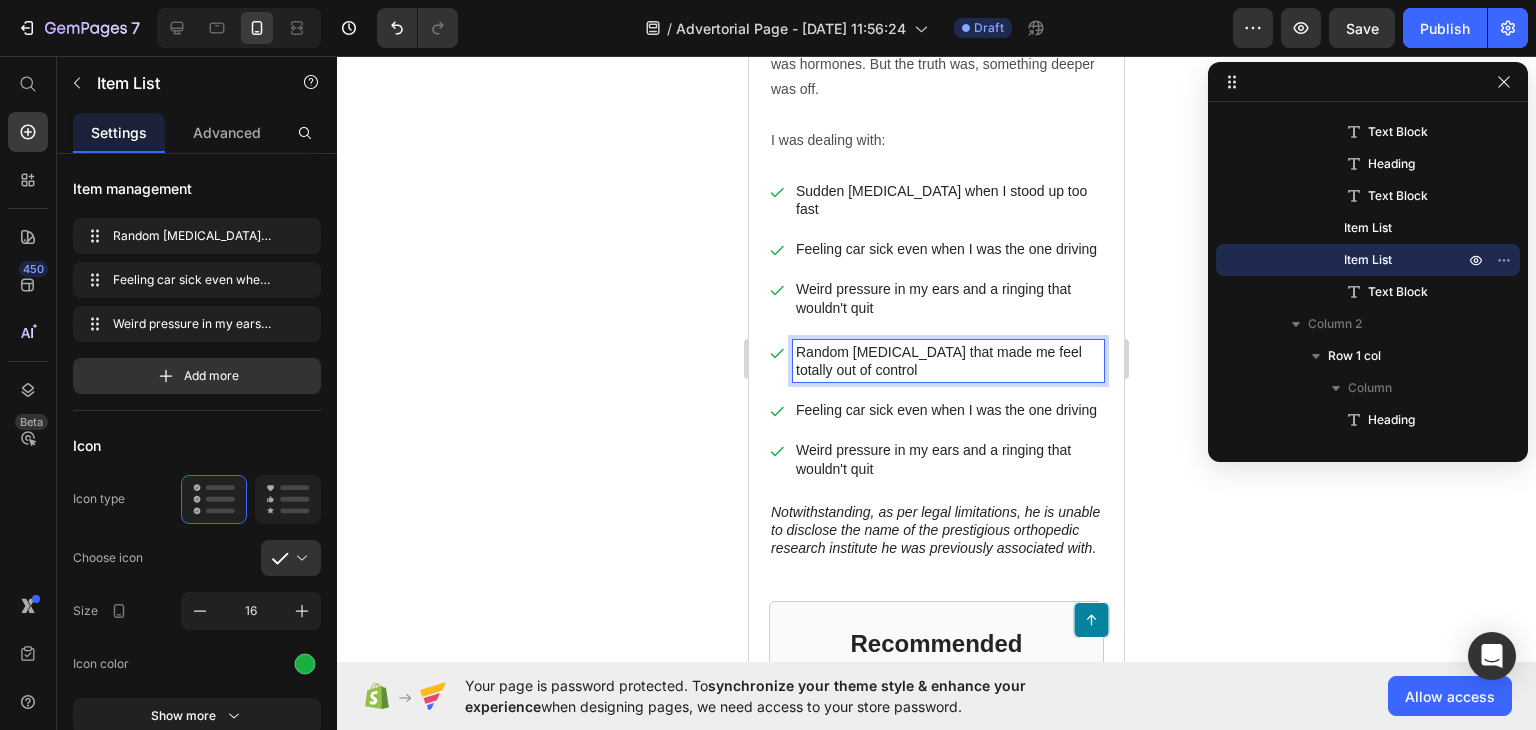 click on "Feeling car sick even when I was the one driving" at bounding box center (948, 410) 